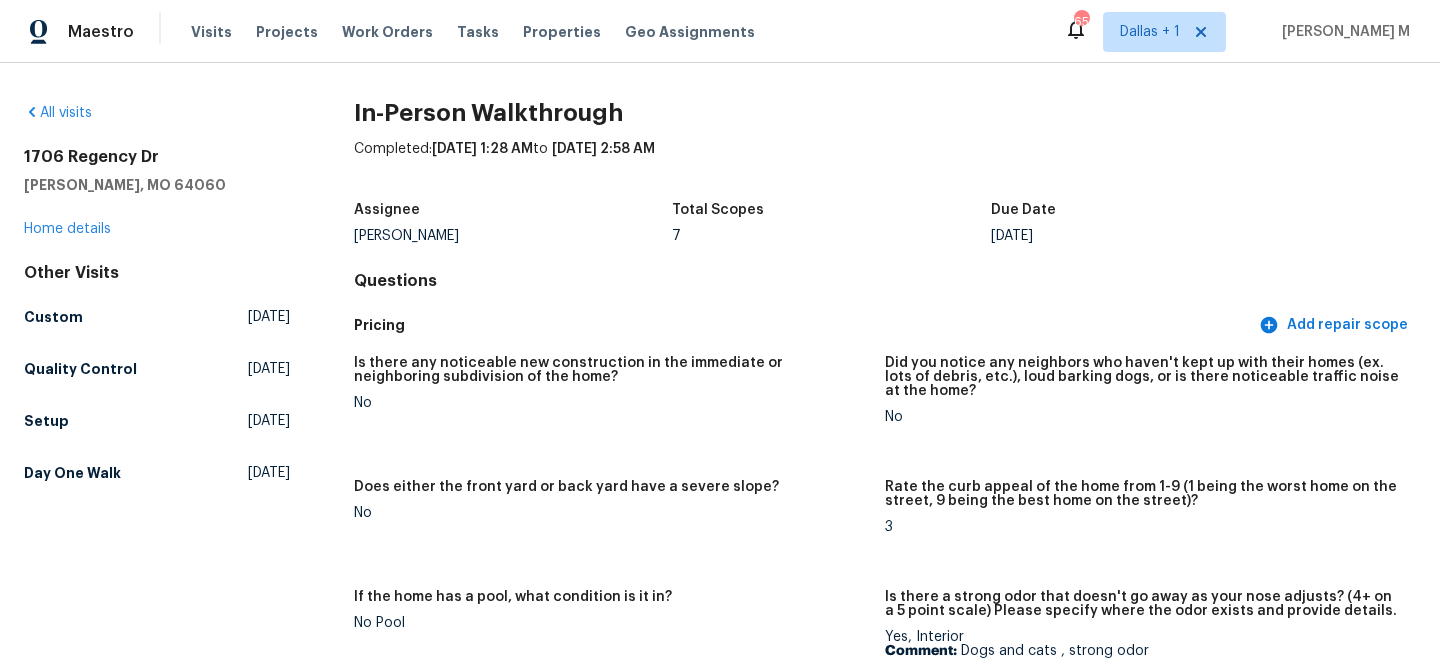 scroll, scrollTop: 0, scrollLeft: 0, axis: both 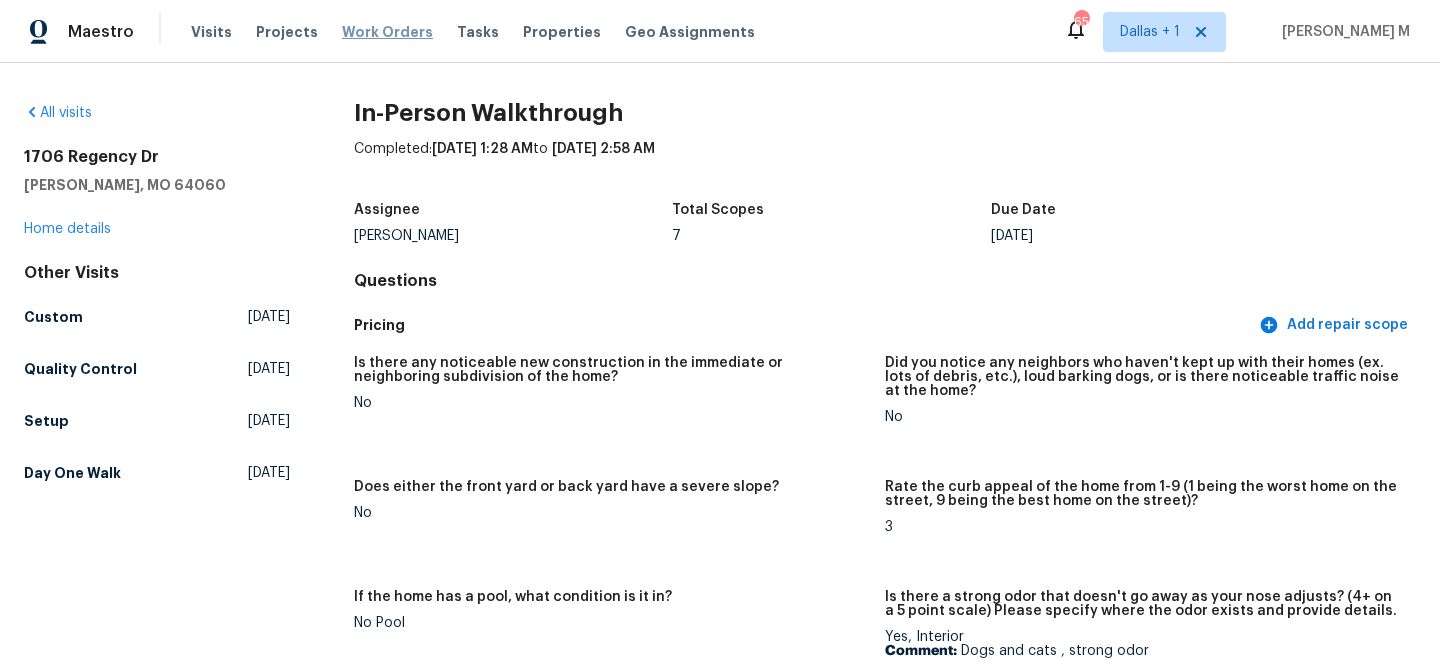 click on "Work Orders" at bounding box center (387, 32) 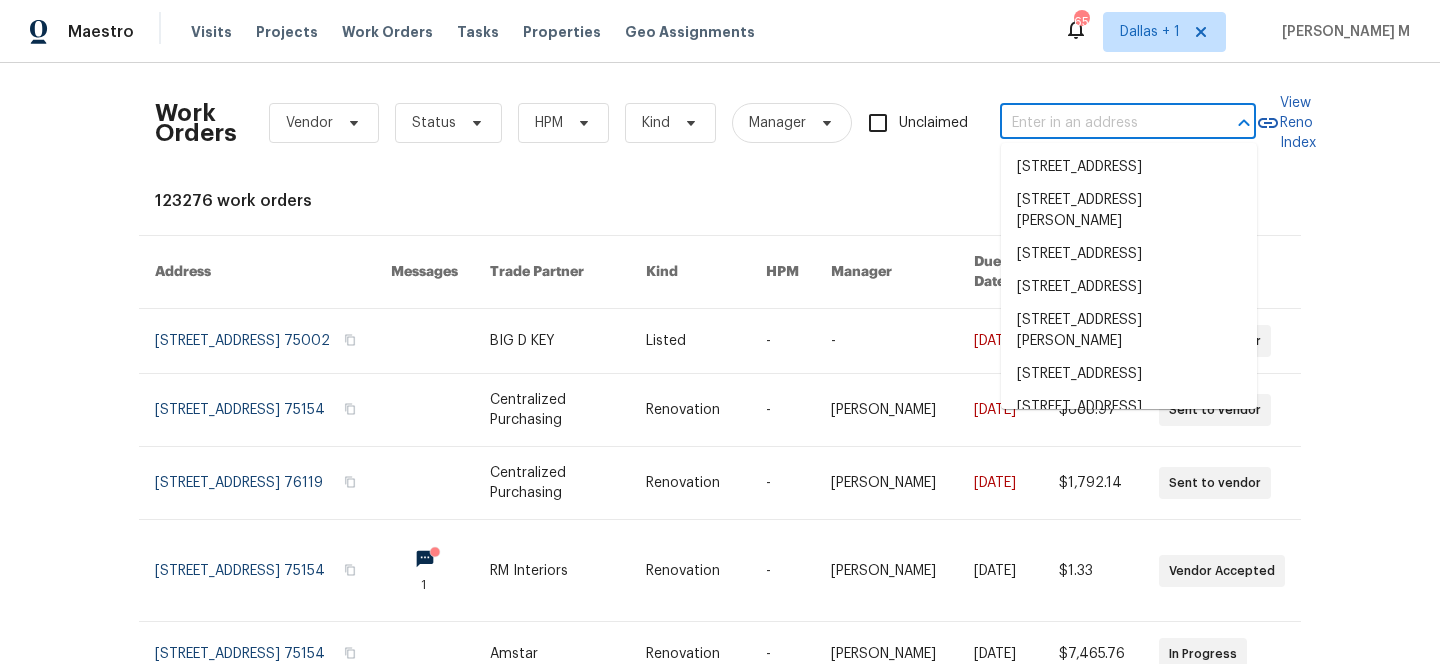 click at bounding box center (1100, 123) 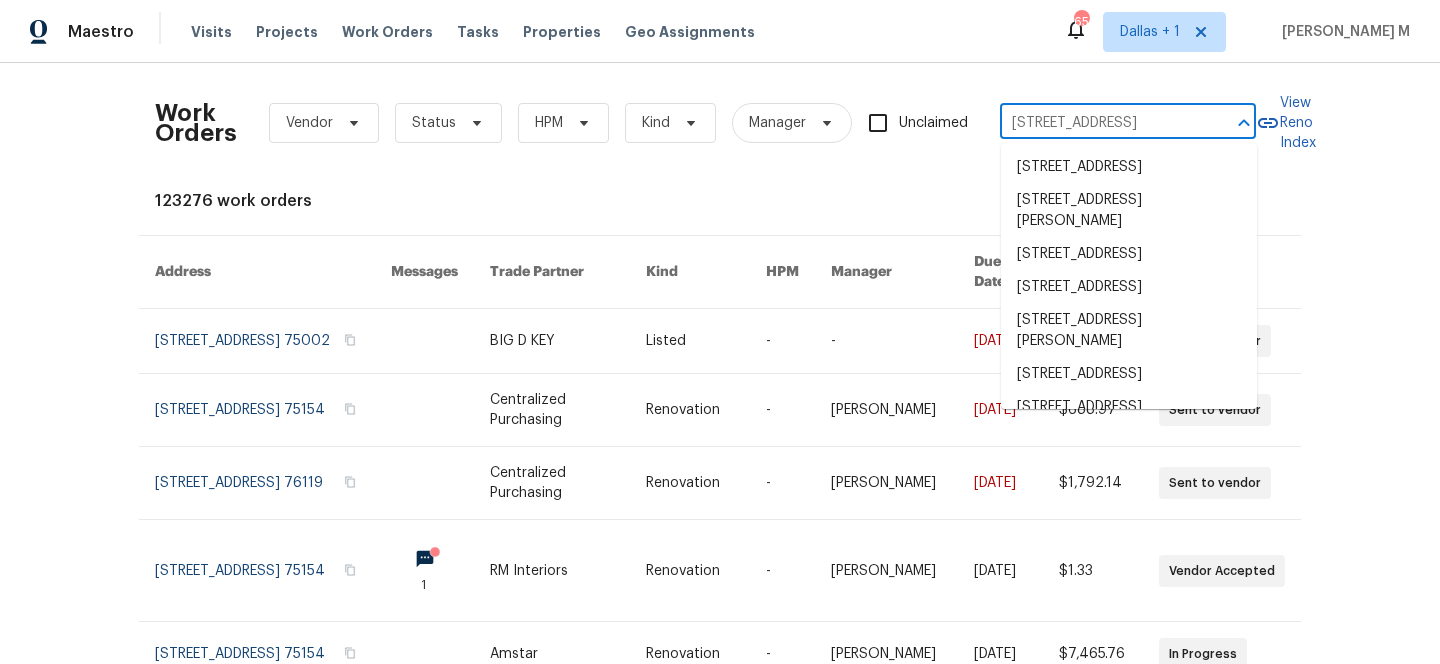 scroll, scrollTop: 0, scrollLeft: 69, axis: horizontal 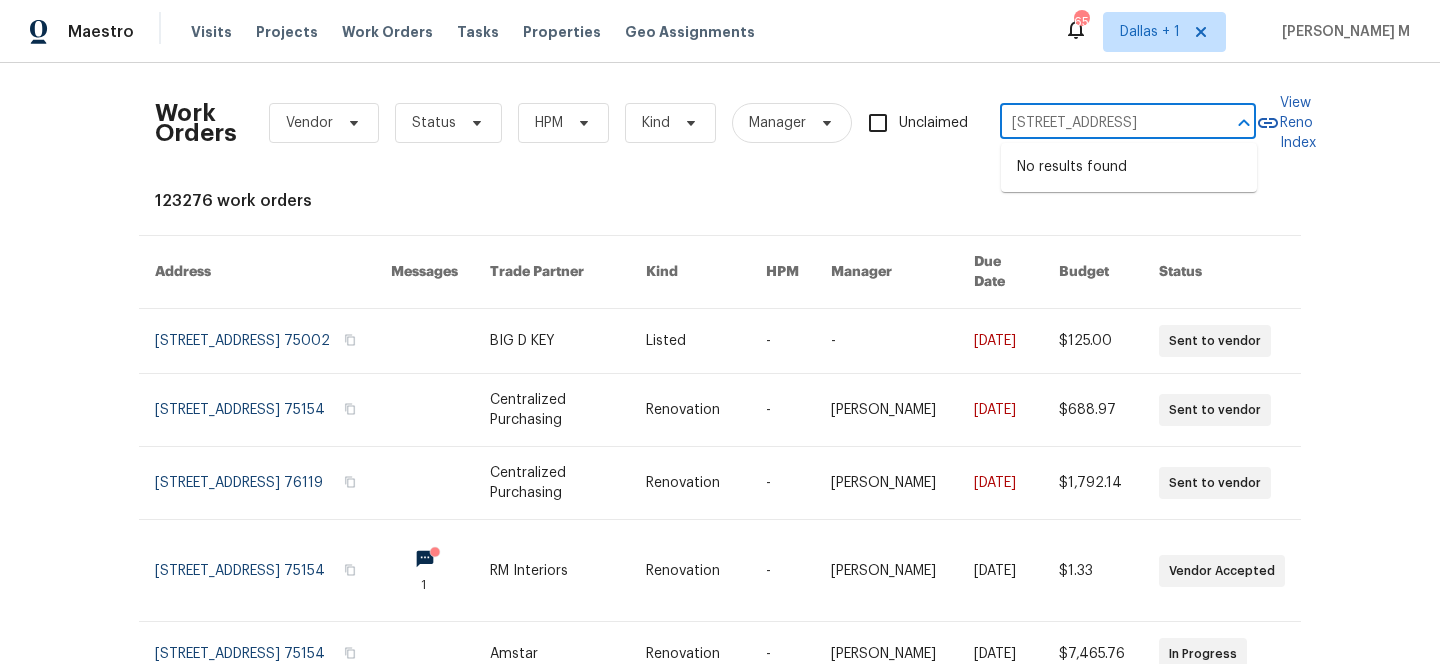 drag, startPoint x: 1063, startPoint y: 122, endPoint x: 1156, endPoint y: 293, distance: 194.65353 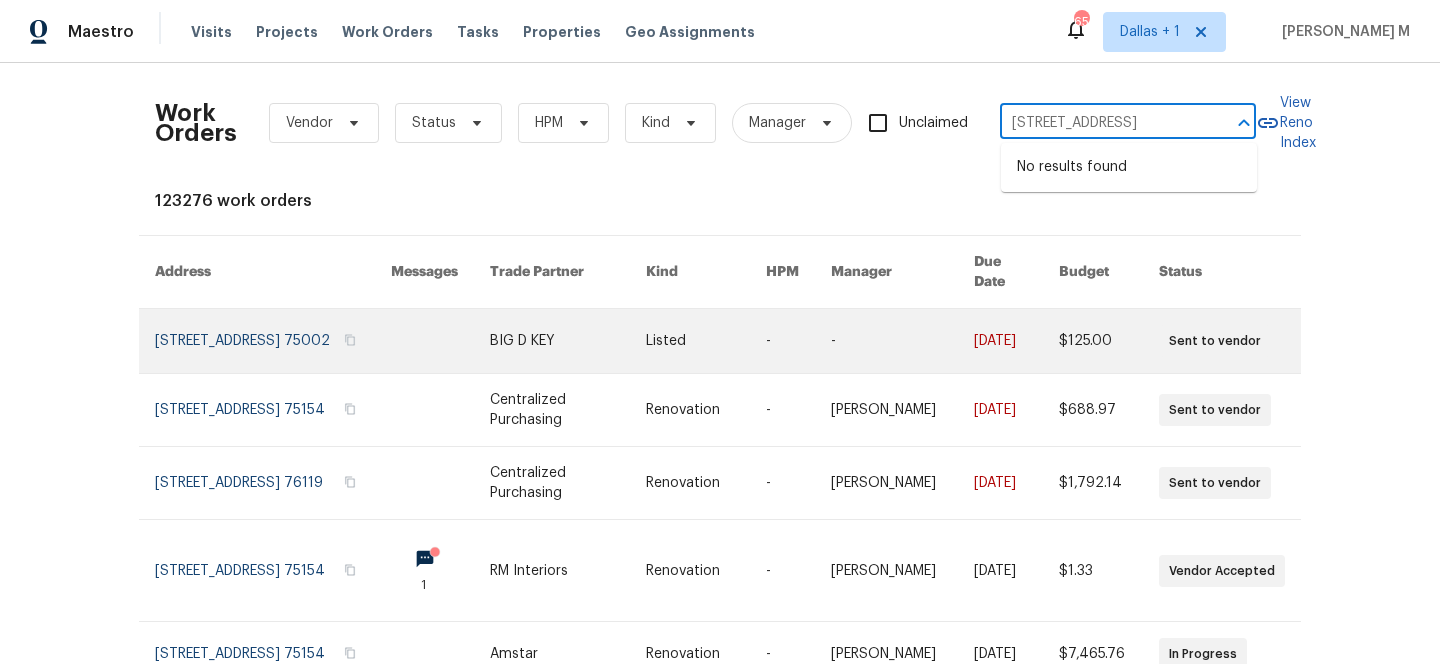 click on "[STREET_ADDRESS]" at bounding box center [1100, 123] 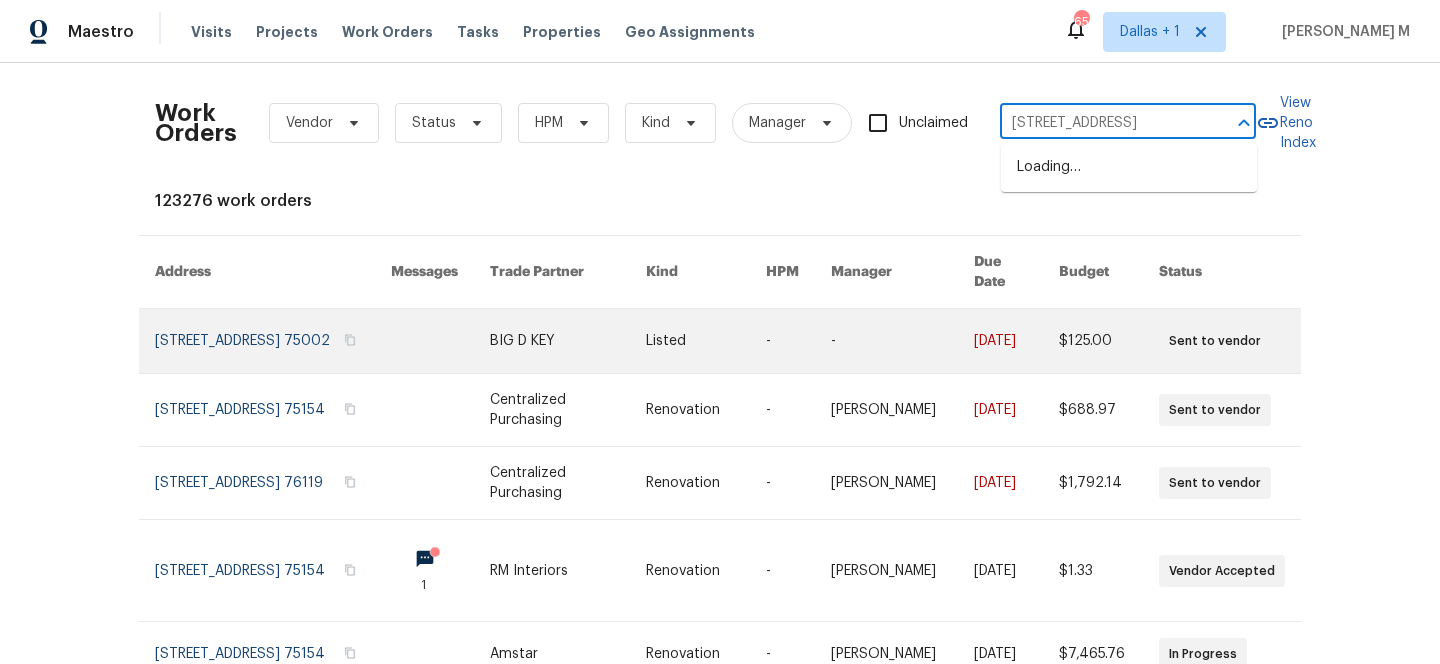 scroll, scrollTop: 0, scrollLeft: 66, axis: horizontal 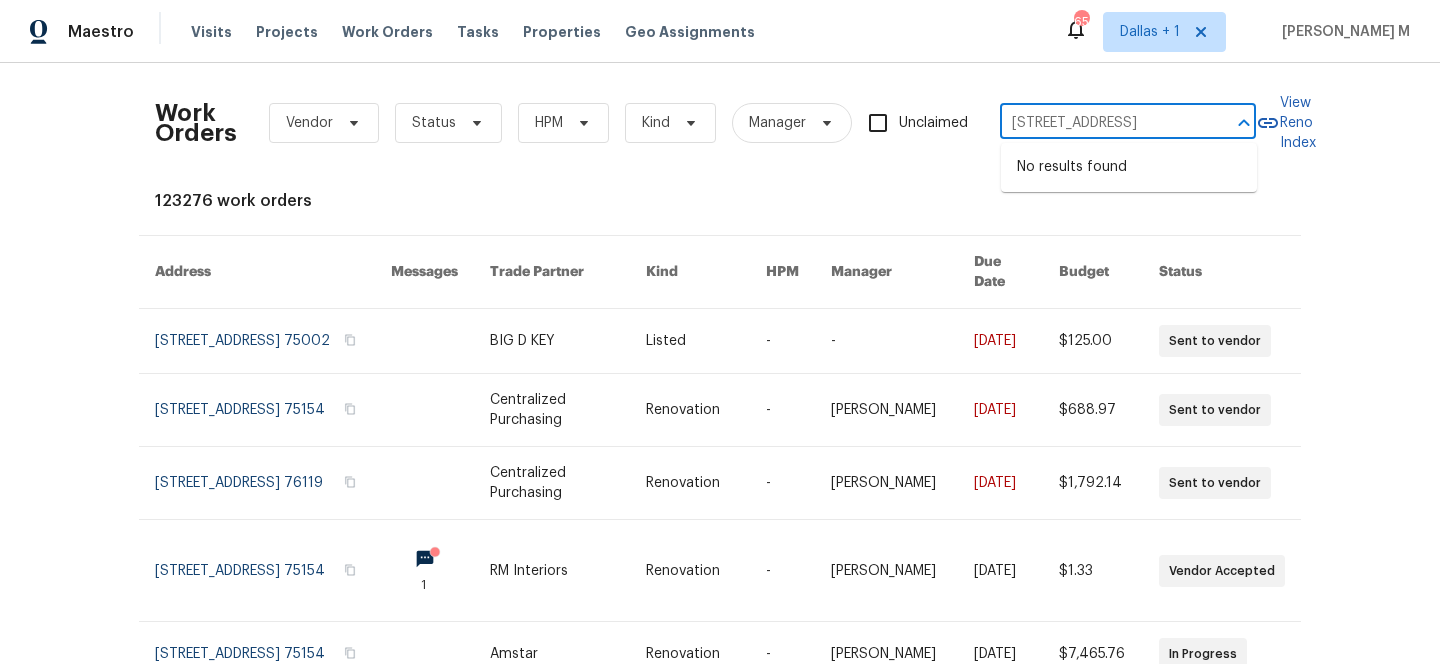 type on "[STREET_ADDRESS]" 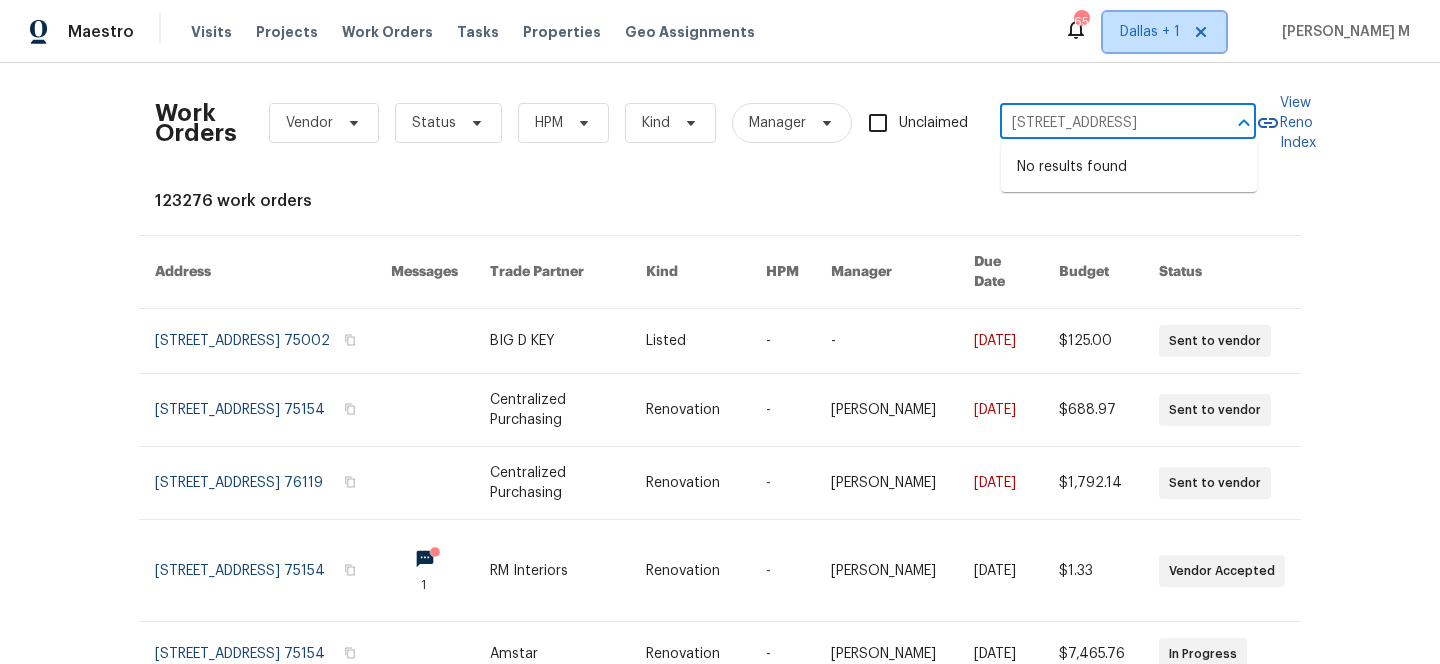type 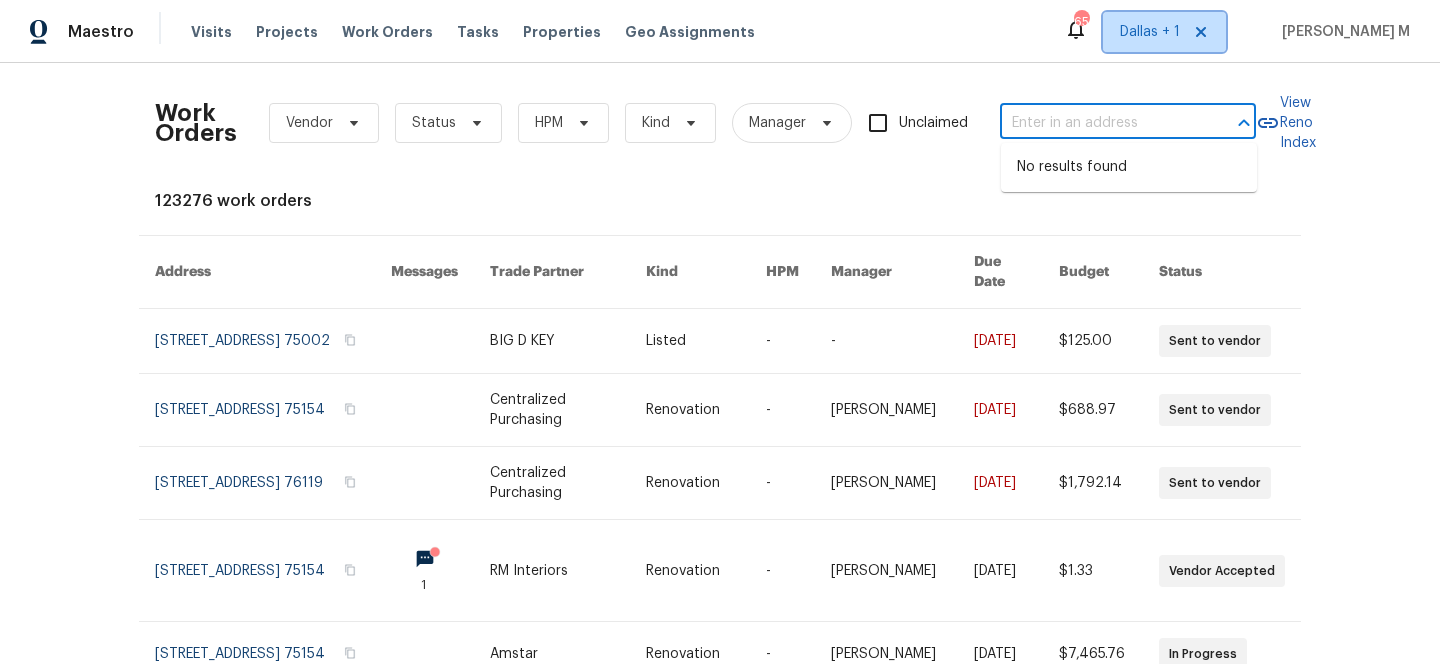 scroll, scrollTop: 0, scrollLeft: 0, axis: both 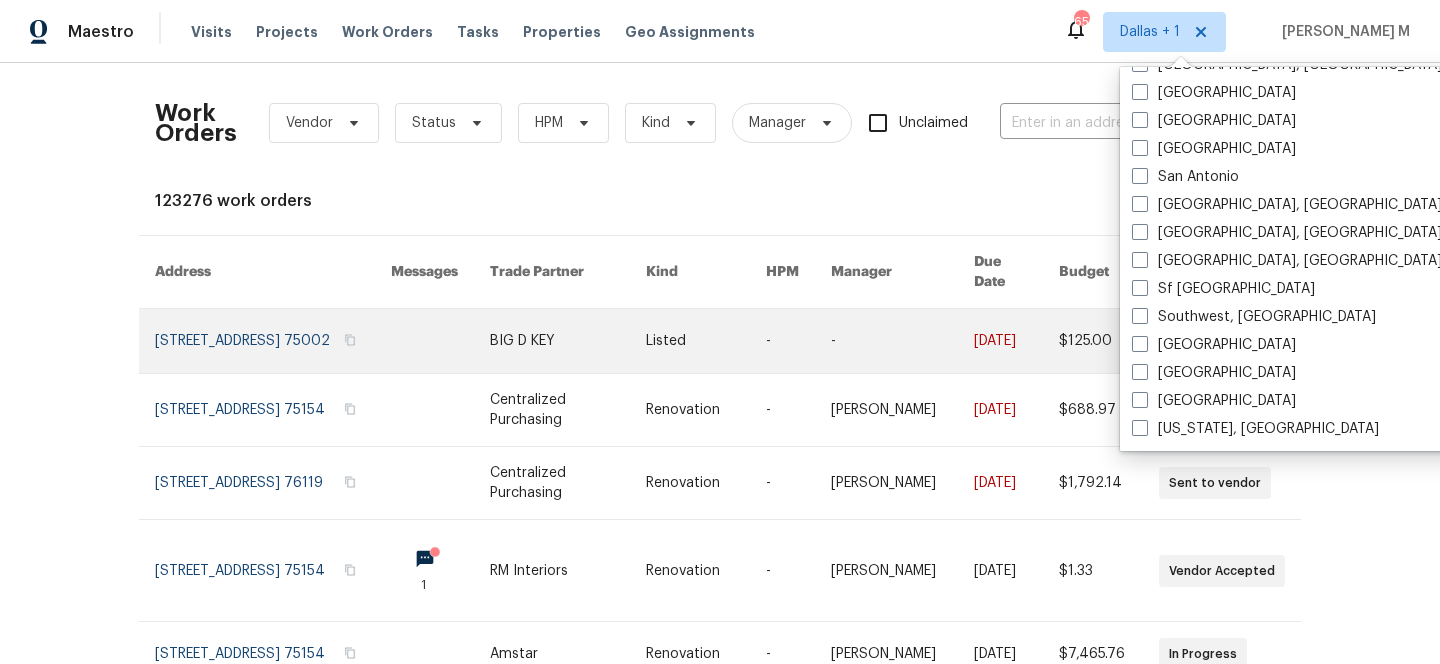 click at bounding box center (903, 341) 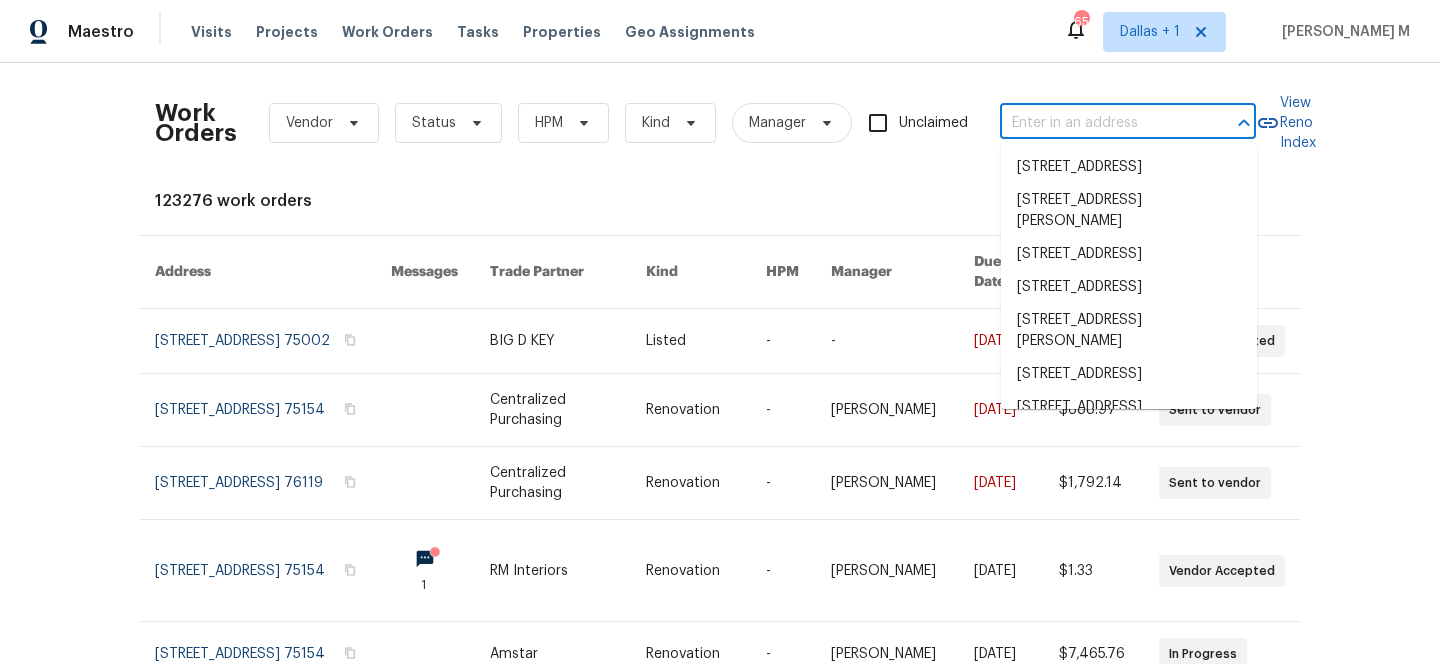 click at bounding box center [1100, 123] 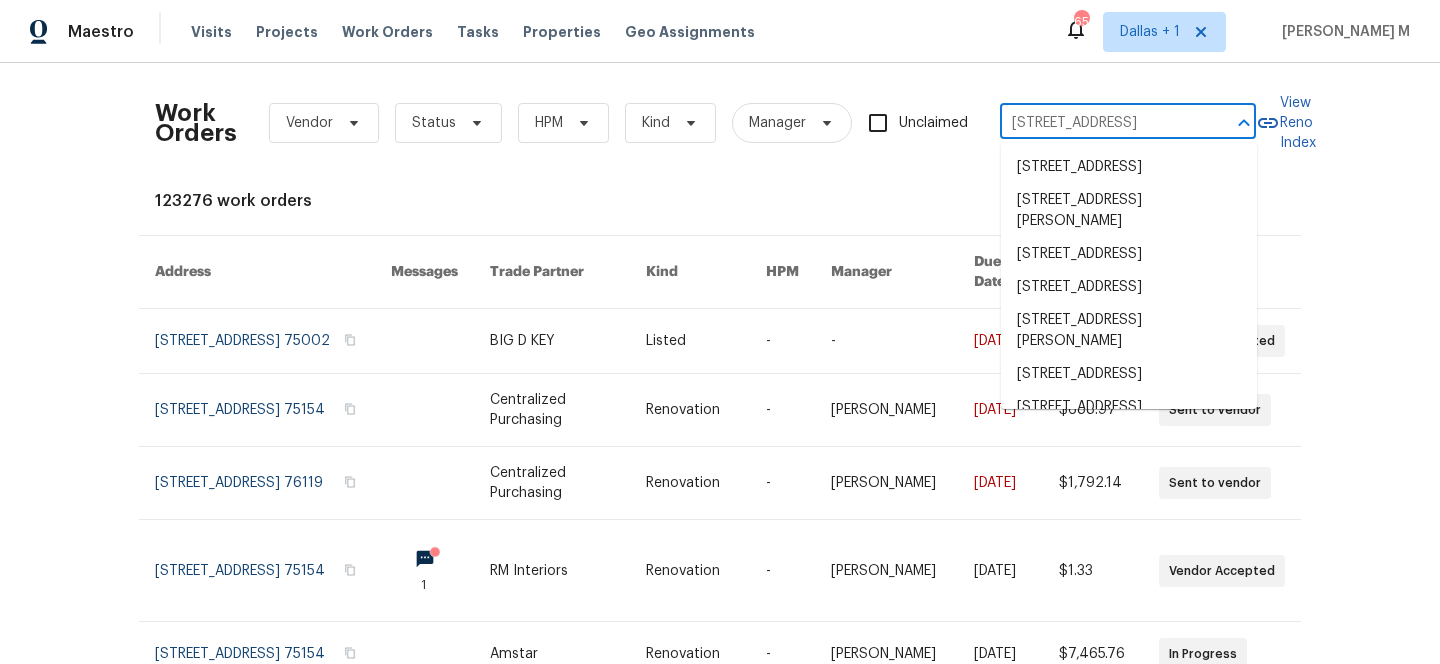 scroll, scrollTop: 0, scrollLeft: 69, axis: horizontal 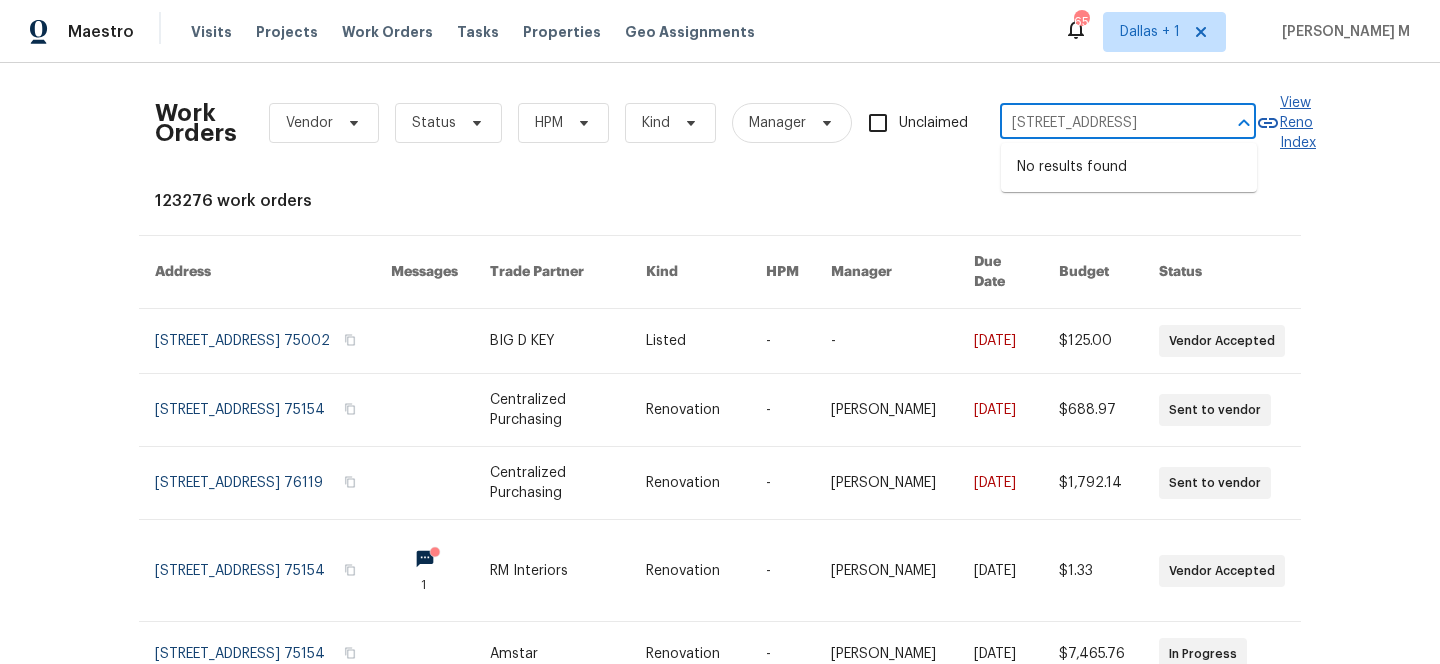 drag, startPoint x: 1068, startPoint y: 124, endPoint x: 1311, endPoint y: 142, distance: 243.66576 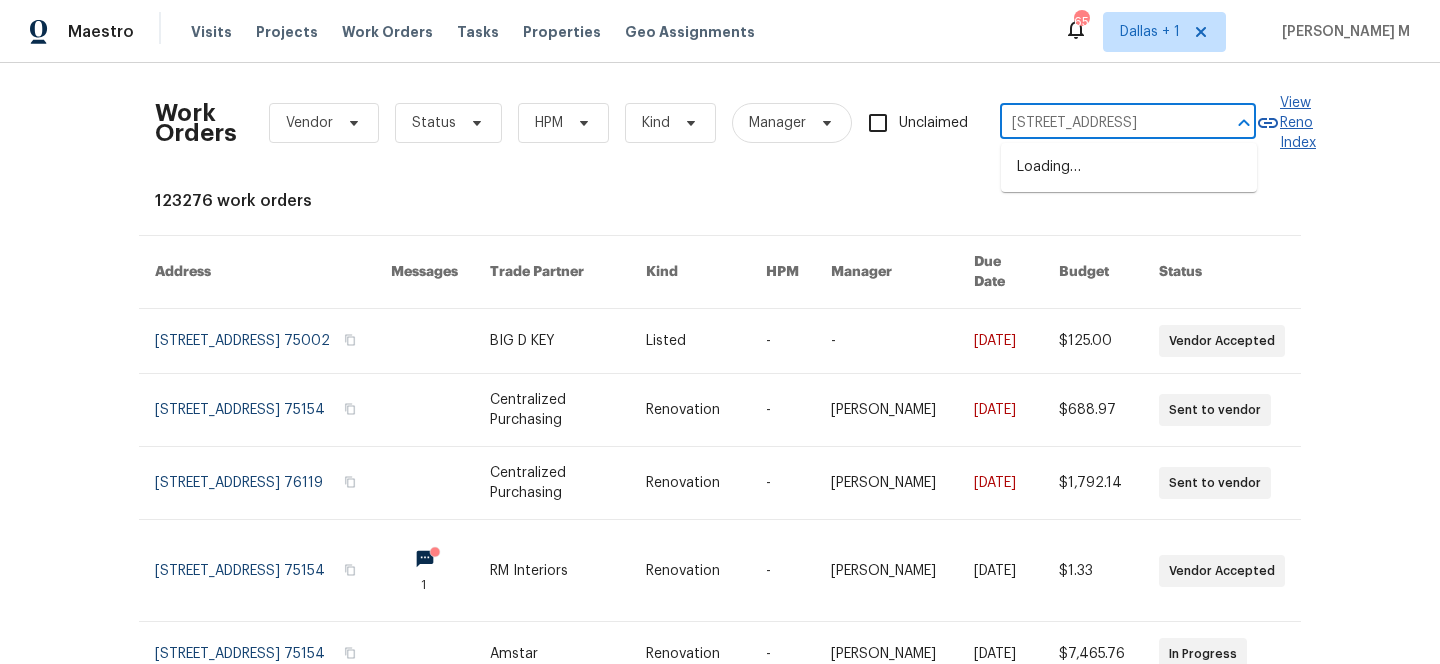 scroll, scrollTop: 0, scrollLeft: 0, axis: both 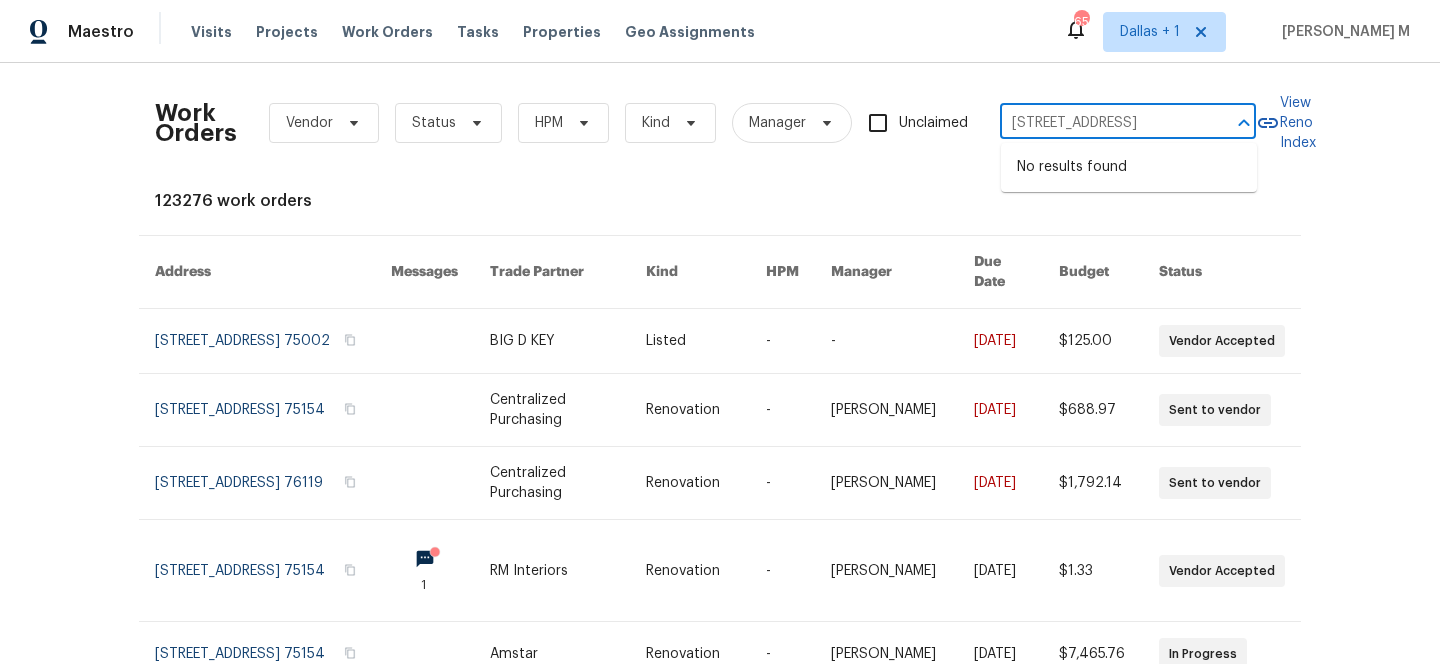type on "[STREET_ADDRESS]" 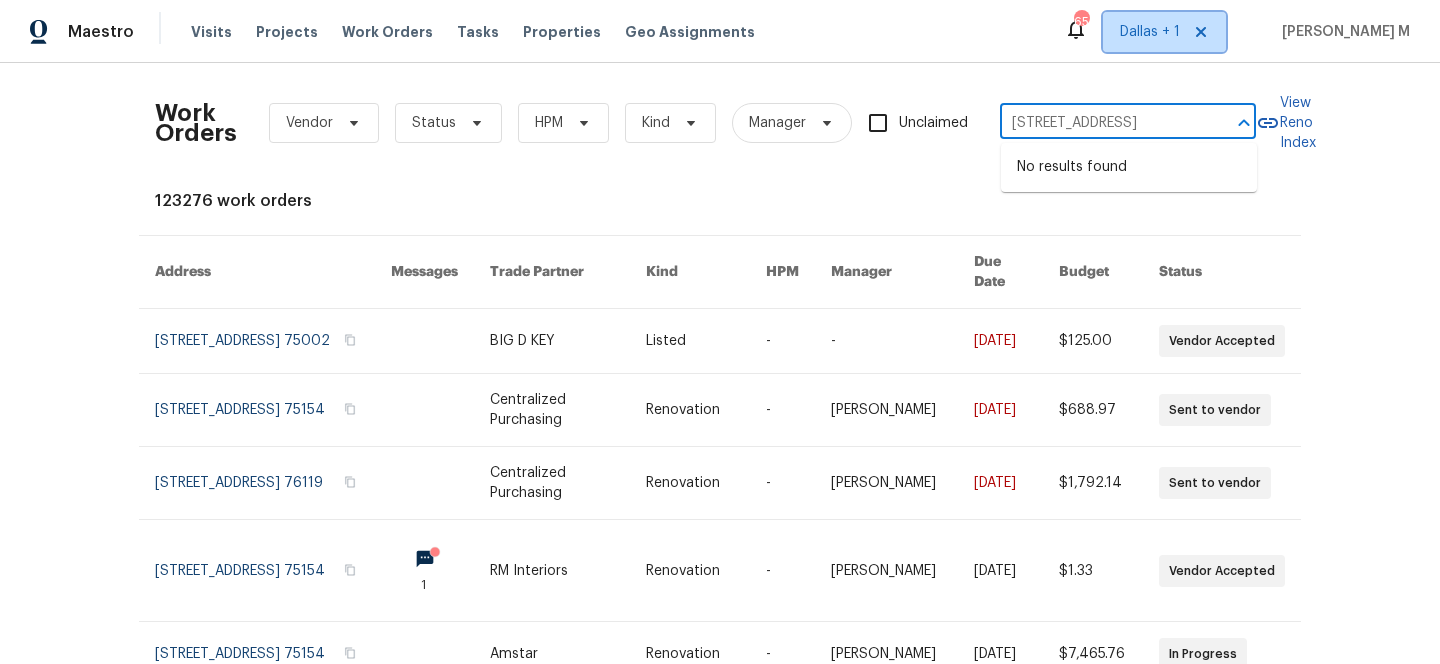 type 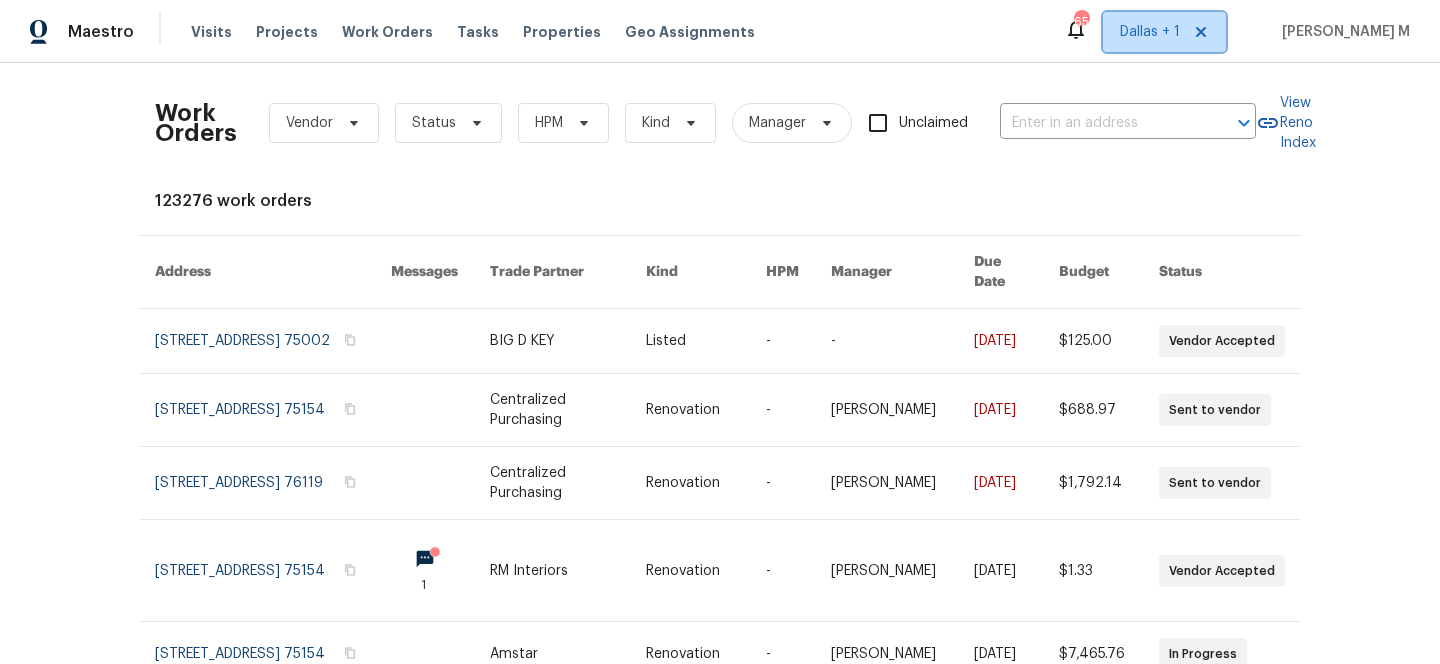 click on "Dallas + 1" at bounding box center [1164, 32] 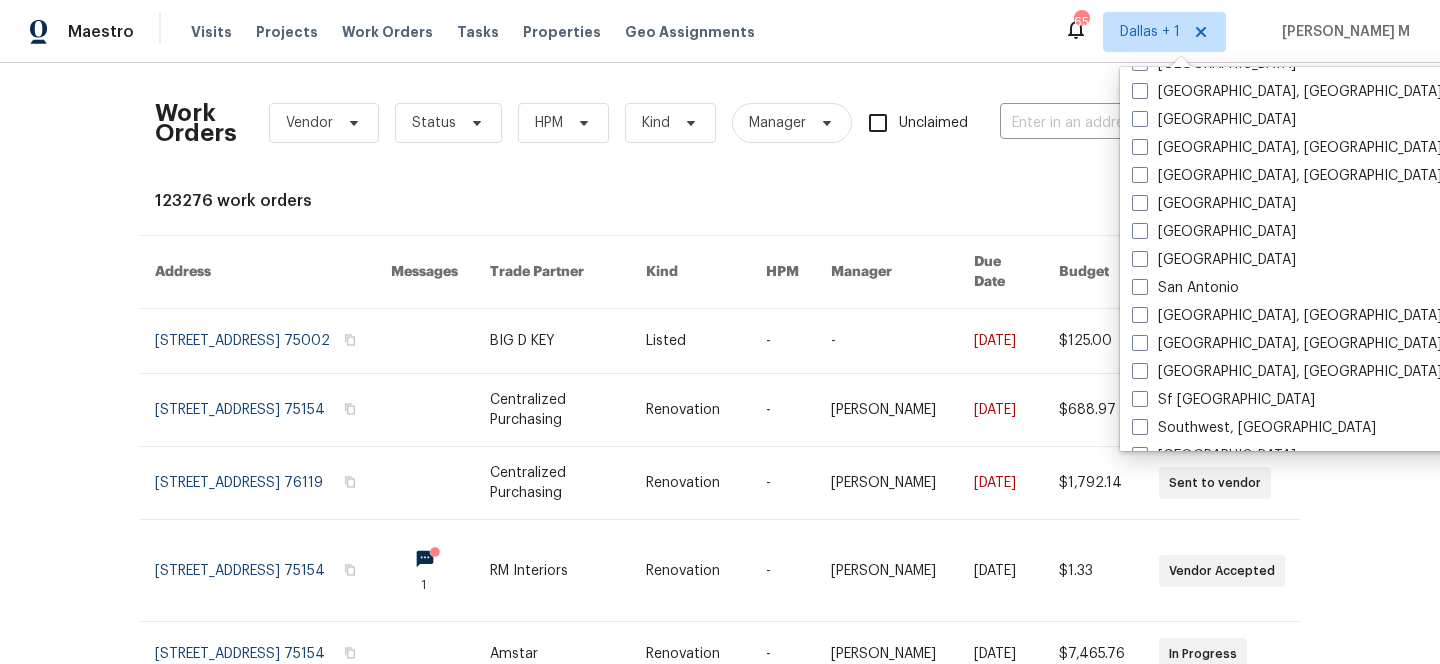 scroll, scrollTop: 1216, scrollLeft: 0, axis: vertical 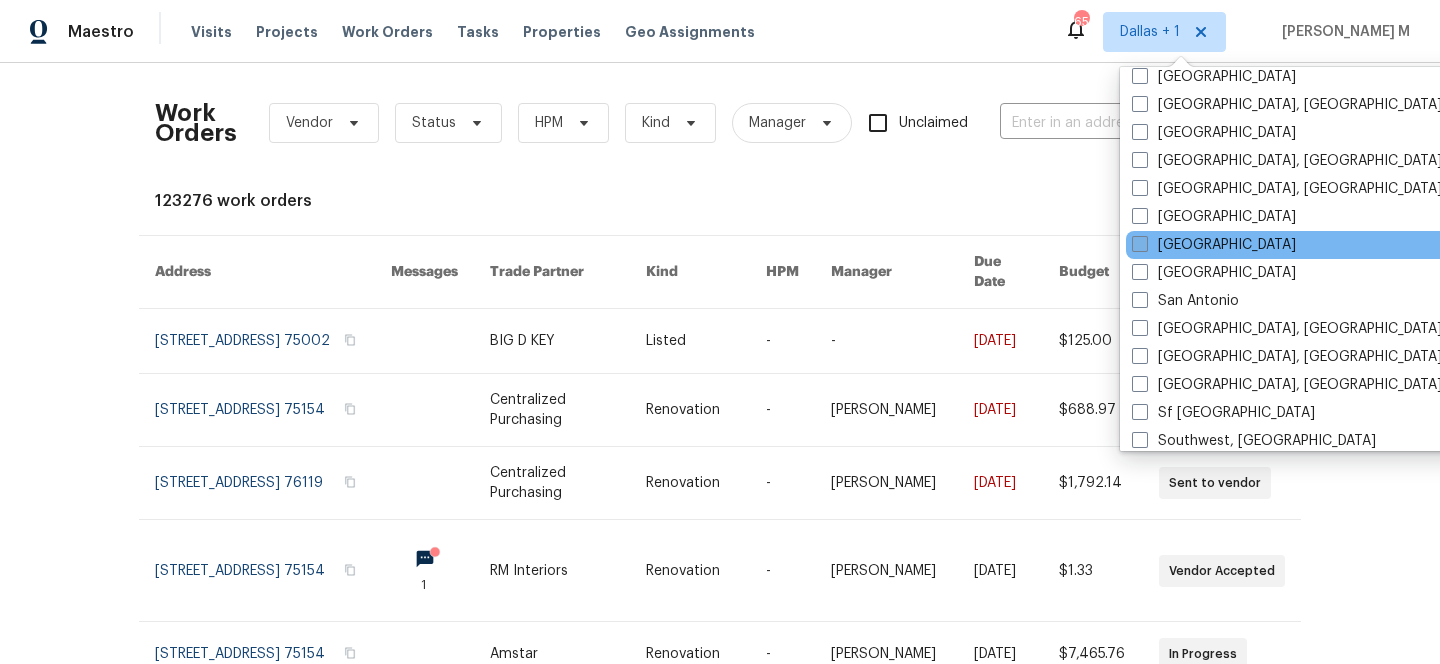 click on "[GEOGRAPHIC_DATA]" at bounding box center [1214, 245] 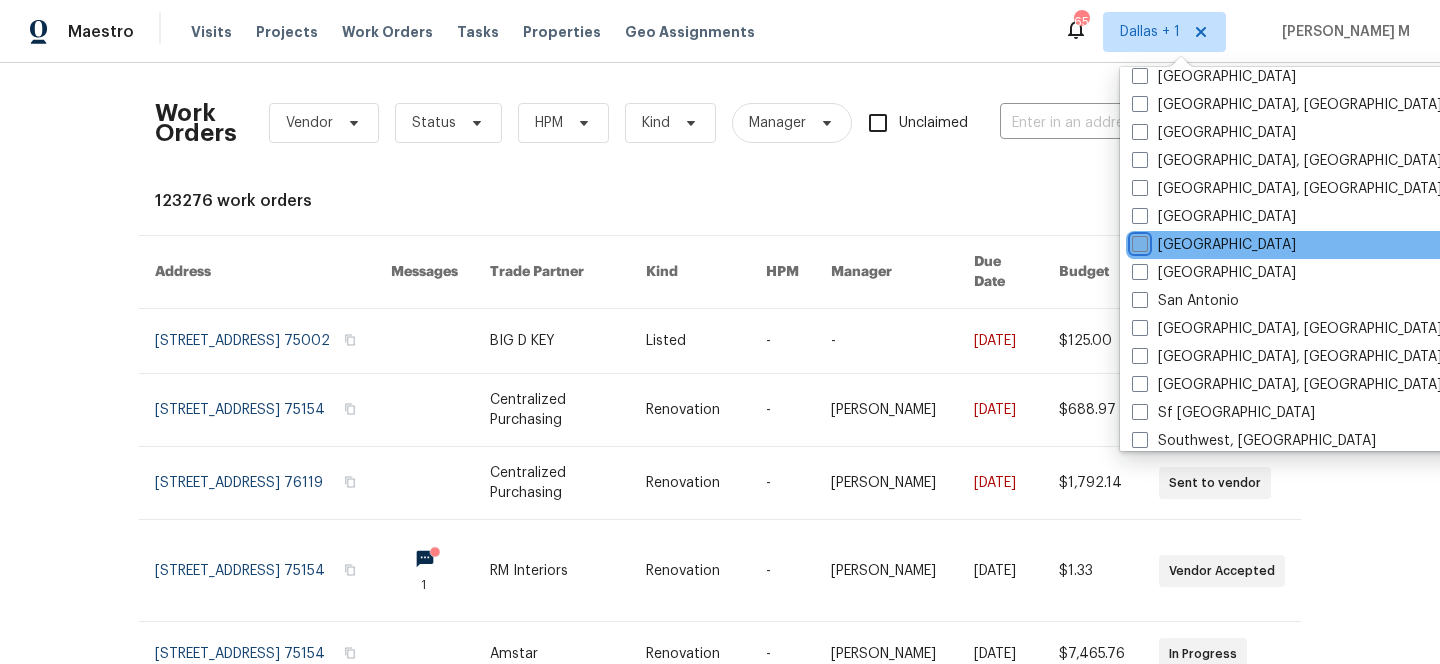 click on "[GEOGRAPHIC_DATA]" at bounding box center [1138, 241] 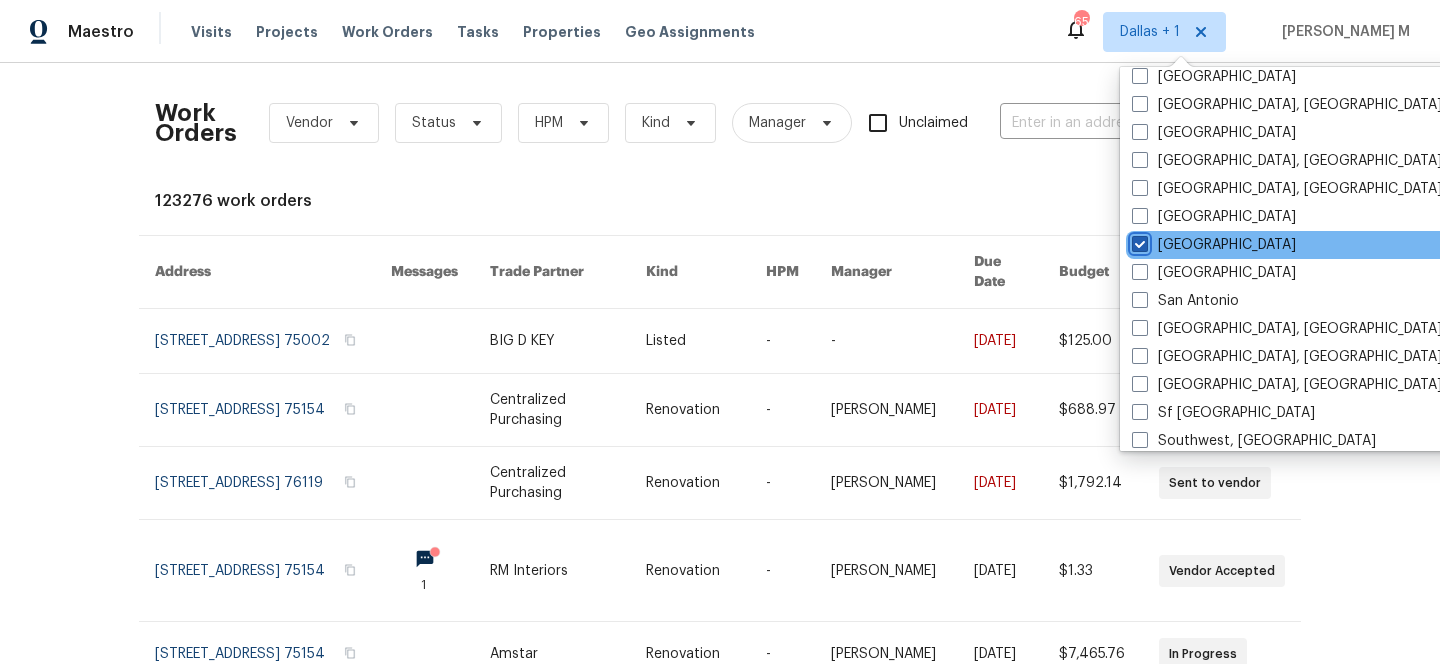 checkbox on "true" 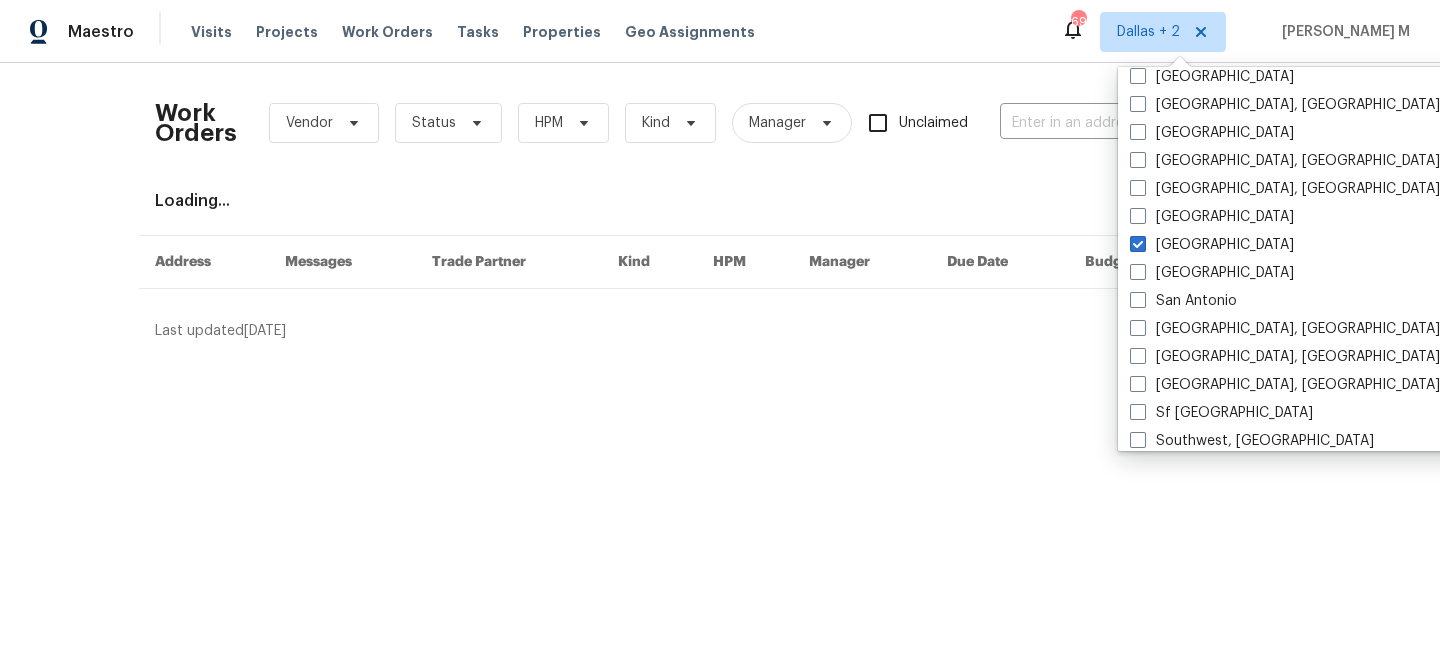 click on "Work Orders Vendor Status HPM Kind Manager Unclaimed ​" at bounding box center (705, 123) 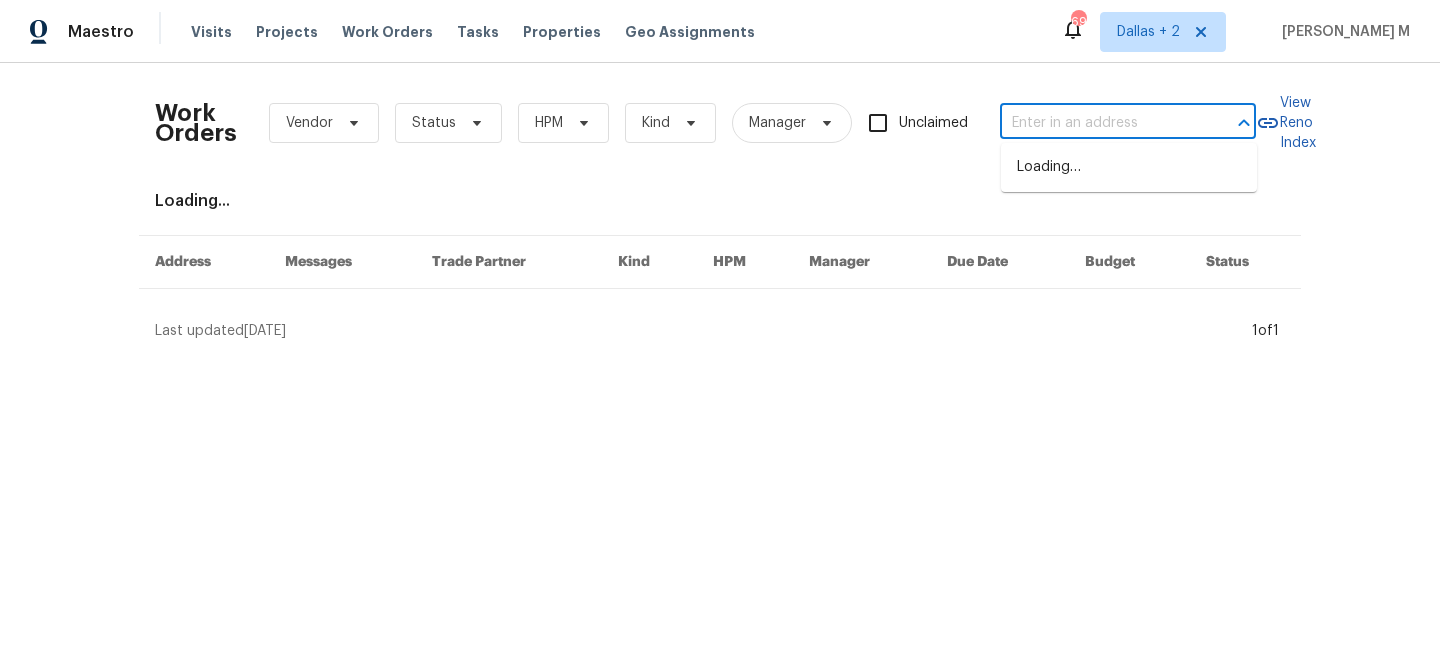 click at bounding box center (1100, 123) 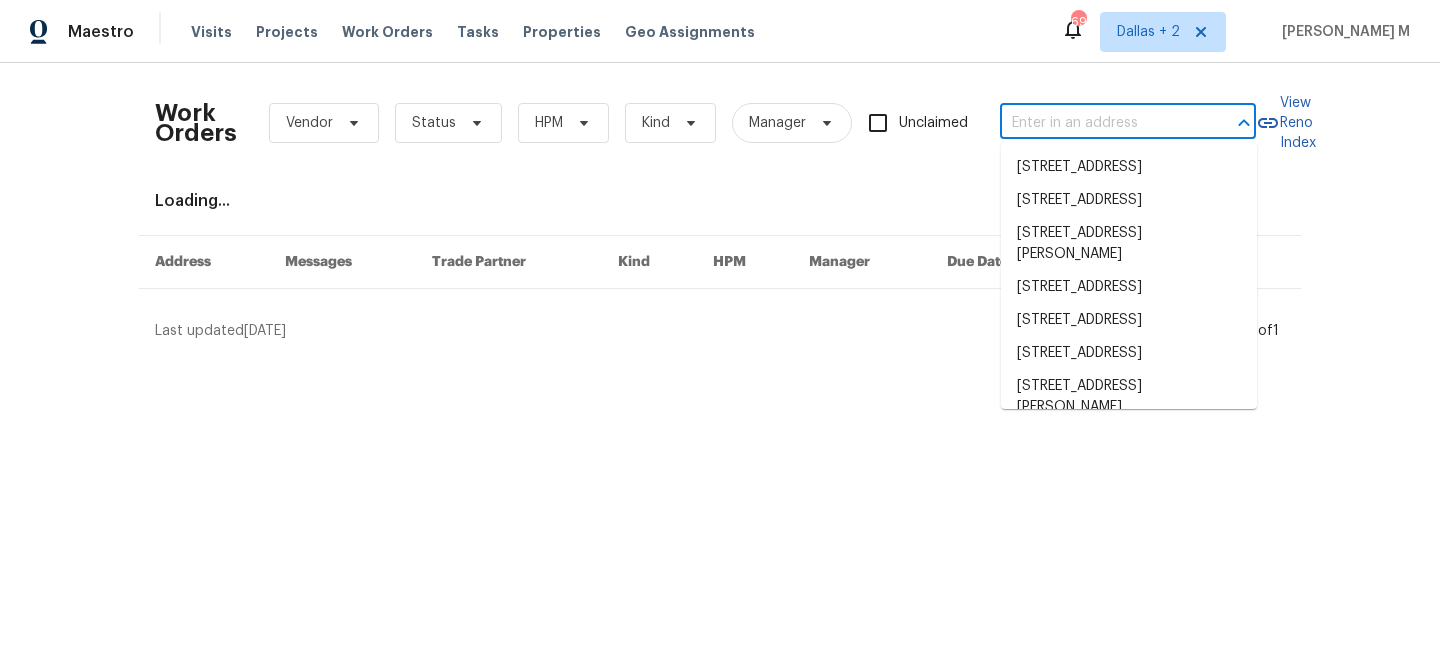 paste on "[STREET_ADDRESS]" 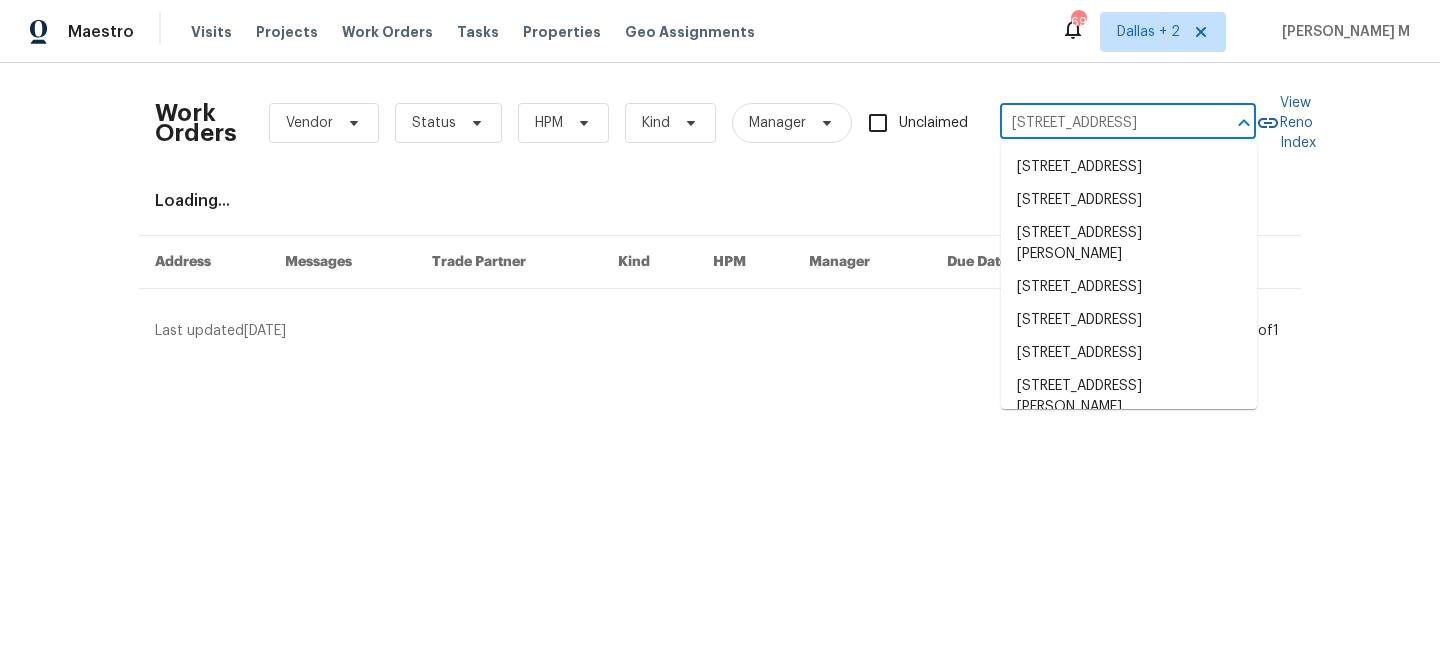 scroll, scrollTop: 0, scrollLeft: 69, axis: horizontal 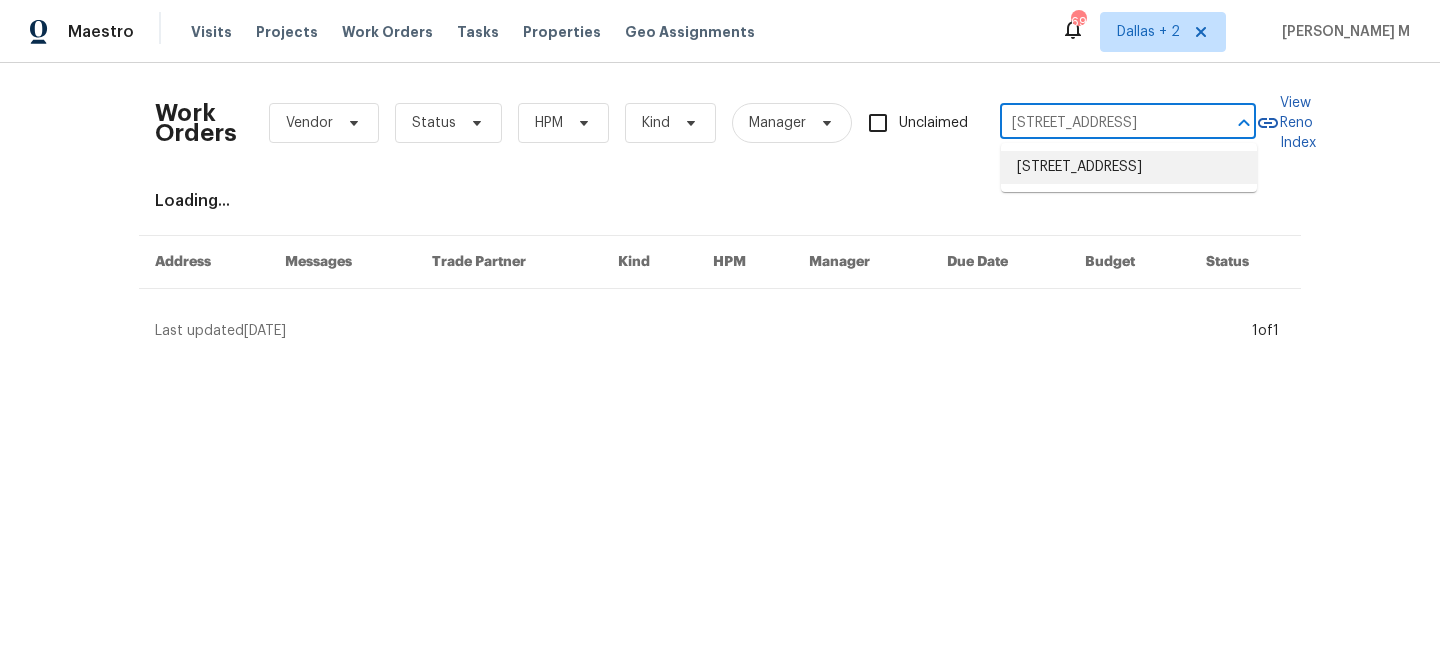 click on "[STREET_ADDRESS]" at bounding box center [1129, 167] 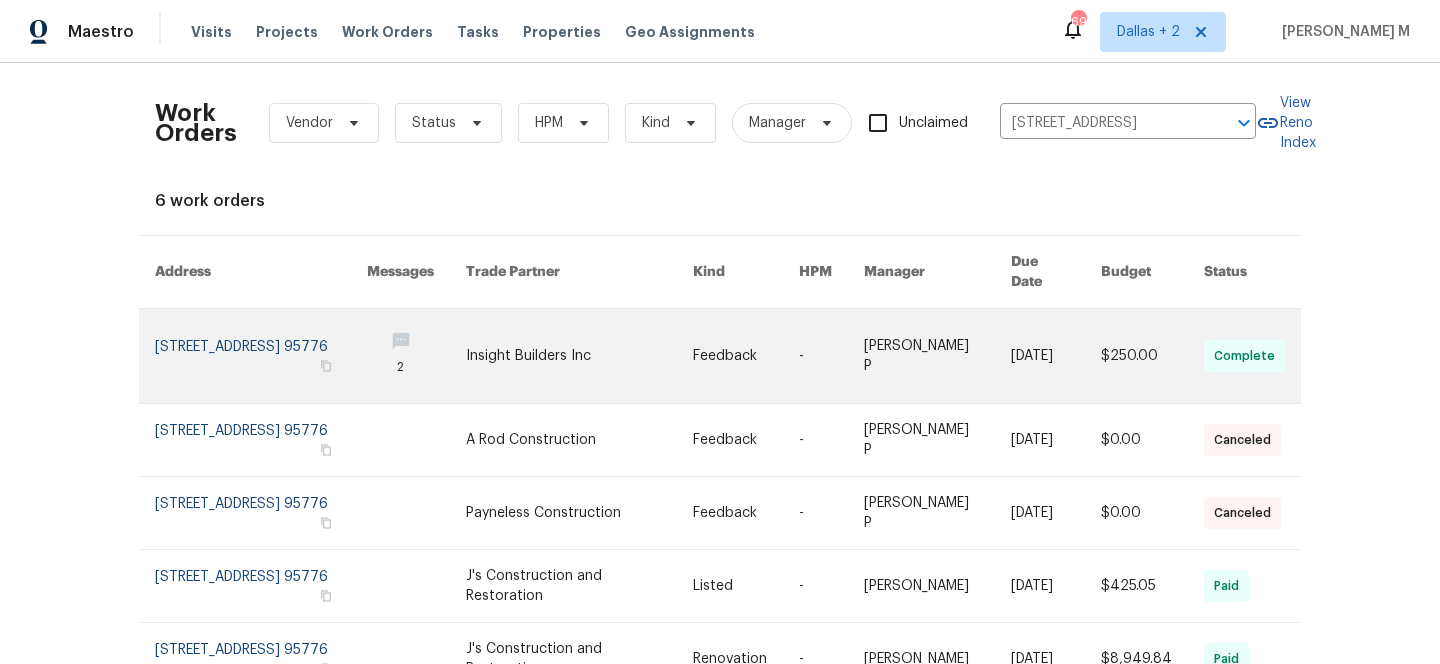 click at bounding box center [831, 356] 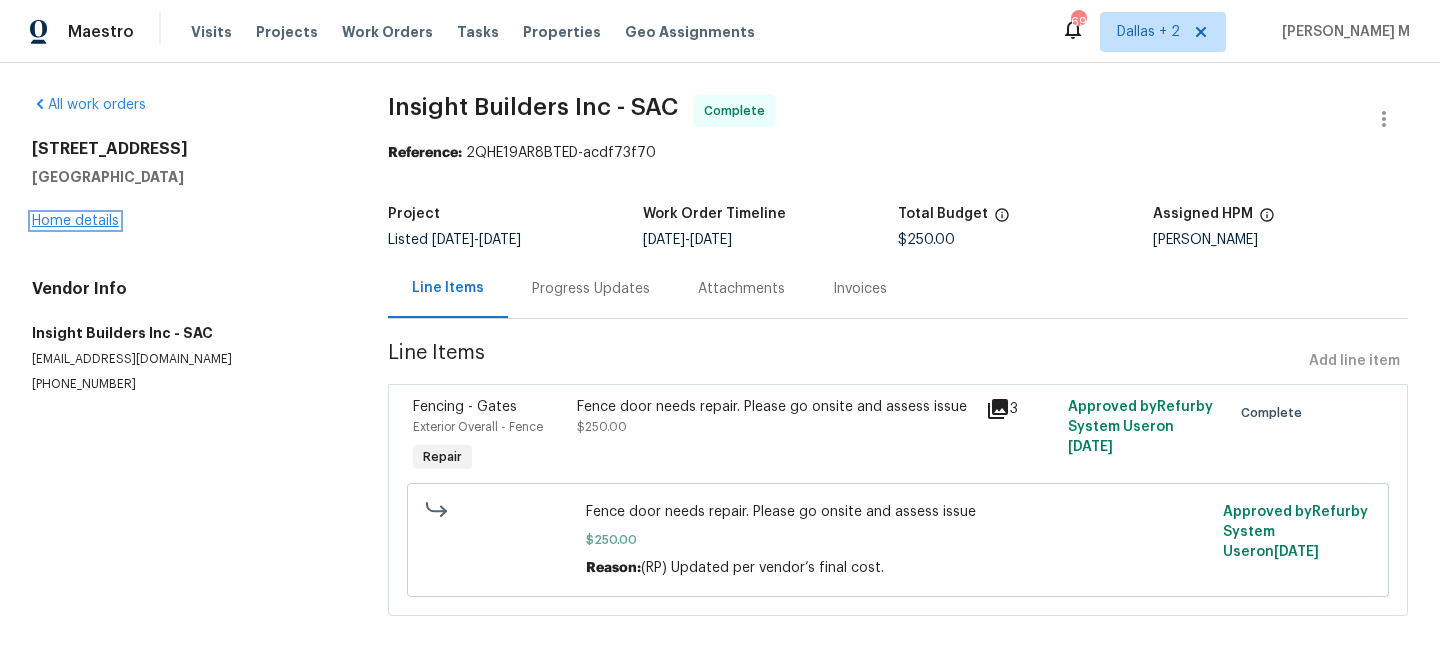 click on "Home details" at bounding box center (75, 221) 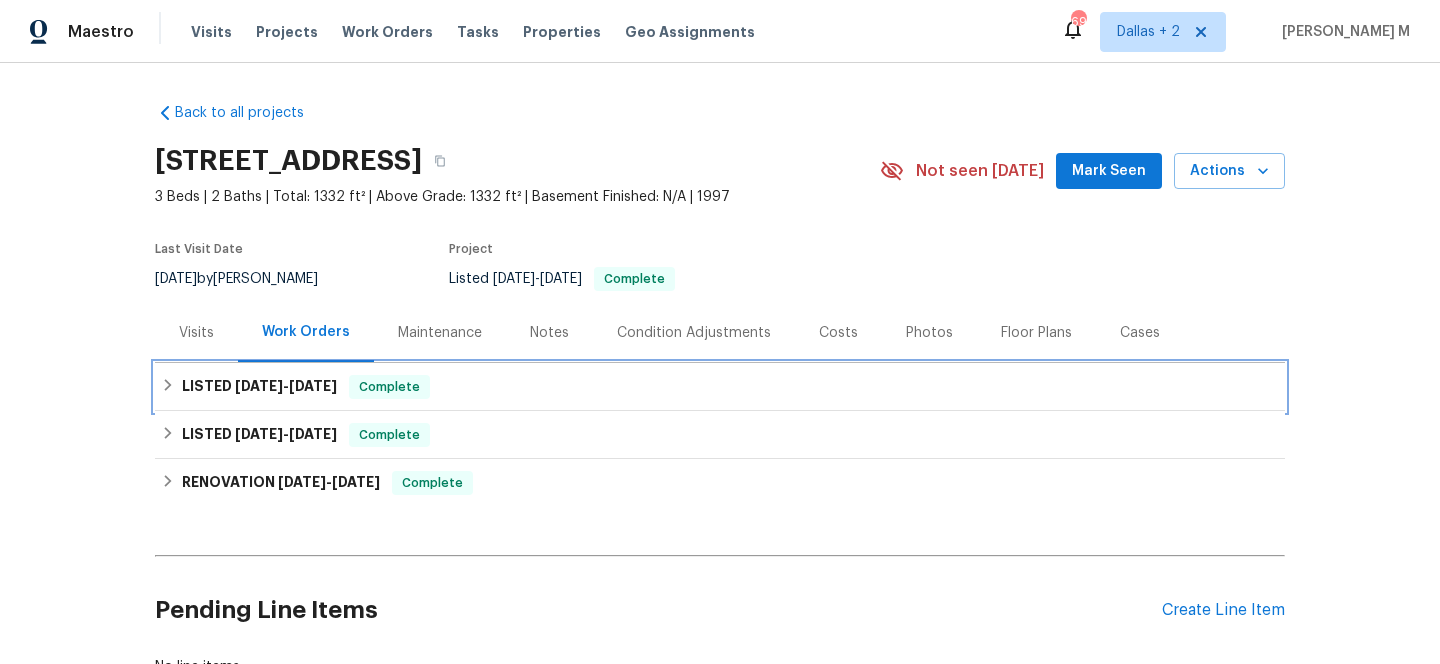 click on "LISTED   [DATE]  -  [DATE] Complete" at bounding box center (720, 387) 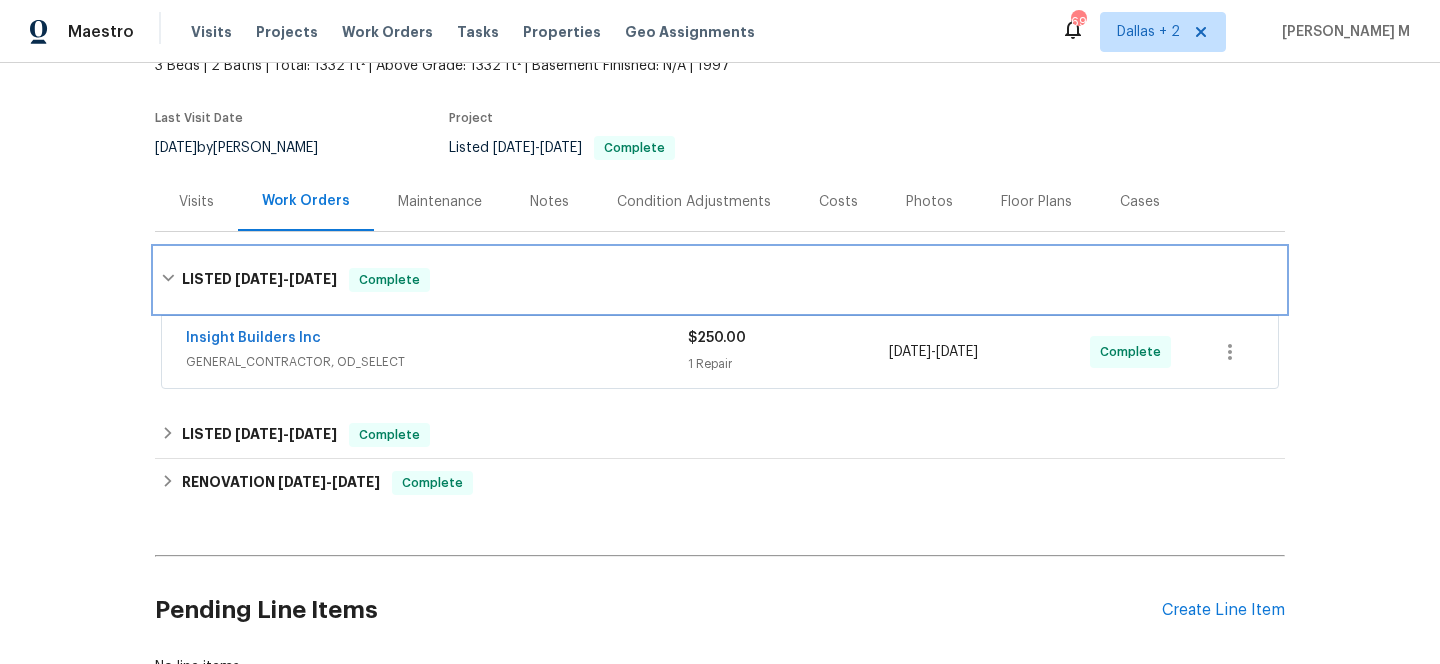 scroll, scrollTop: 135, scrollLeft: 0, axis: vertical 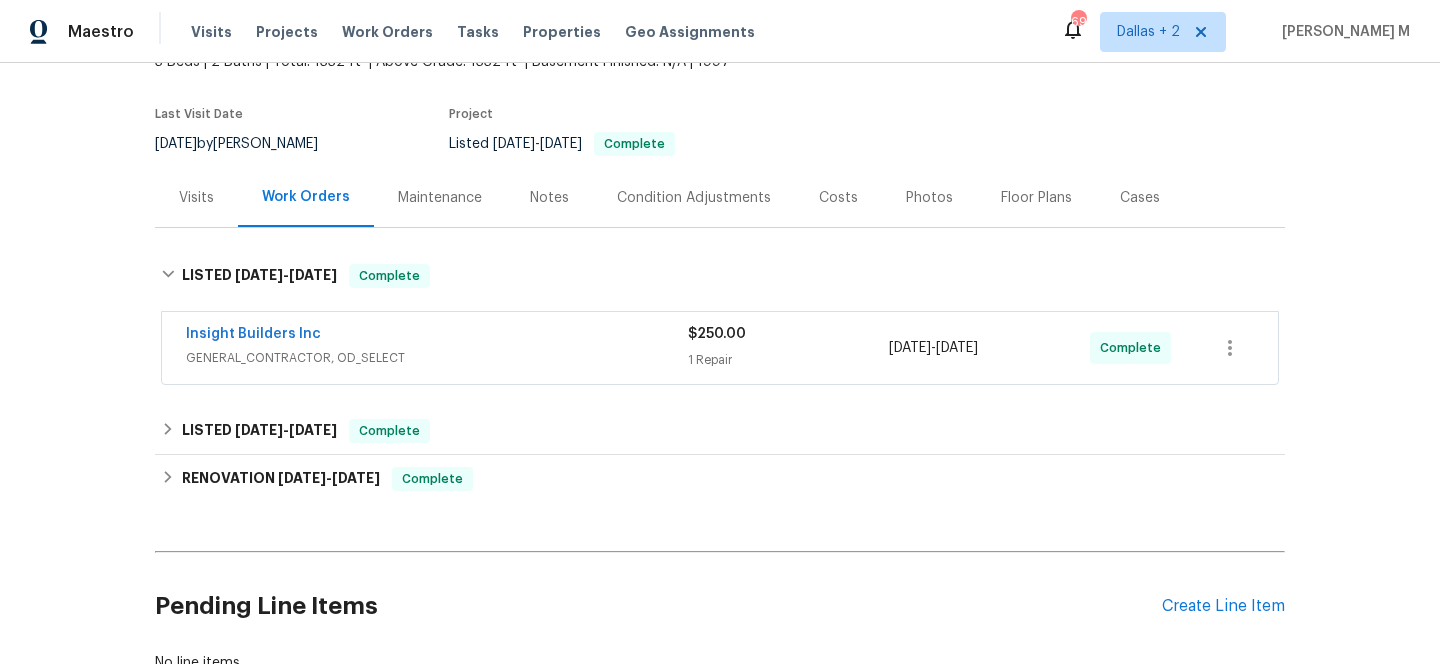 click on "Insight Builders Inc" at bounding box center (437, 336) 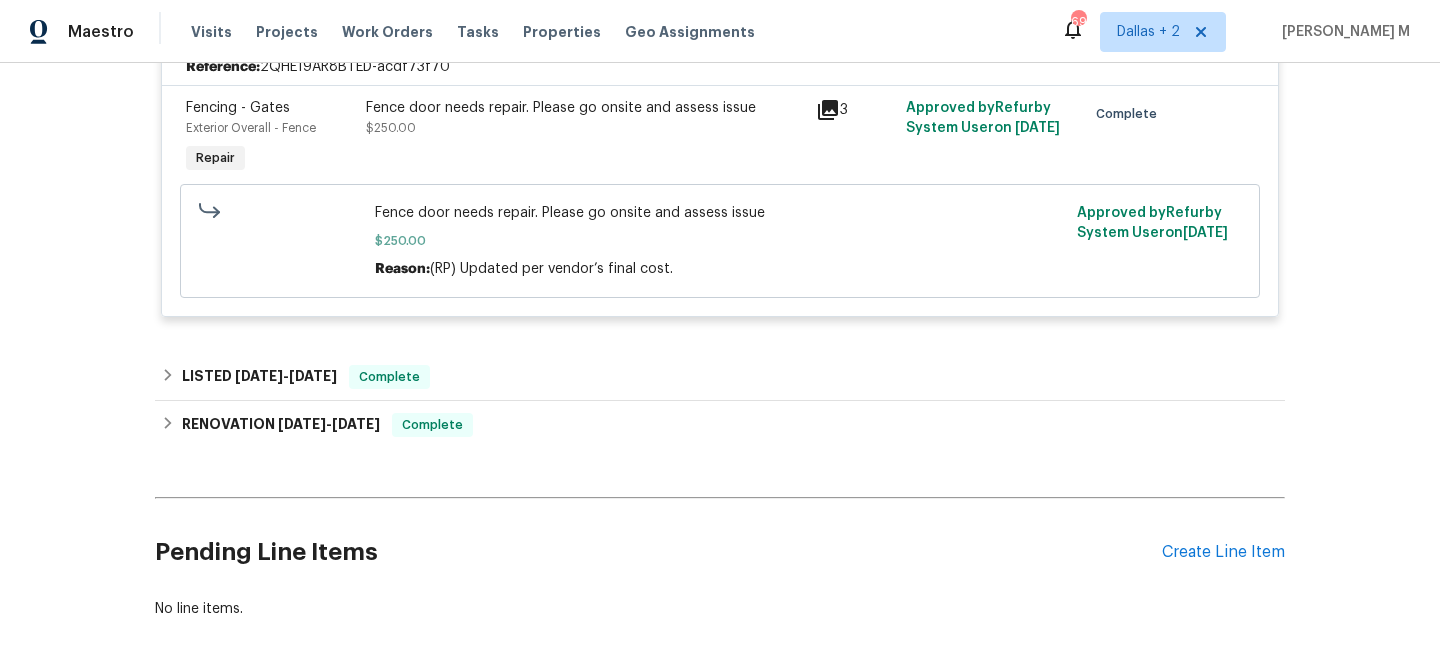 scroll, scrollTop: 509, scrollLeft: 0, axis: vertical 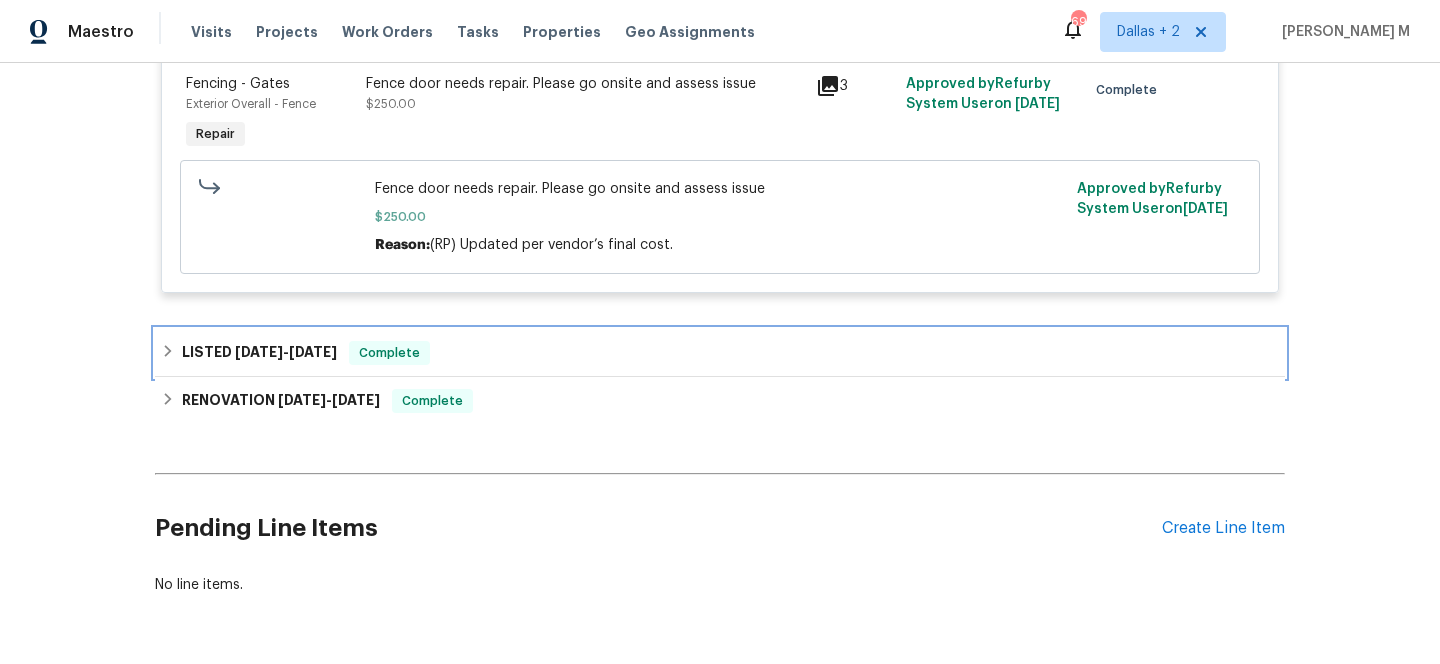 click on "LISTED   [DATE]  -  [DATE] Complete" at bounding box center (720, 353) 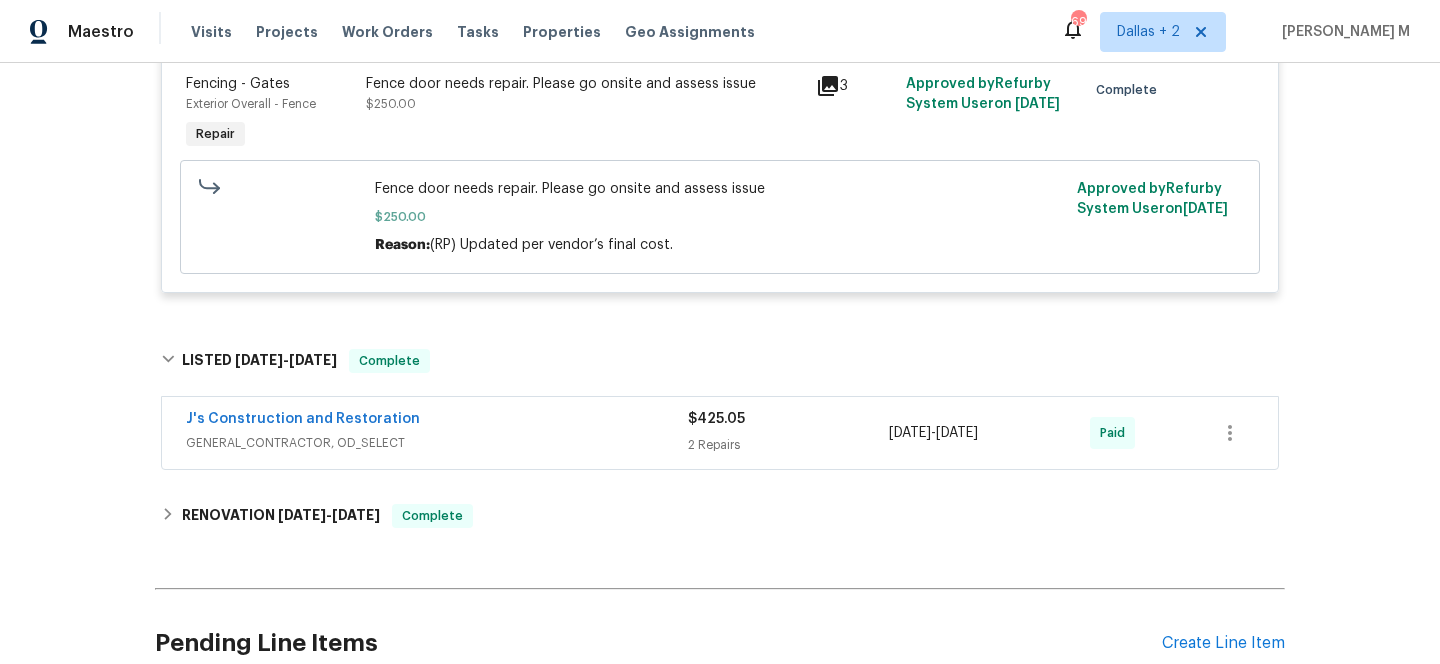 click on "J's Construction and Restoration" at bounding box center [437, 421] 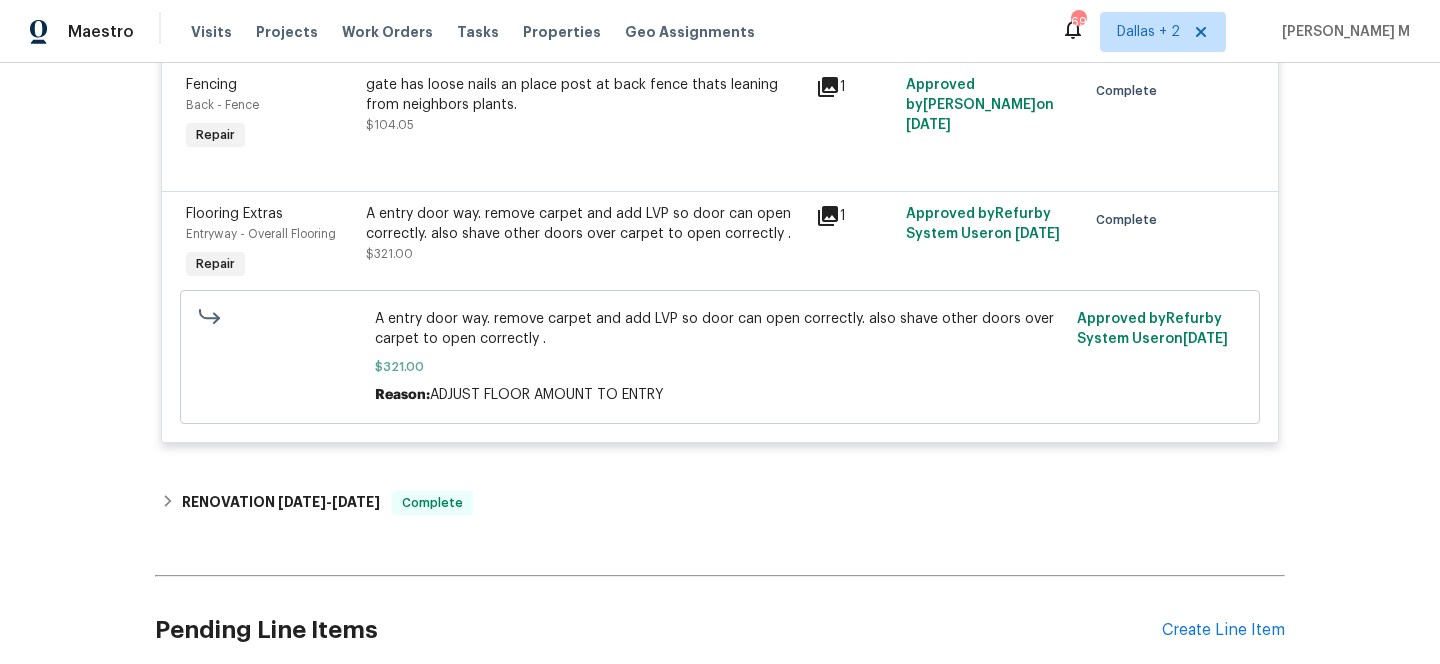 scroll, scrollTop: 971, scrollLeft: 0, axis: vertical 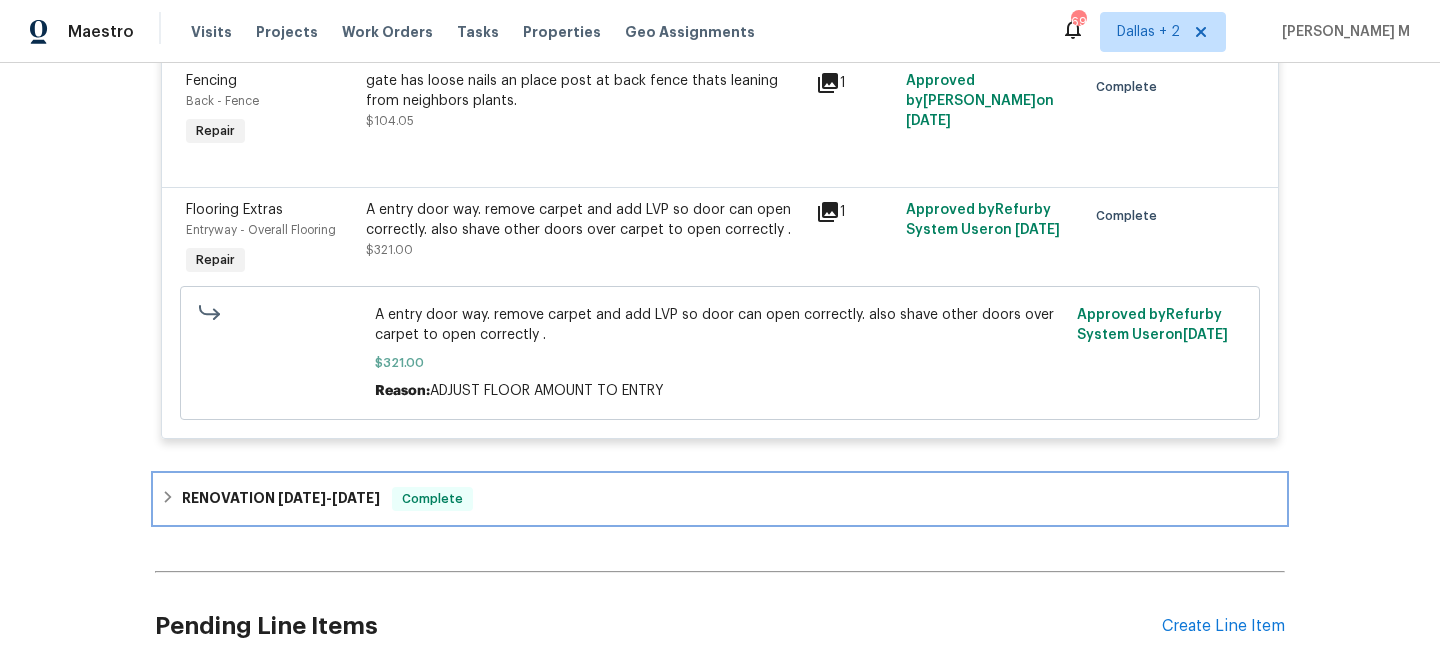 click on "RENOVATION   [DATE]  -  [DATE] Complete" at bounding box center [720, 499] 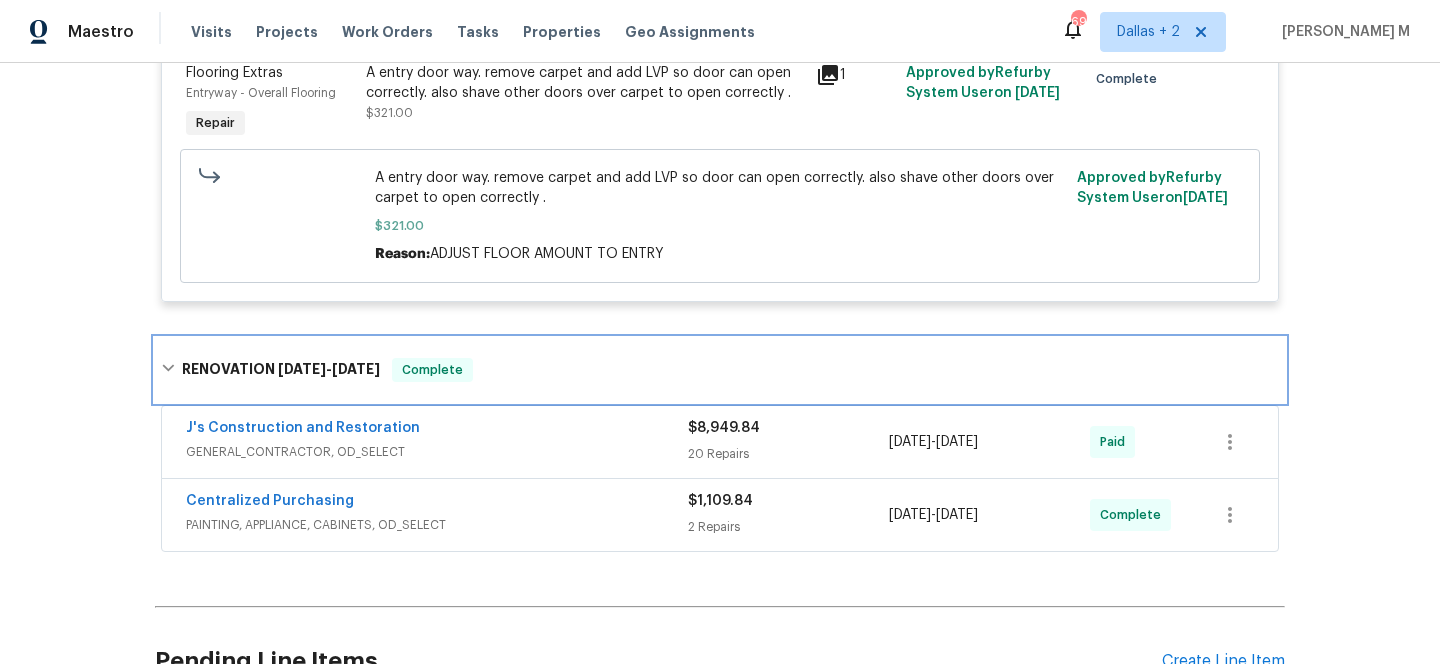 scroll, scrollTop: 1185, scrollLeft: 0, axis: vertical 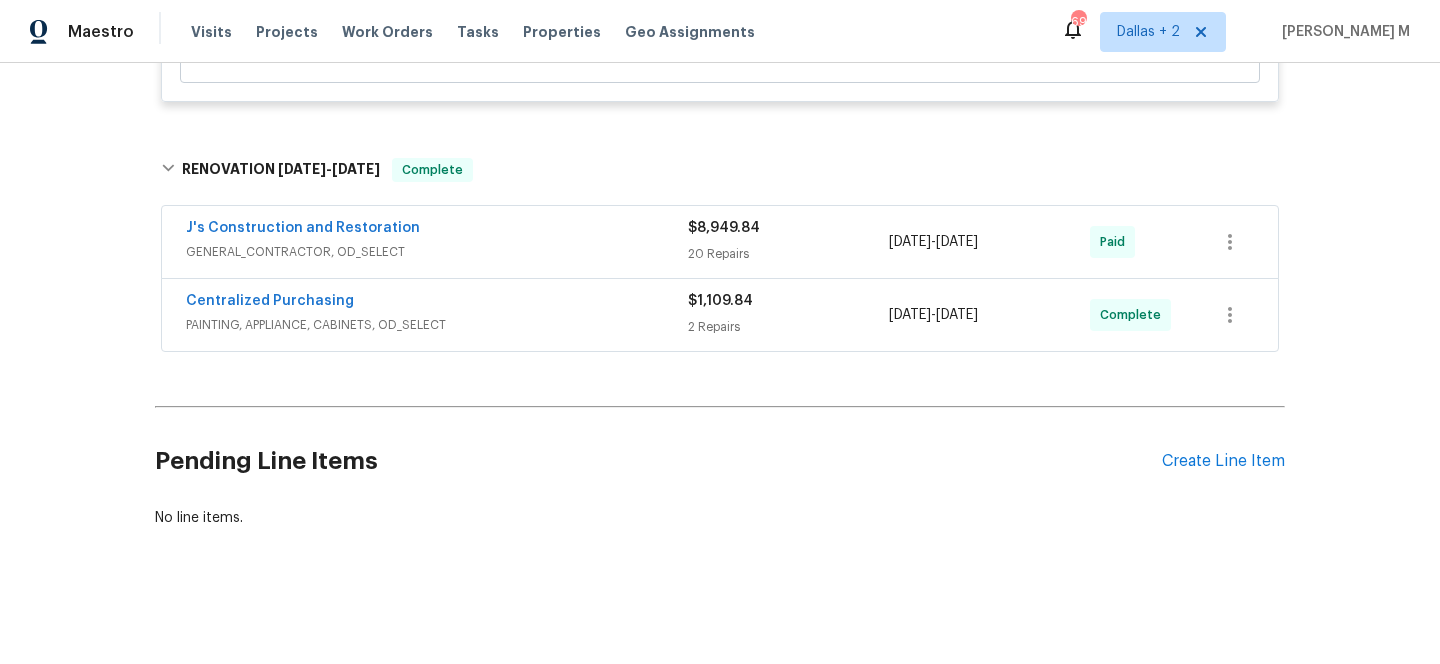 click on "GENERAL_CONTRACTOR, OD_SELECT" at bounding box center [437, 252] 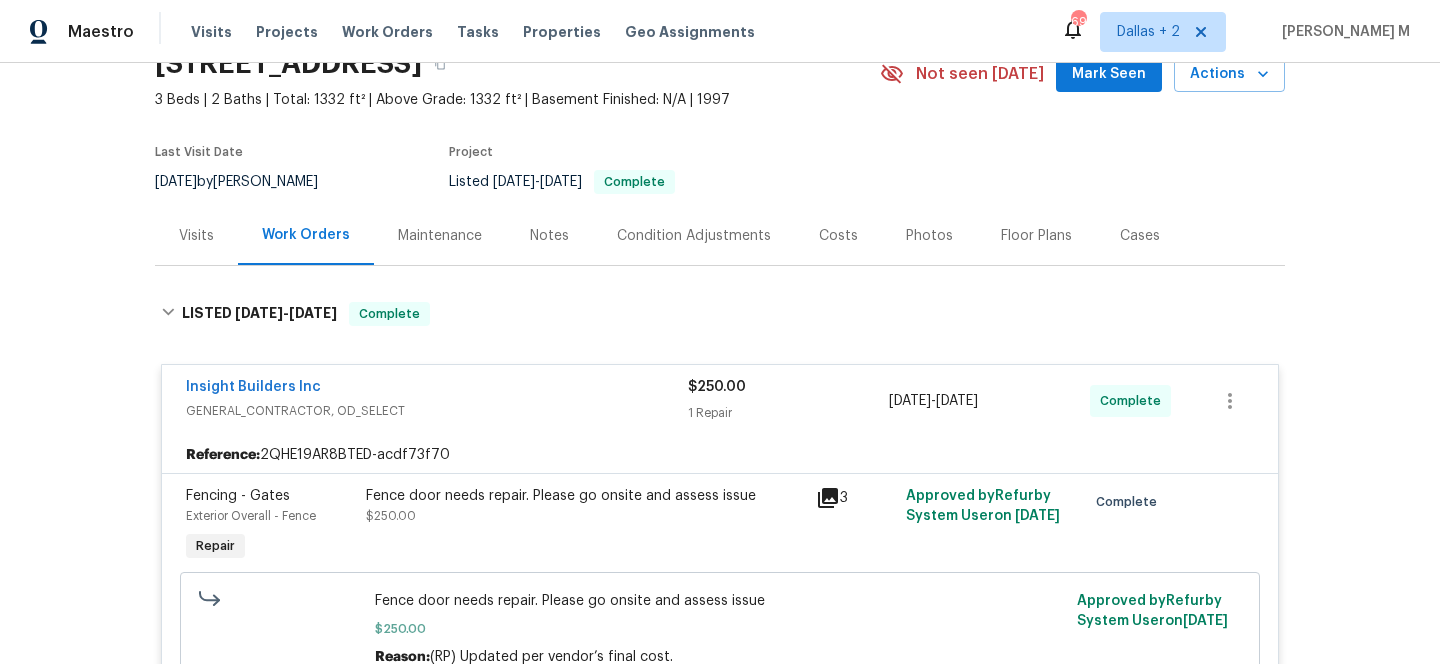scroll, scrollTop: 0, scrollLeft: 0, axis: both 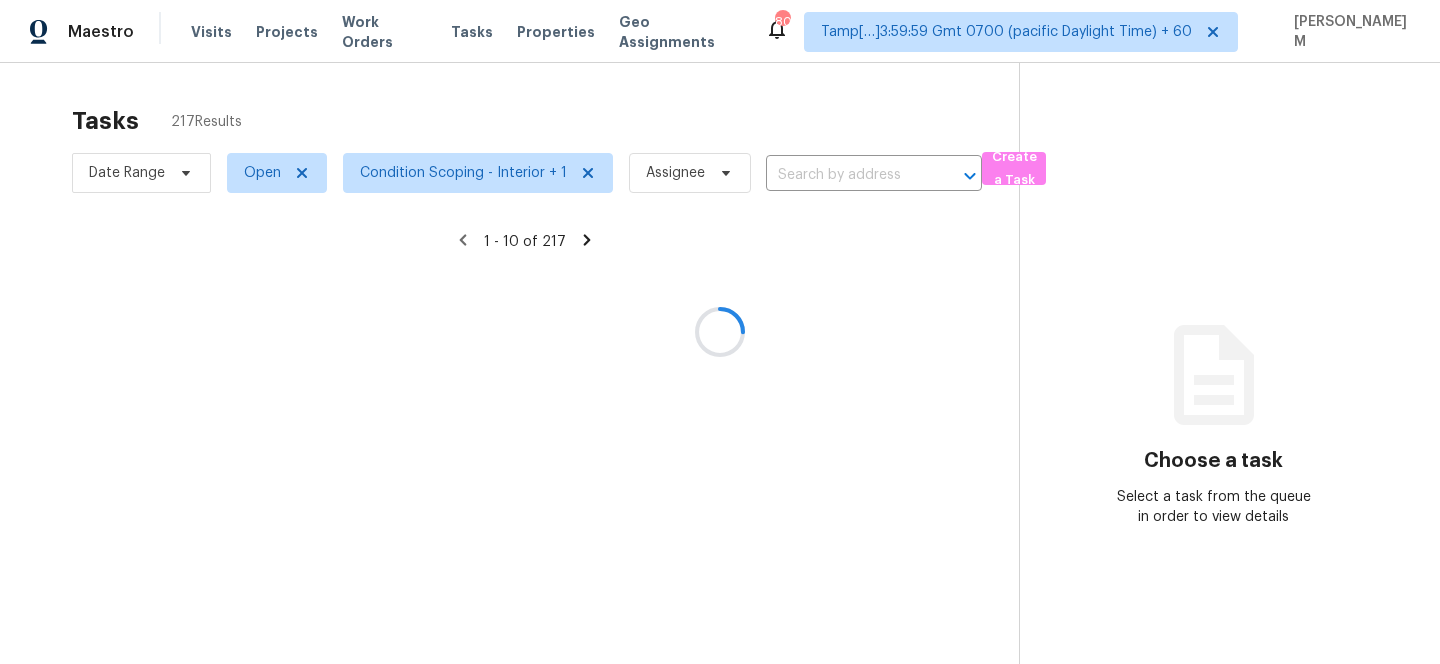 click at bounding box center [720, 332] 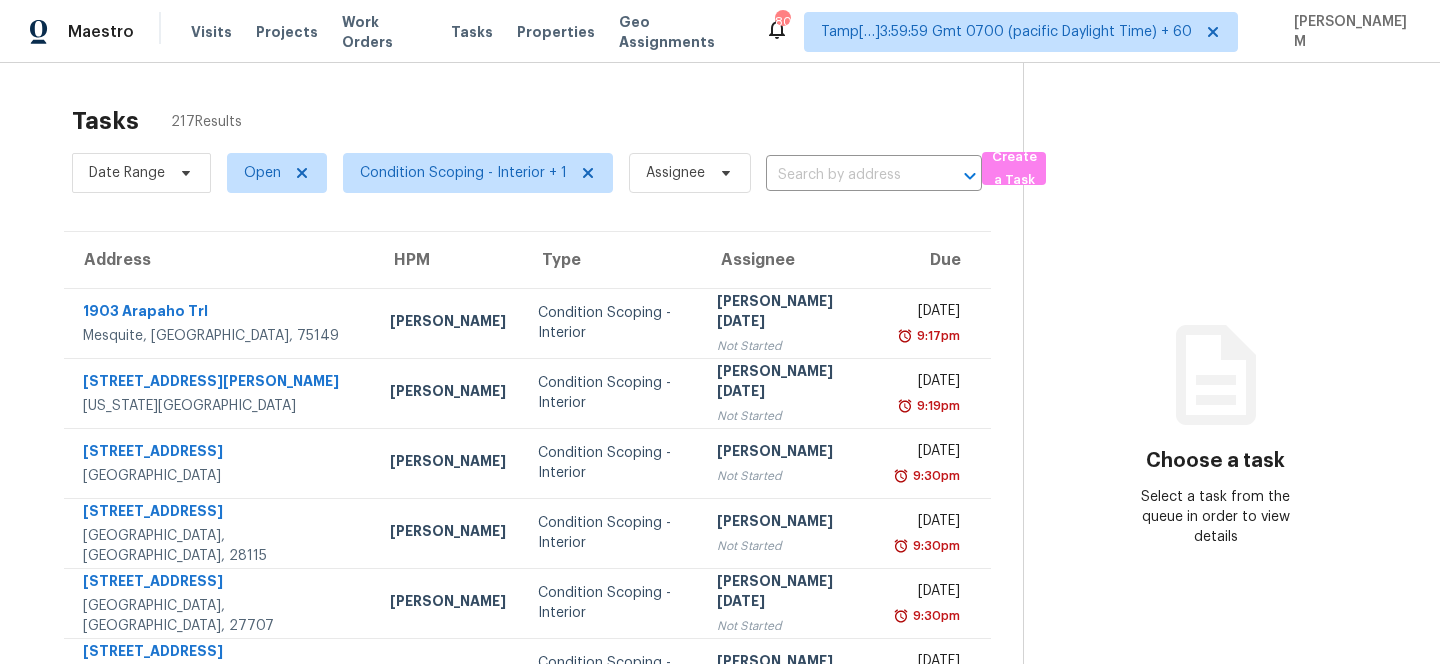 click on "Work Orders" at bounding box center [384, 32] 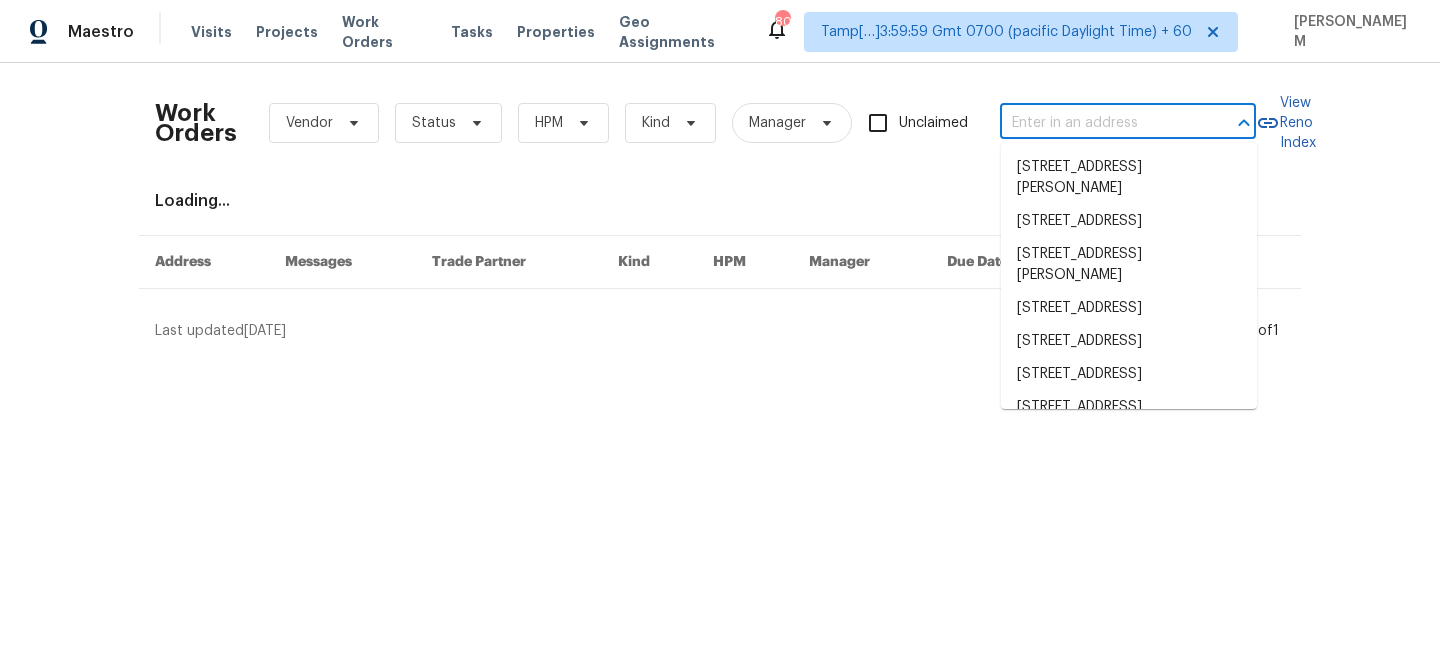 click at bounding box center [1100, 123] 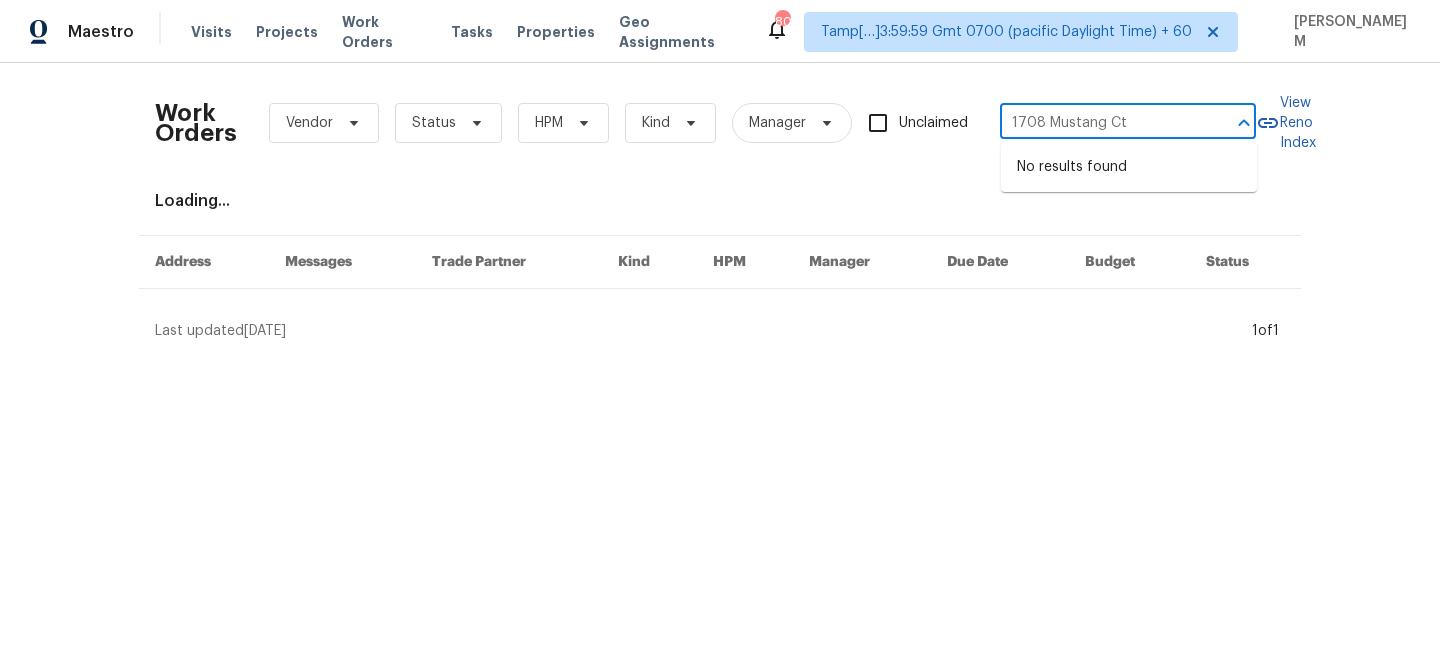 type on "1708 Mustang Ct" 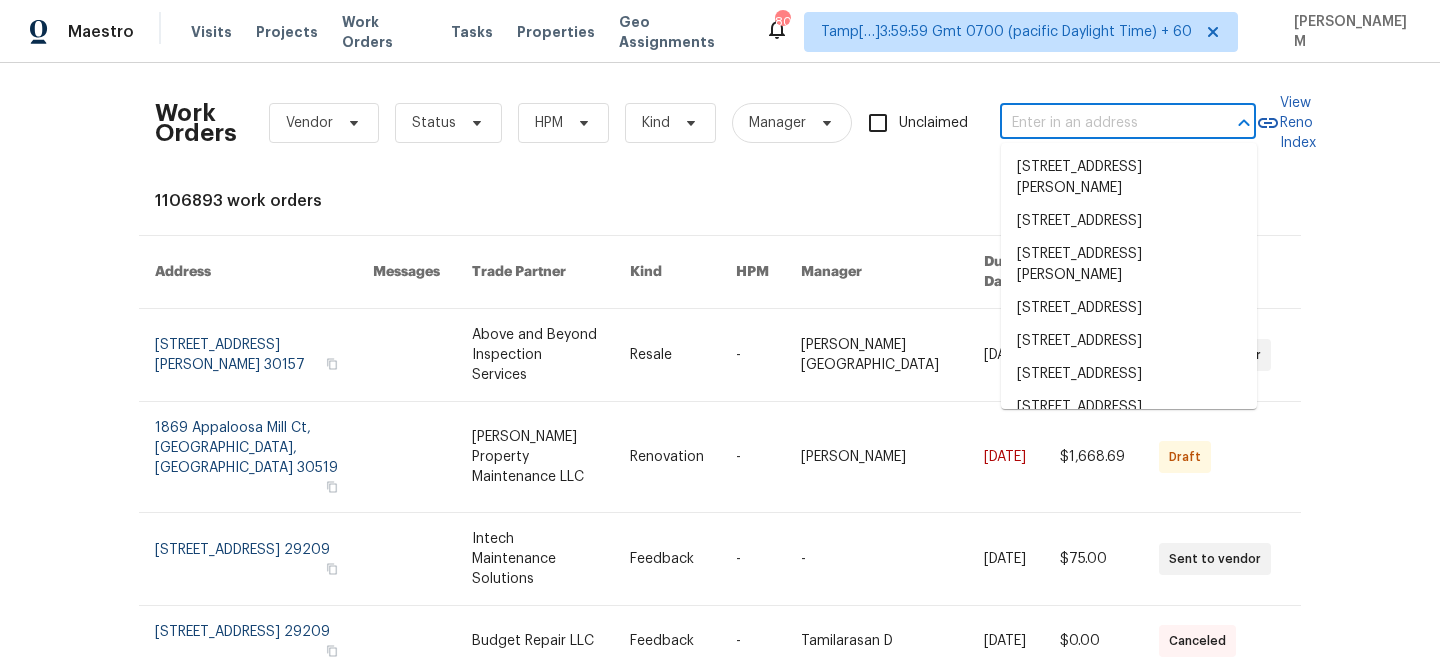 paste on "1708 Mustang Ct" 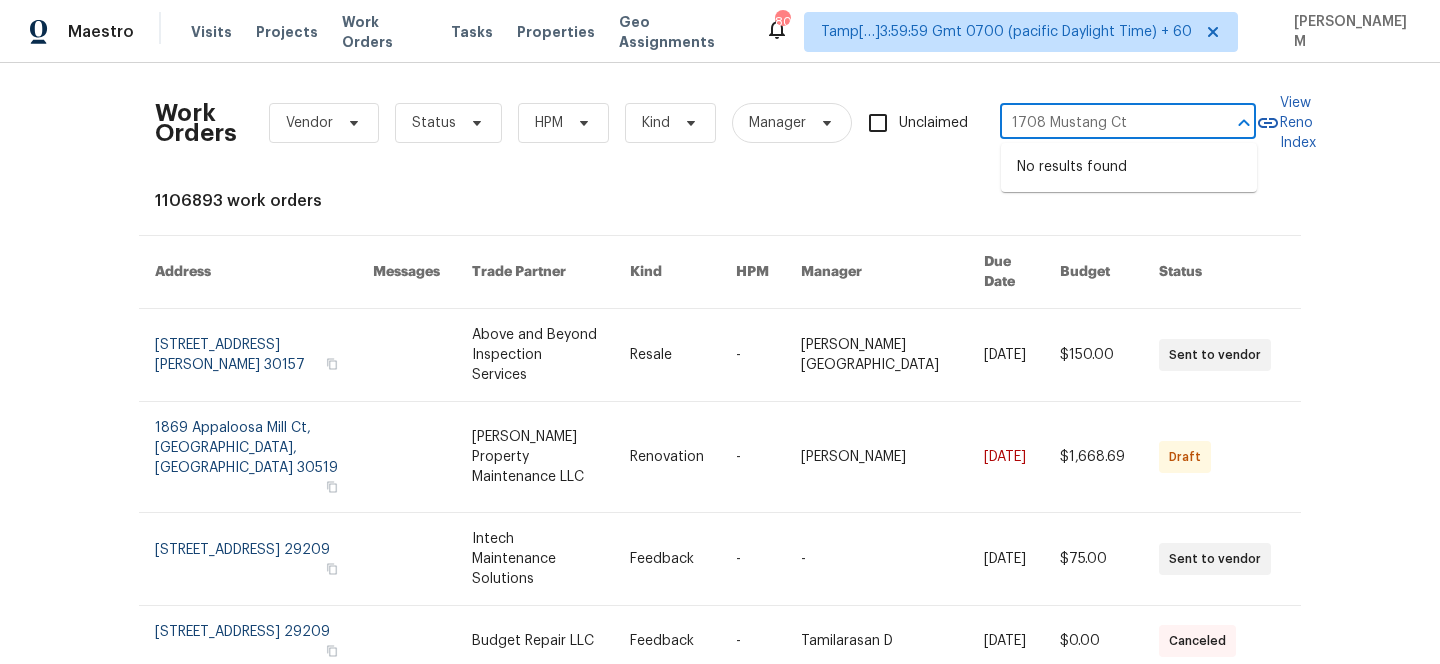 click on "1708 Mustang Ct" at bounding box center (1100, 123) 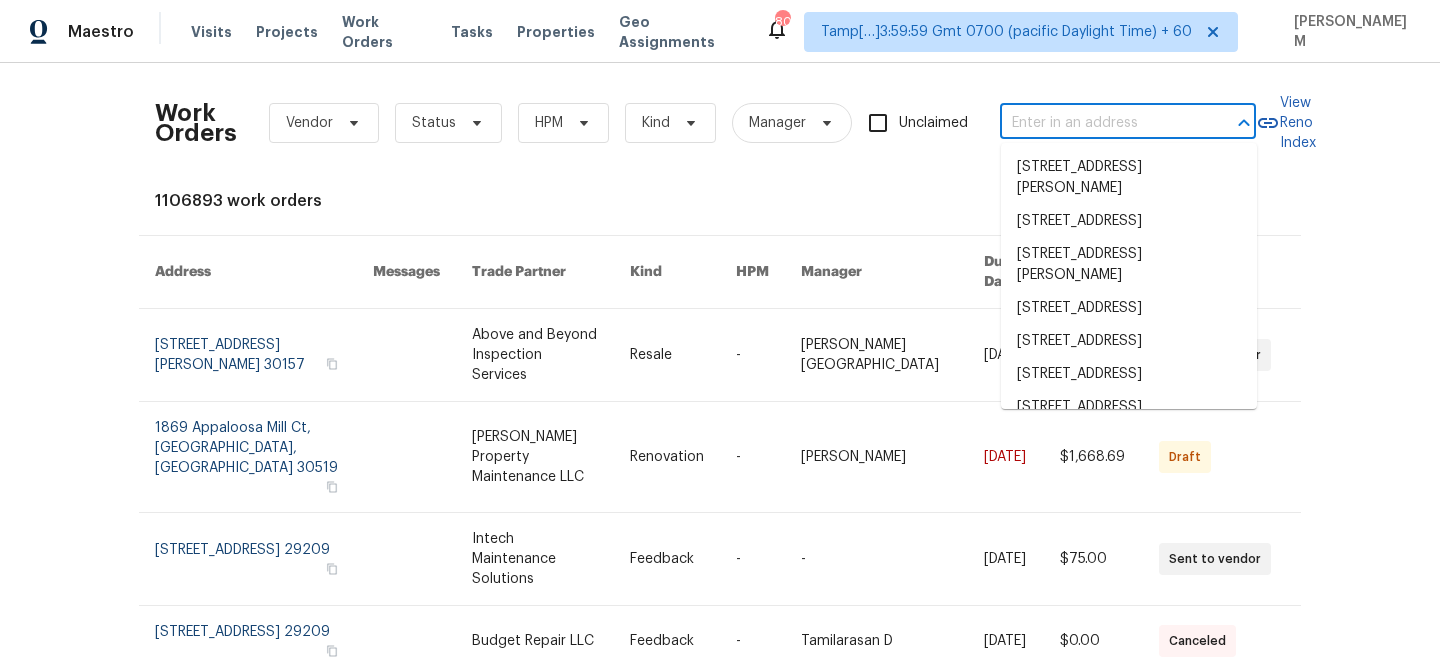 paste on "1708 Mustang Ct, Cedar Hill, TX 75104" 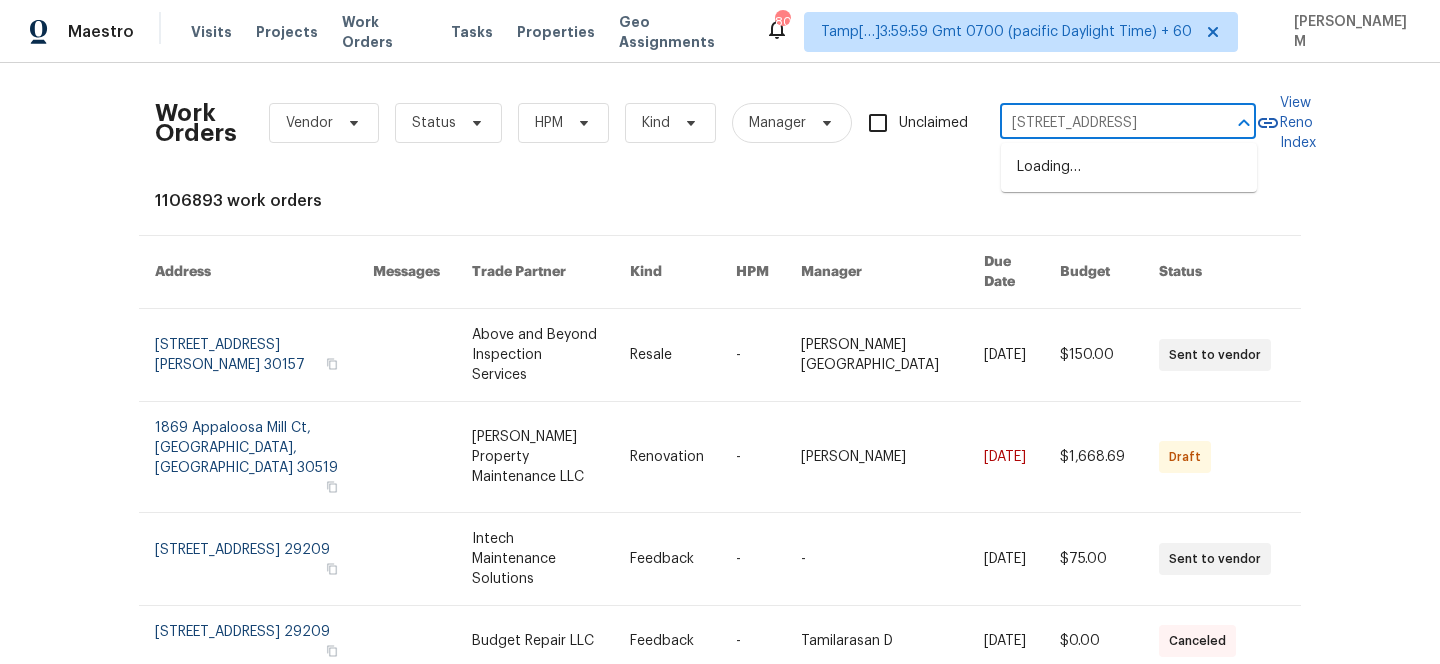 scroll, scrollTop: 0, scrollLeft: 61, axis: horizontal 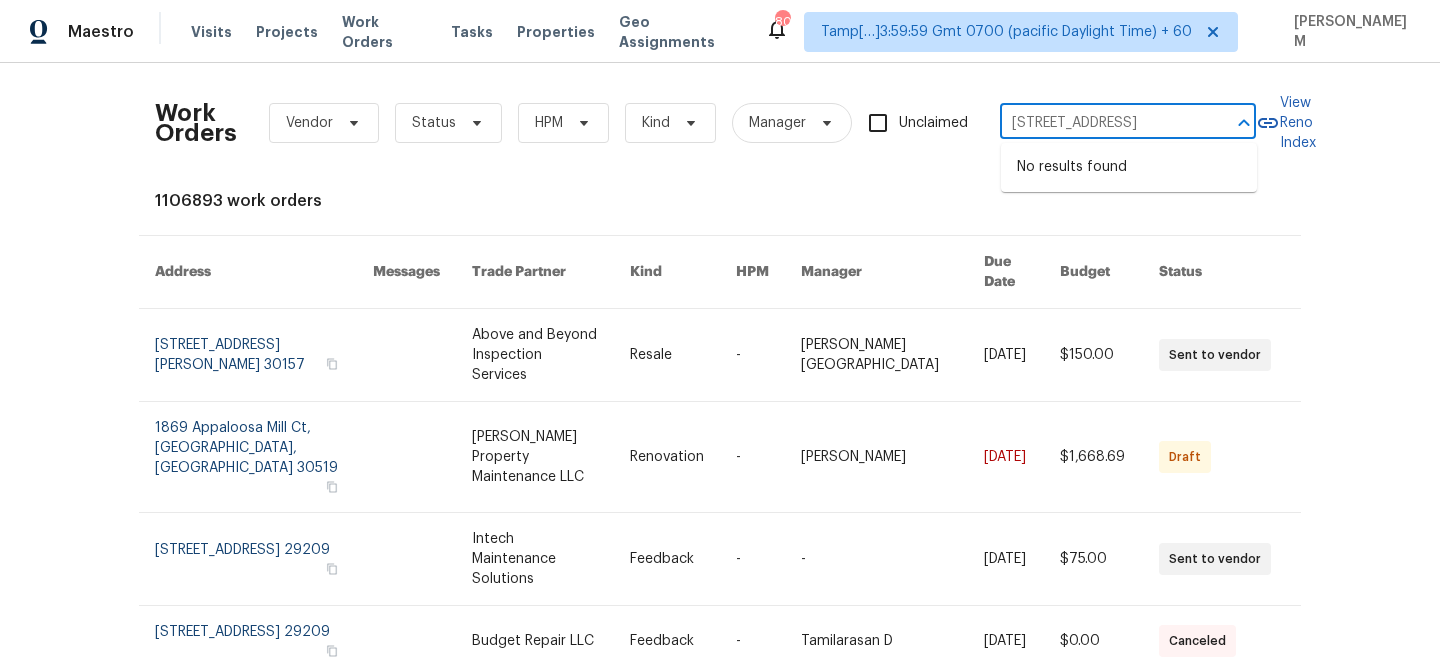 click on "1708 Mustang Ct, Cedar Hill, TX 75104" at bounding box center (1100, 123) 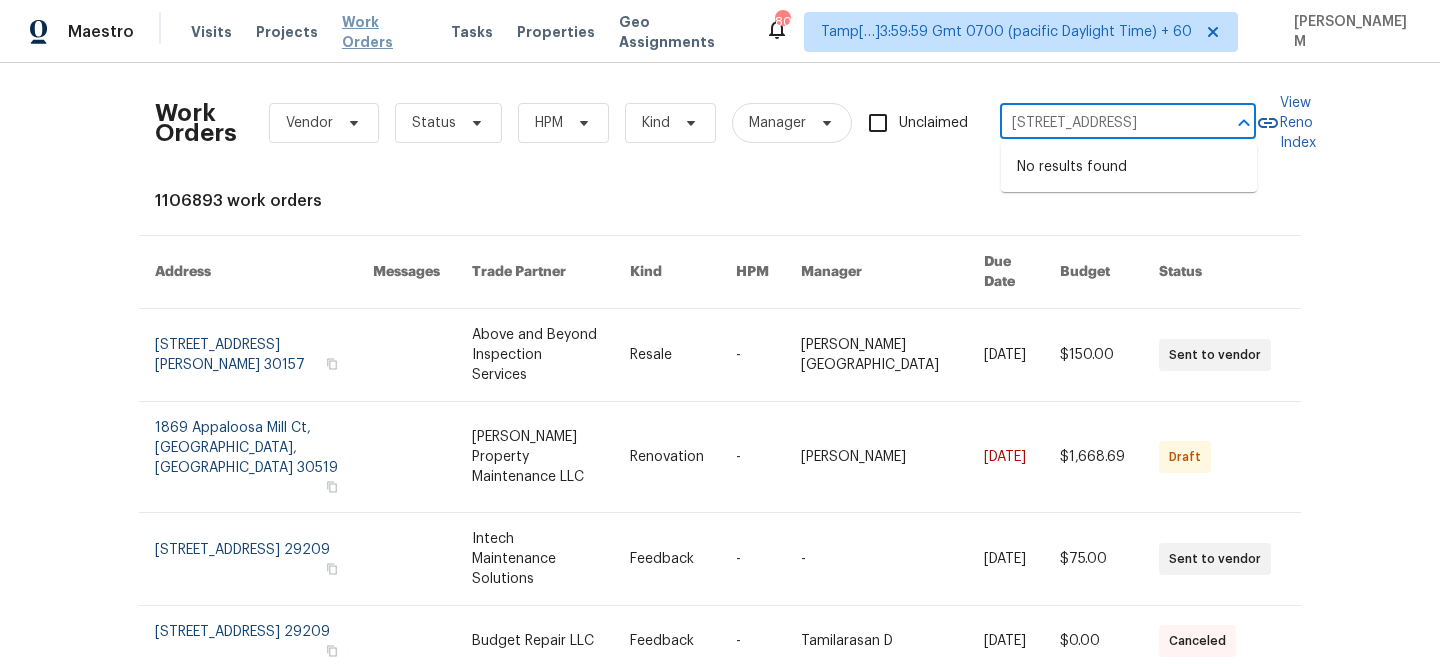 type on "1708 Mustang Ct, Cedar Hill, TX 75104" 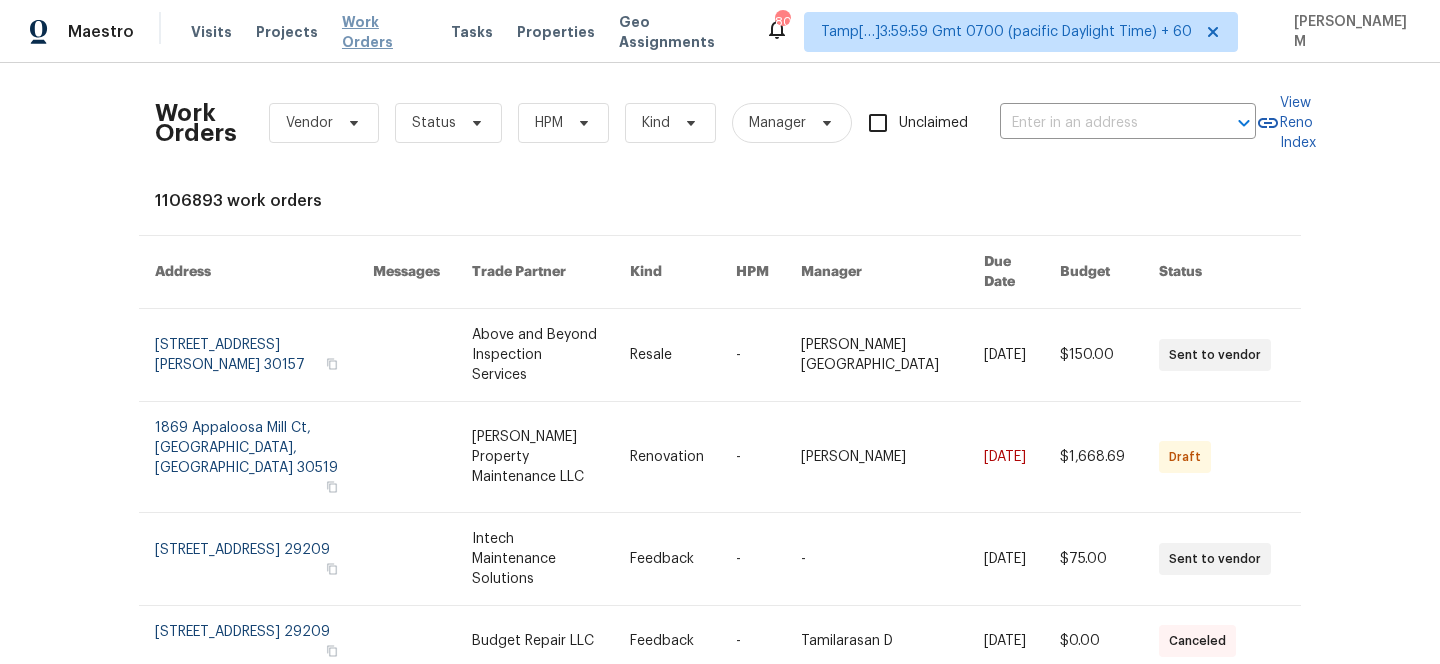 scroll, scrollTop: 0, scrollLeft: 0, axis: both 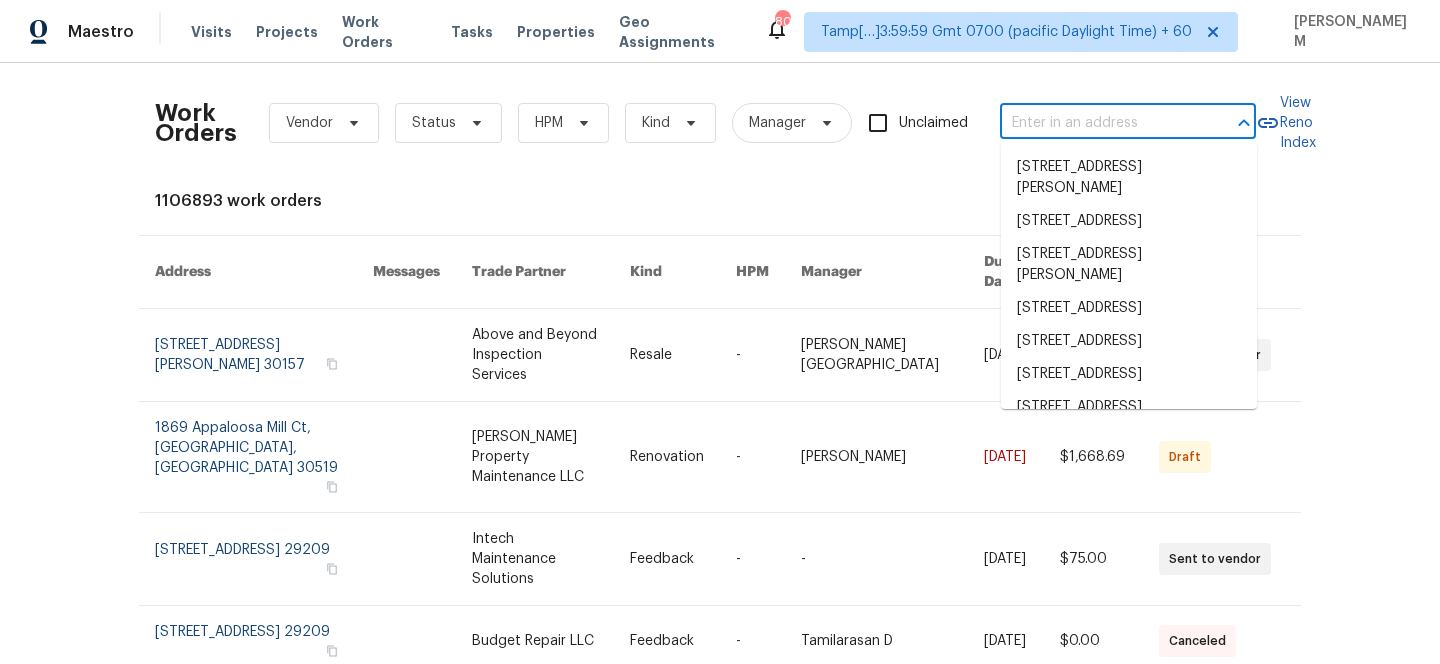 click at bounding box center [1100, 123] 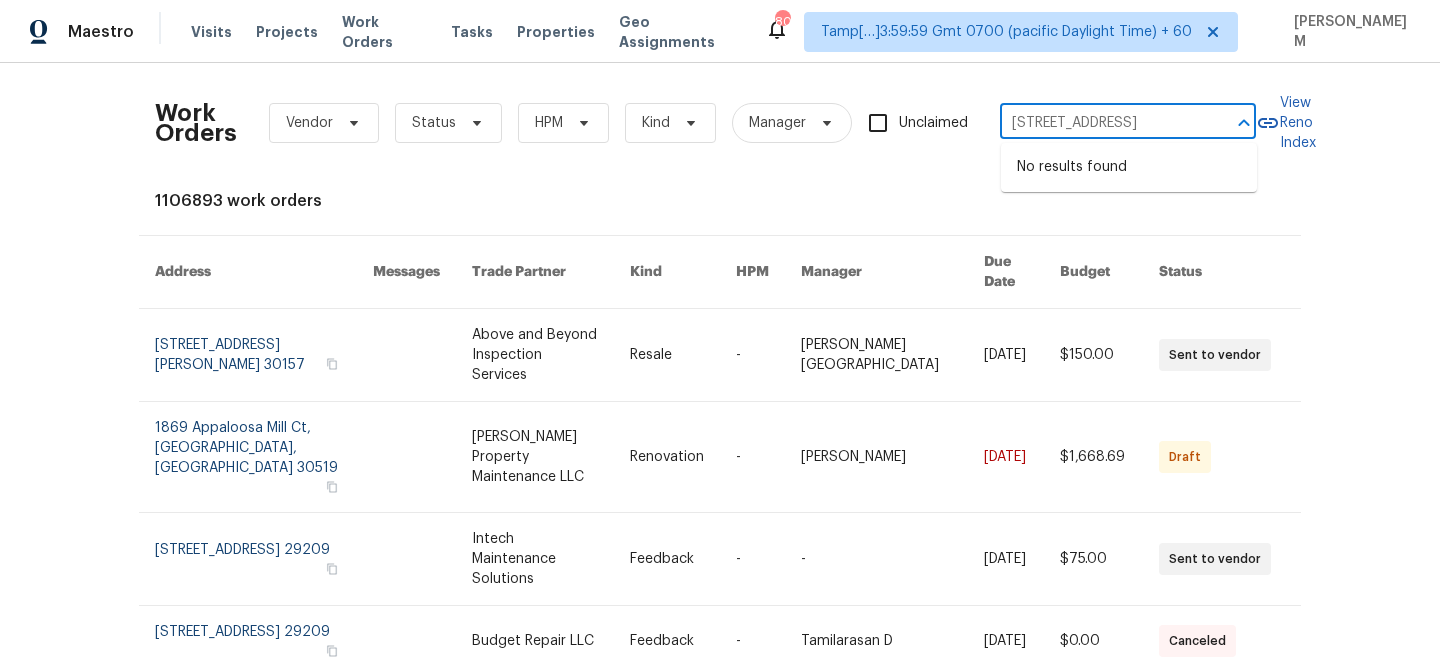 scroll, scrollTop: 0, scrollLeft: 61, axis: horizontal 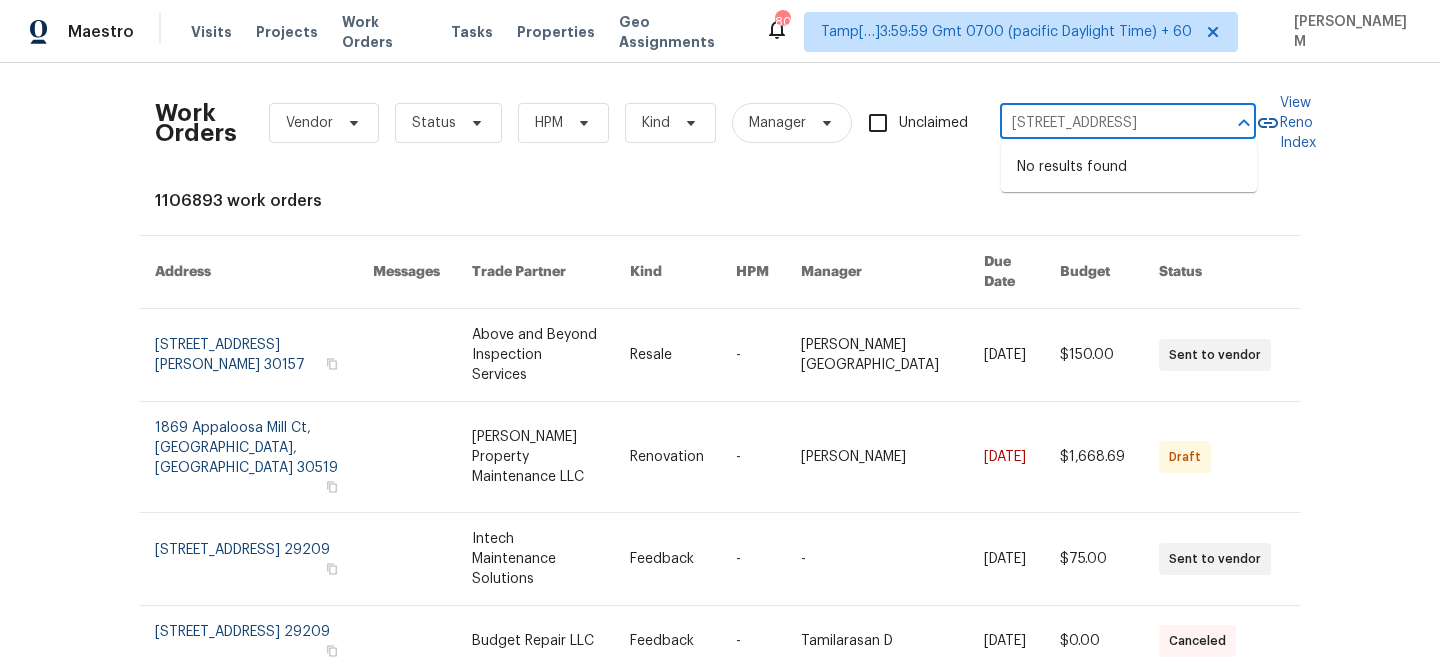 click on "1708 Mustang Ct, Cedar Hill, TX 75104" at bounding box center [1100, 123] 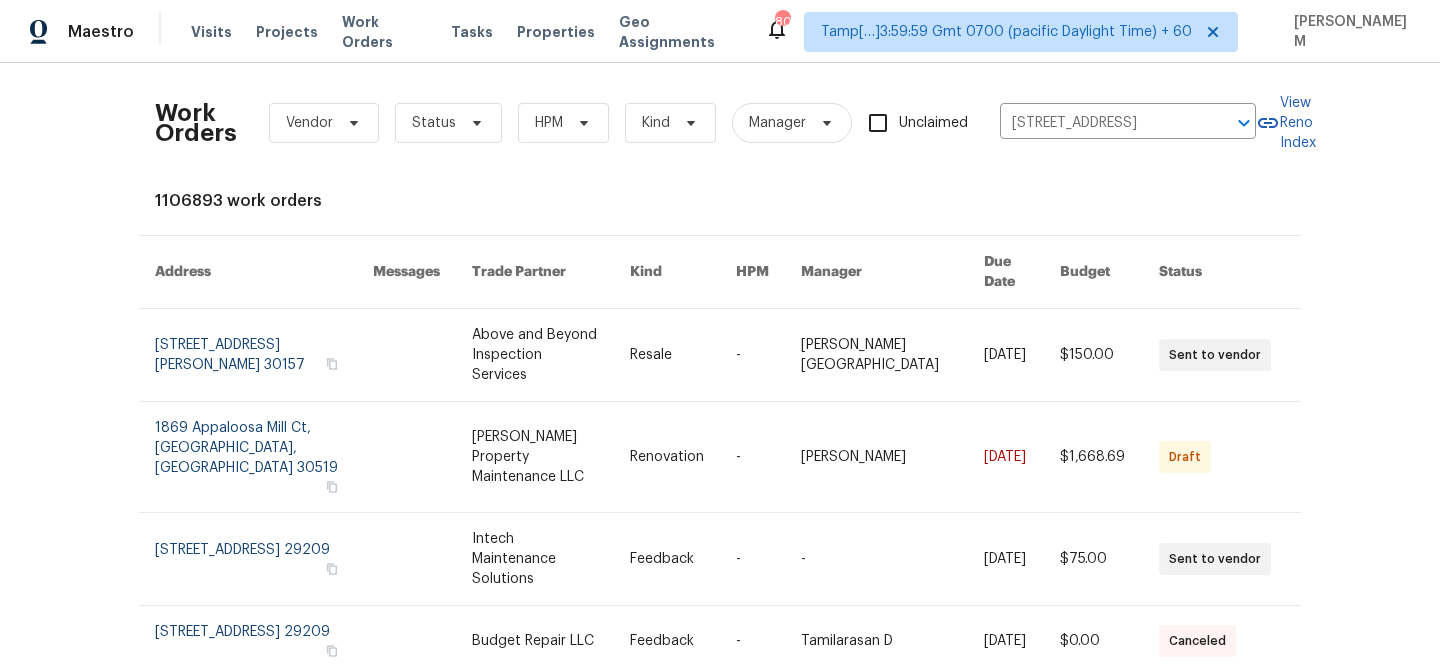 type 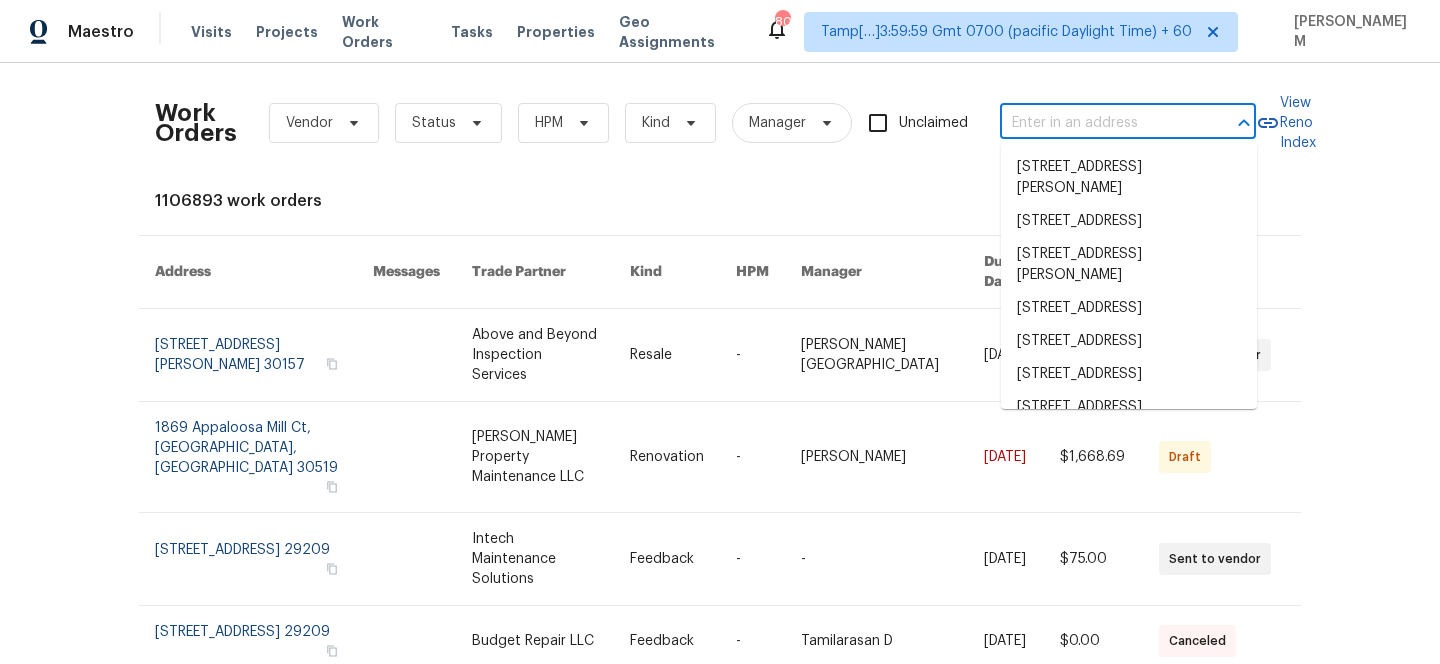 scroll, scrollTop: 0, scrollLeft: 0, axis: both 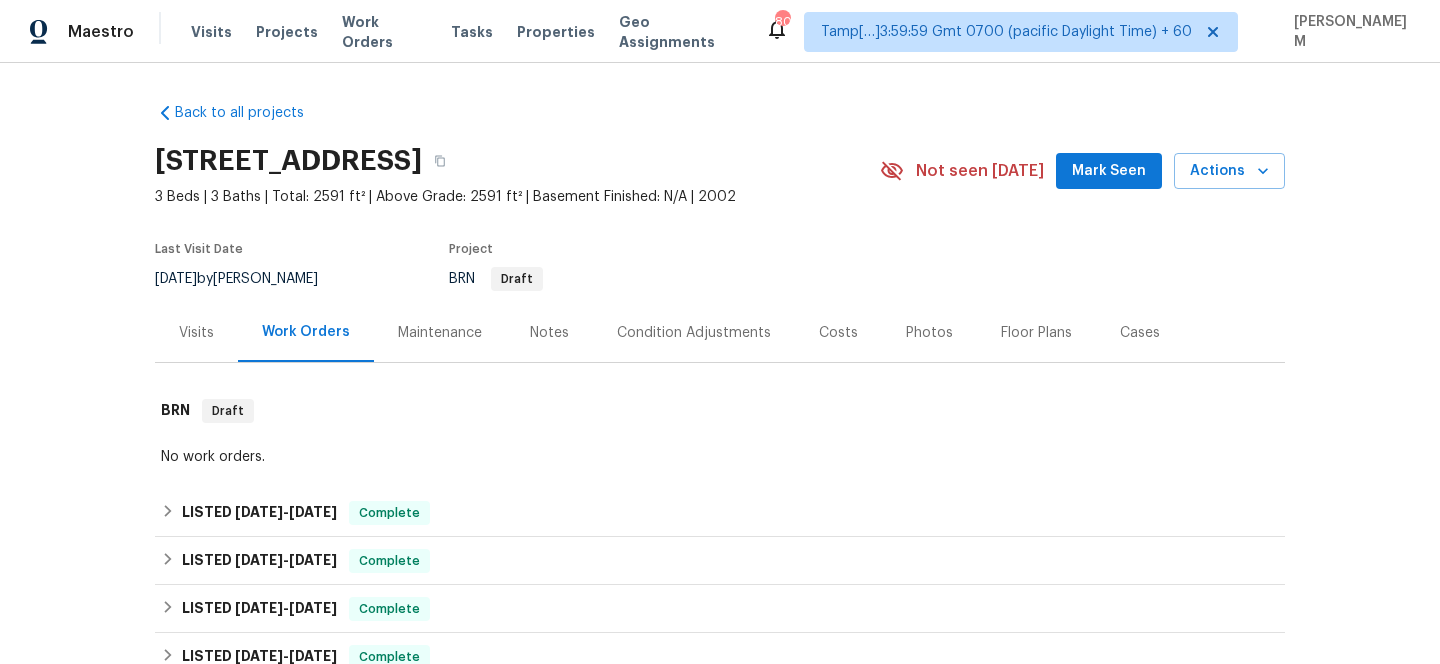 click on "Maintenance" at bounding box center (440, 333) 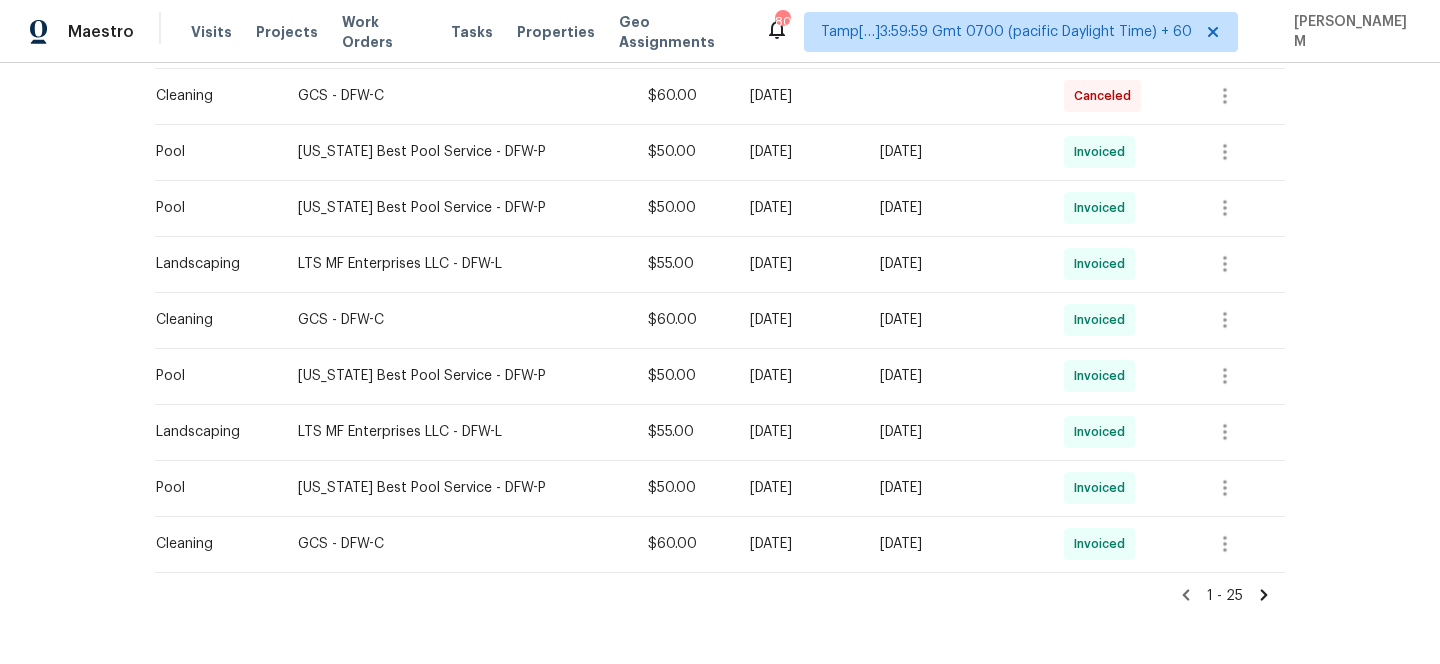scroll, scrollTop: 1266, scrollLeft: 0, axis: vertical 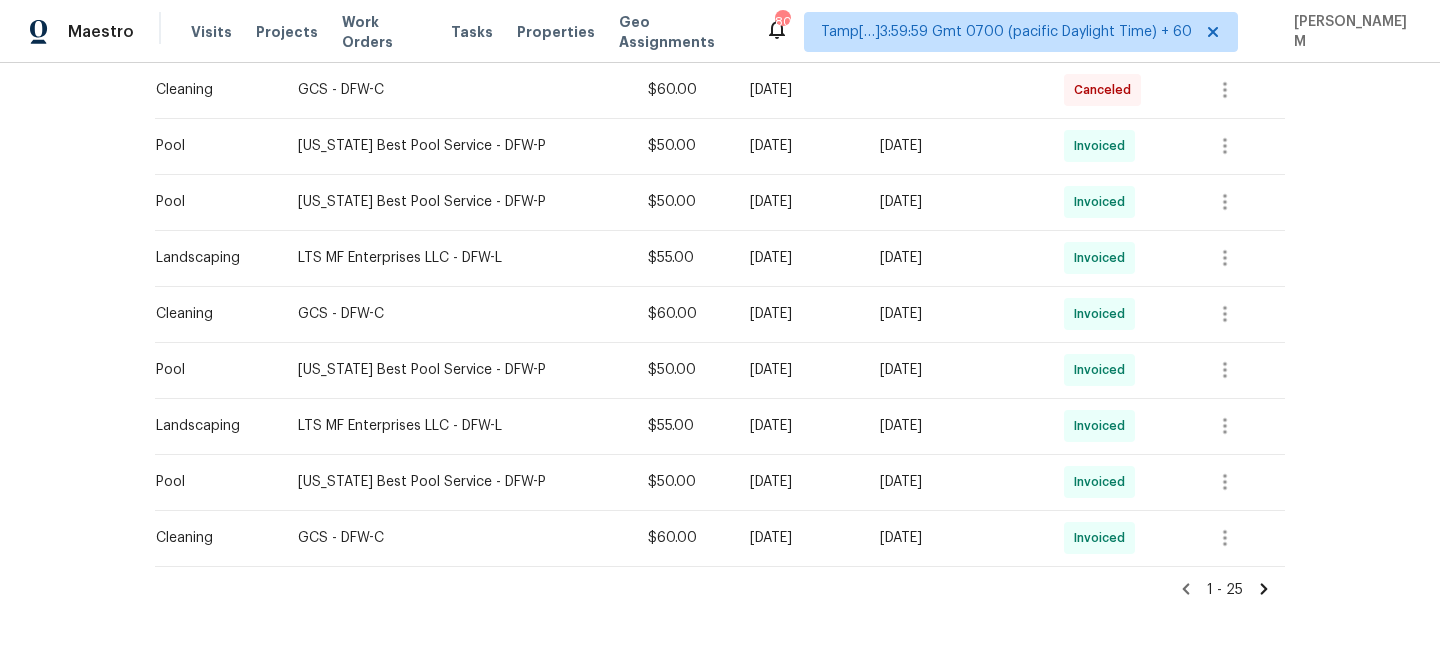 click 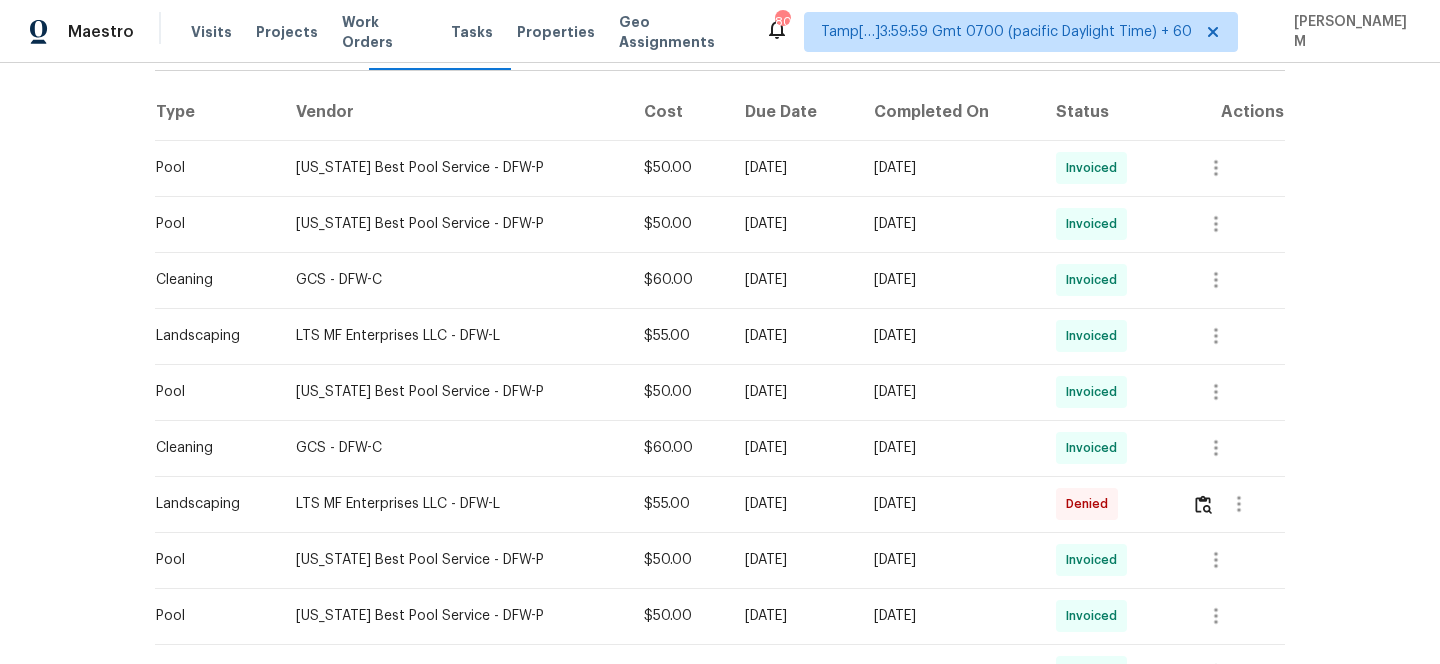 scroll, scrollTop: 332, scrollLeft: 0, axis: vertical 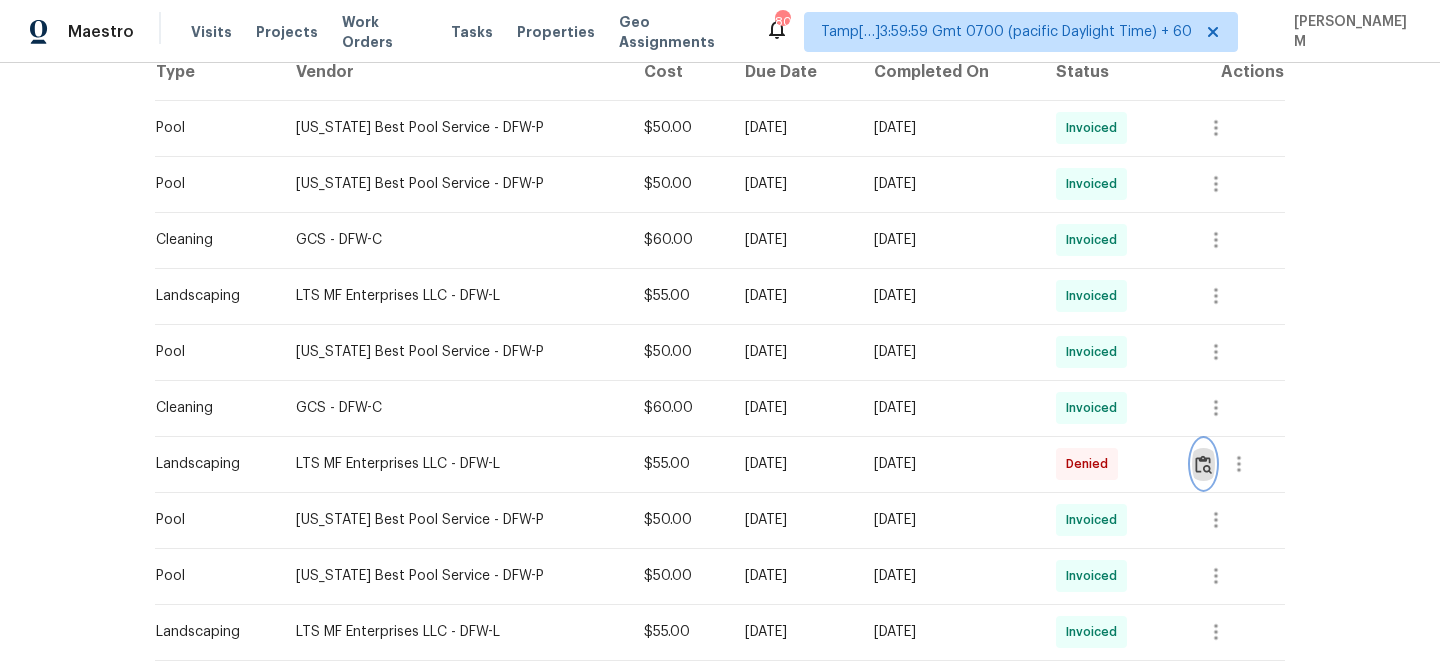 click at bounding box center [1203, 464] 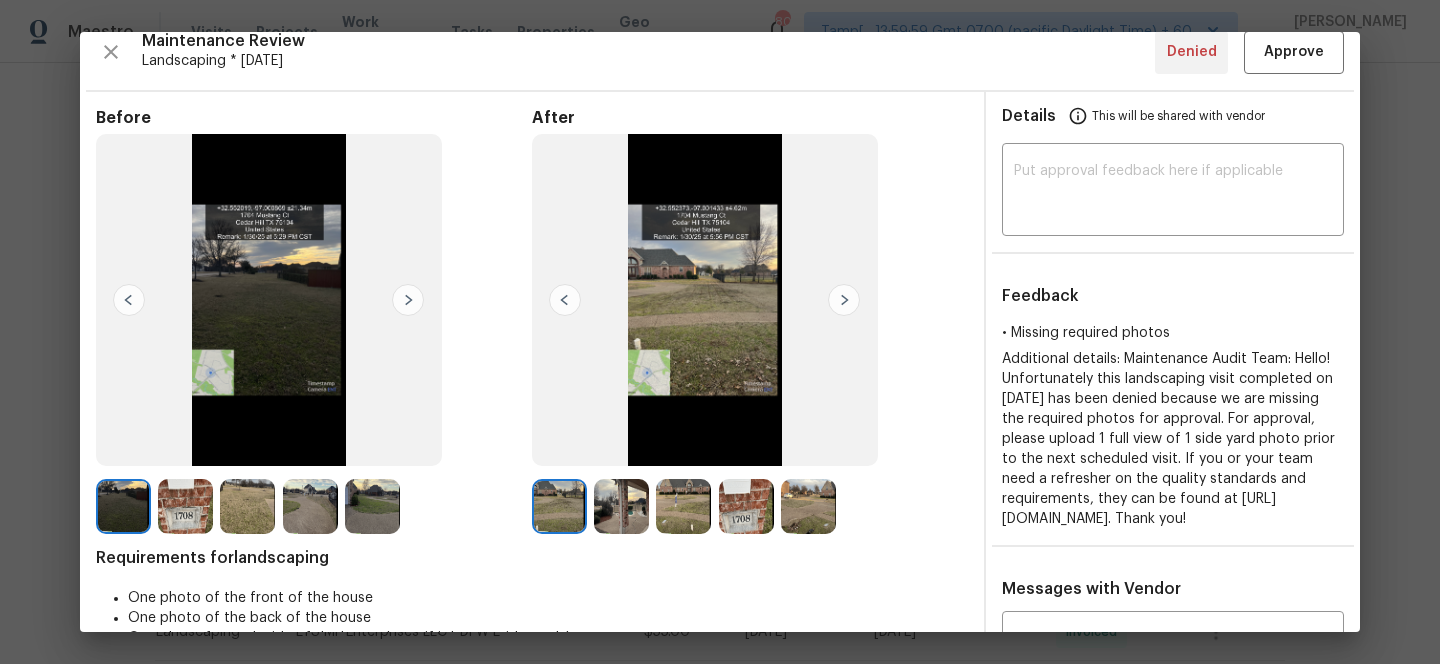 scroll, scrollTop: 0, scrollLeft: 0, axis: both 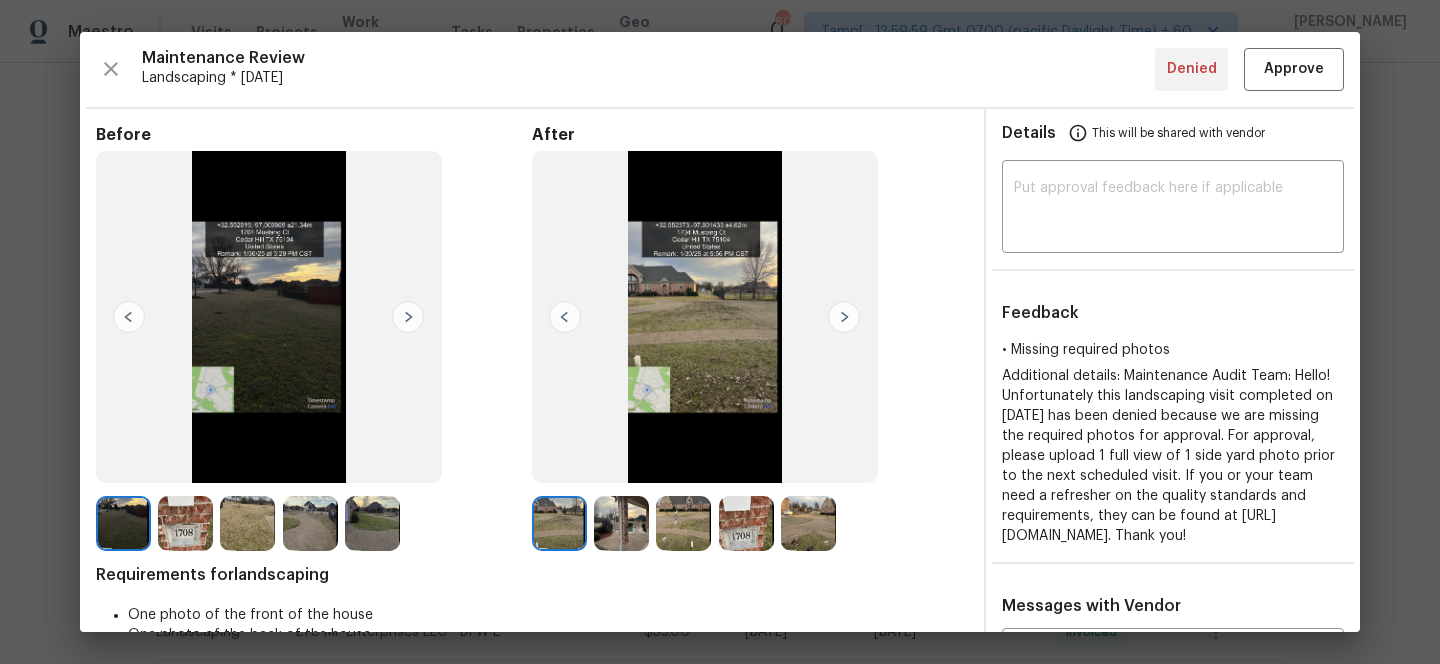 click at bounding box center (844, 317) 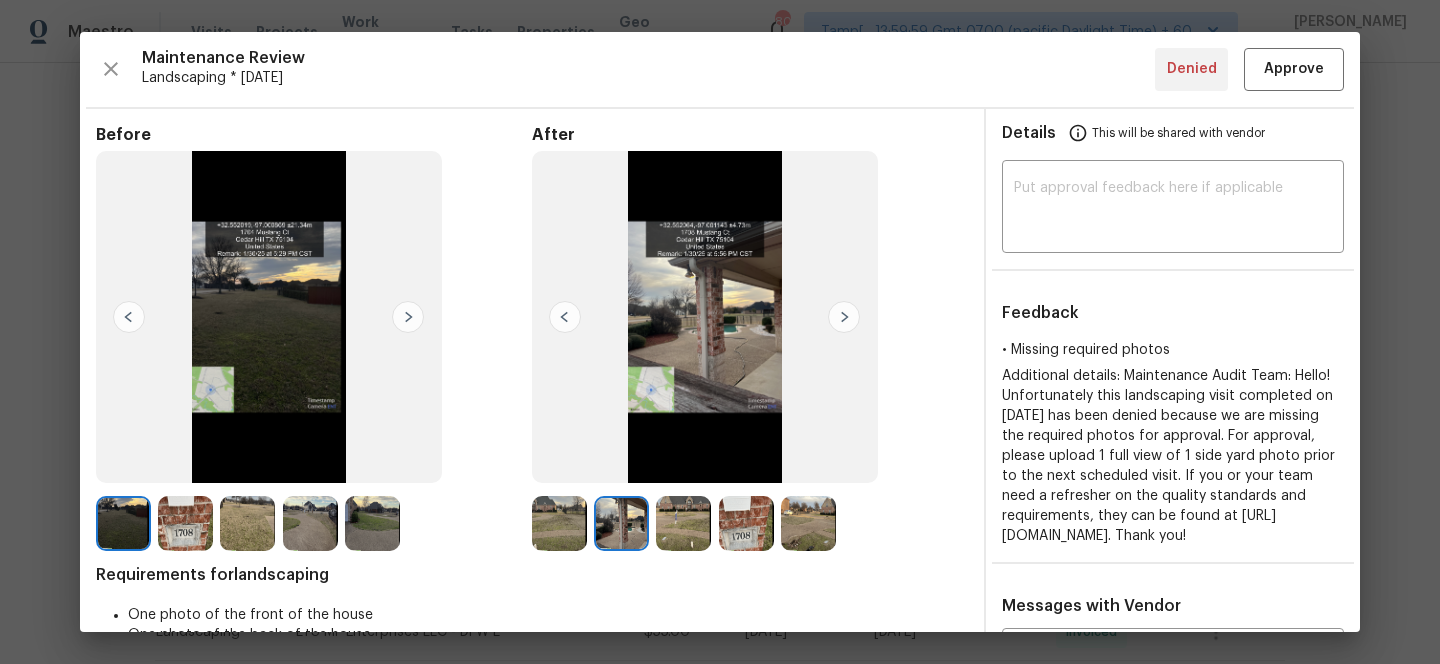 click at bounding box center [844, 317] 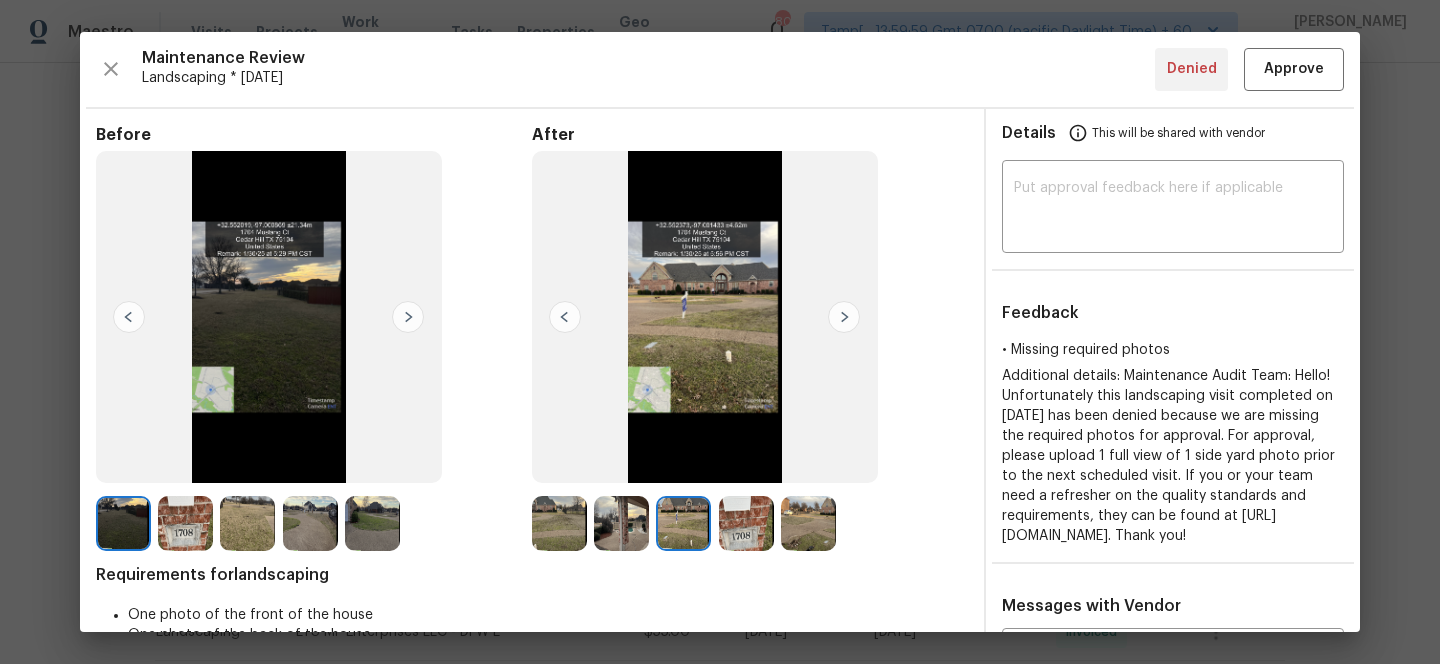 click at bounding box center (844, 317) 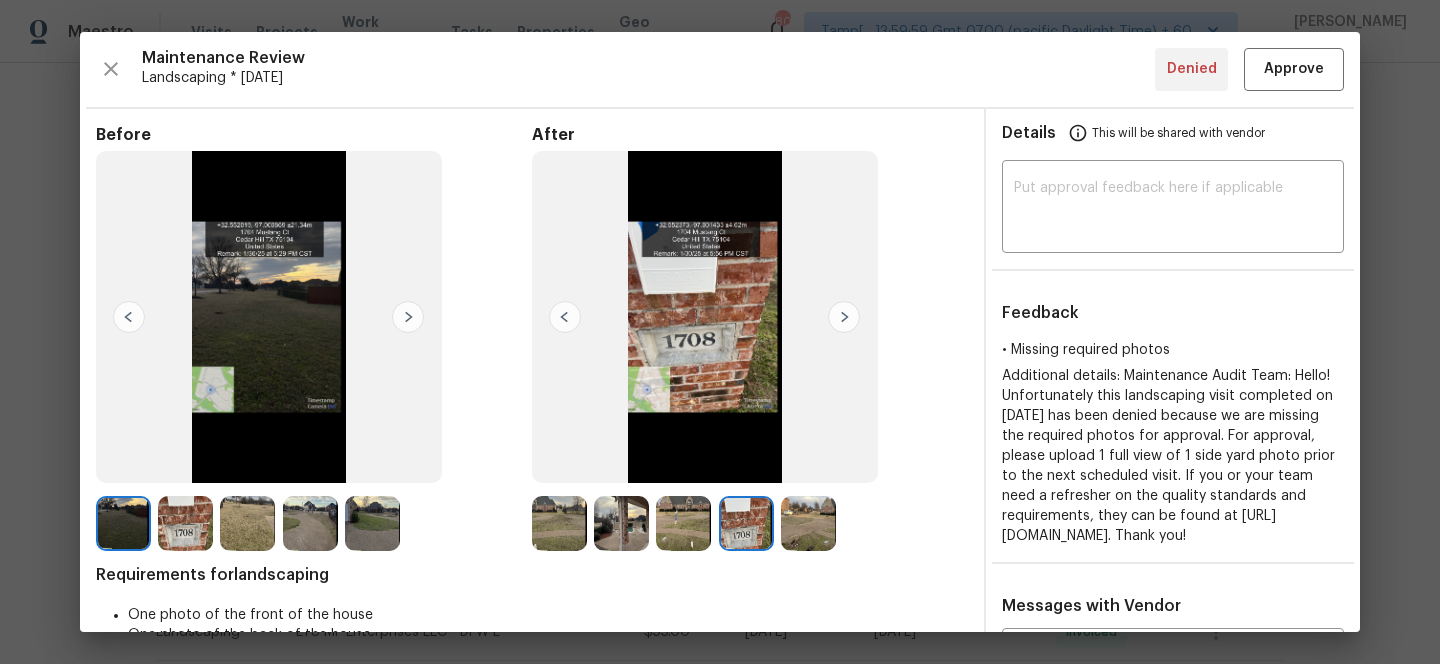 click at bounding box center [844, 317] 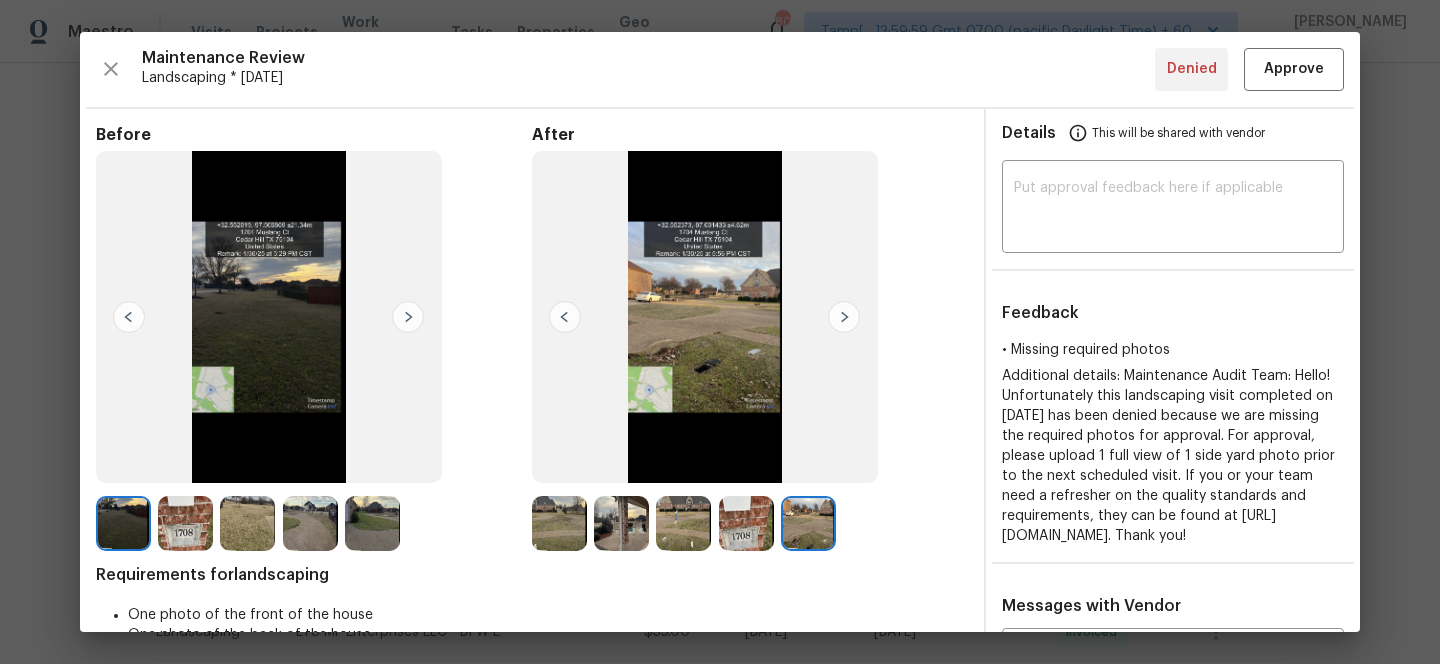 click at bounding box center (408, 317) 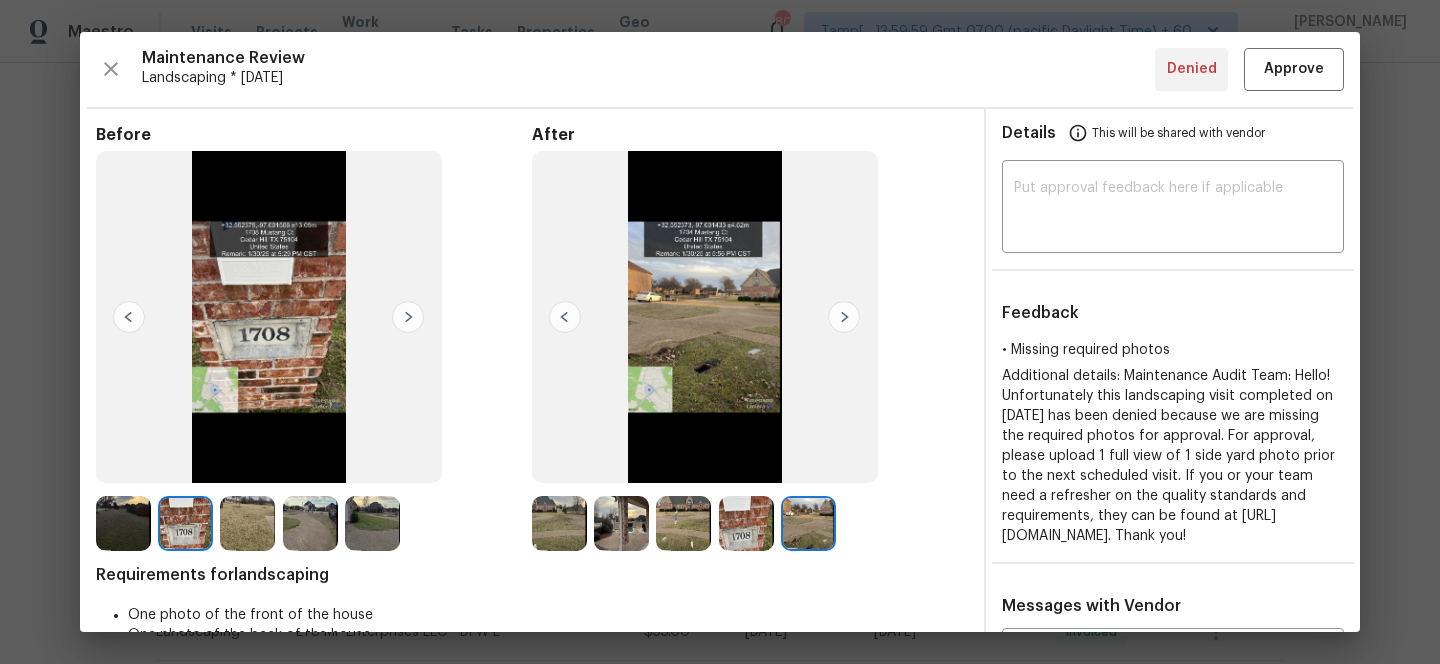 click at bounding box center (247, 523) 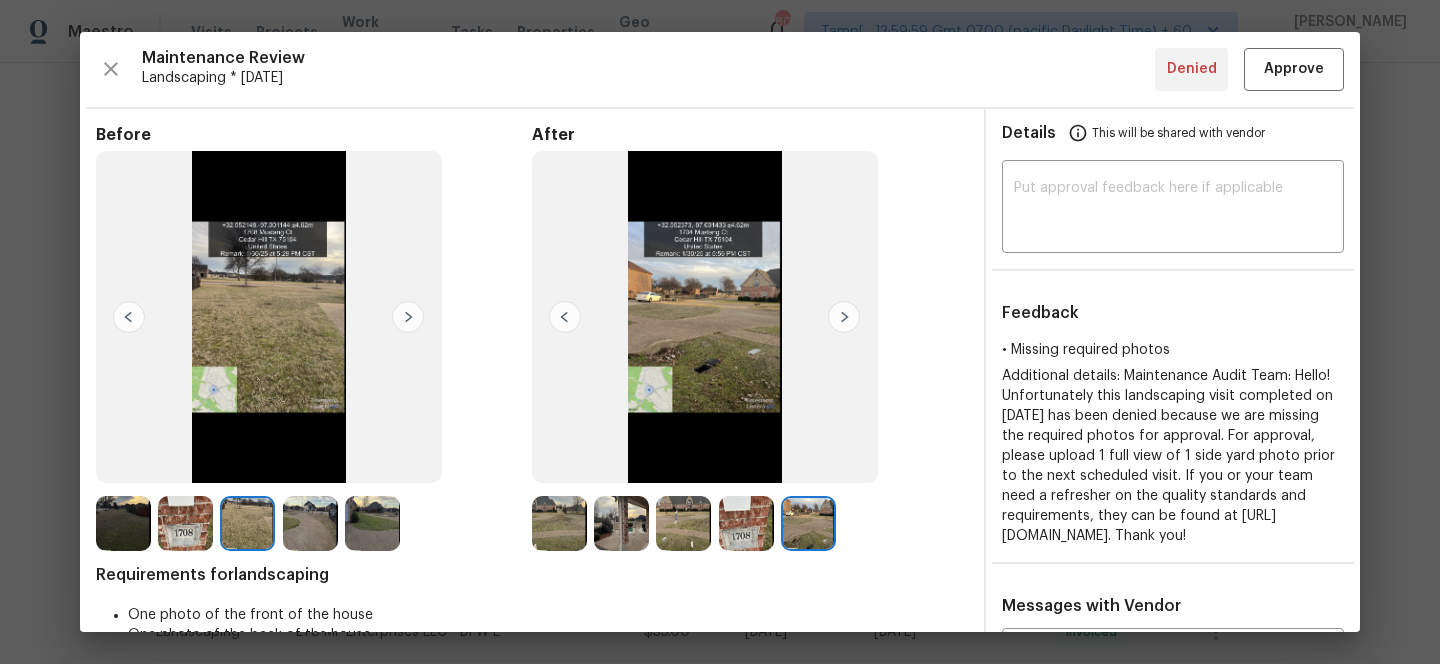 click at bounding box center [310, 523] 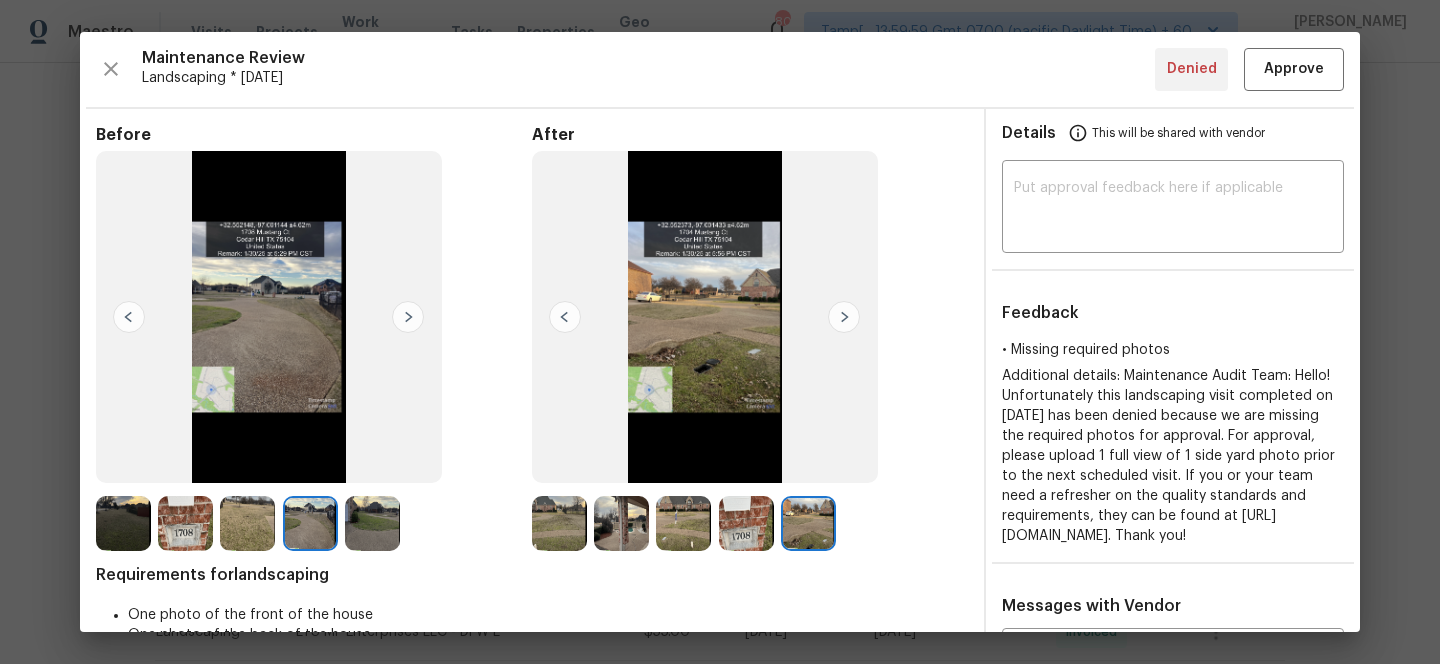 click at bounding box center (123, 523) 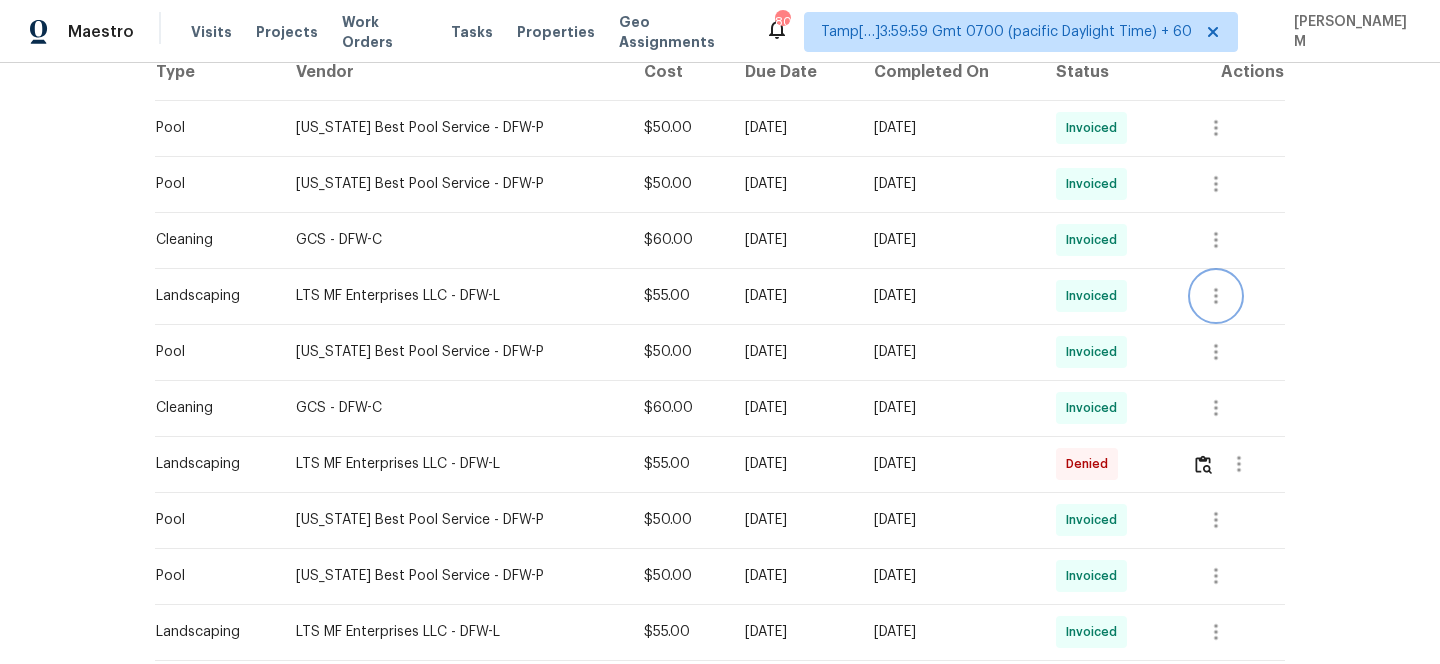 click 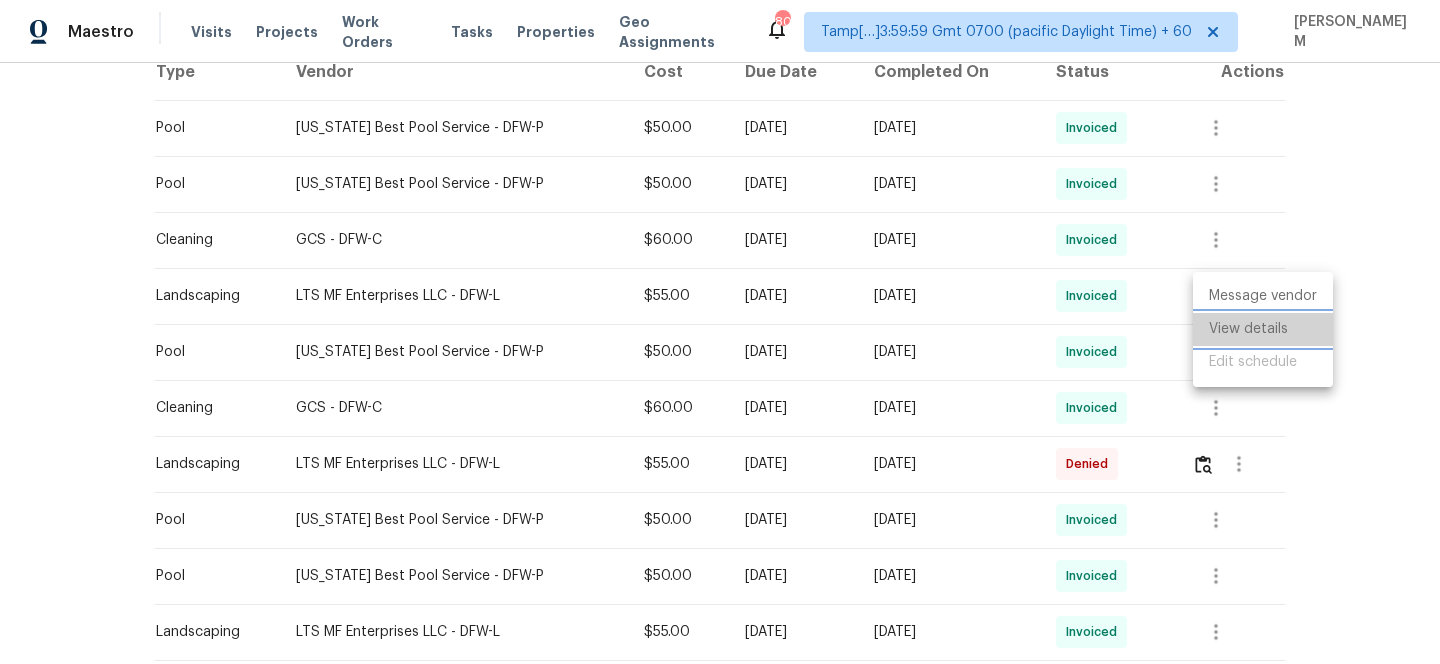 click on "View details" at bounding box center (1263, 329) 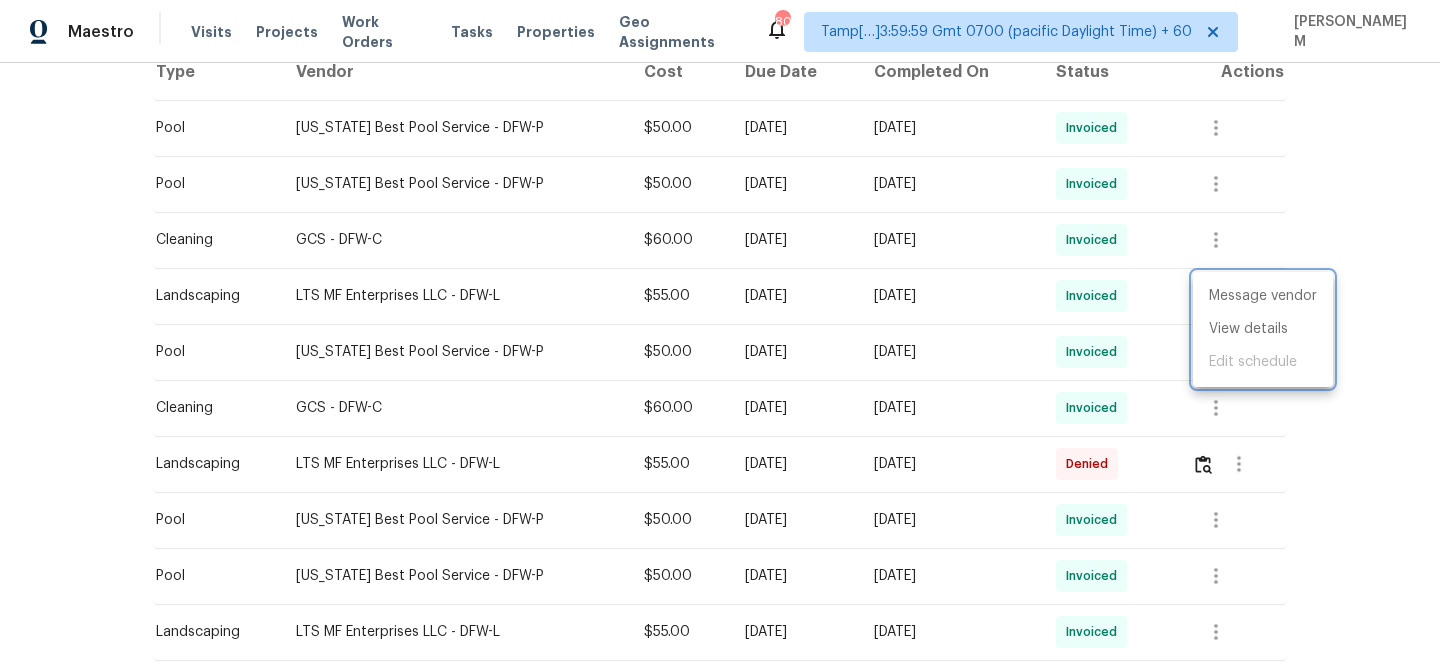 click at bounding box center (720, 332) 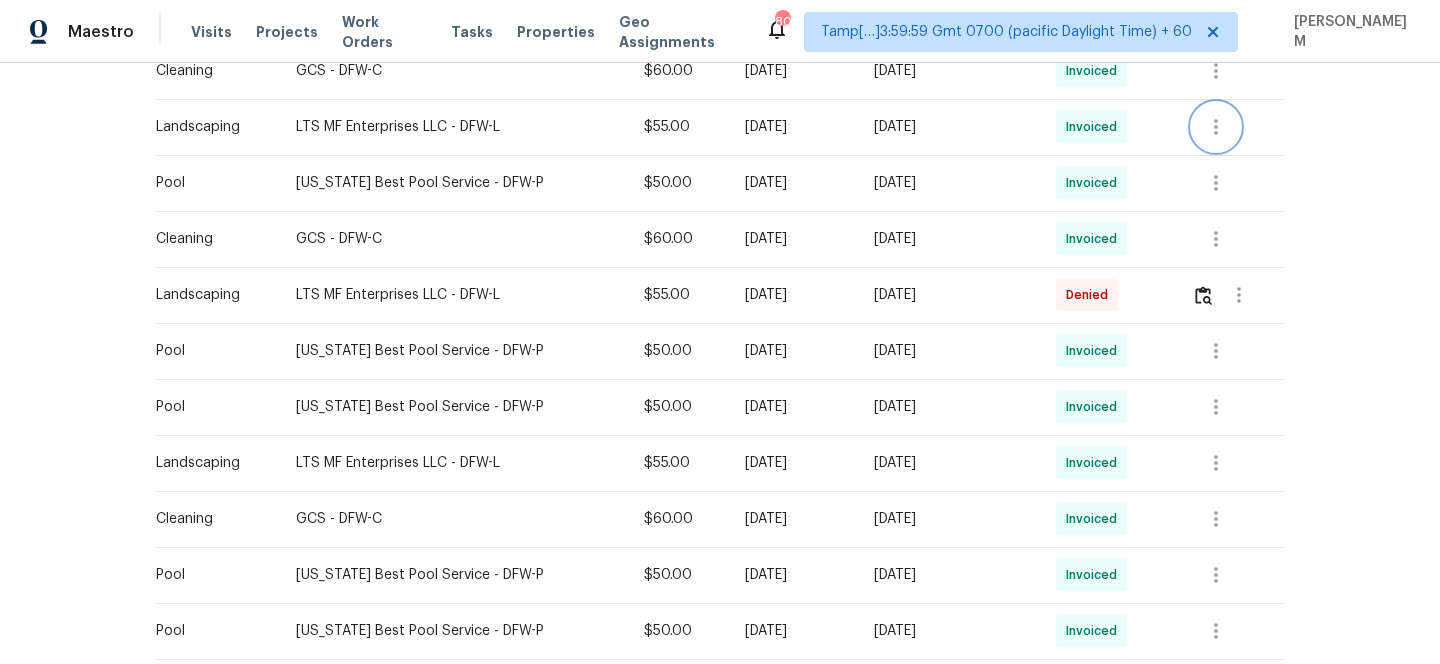 scroll, scrollTop: 502, scrollLeft: 0, axis: vertical 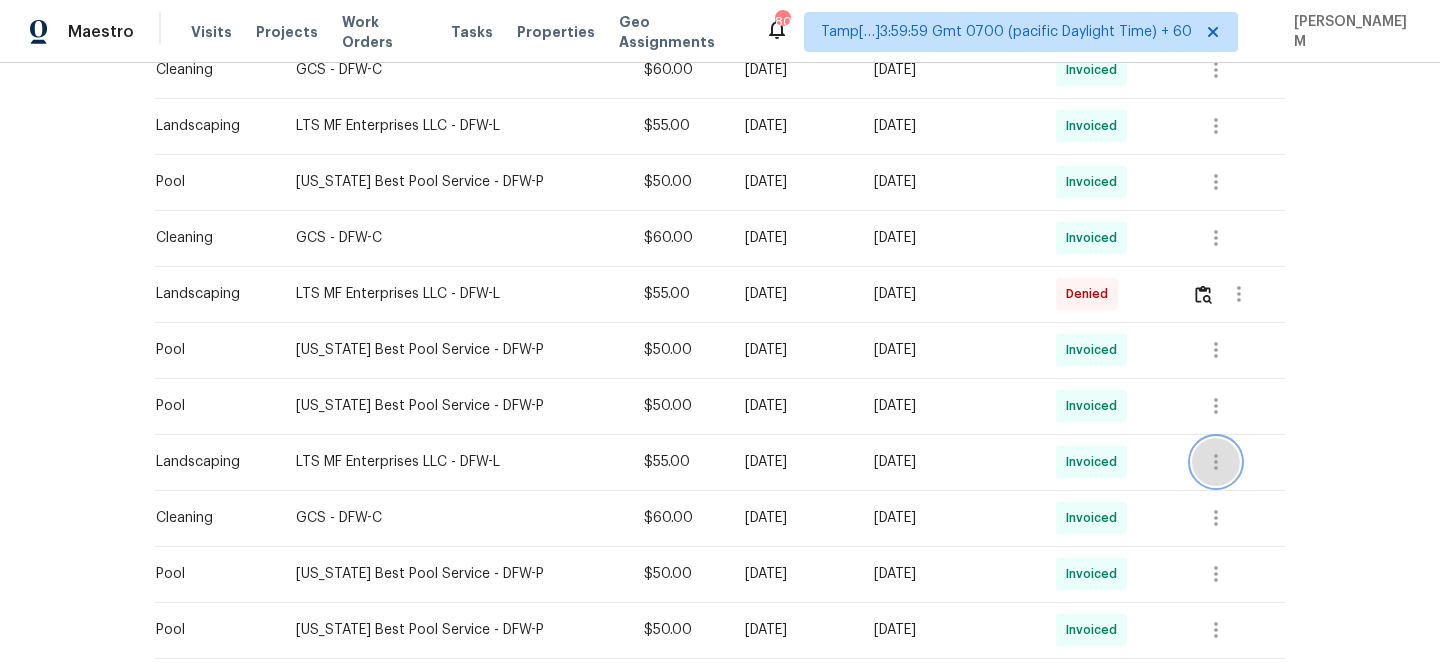 click 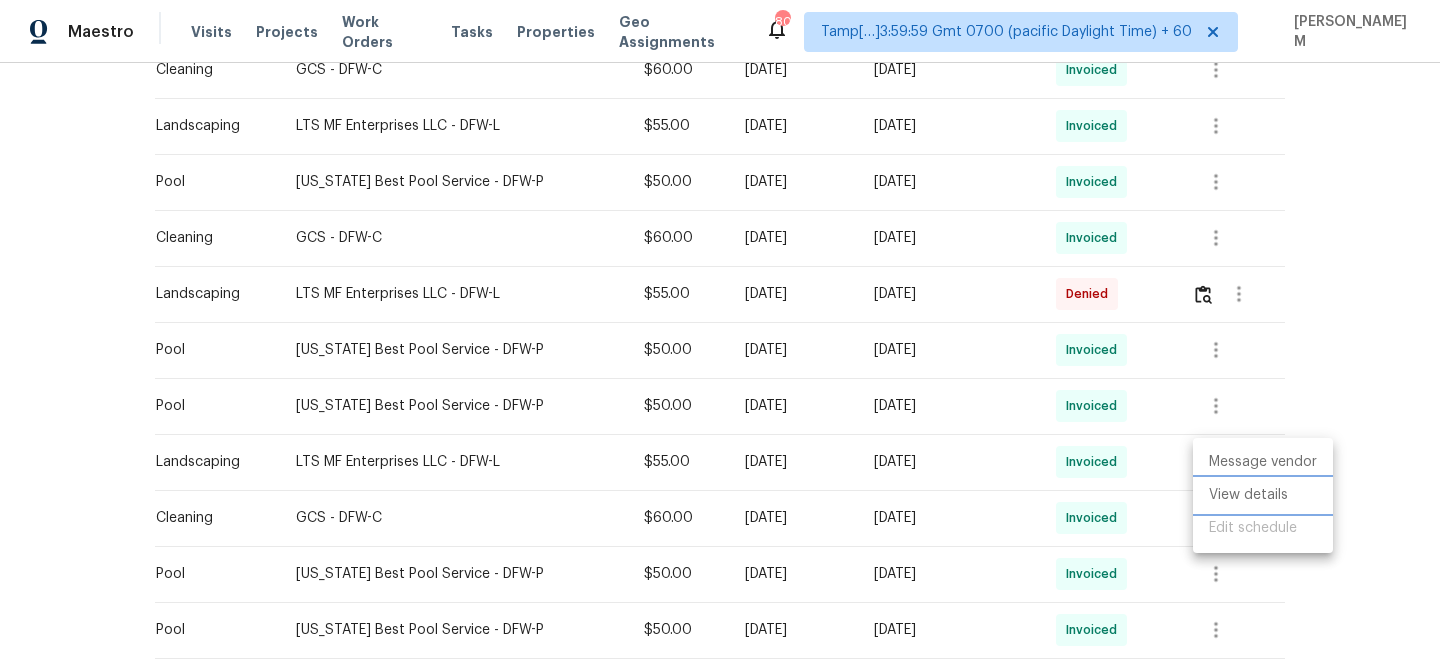 click on "View details" at bounding box center (1263, 495) 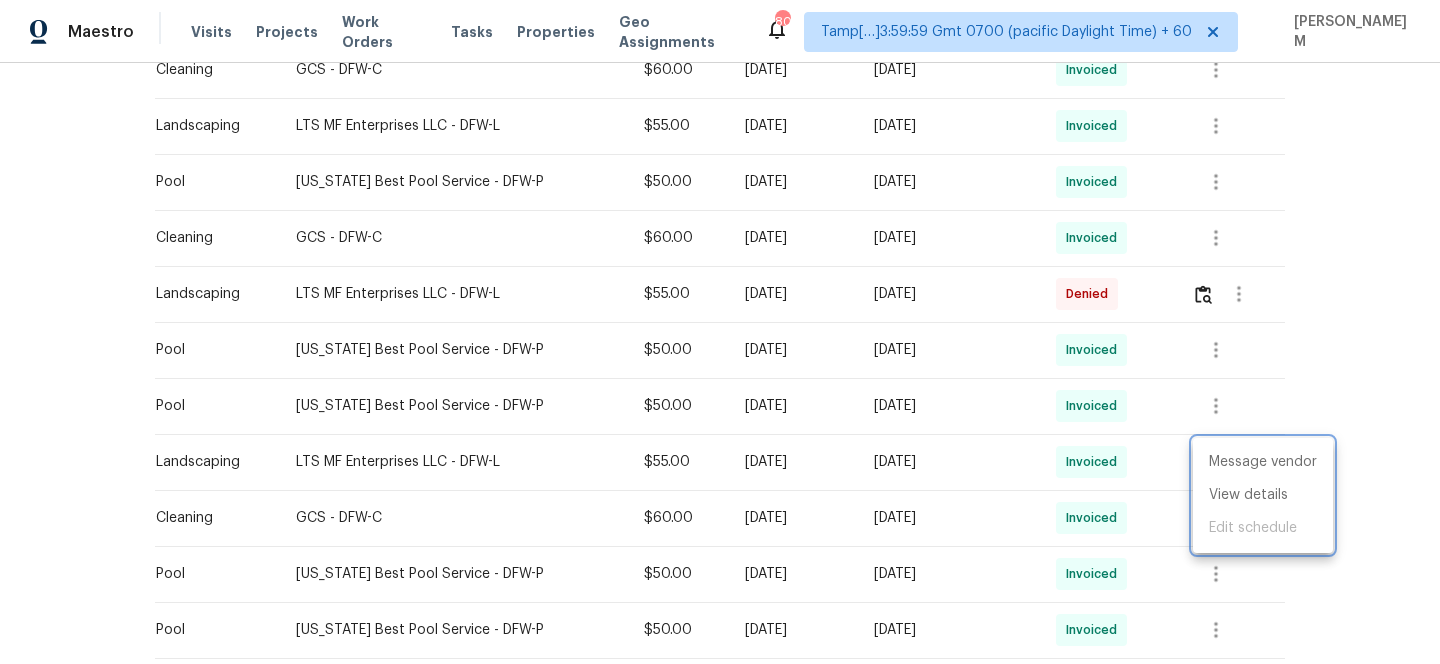 click at bounding box center (720, 332) 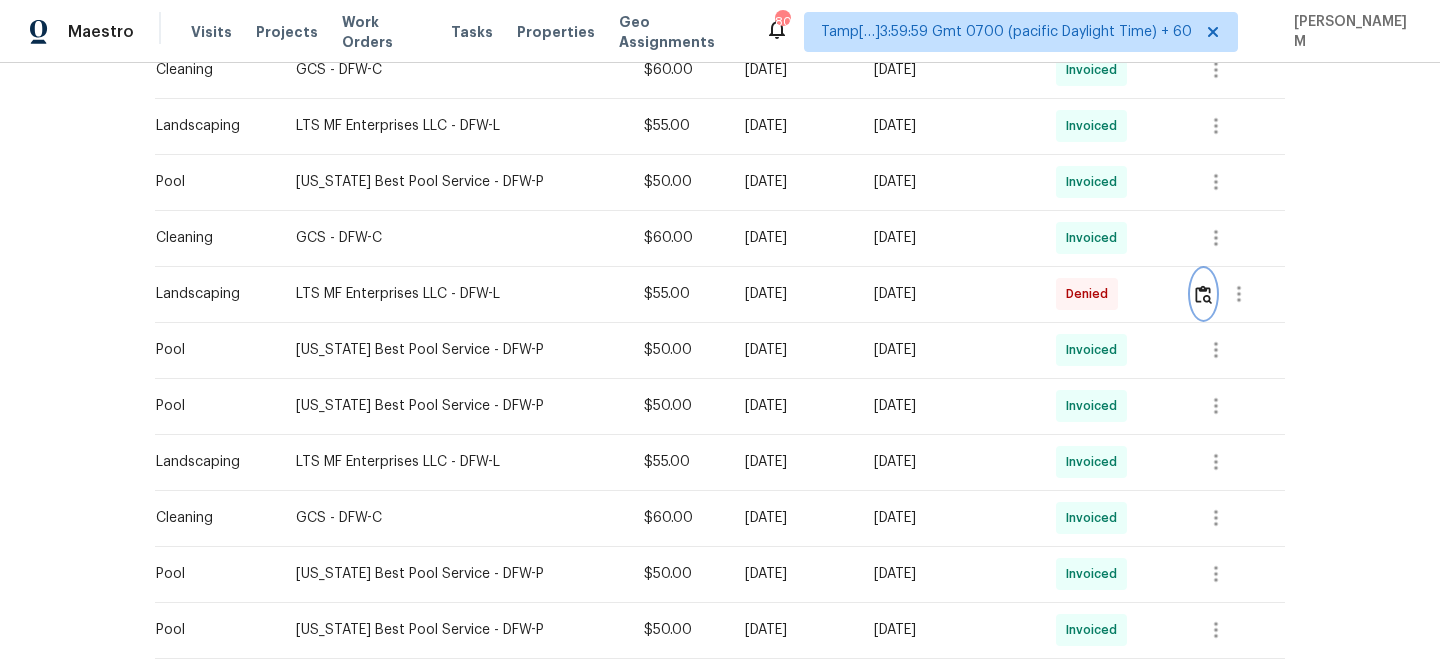 click at bounding box center (1203, 294) 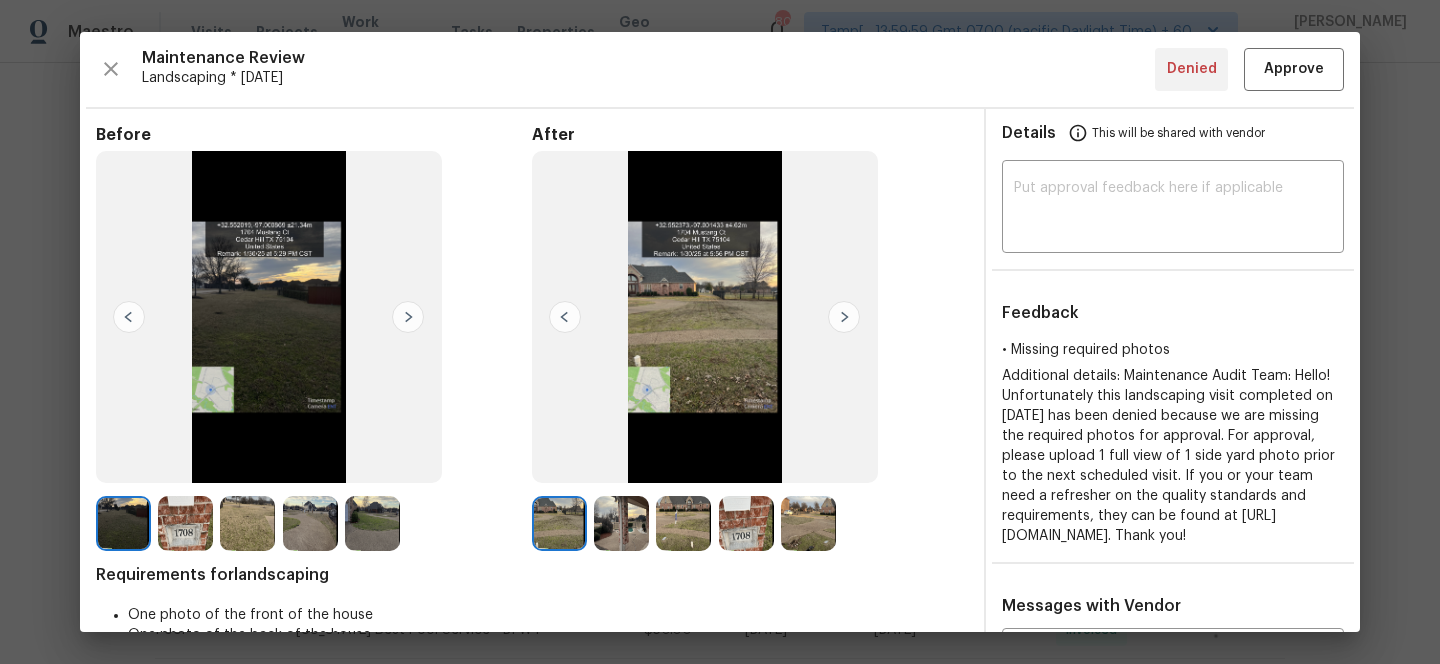 click at bounding box center [185, 523] 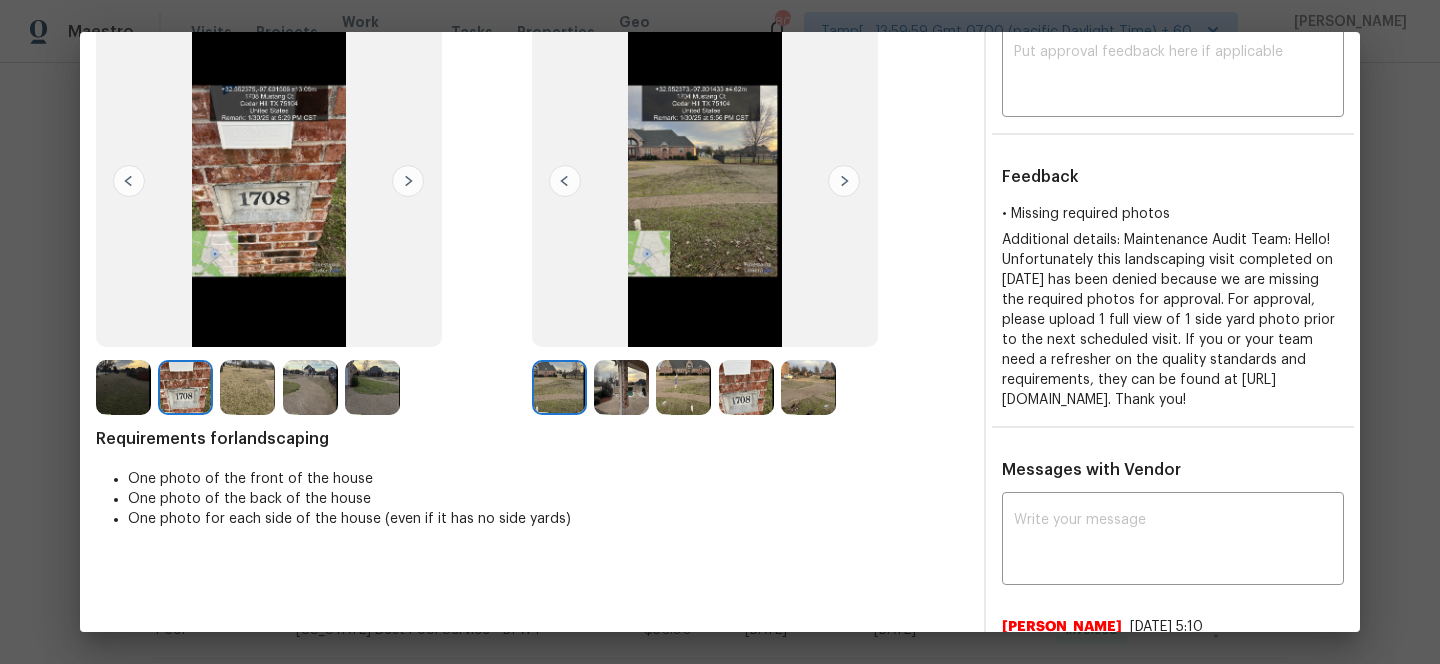 scroll, scrollTop: 99, scrollLeft: 0, axis: vertical 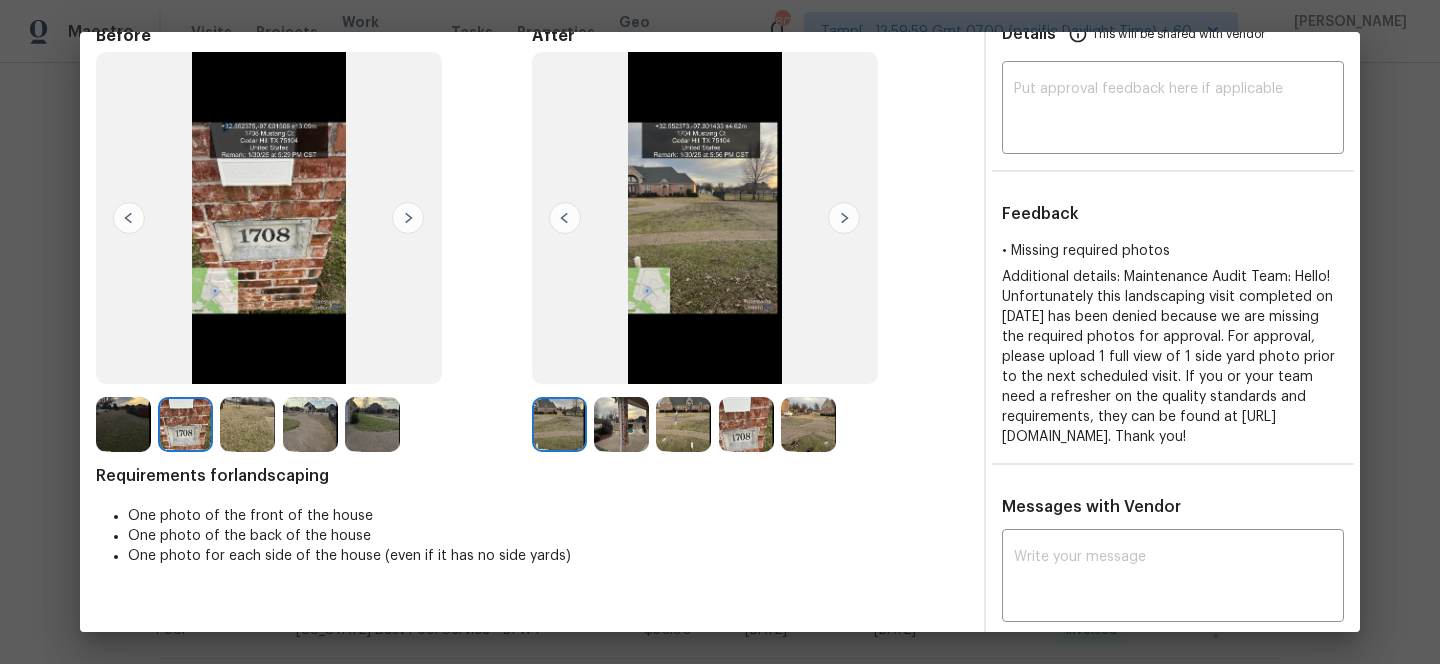 click at bounding box center (621, 424) 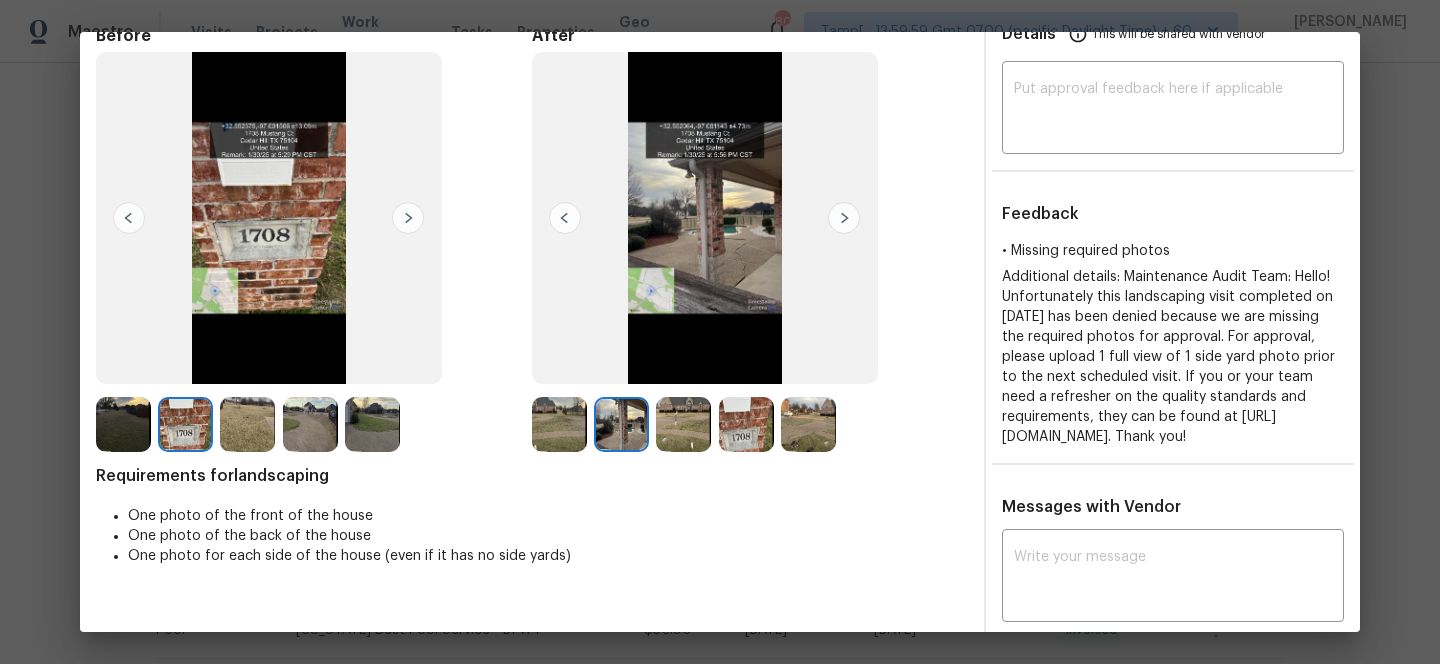click at bounding box center (683, 424) 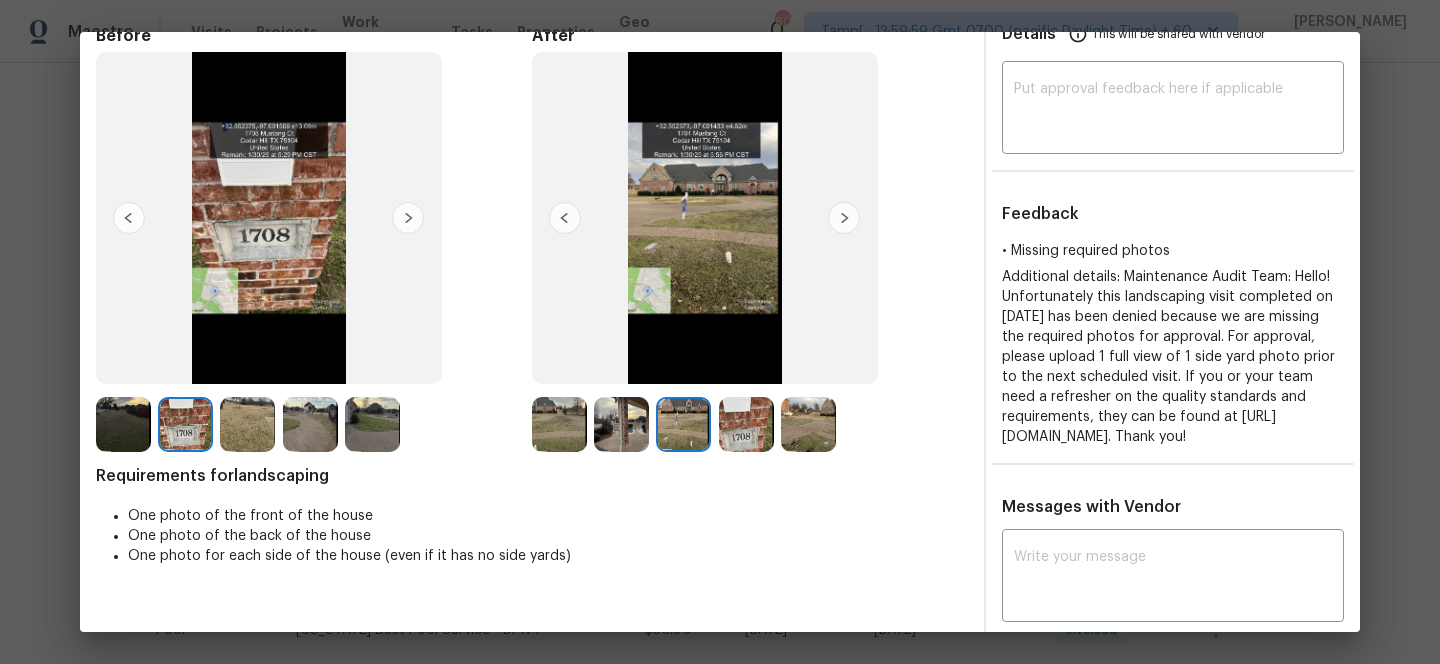 click at bounding box center [746, 424] 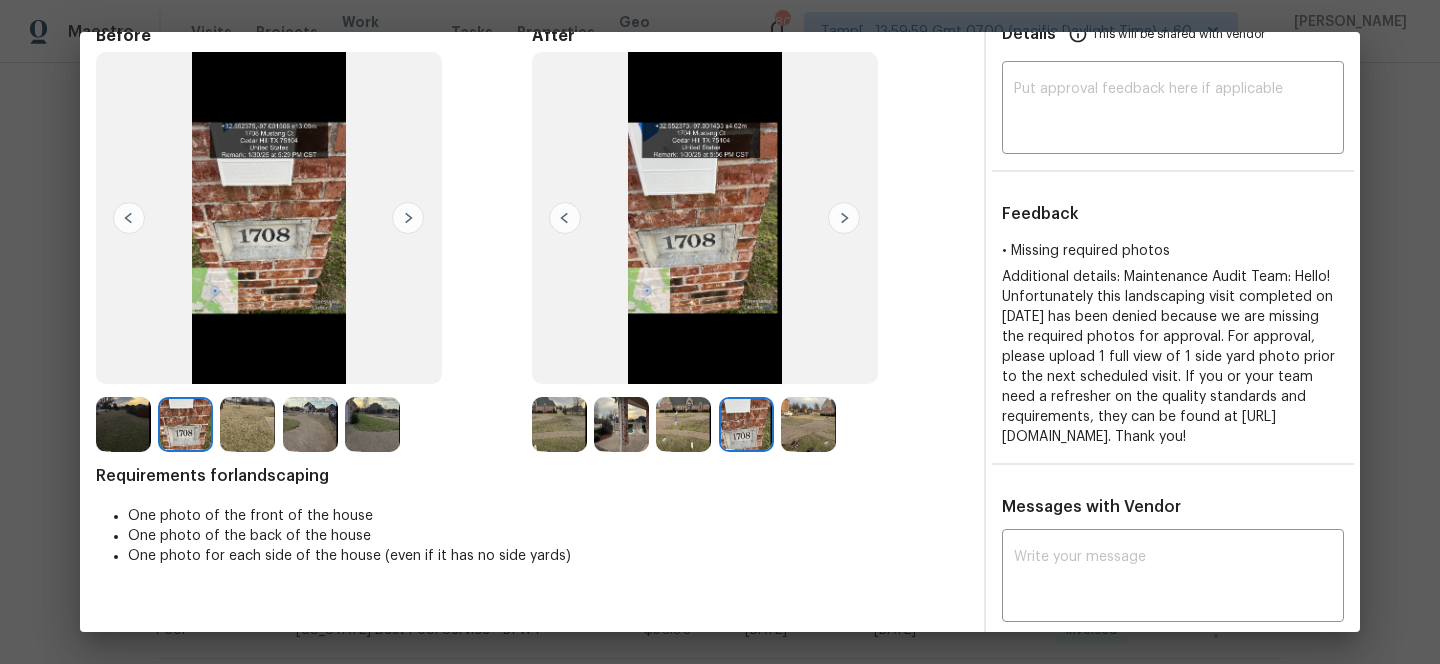 click at bounding box center [808, 424] 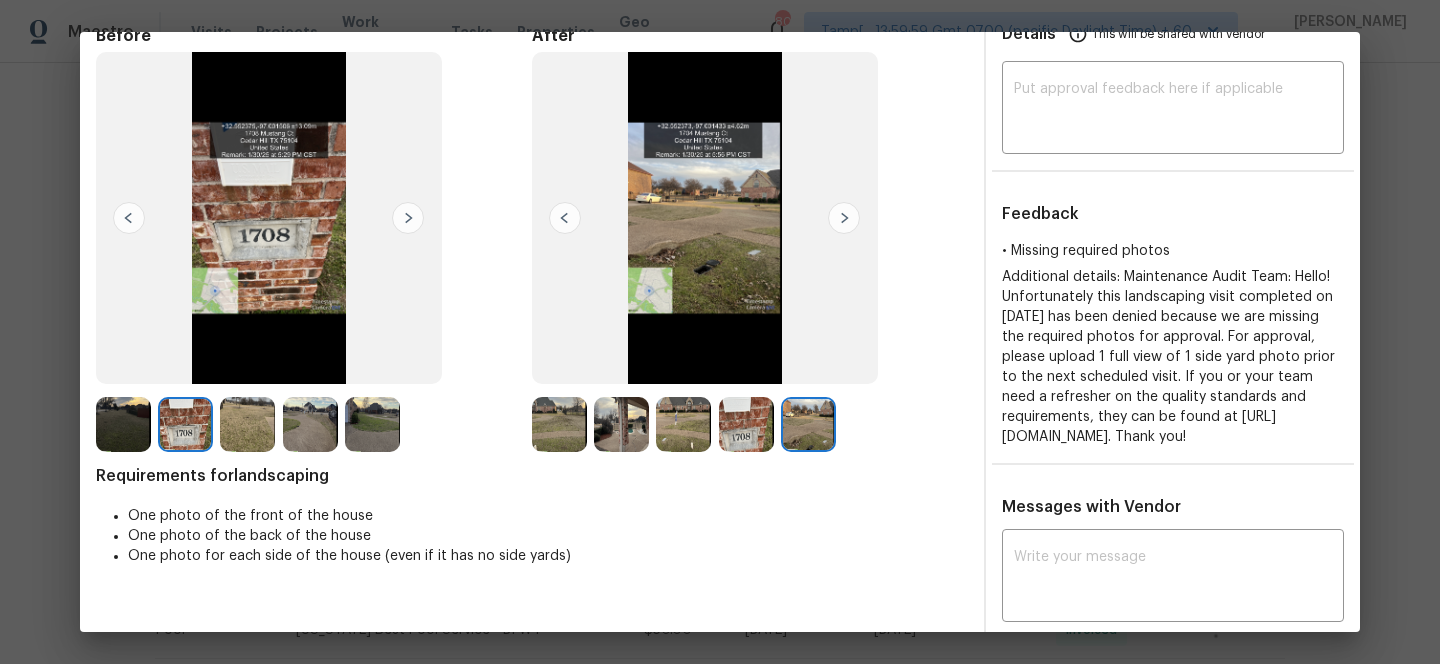 click at bounding box center (565, 218) 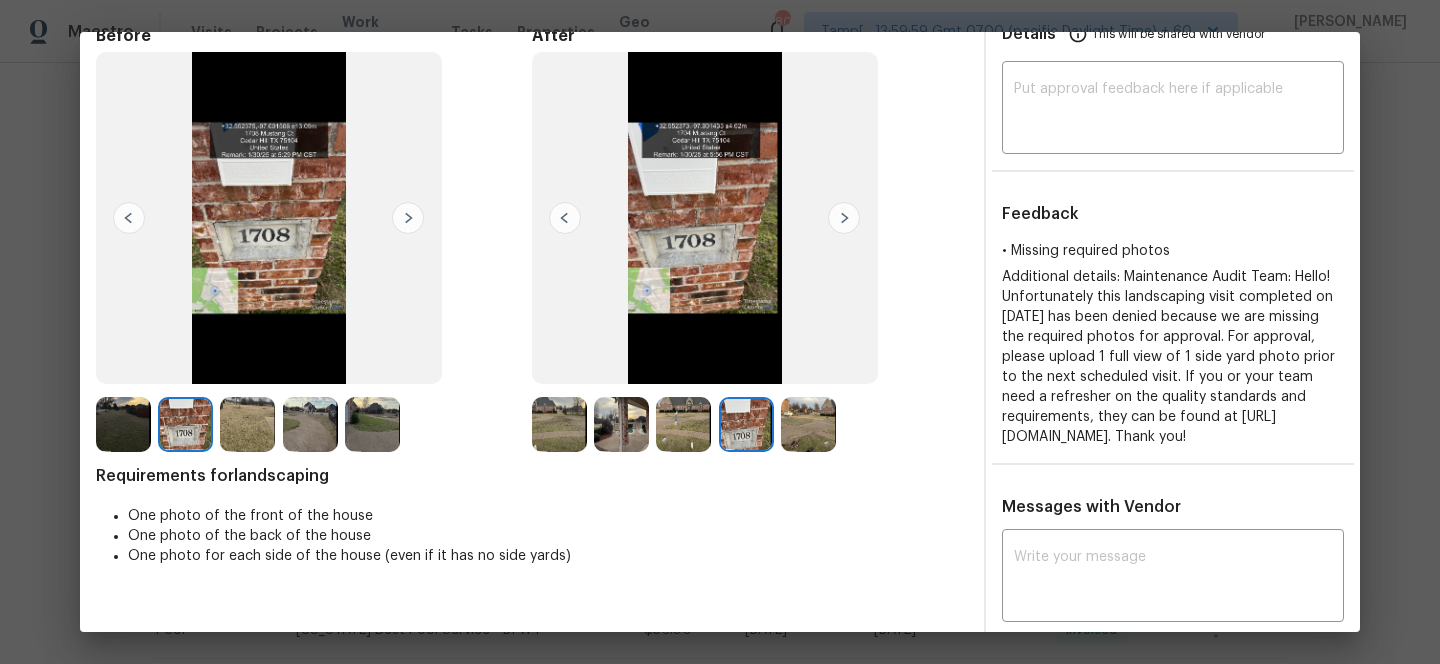 click at bounding box center [565, 218] 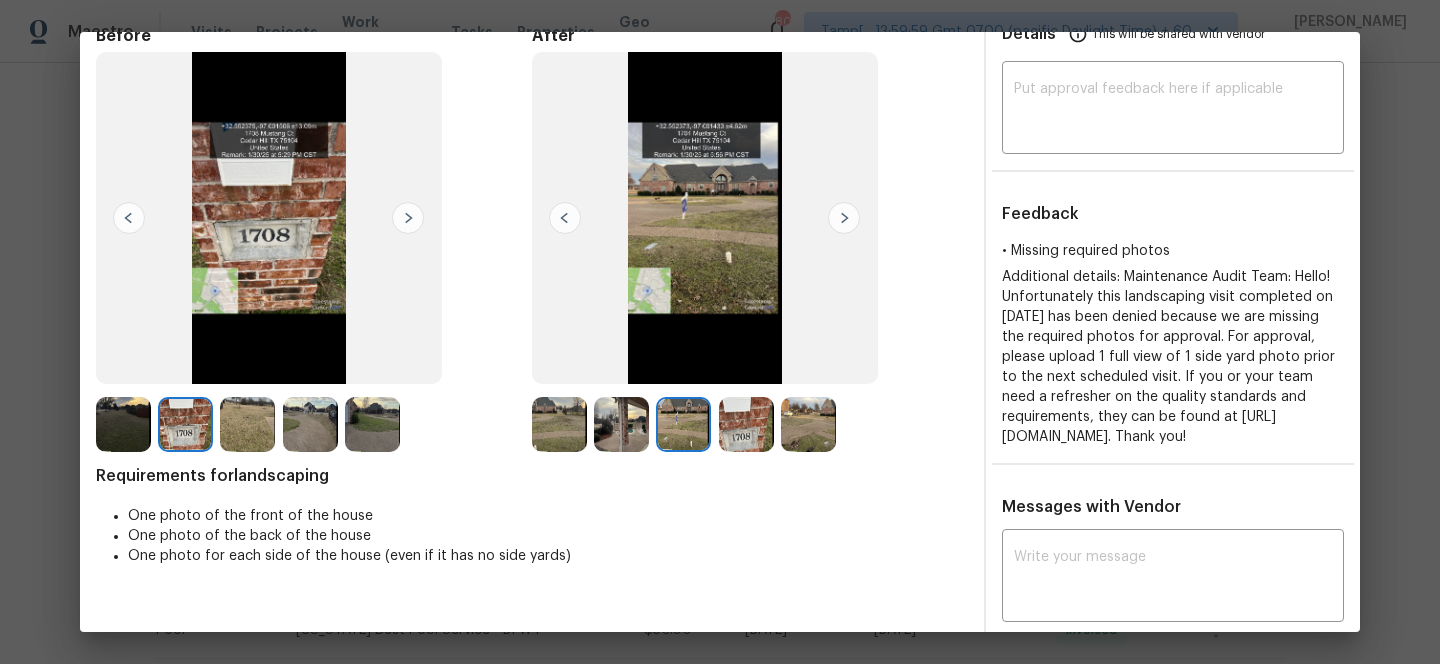 click at bounding box center (565, 218) 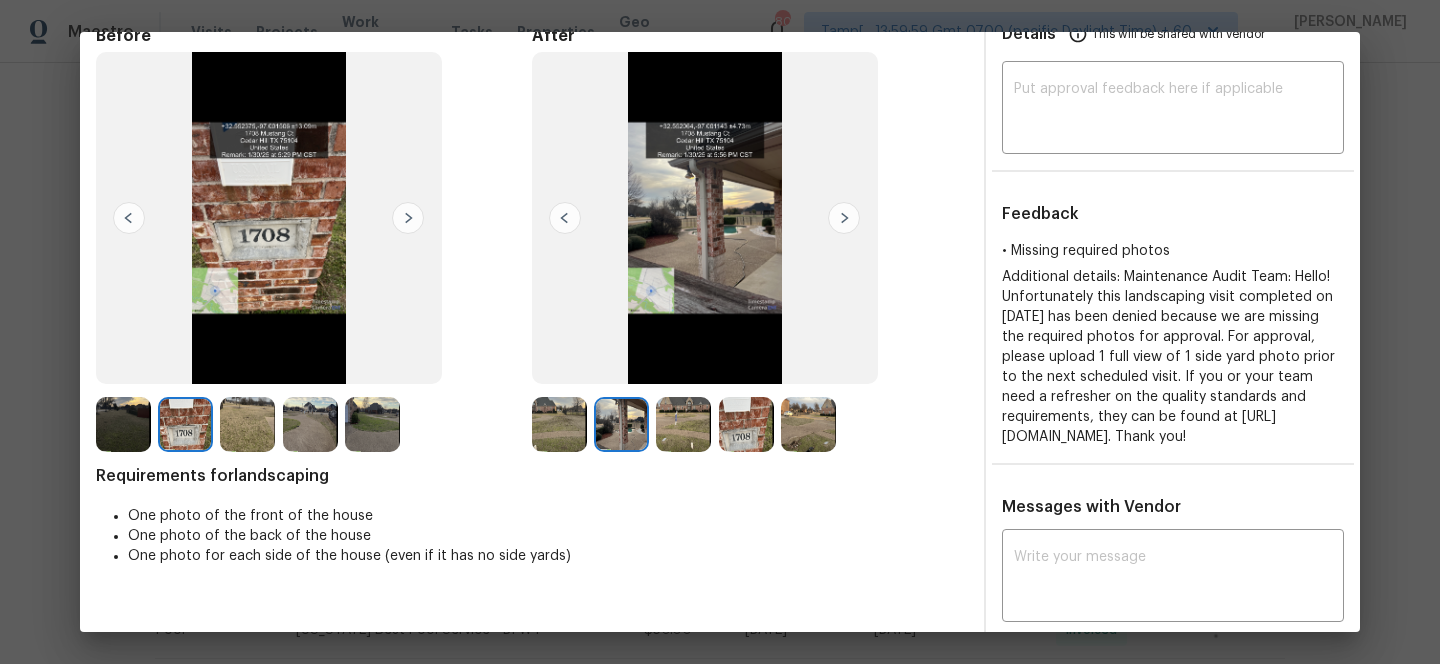 click at bounding box center (565, 218) 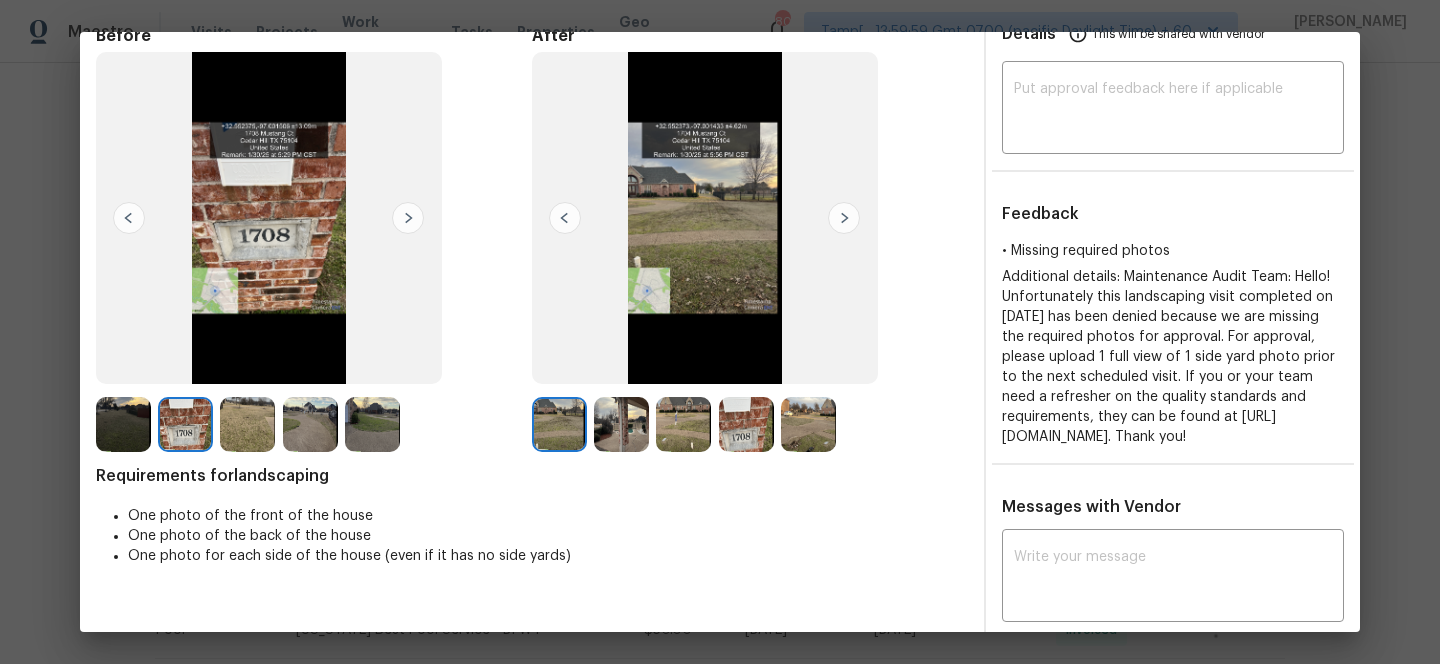 click at bounding box center [565, 218] 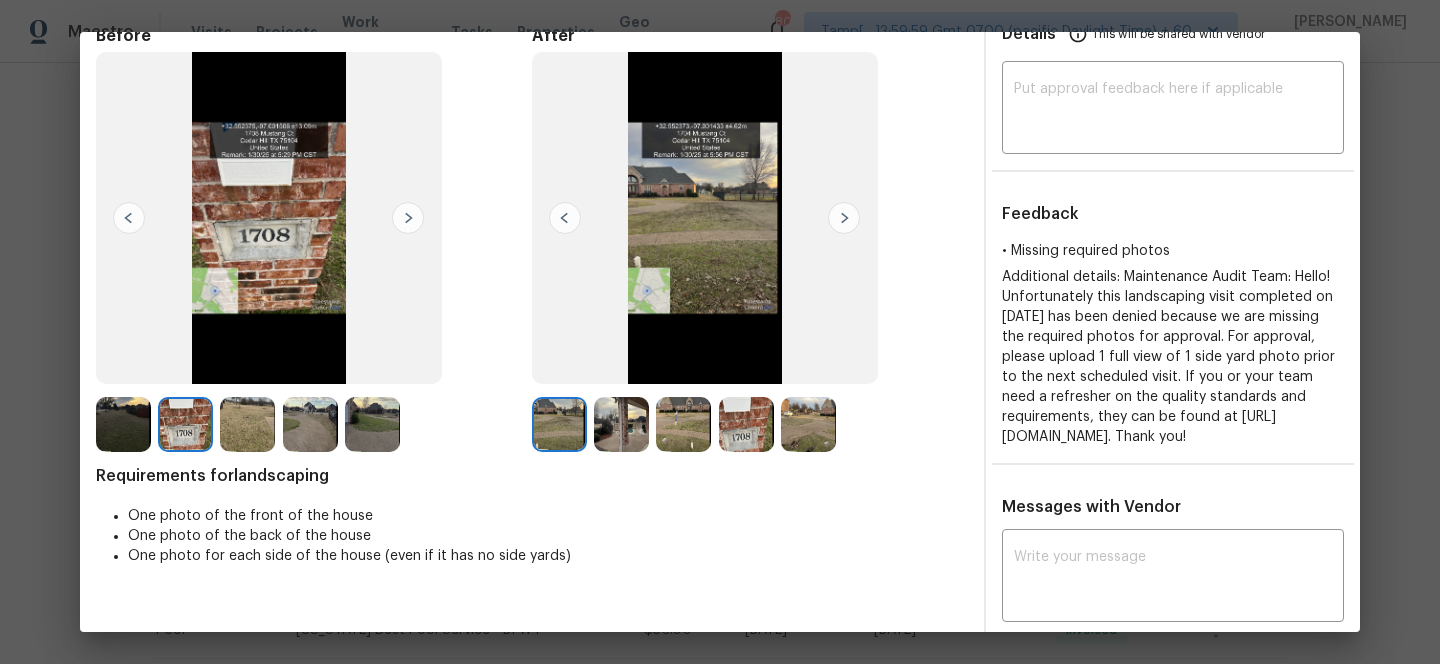 click at bounding box center (844, 218) 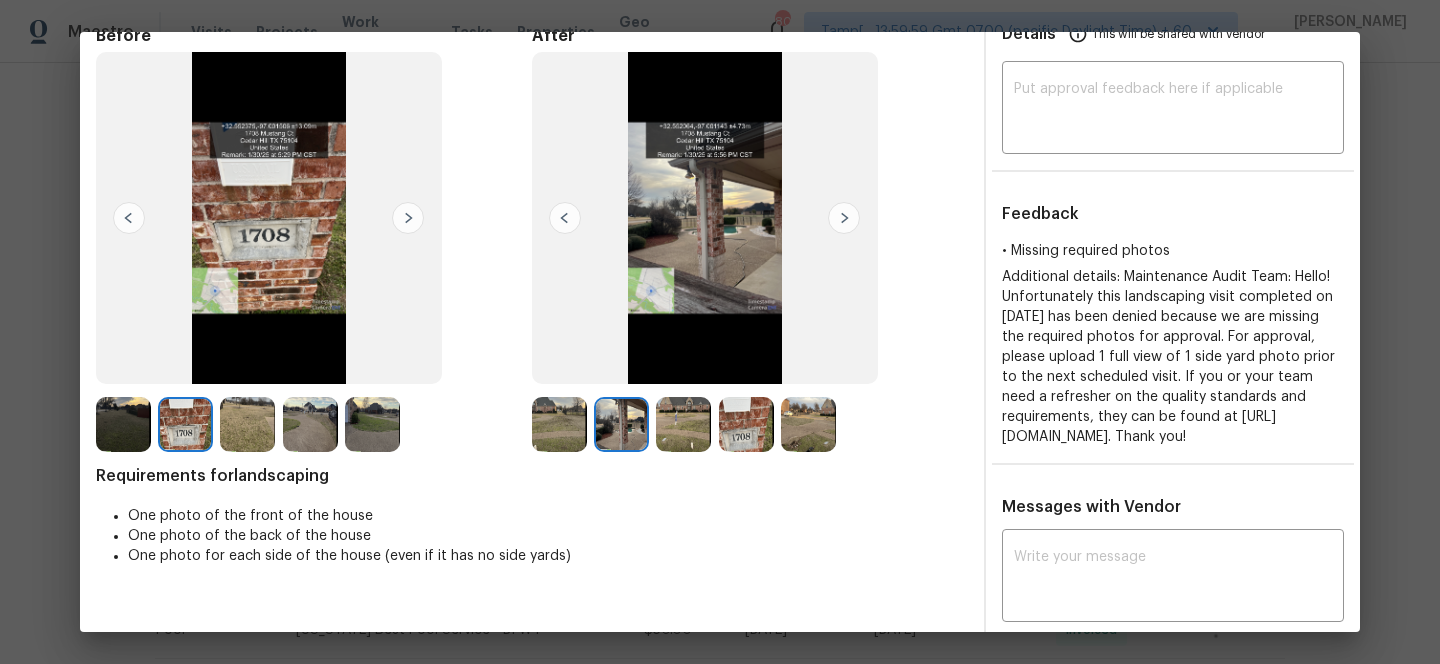 click at bounding box center (844, 218) 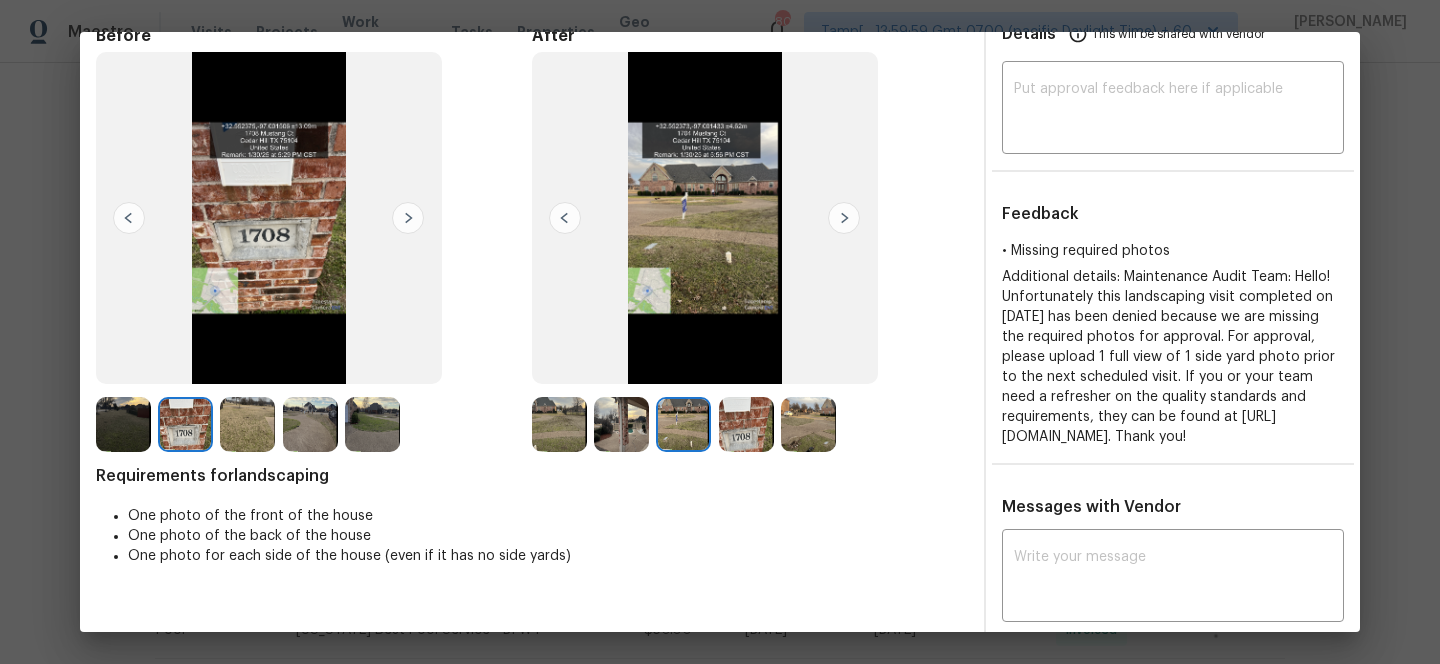 click at bounding box center (844, 218) 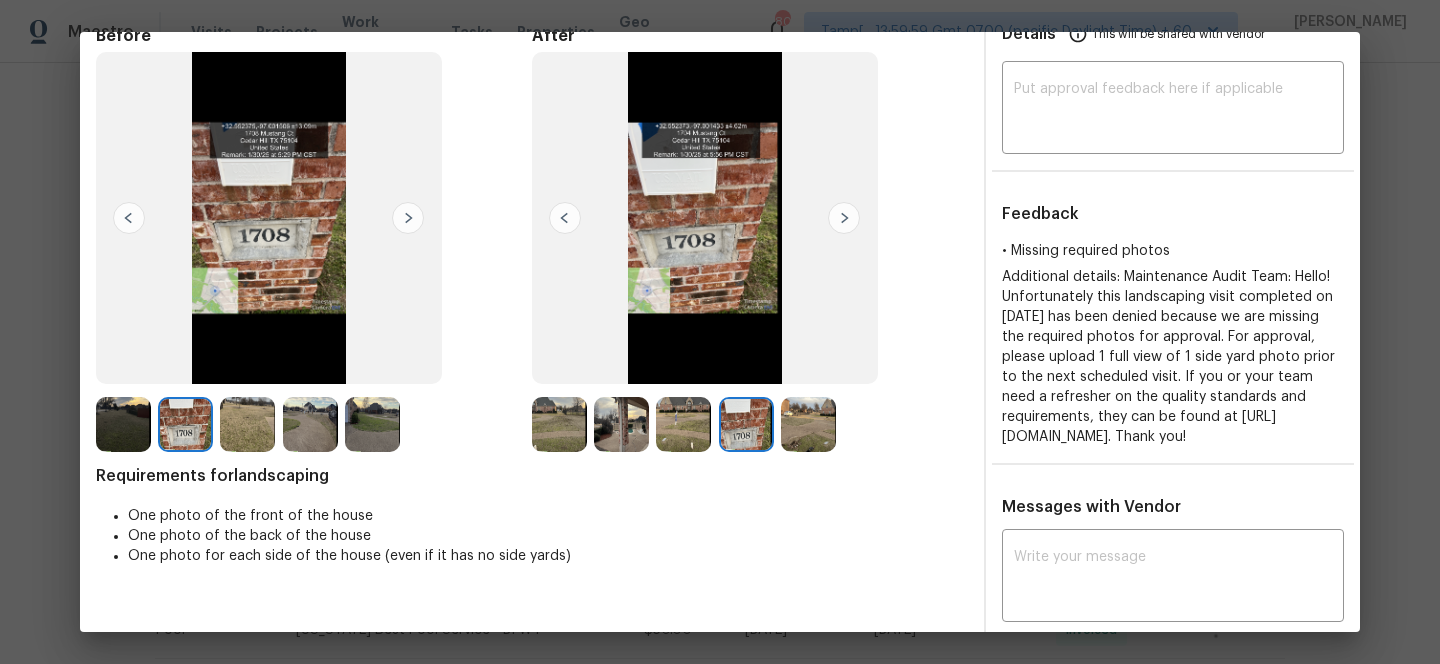 click at bounding box center (565, 218) 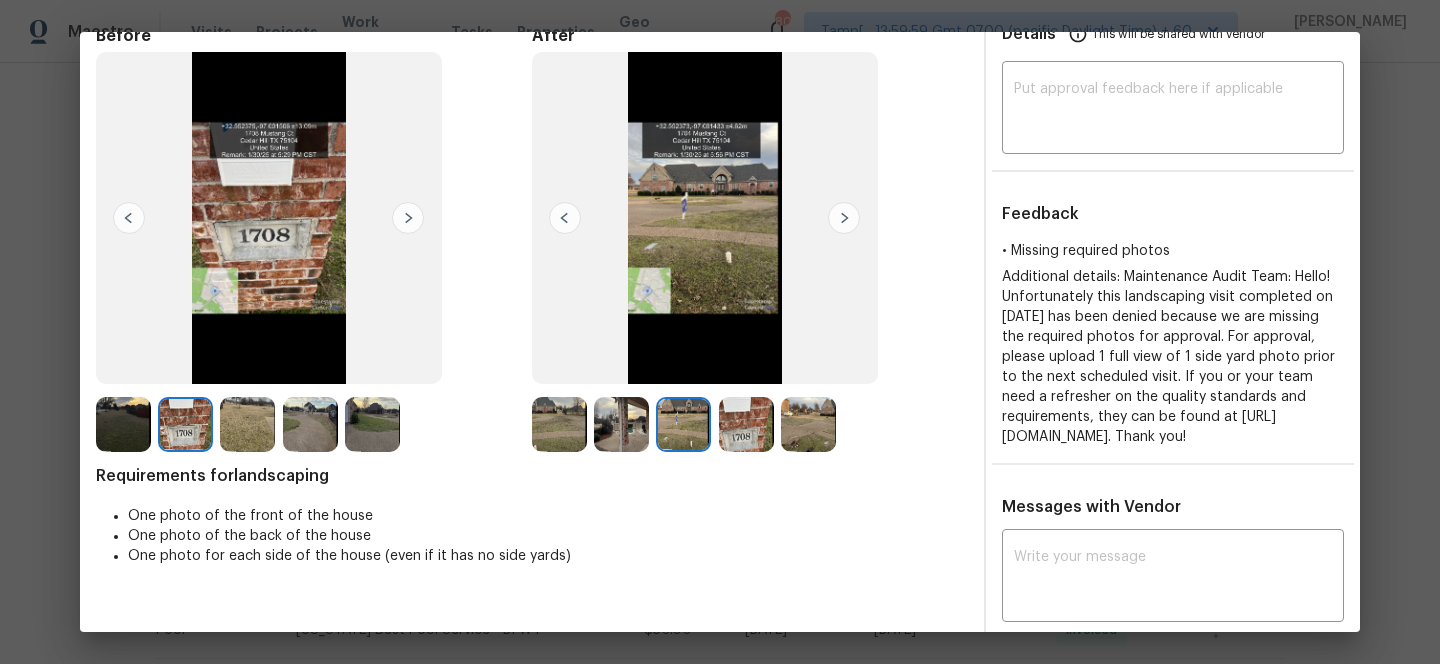 click at bounding box center [565, 218] 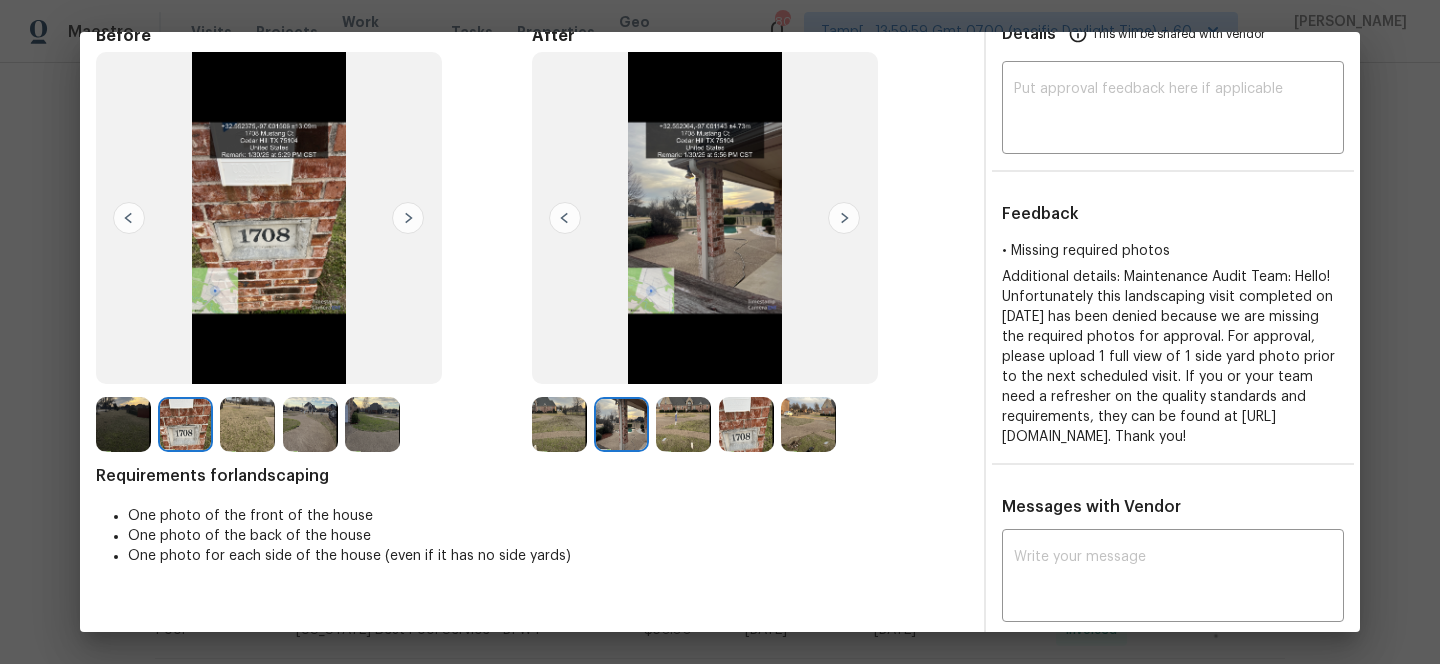 click at bounding box center (565, 218) 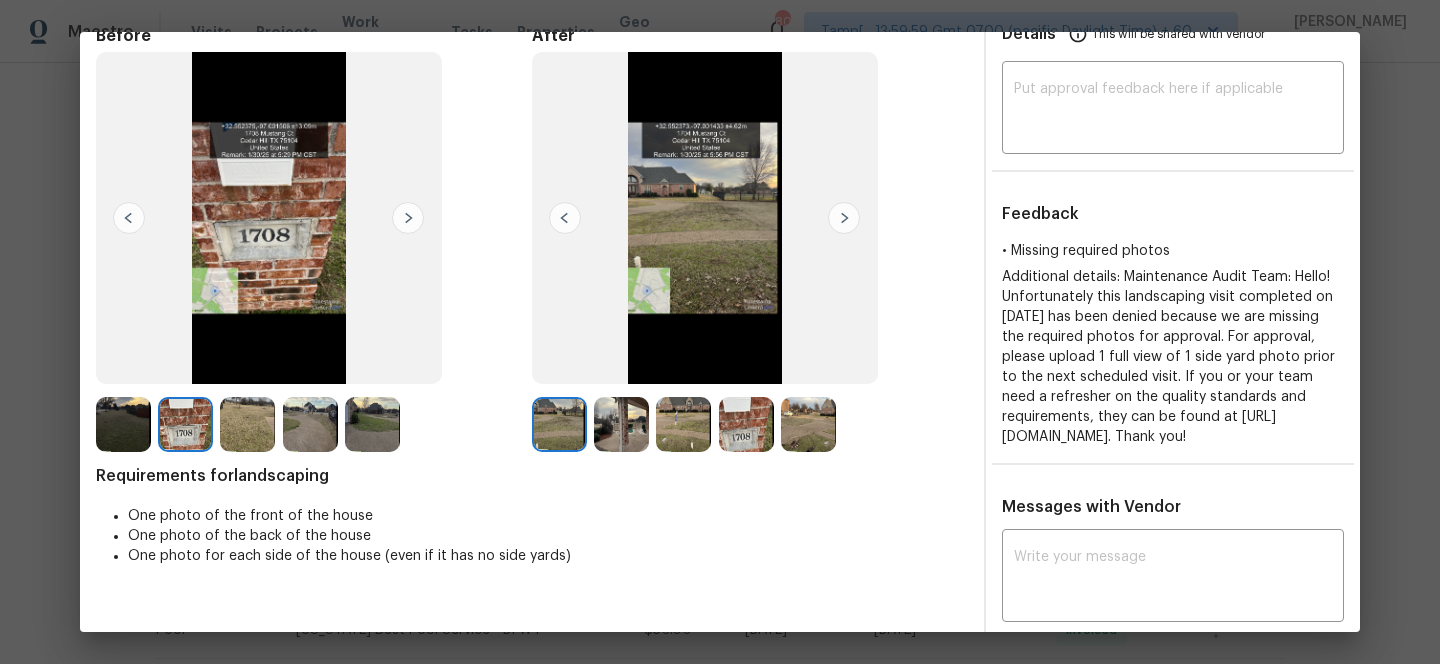 click at bounding box center [565, 218] 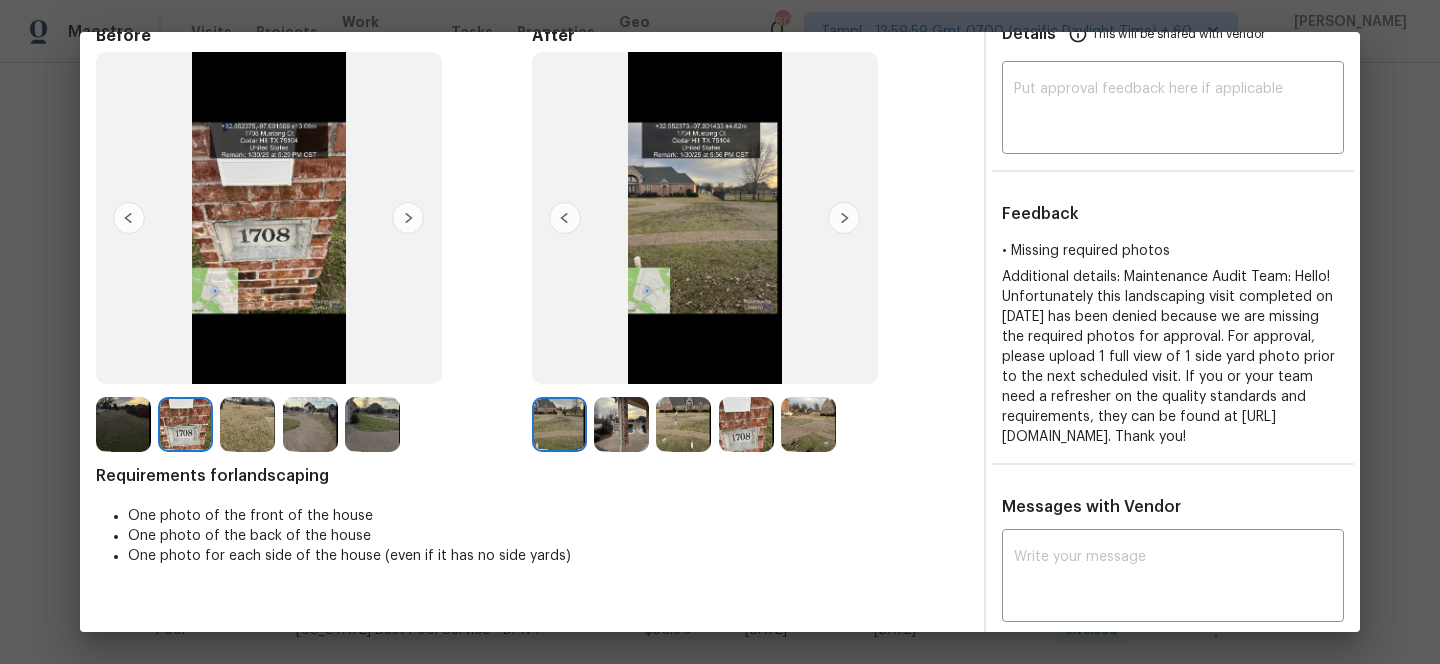 click at bounding box center (808, 424) 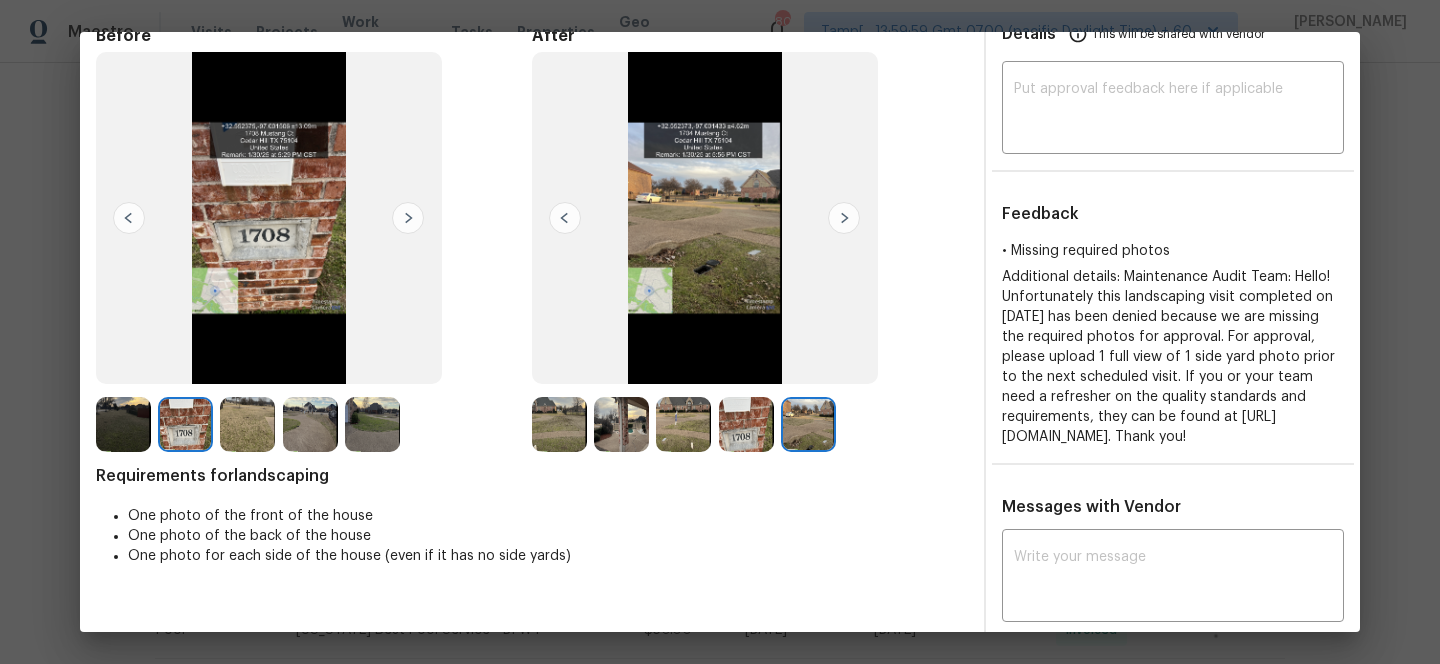 click at bounding box center (565, 218) 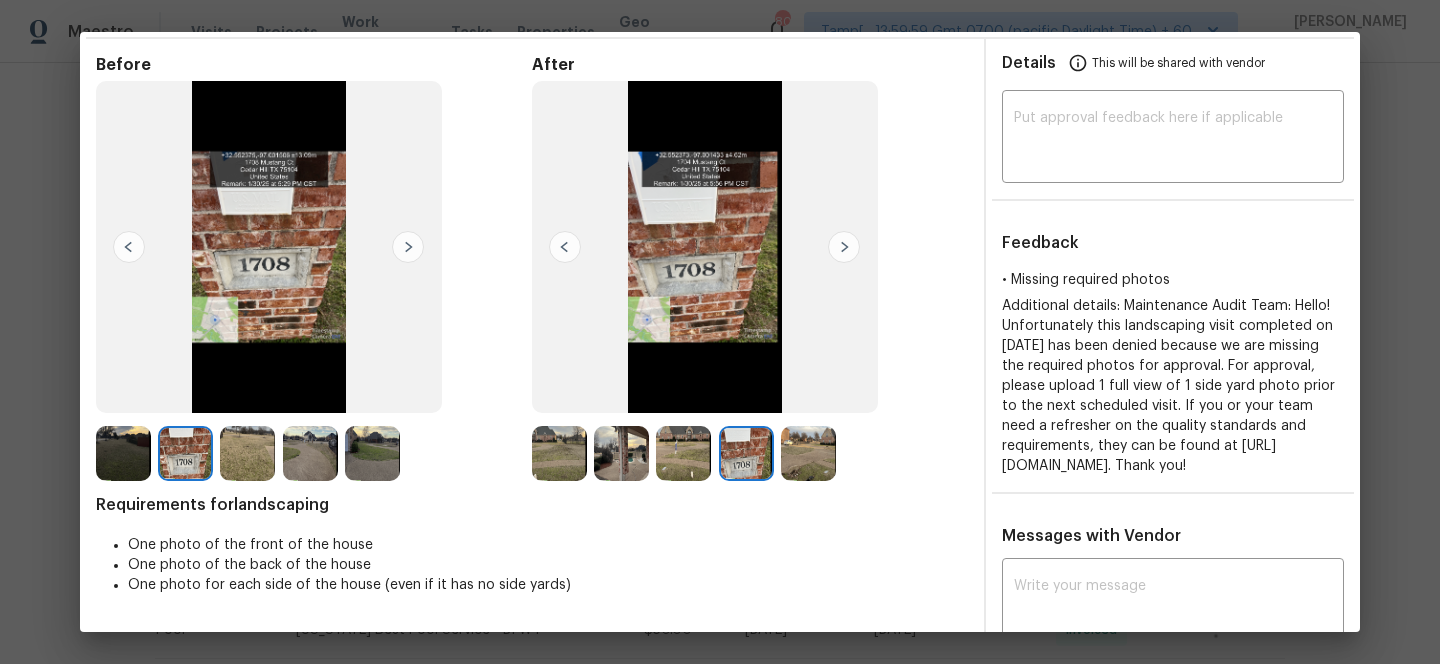 scroll, scrollTop: 44, scrollLeft: 0, axis: vertical 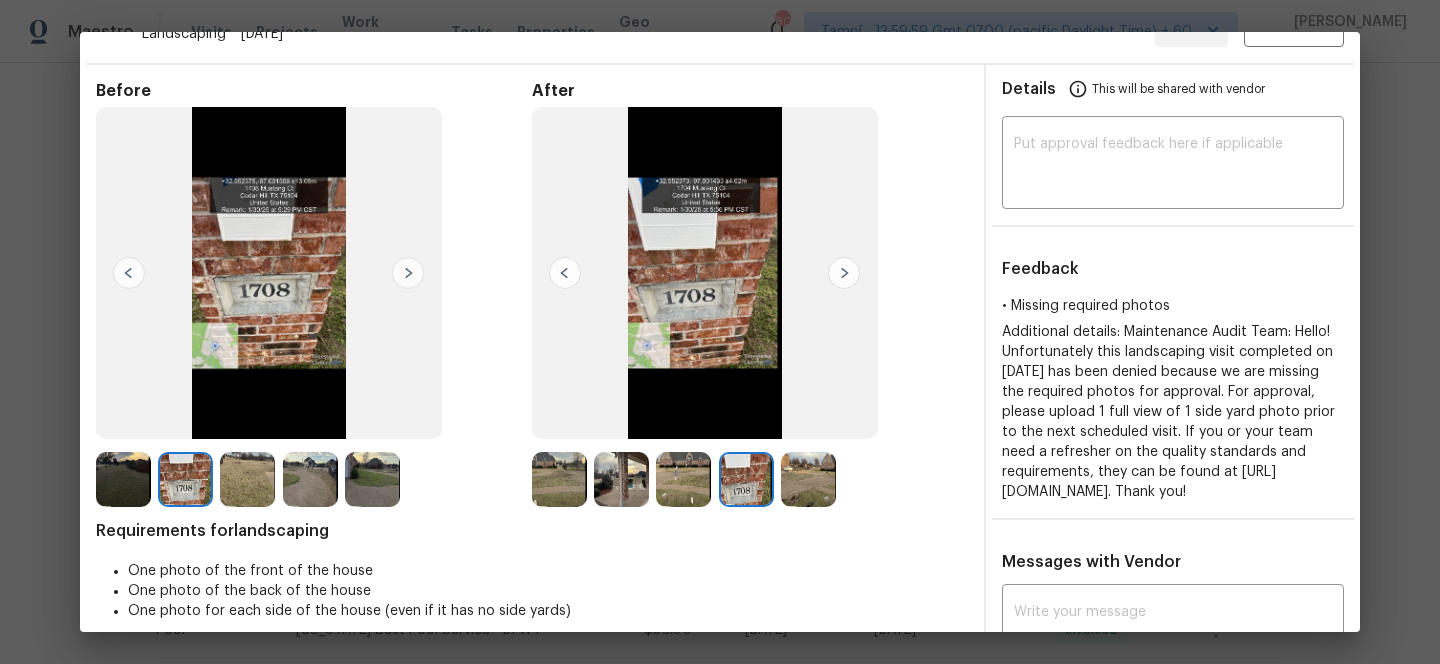 click at bounding box center [559, 479] 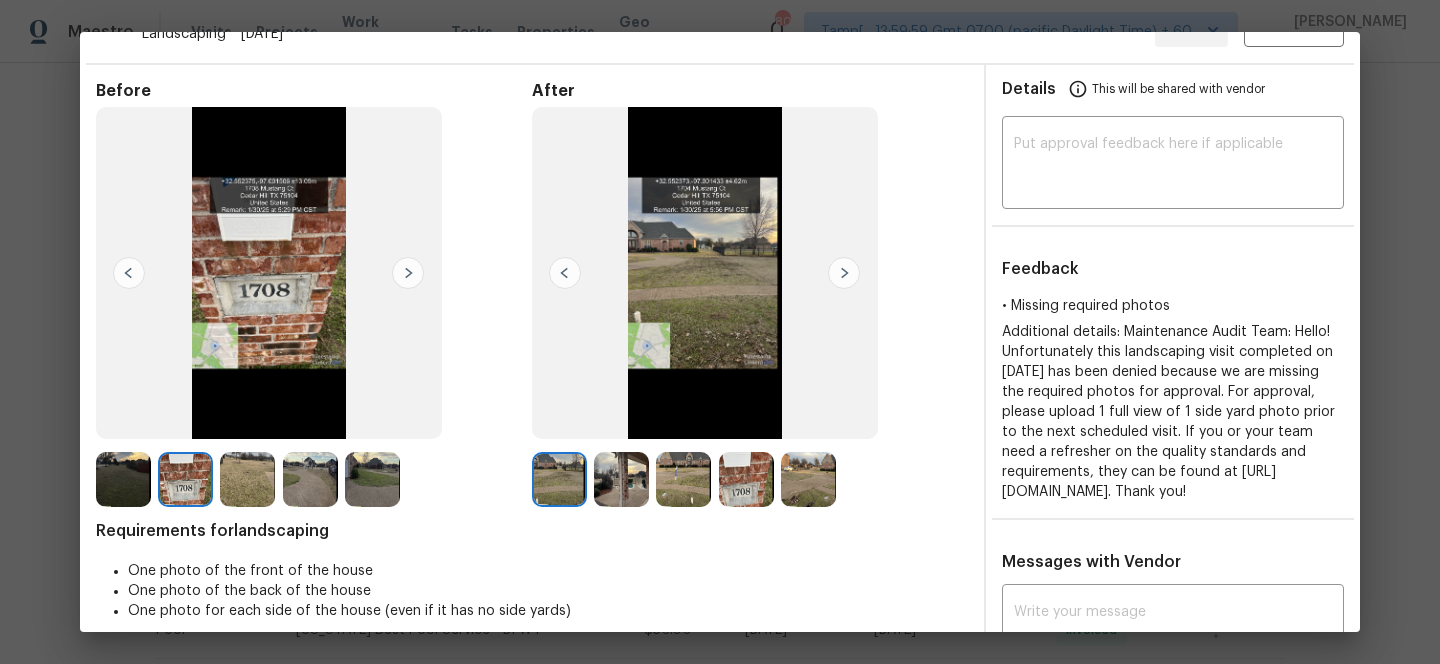 click at bounding box center [621, 479] 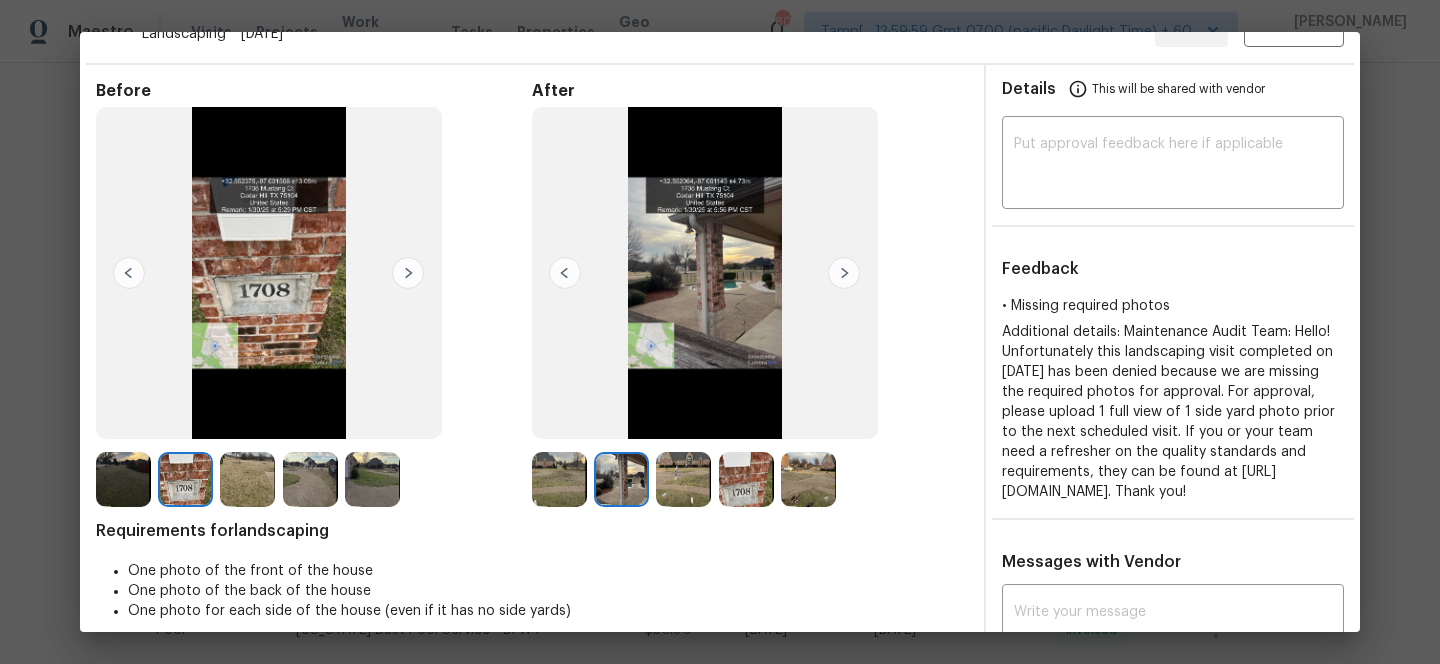 click at bounding box center [683, 479] 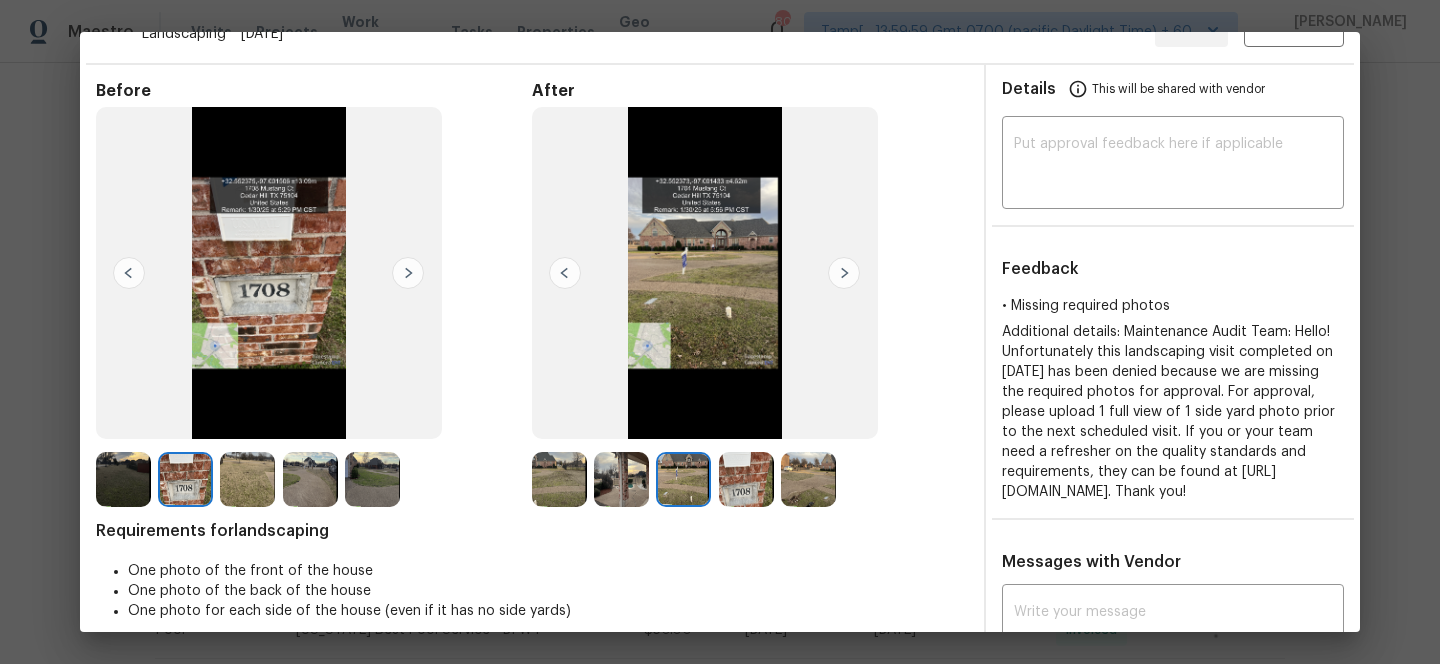 click at bounding box center [746, 479] 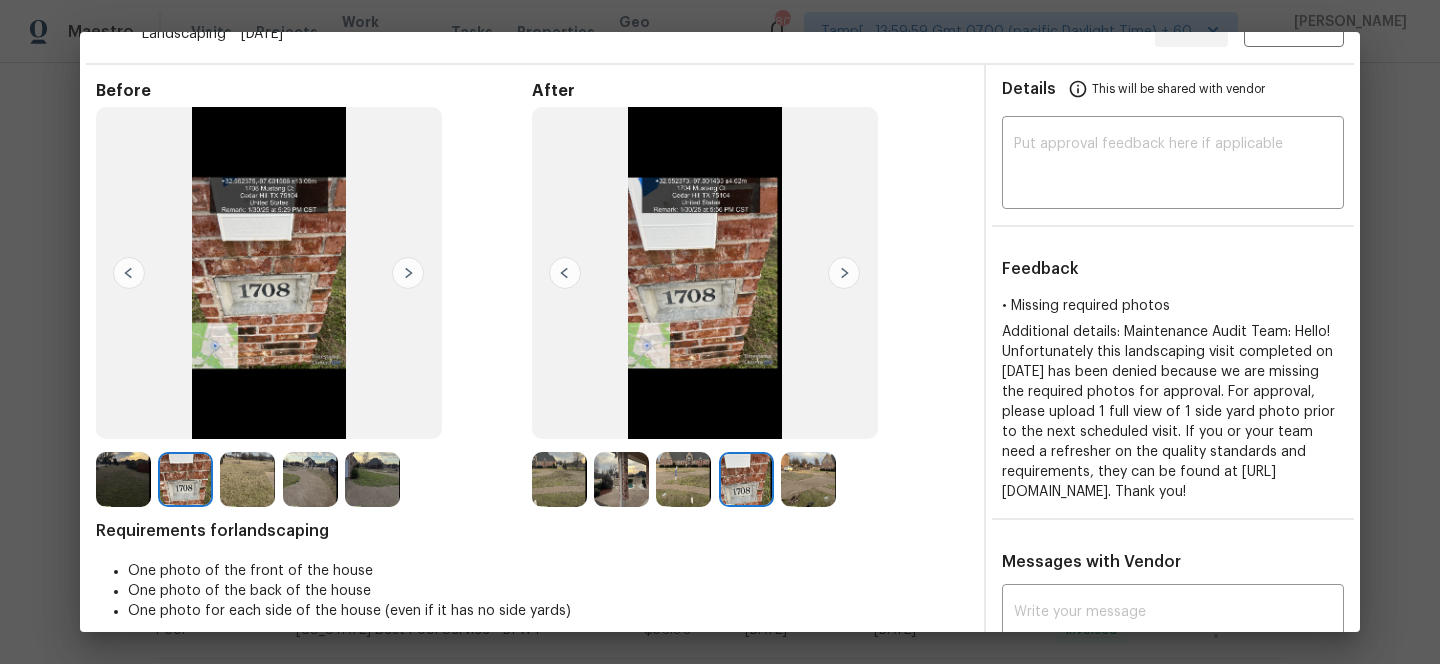 click at bounding box center [808, 479] 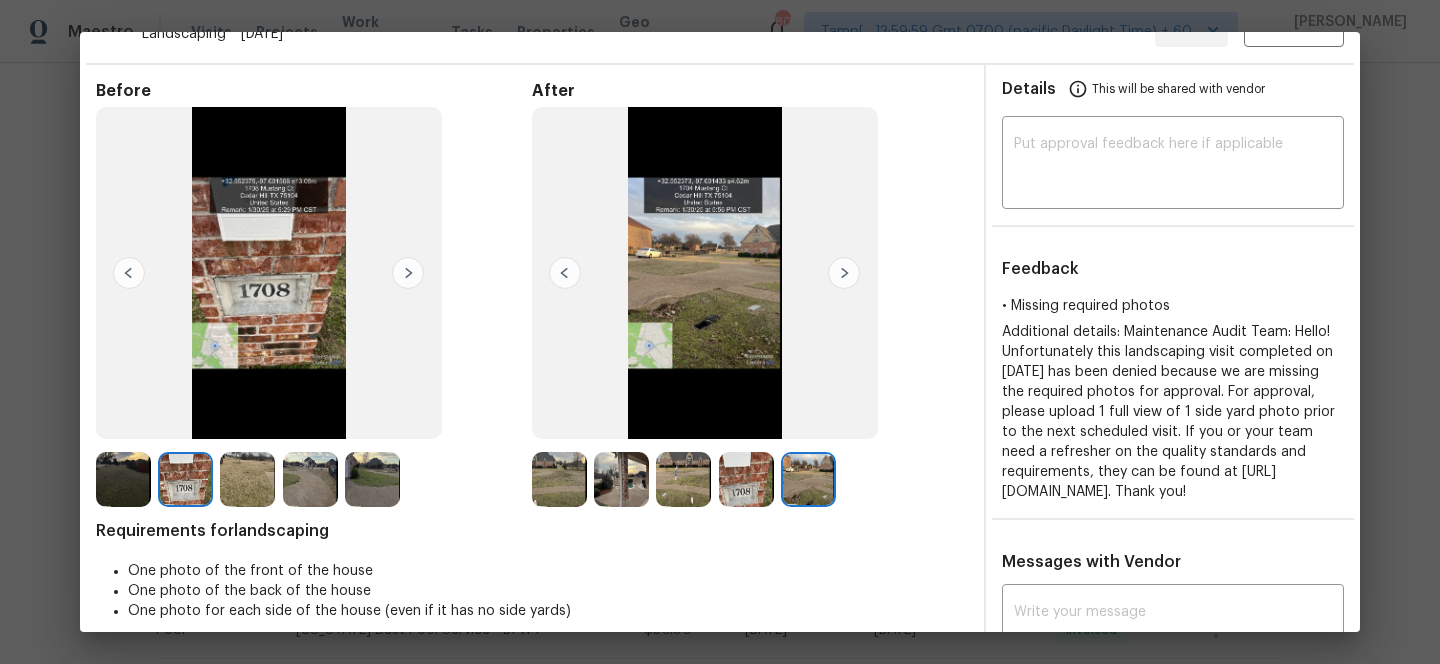 click at bounding box center (123, 479) 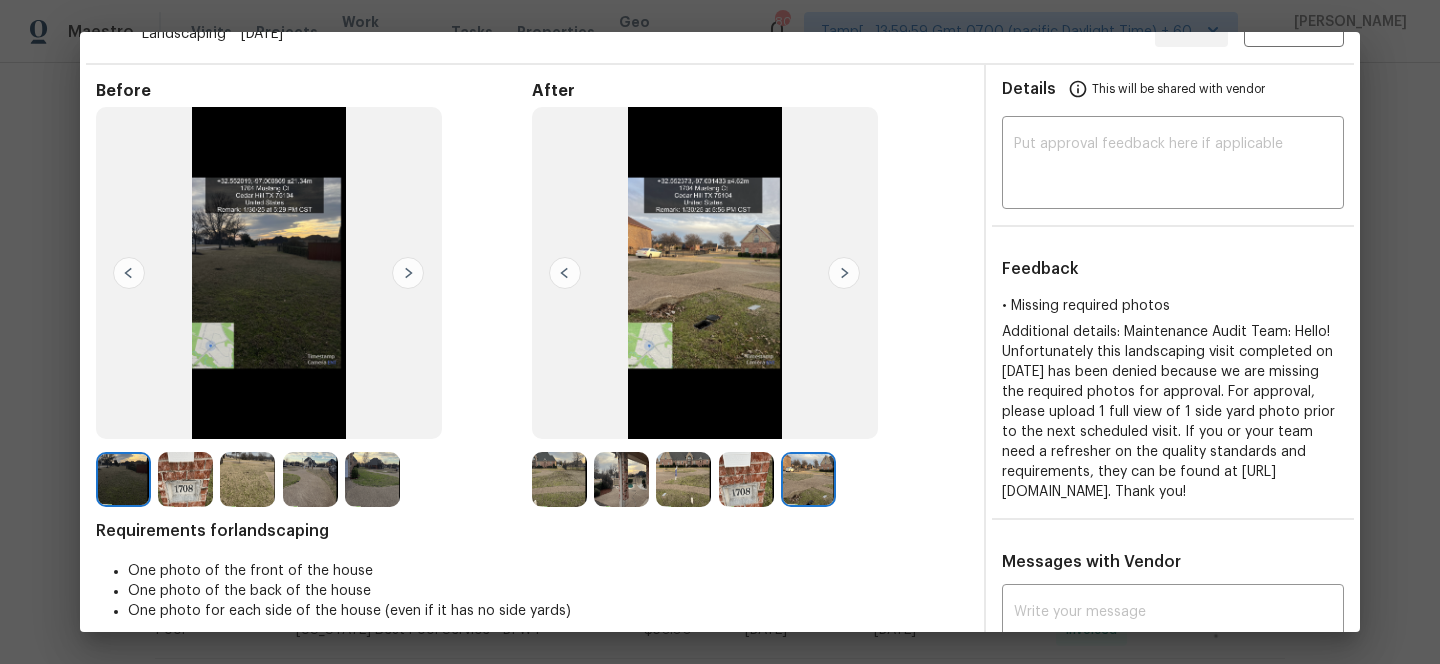 click at bounding box center (408, 273) 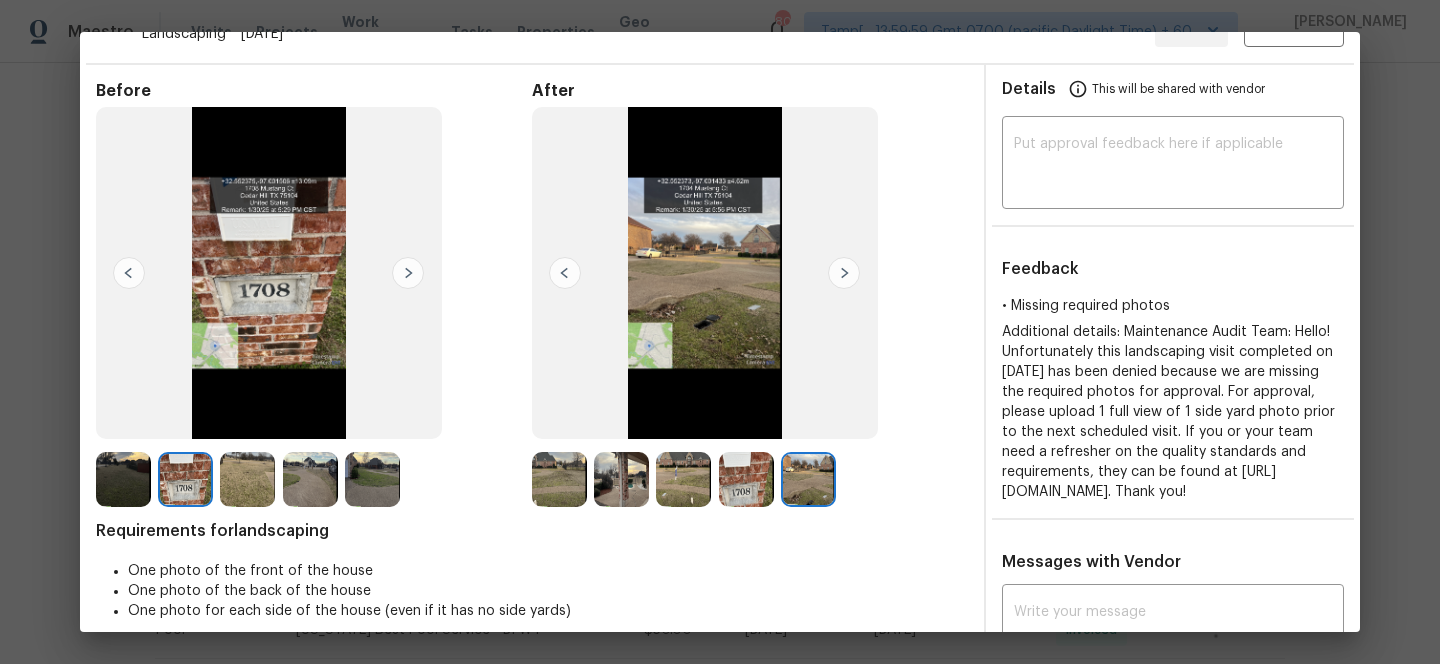 click at bounding box center [408, 273] 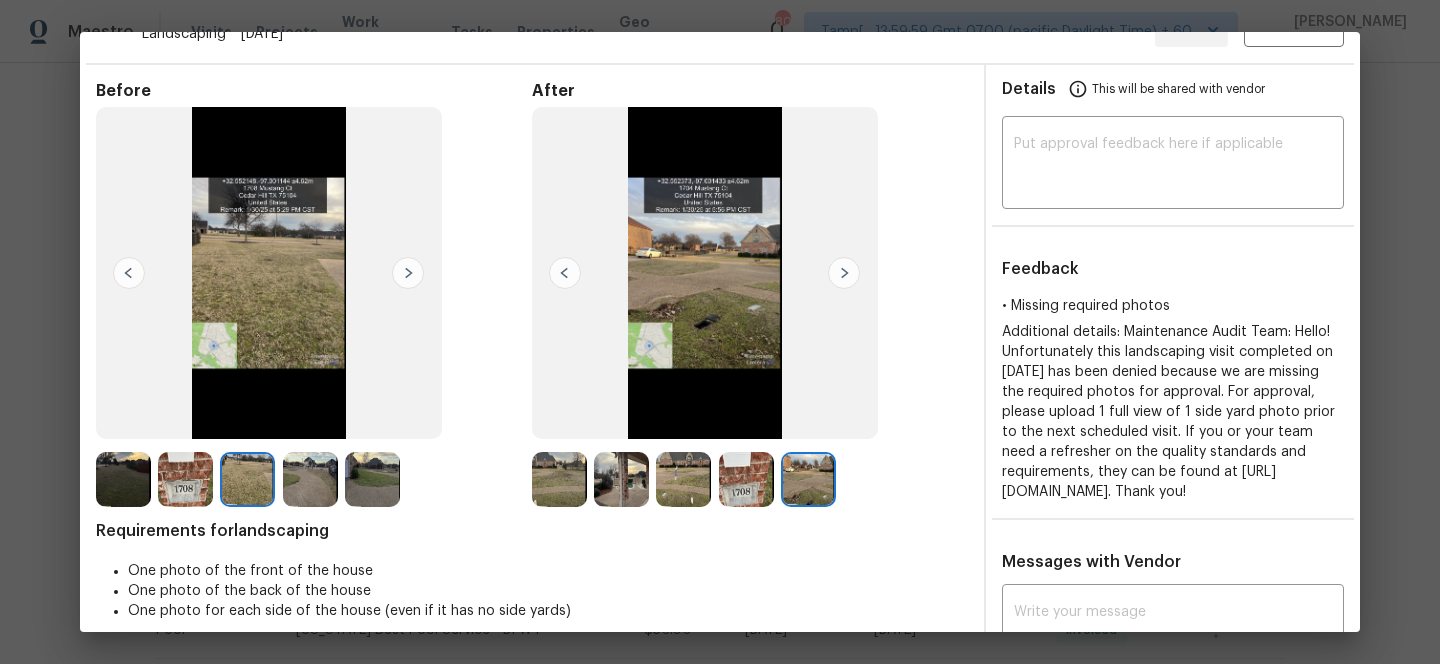 click at bounding box center (408, 273) 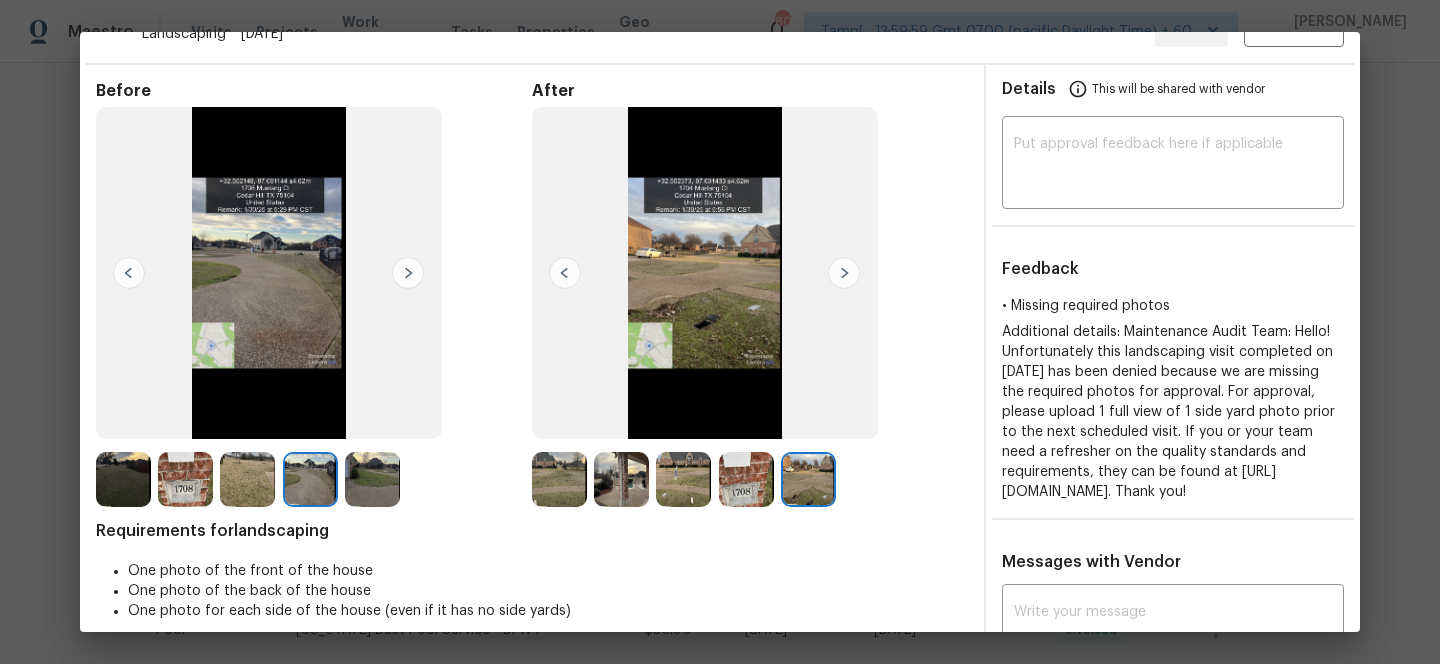 click at bounding box center (408, 273) 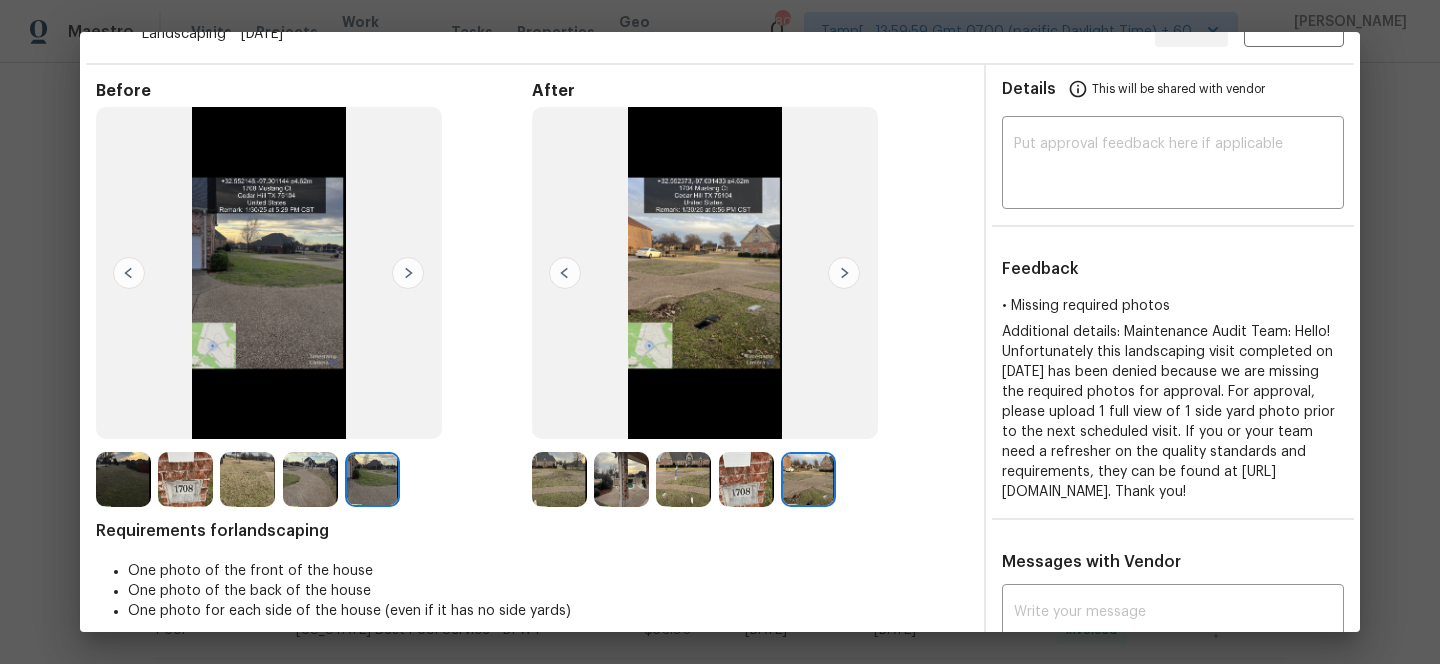 click at bounding box center (844, 273) 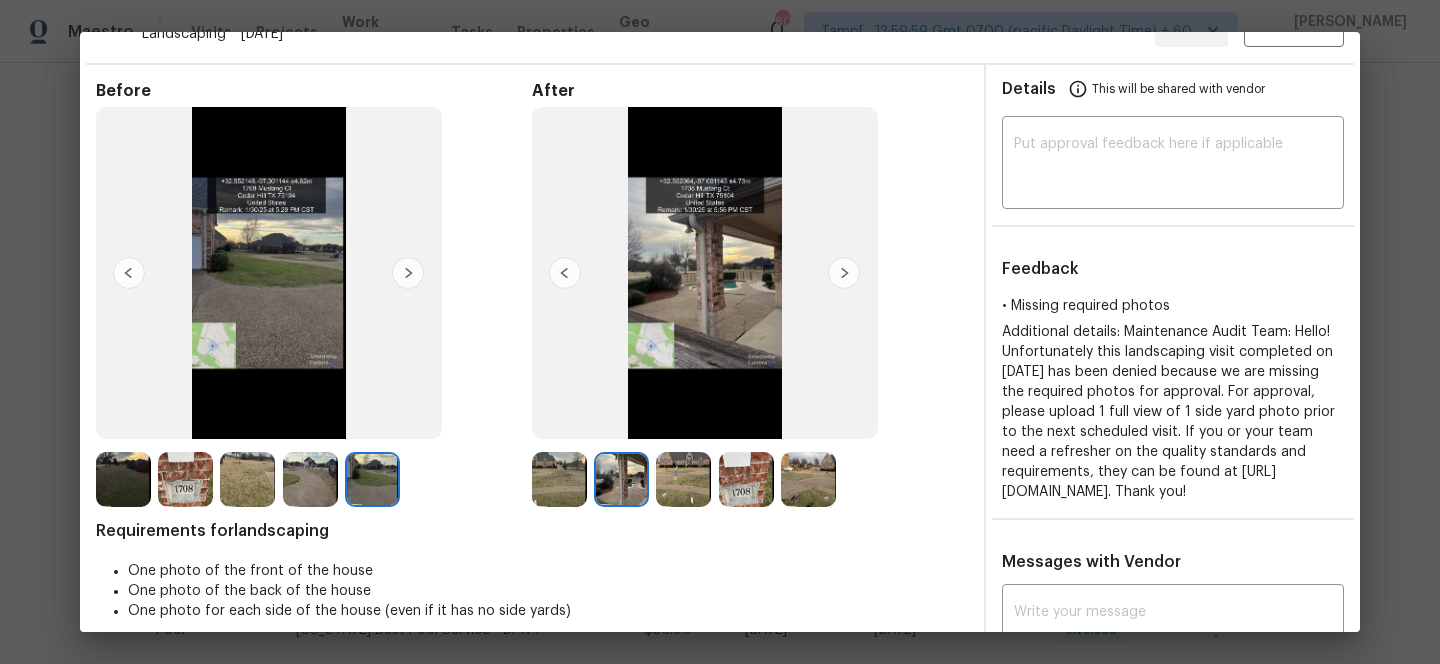 click at bounding box center (844, 273) 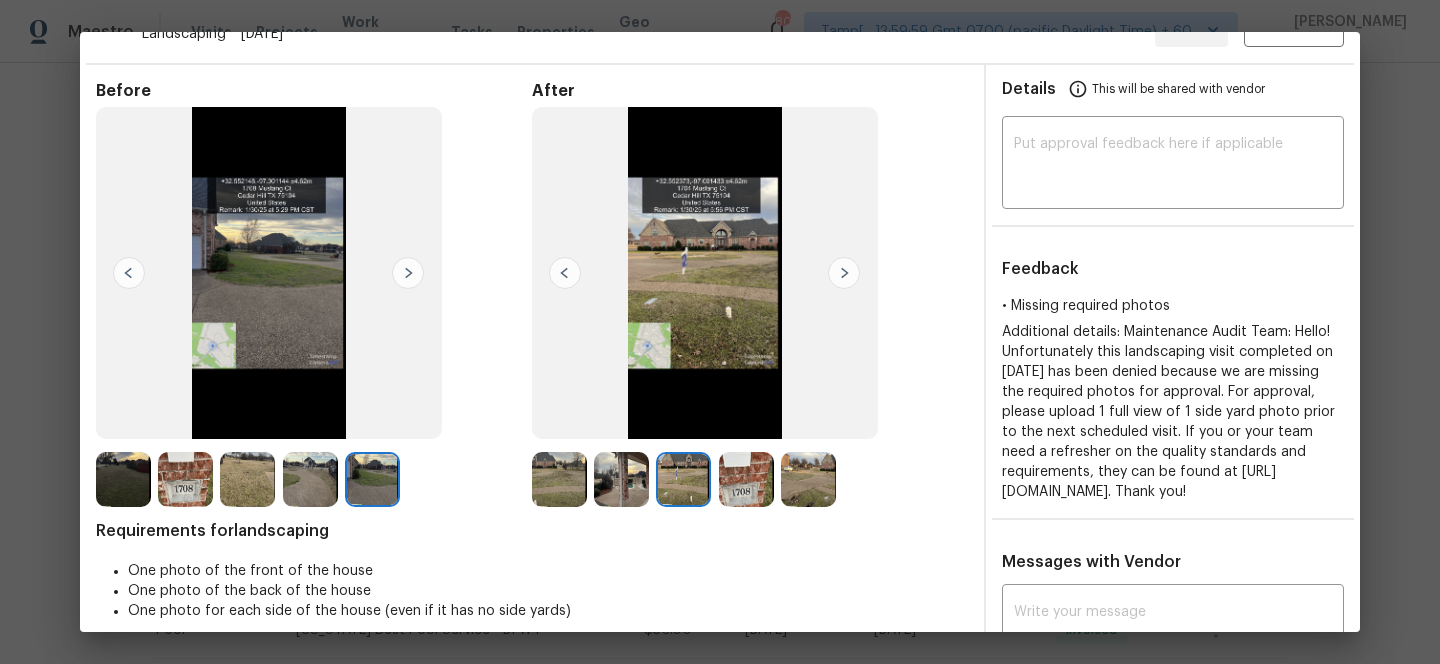 click at bounding box center (844, 273) 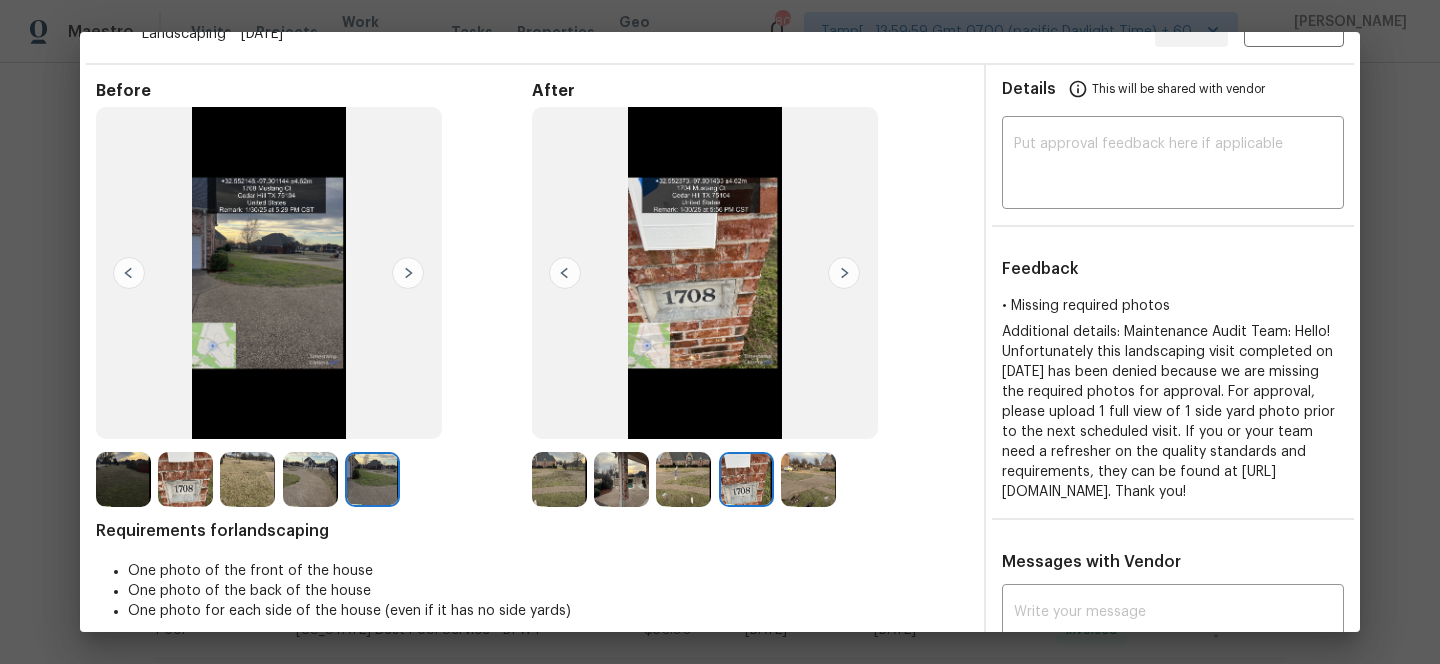 click at bounding box center [844, 273] 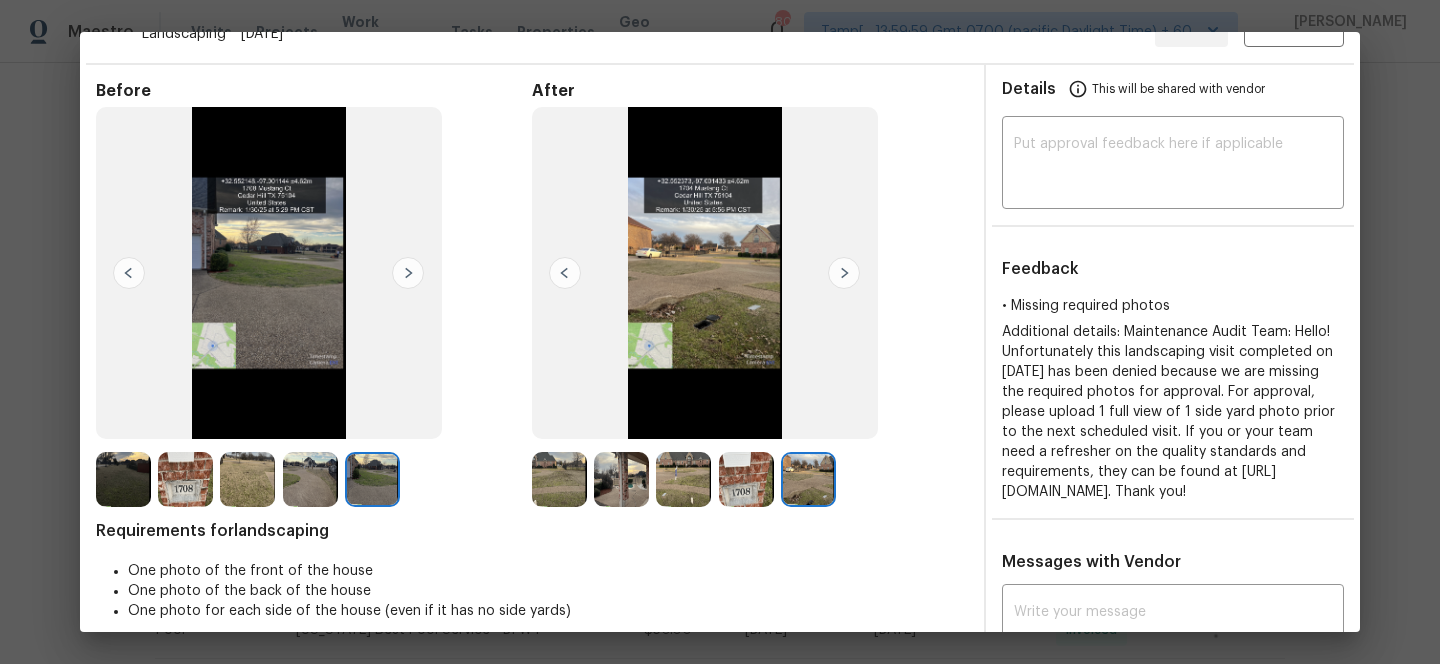 click at bounding box center (844, 273) 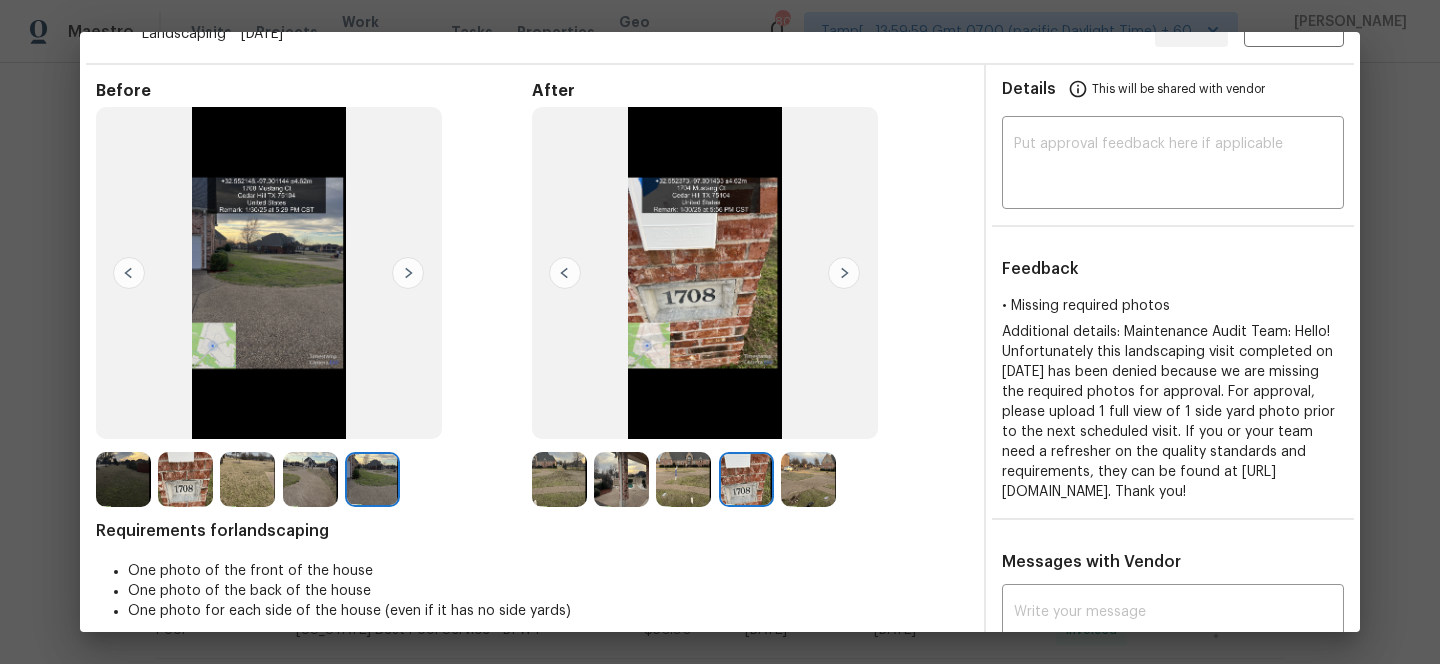 click at bounding box center (565, 273) 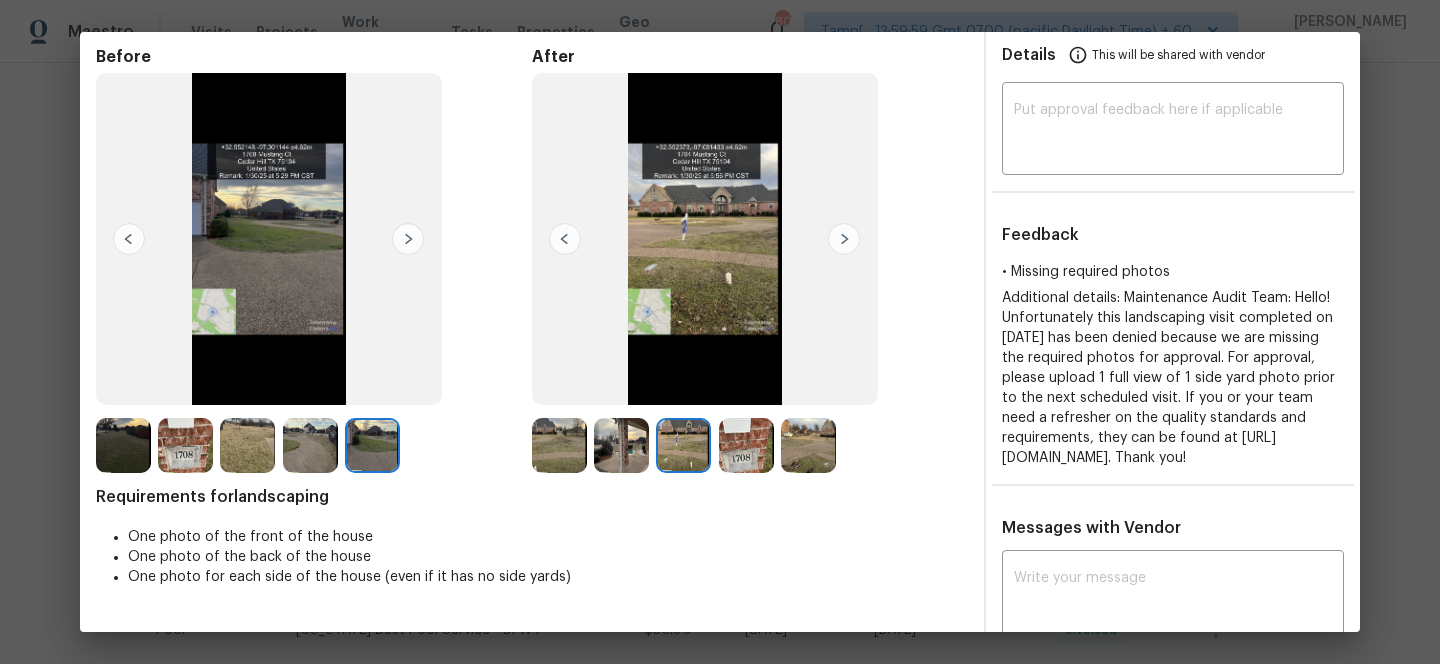 scroll, scrollTop: 101, scrollLeft: 0, axis: vertical 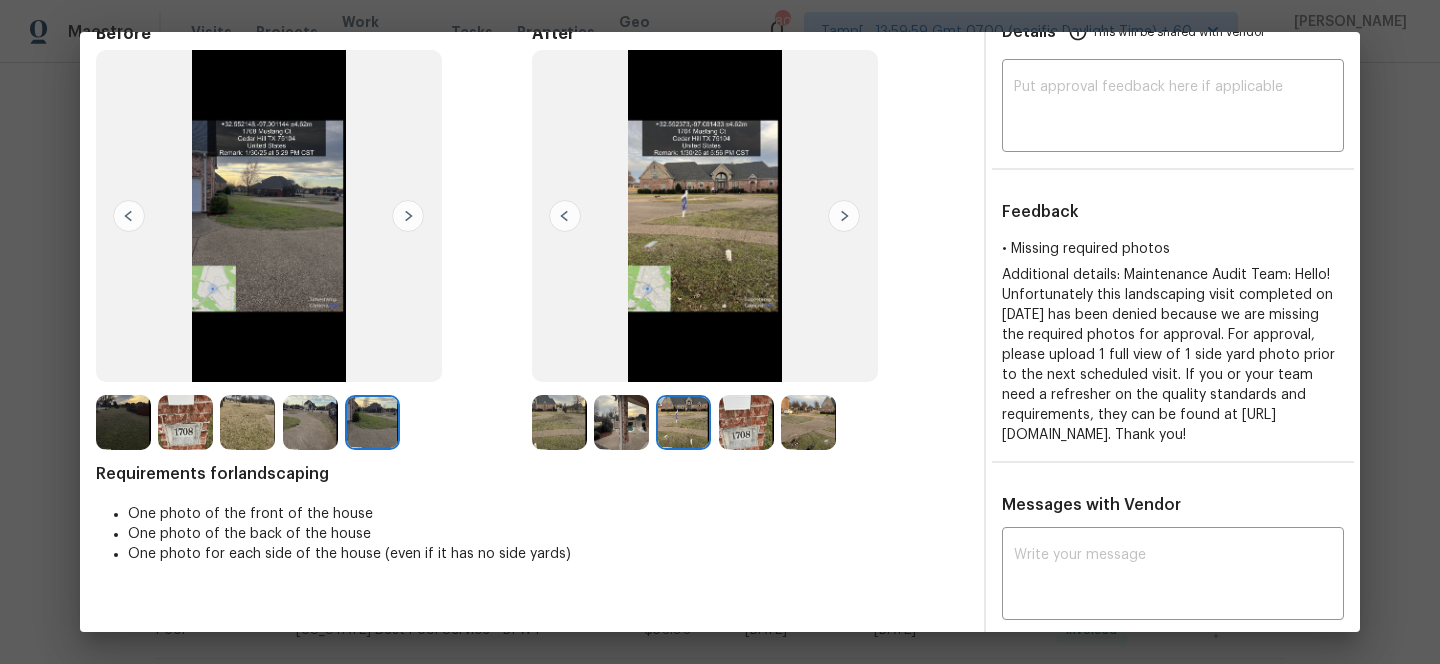 click at bounding box center [559, 422] 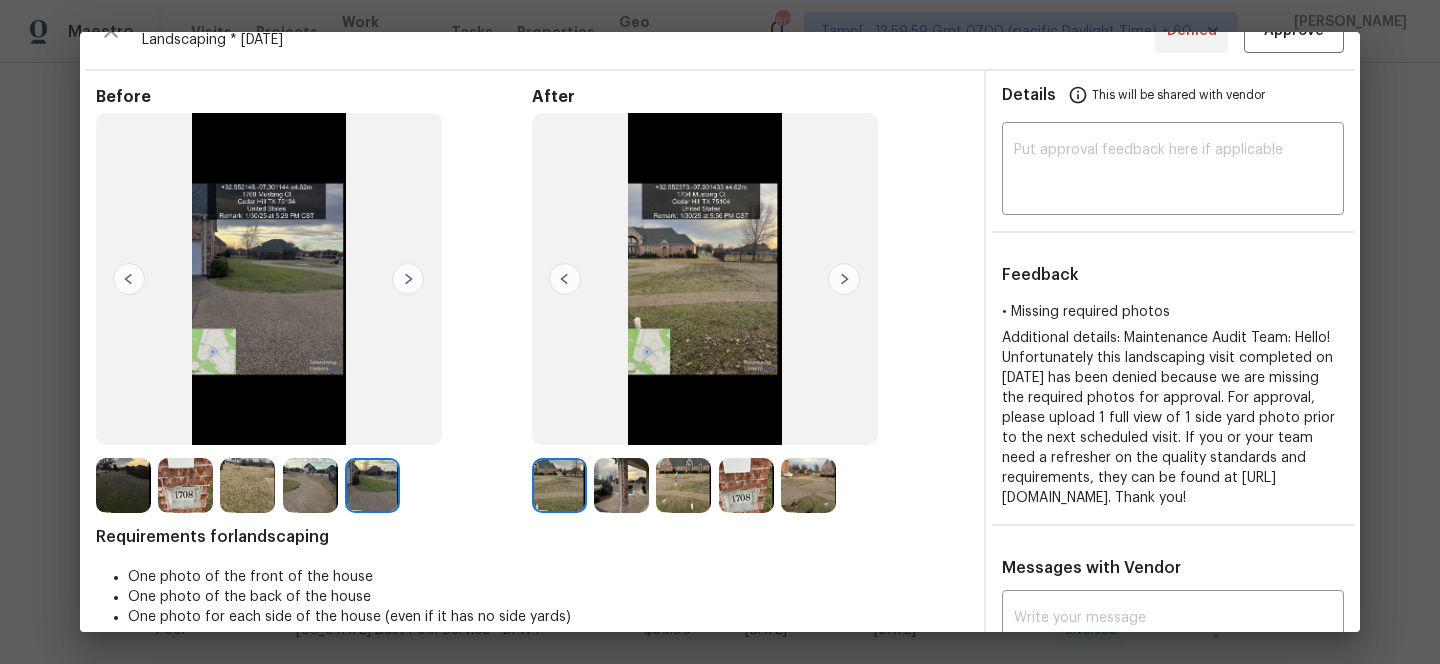 scroll, scrollTop: 30, scrollLeft: 0, axis: vertical 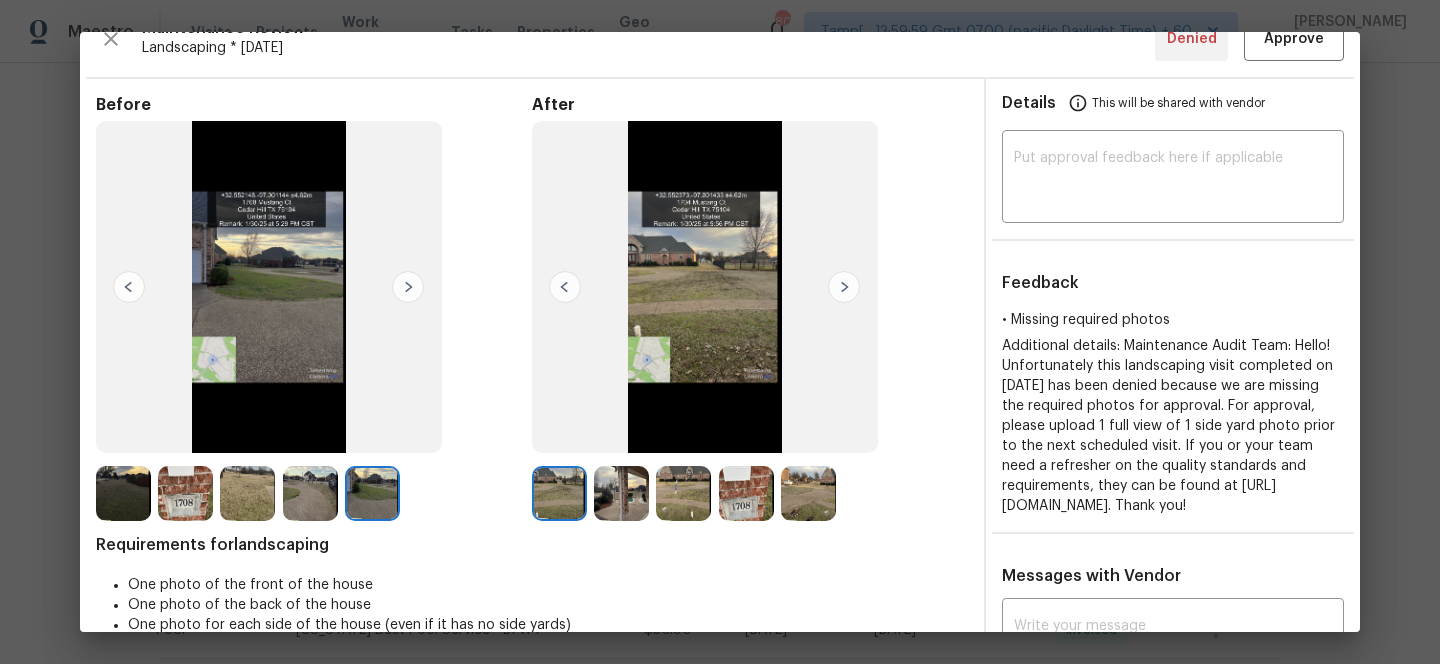 click at bounding box center [559, 493] 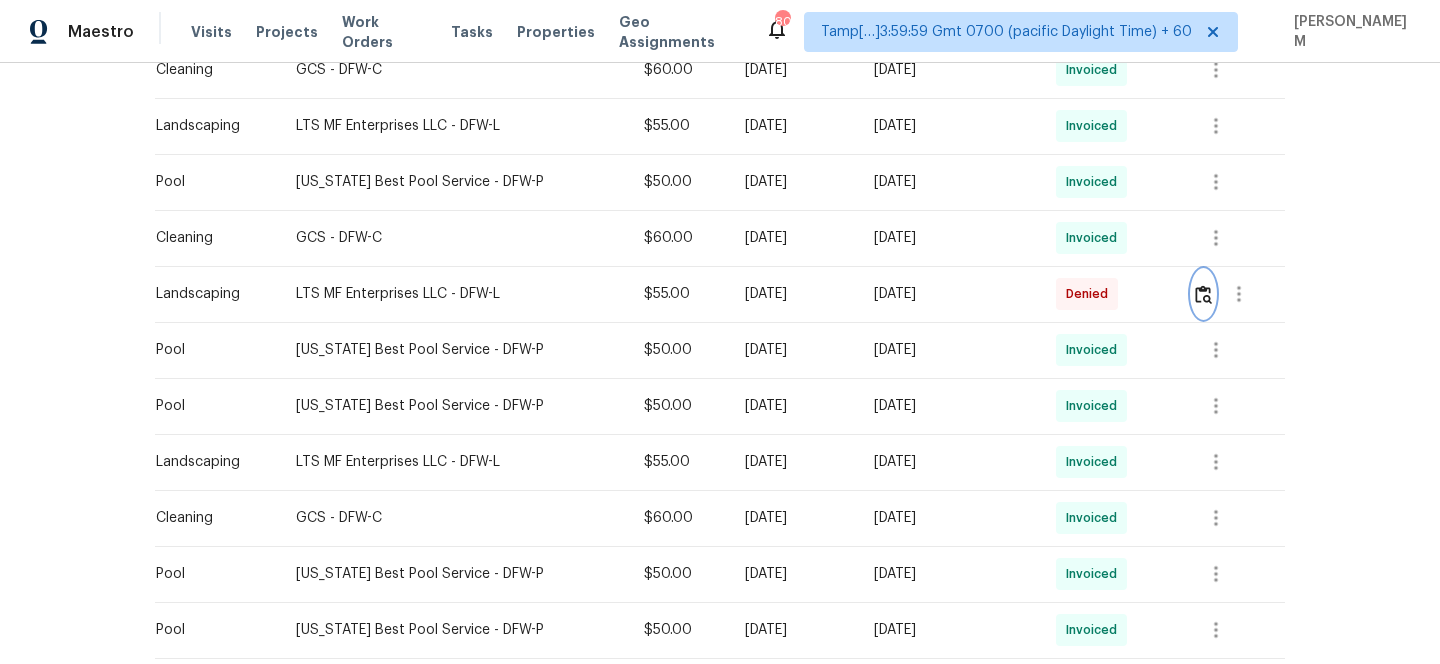 scroll, scrollTop: 0, scrollLeft: 0, axis: both 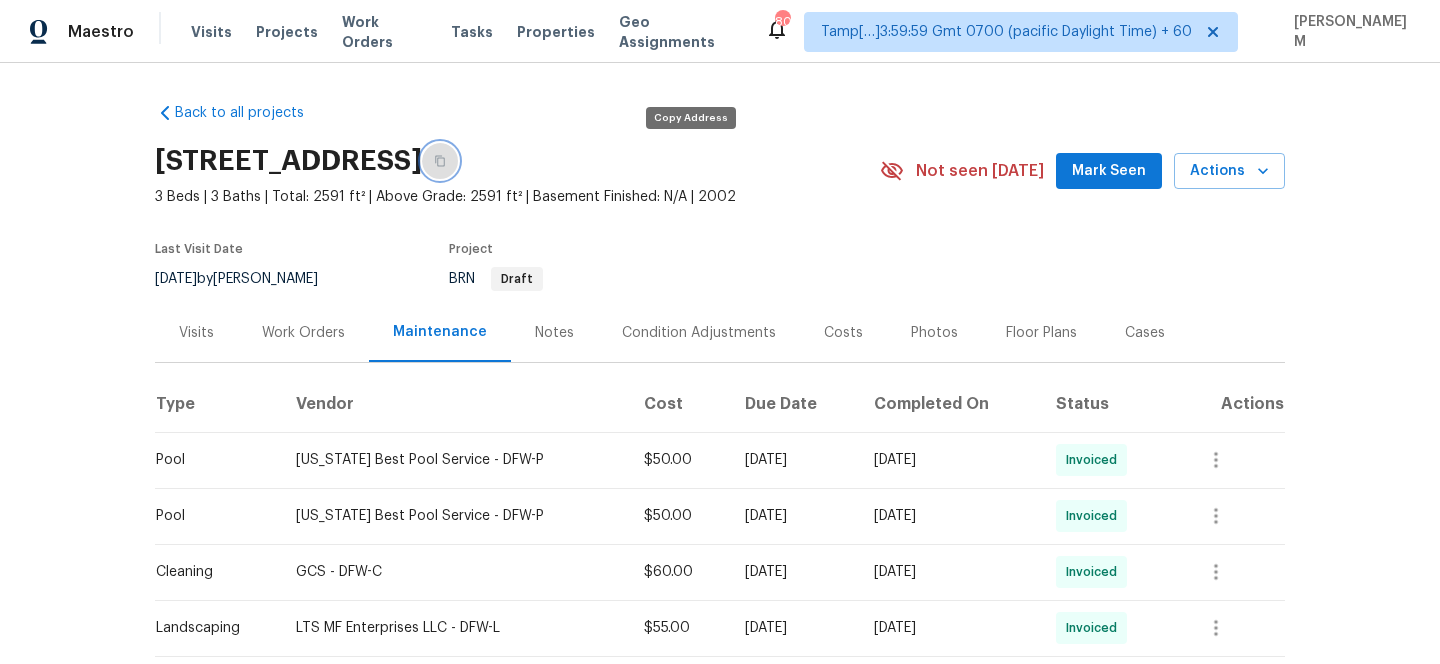 click at bounding box center (440, 161) 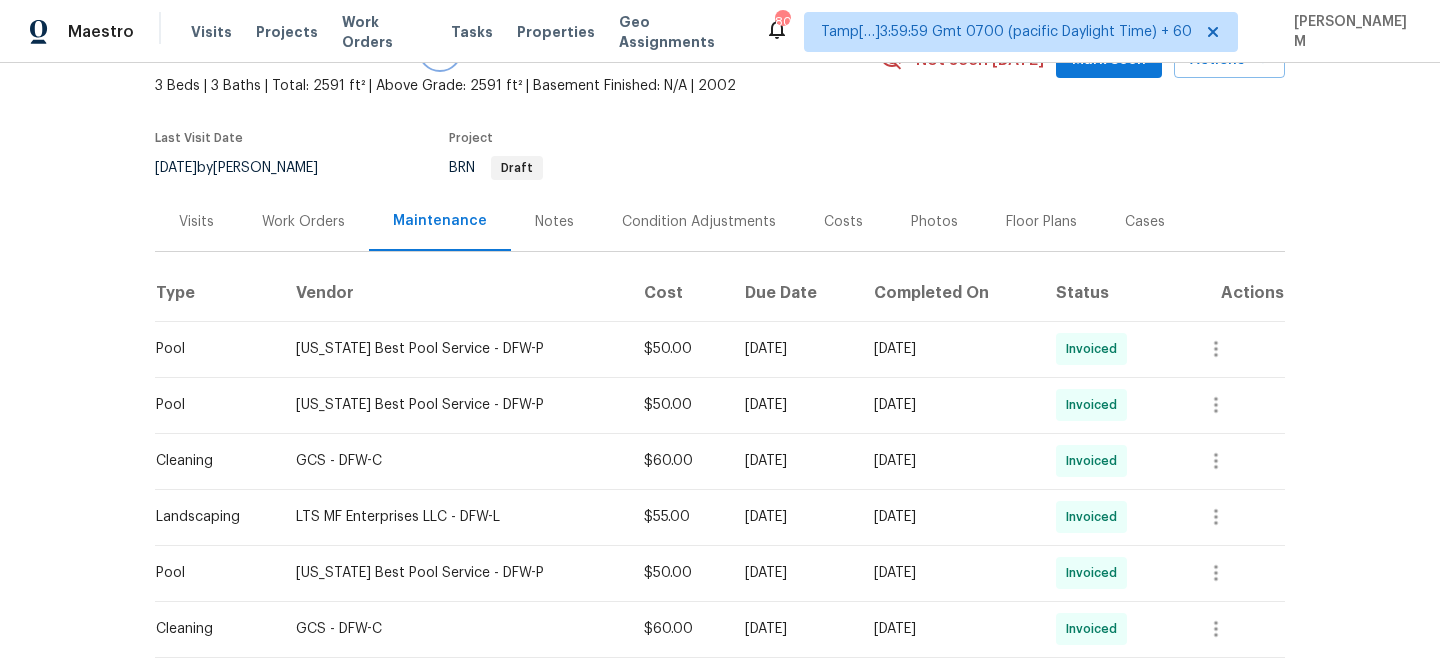 scroll, scrollTop: 29, scrollLeft: 0, axis: vertical 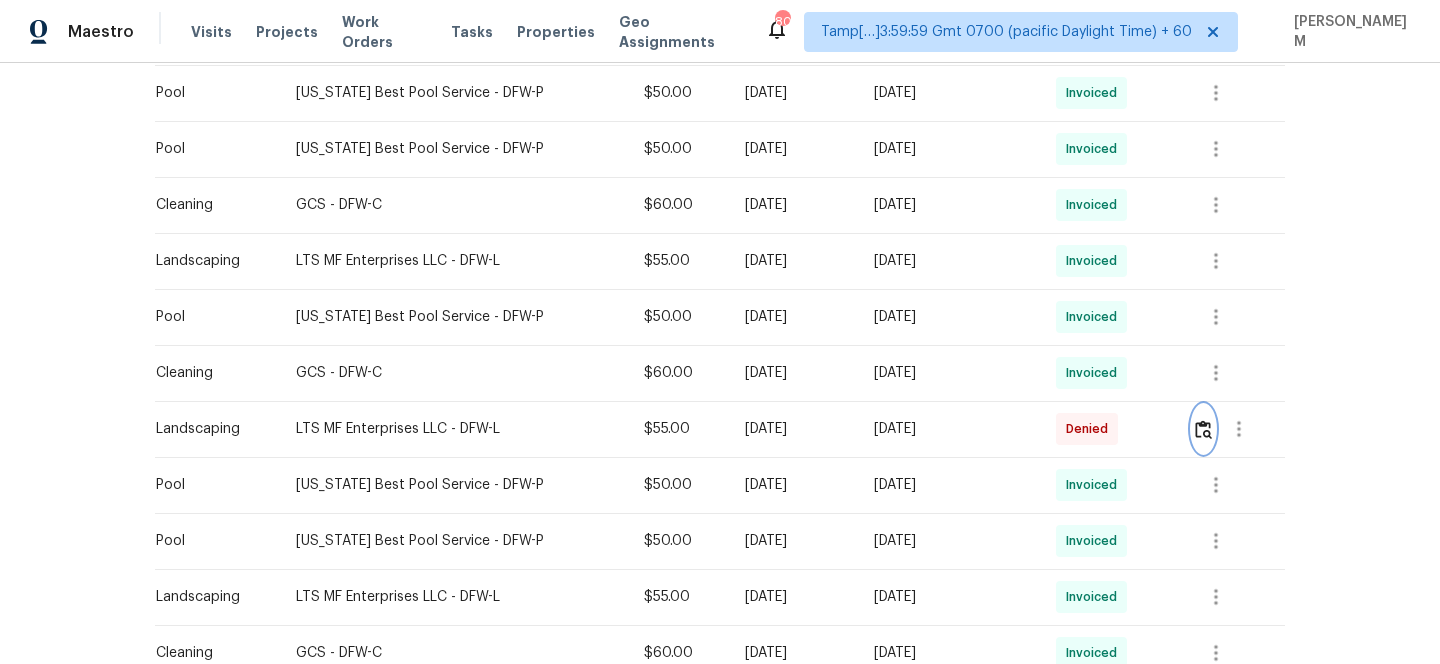 click at bounding box center [1203, 429] 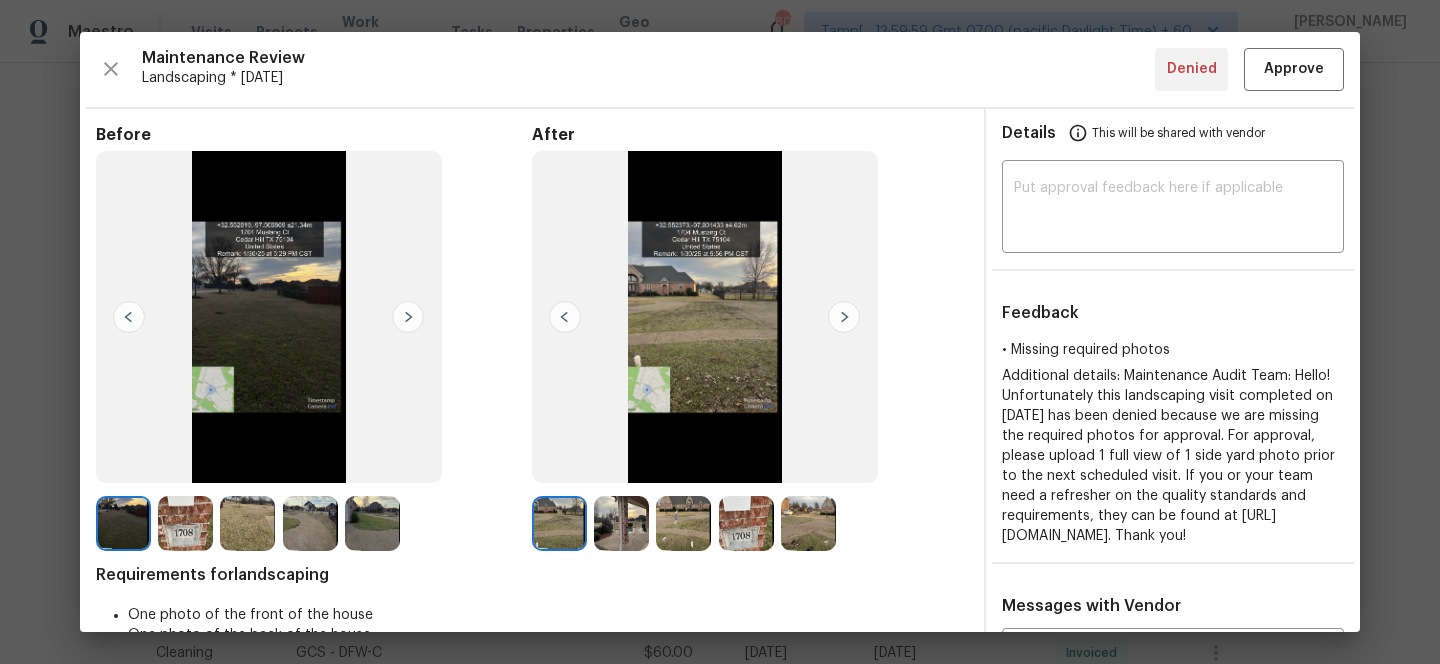 click at bounding box center (844, 317) 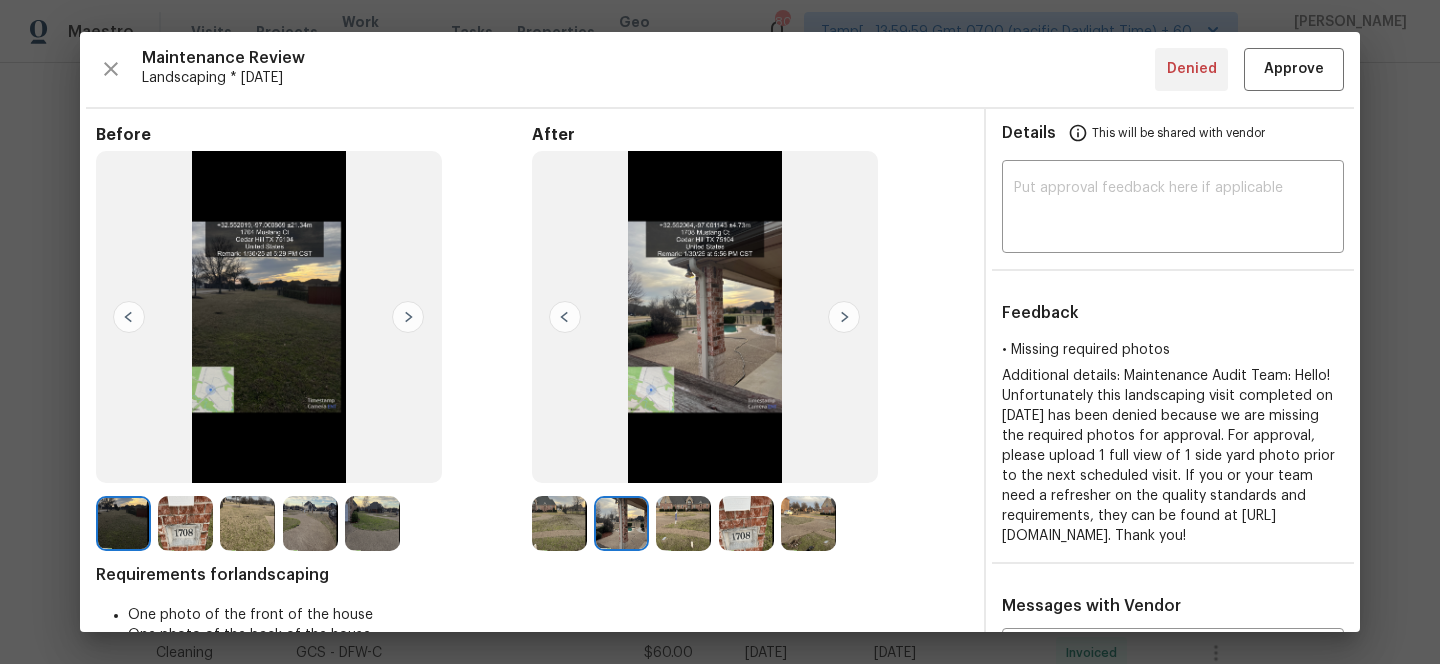 click at bounding box center (844, 317) 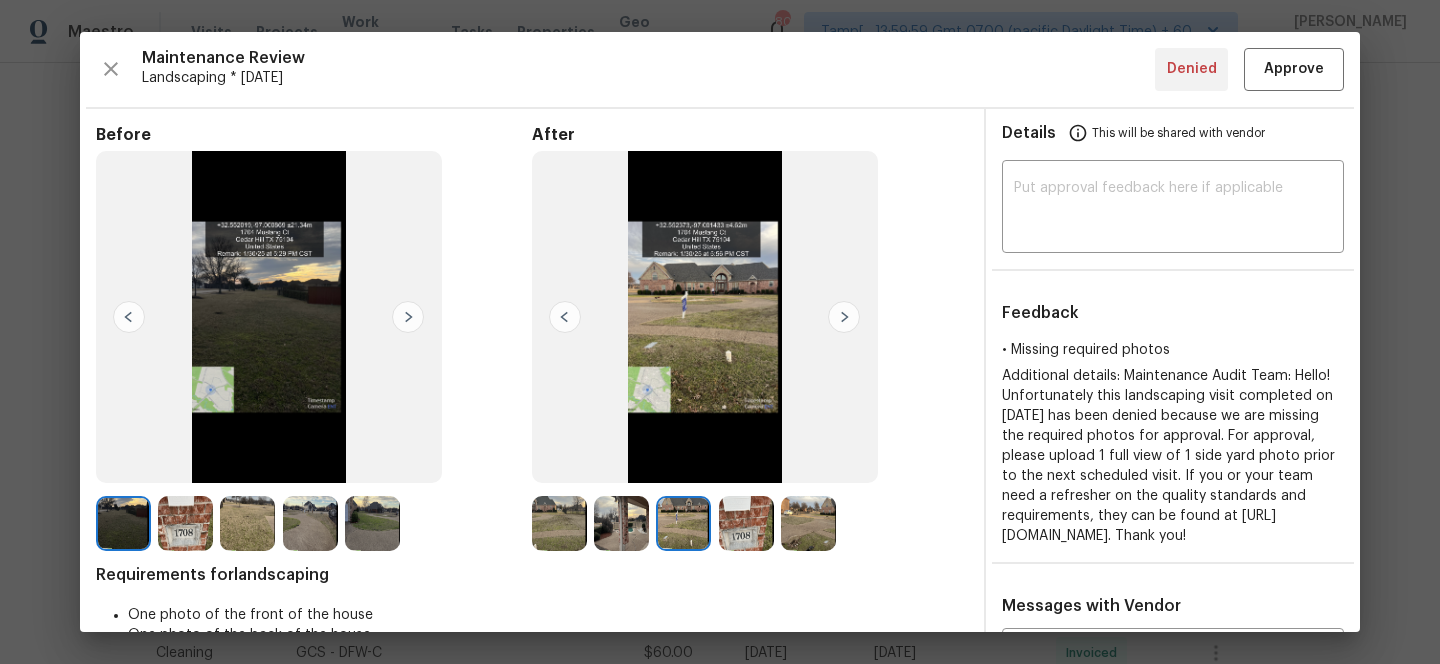 click at bounding box center [844, 317] 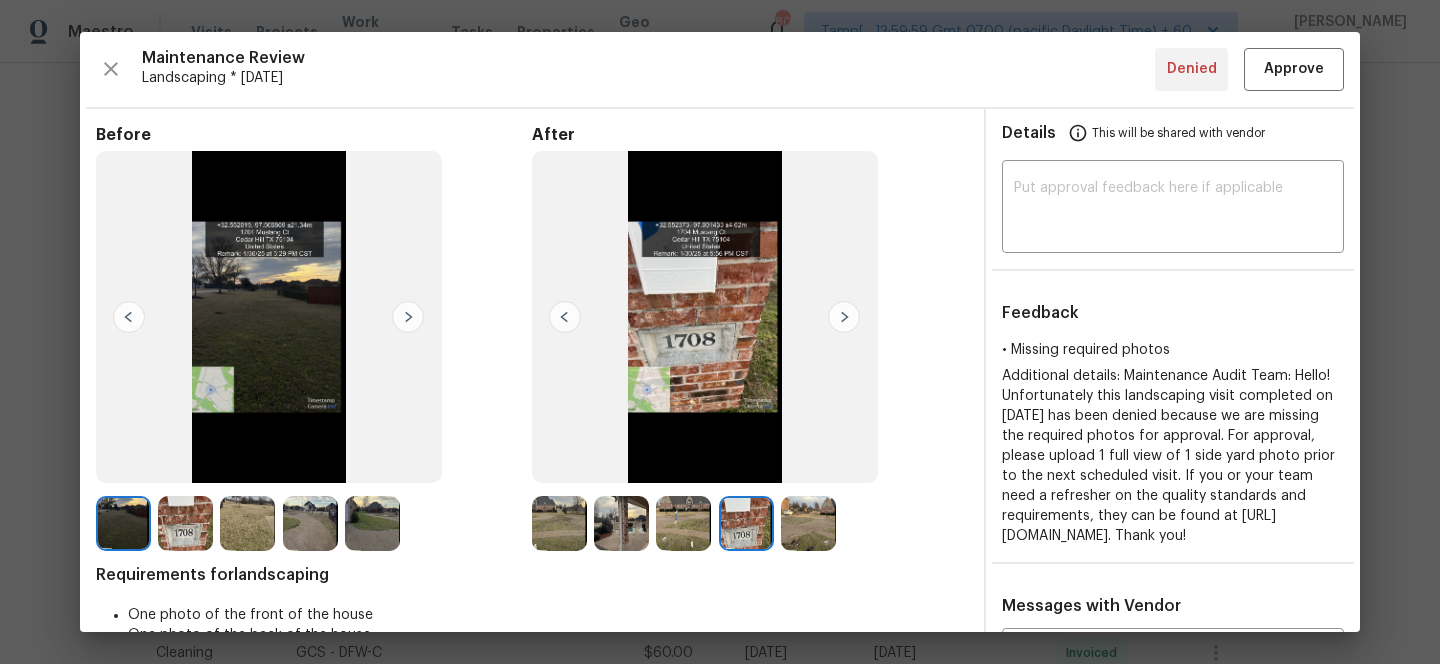 click at bounding box center [844, 317] 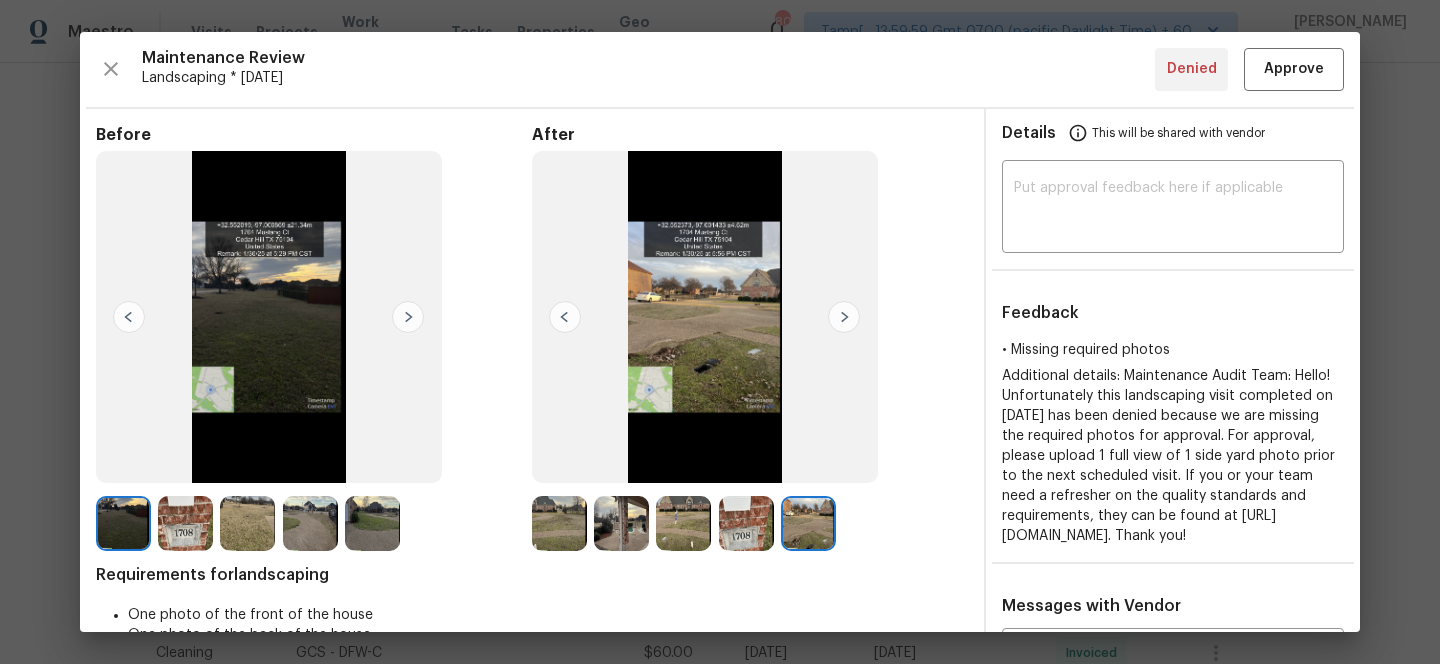click at bounding box center (705, 317) 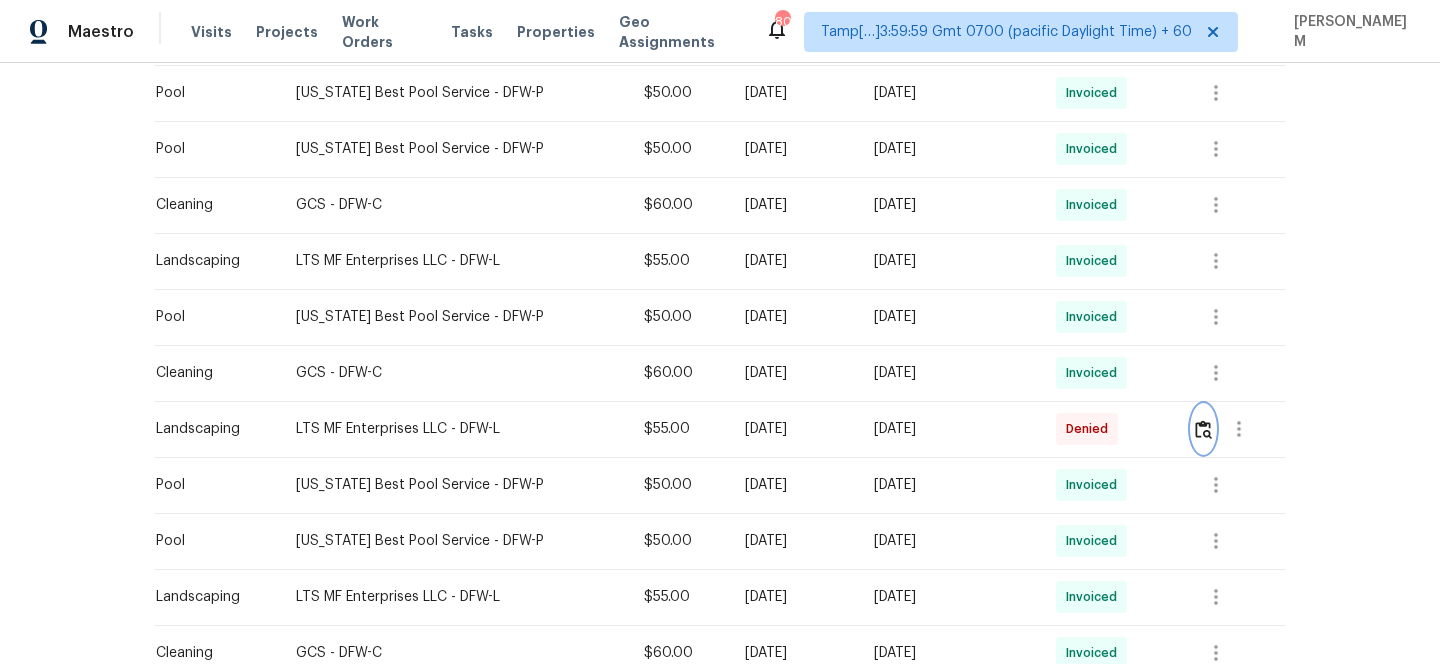 scroll, scrollTop: 0, scrollLeft: 0, axis: both 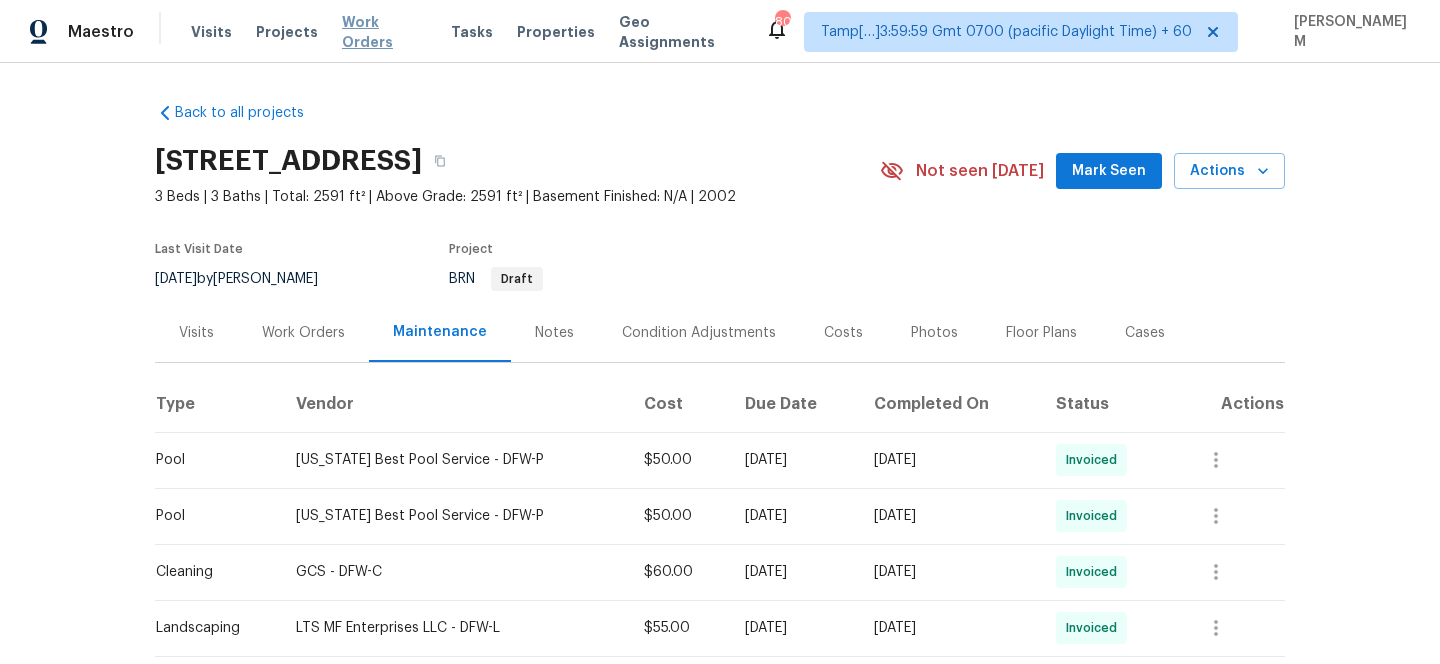 click on "Work Orders" at bounding box center (384, 32) 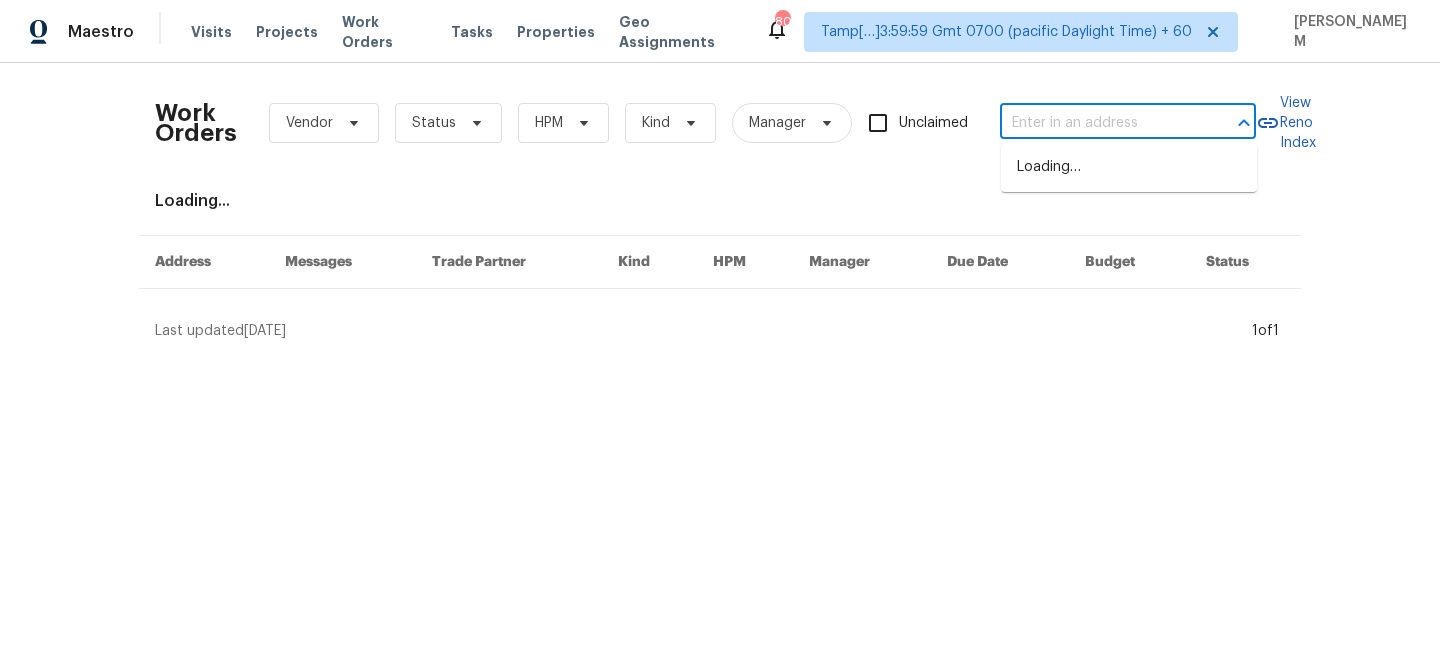 click at bounding box center (1100, 123) 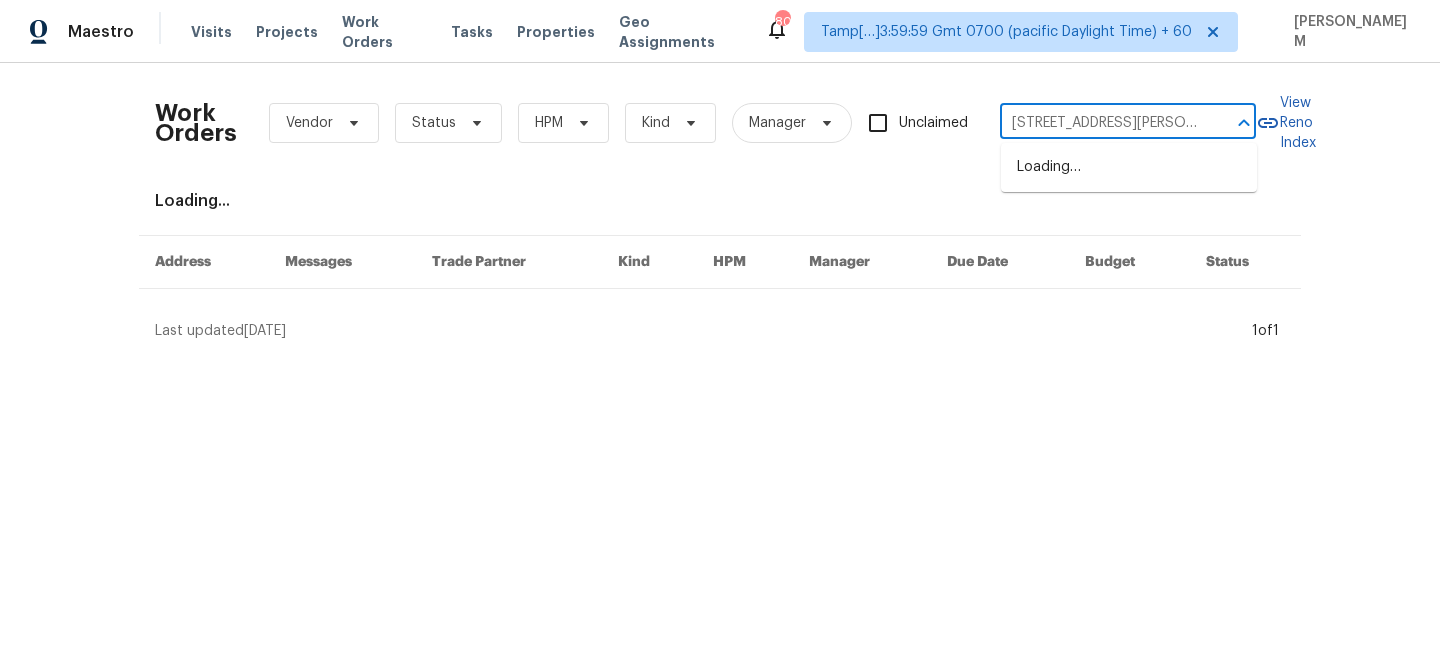 scroll, scrollTop: 0, scrollLeft: 35, axis: horizontal 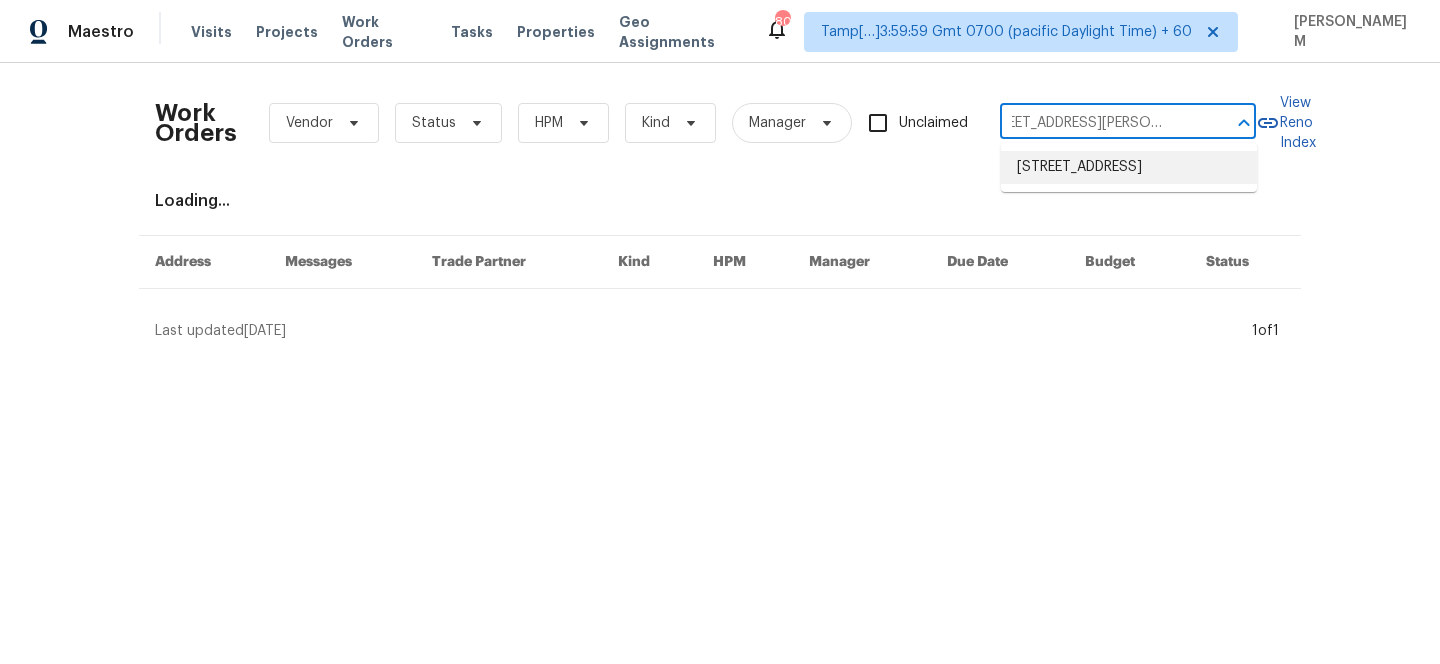 click on "1713 Prince Dr, Benbrook, TX 76126" at bounding box center [1129, 167] 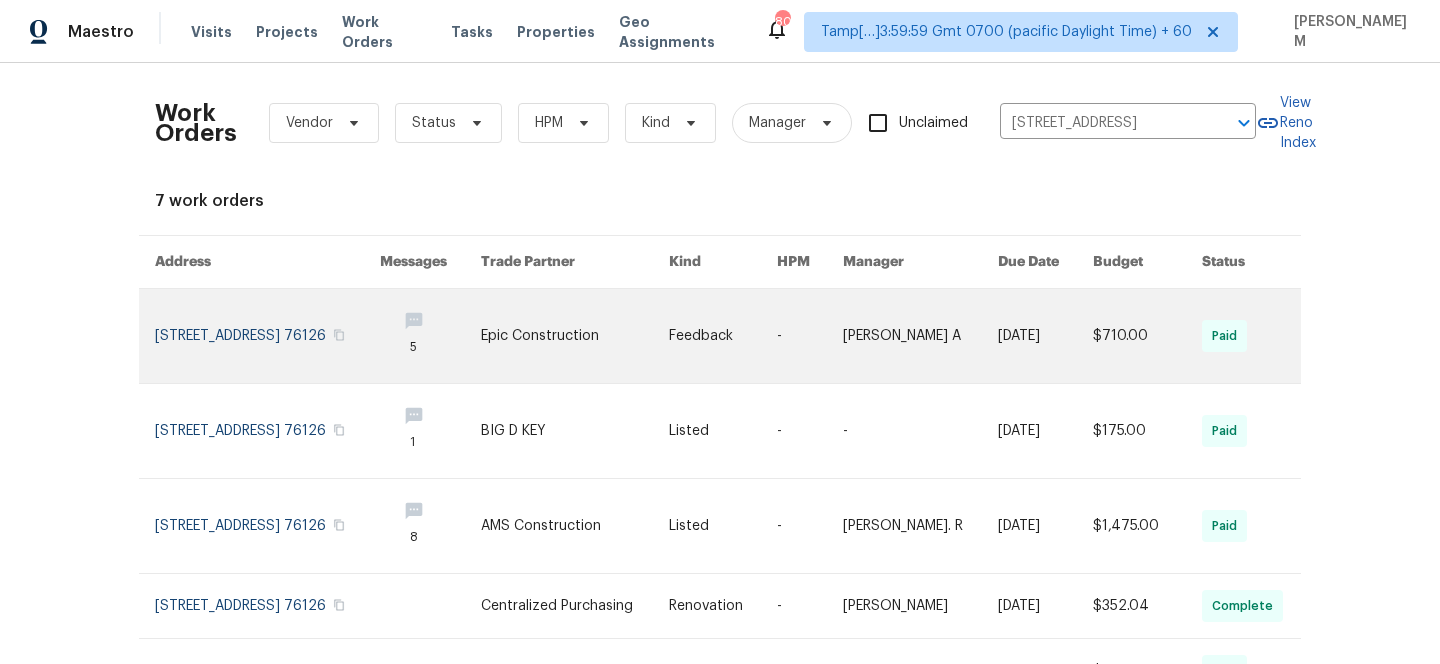 click at bounding box center (430, 336) 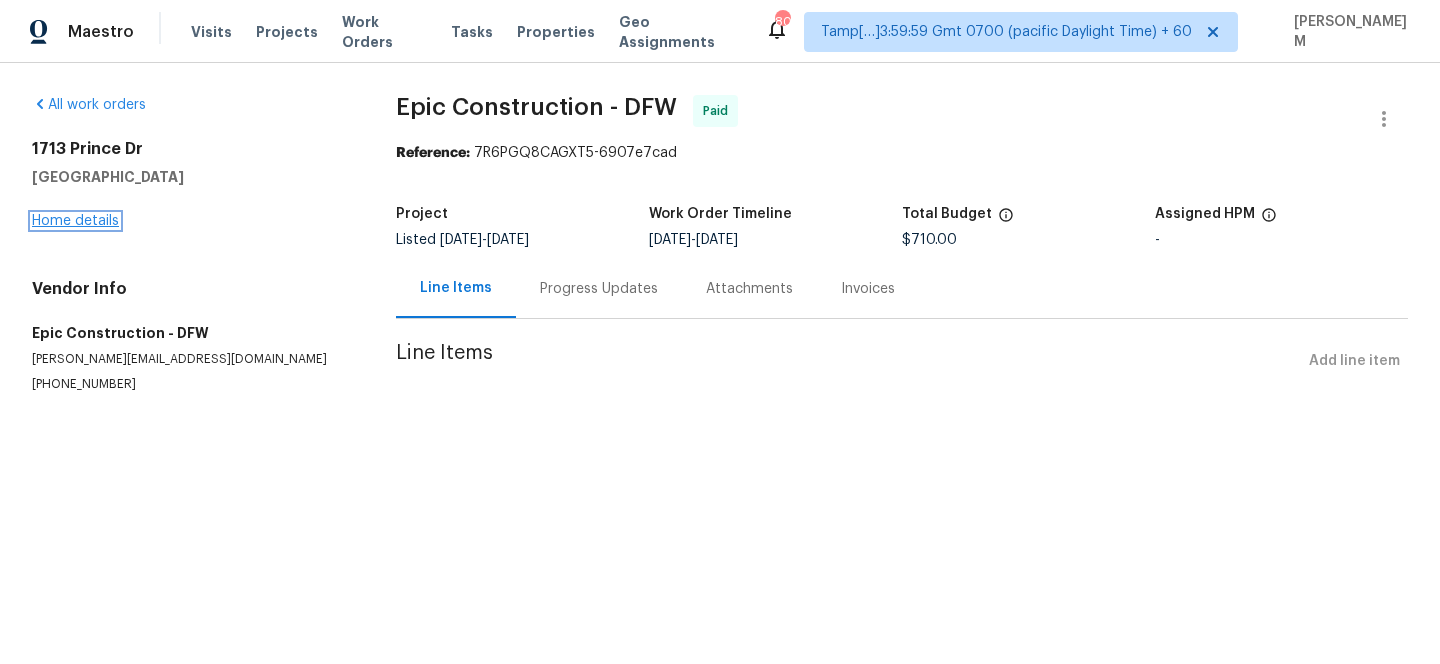 click on "Home details" at bounding box center [75, 221] 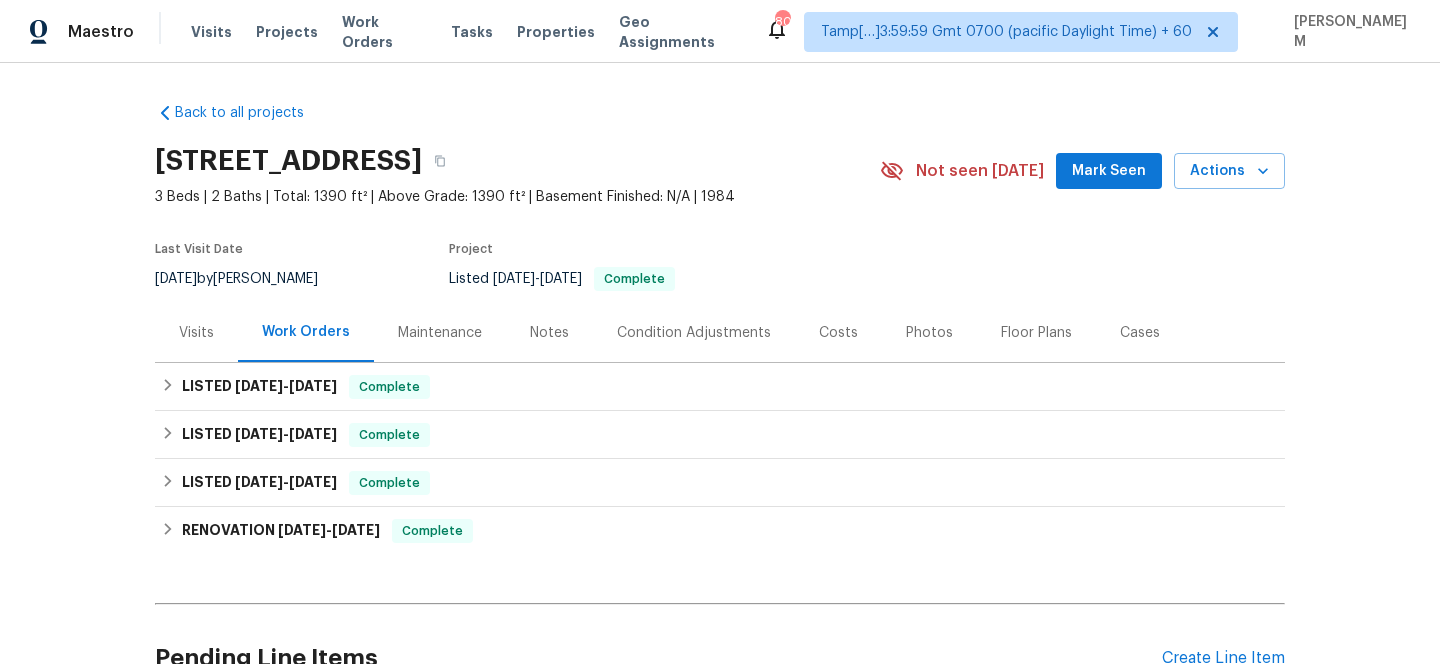 click on "Maintenance" at bounding box center [440, 333] 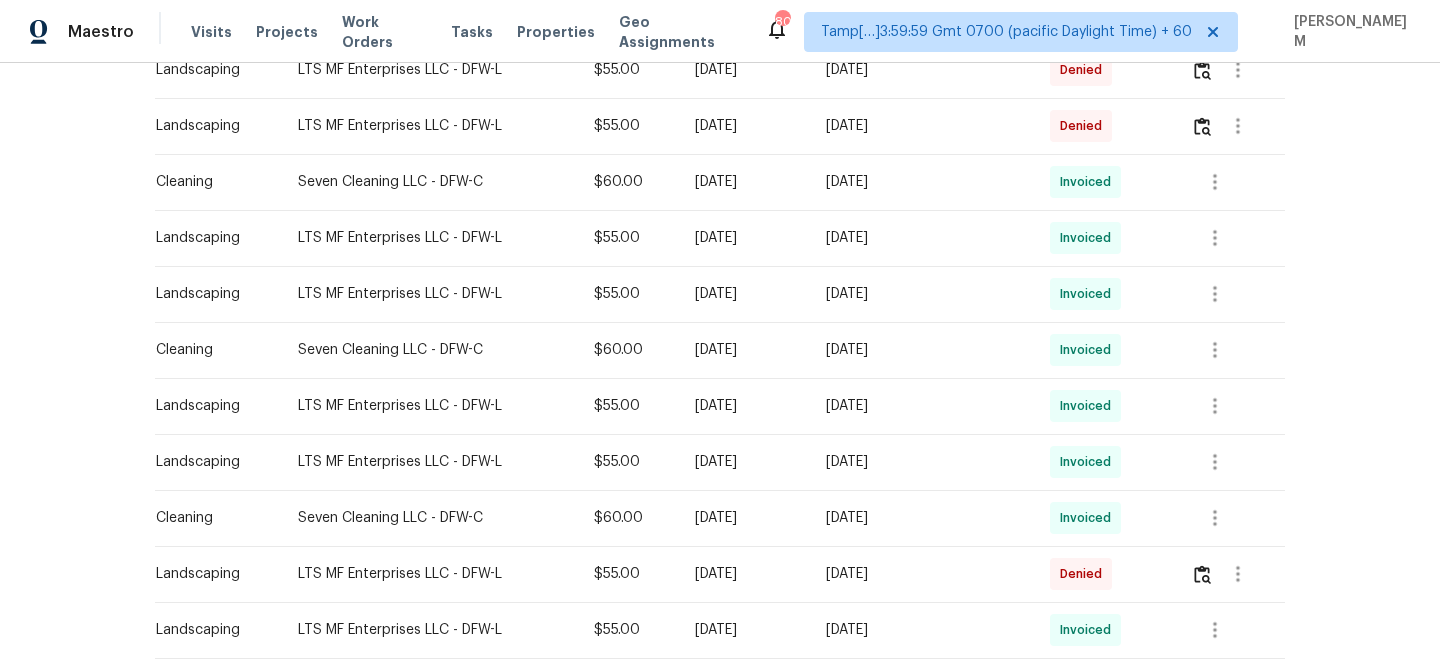 scroll, scrollTop: 1322, scrollLeft: 0, axis: vertical 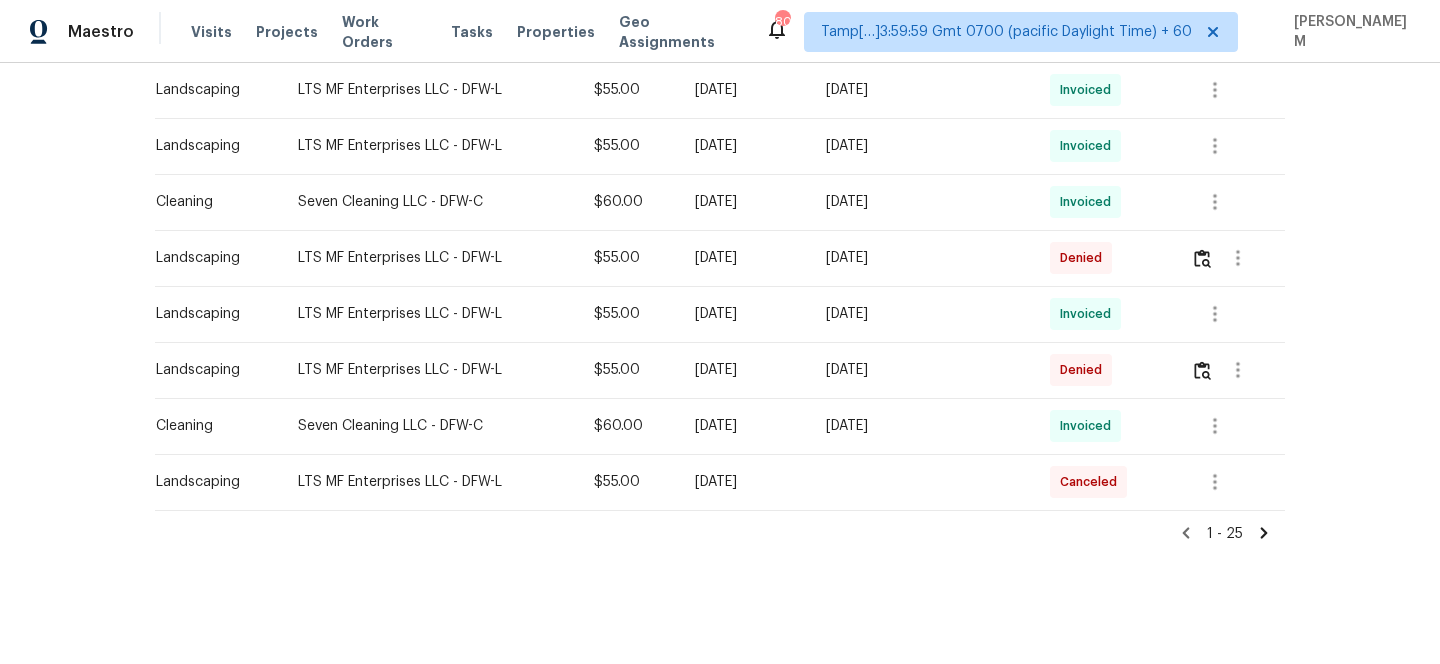 click 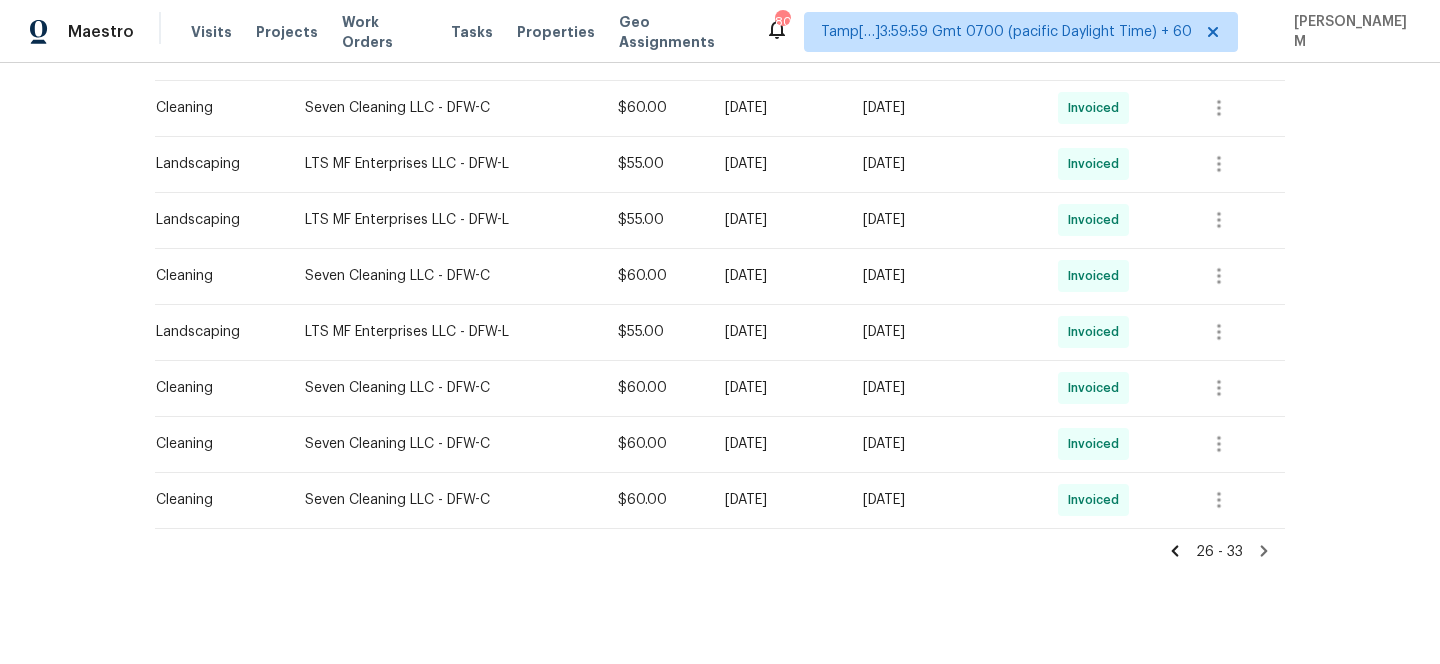 scroll, scrollTop: 370, scrollLeft: 0, axis: vertical 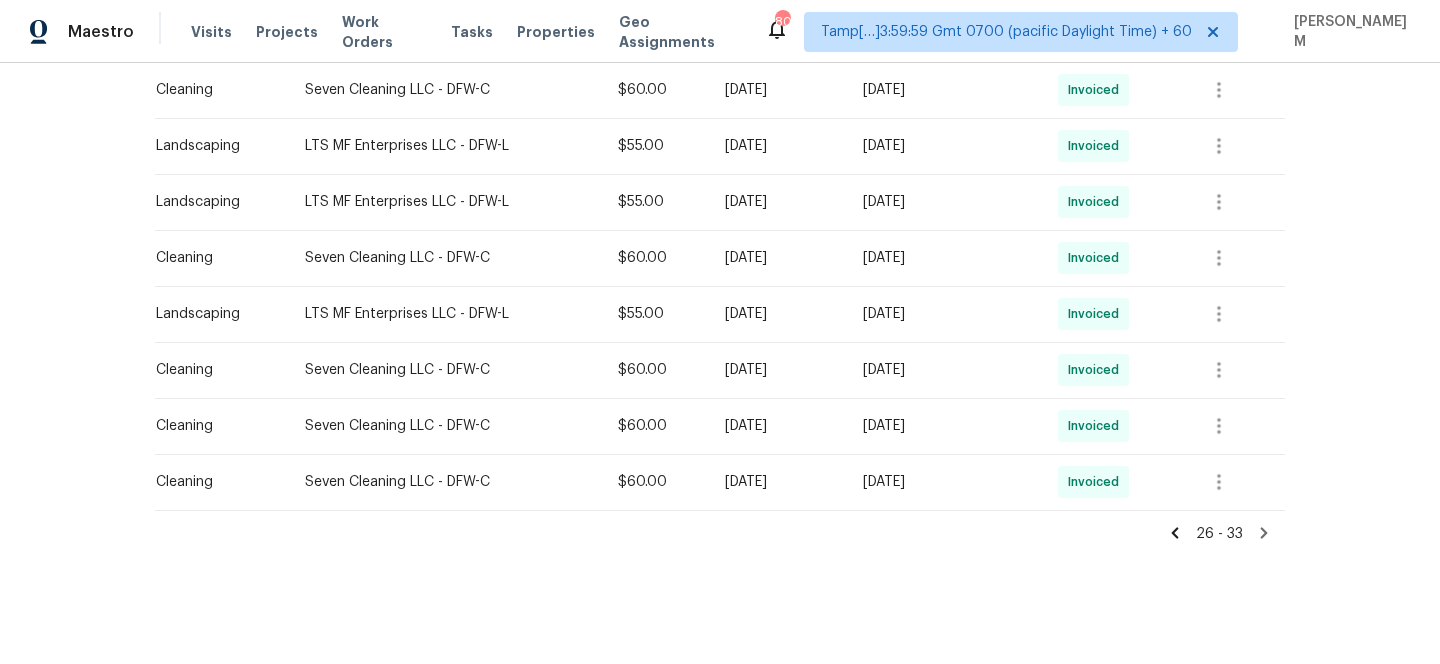 click 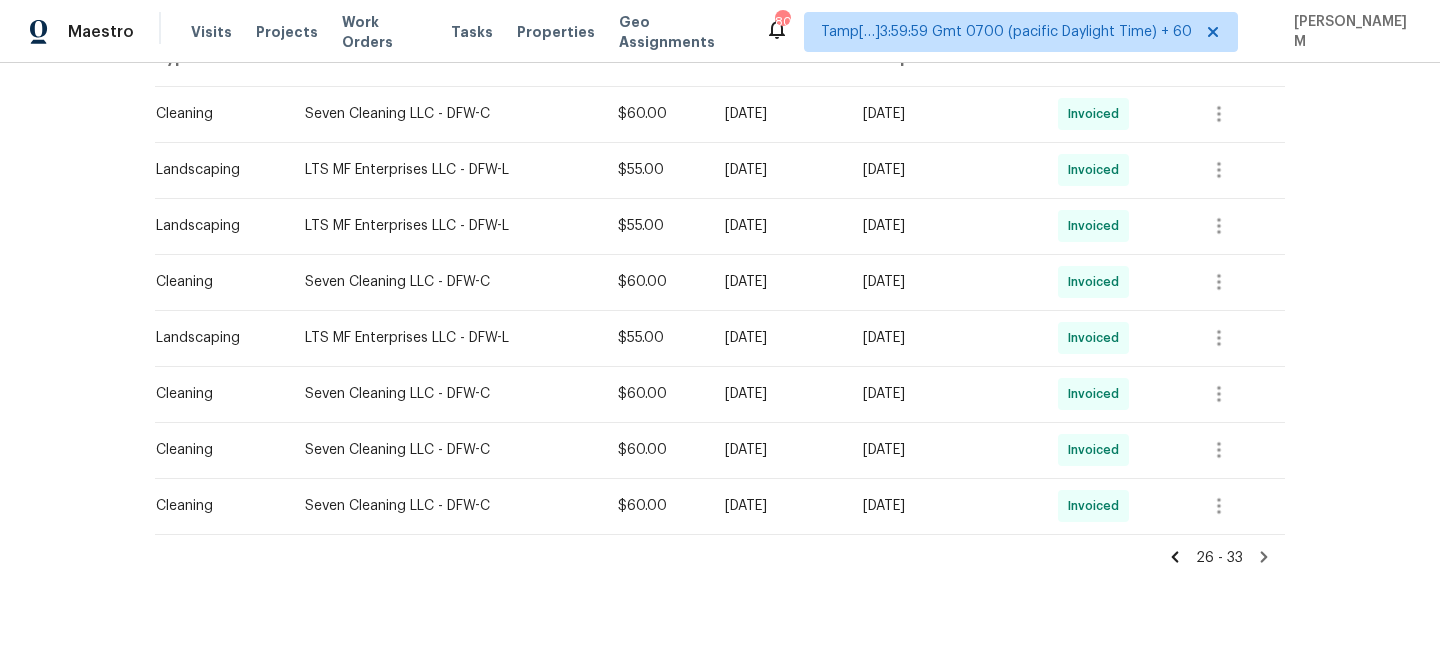 scroll, scrollTop: 350, scrollLeft: 0, axis: vertical 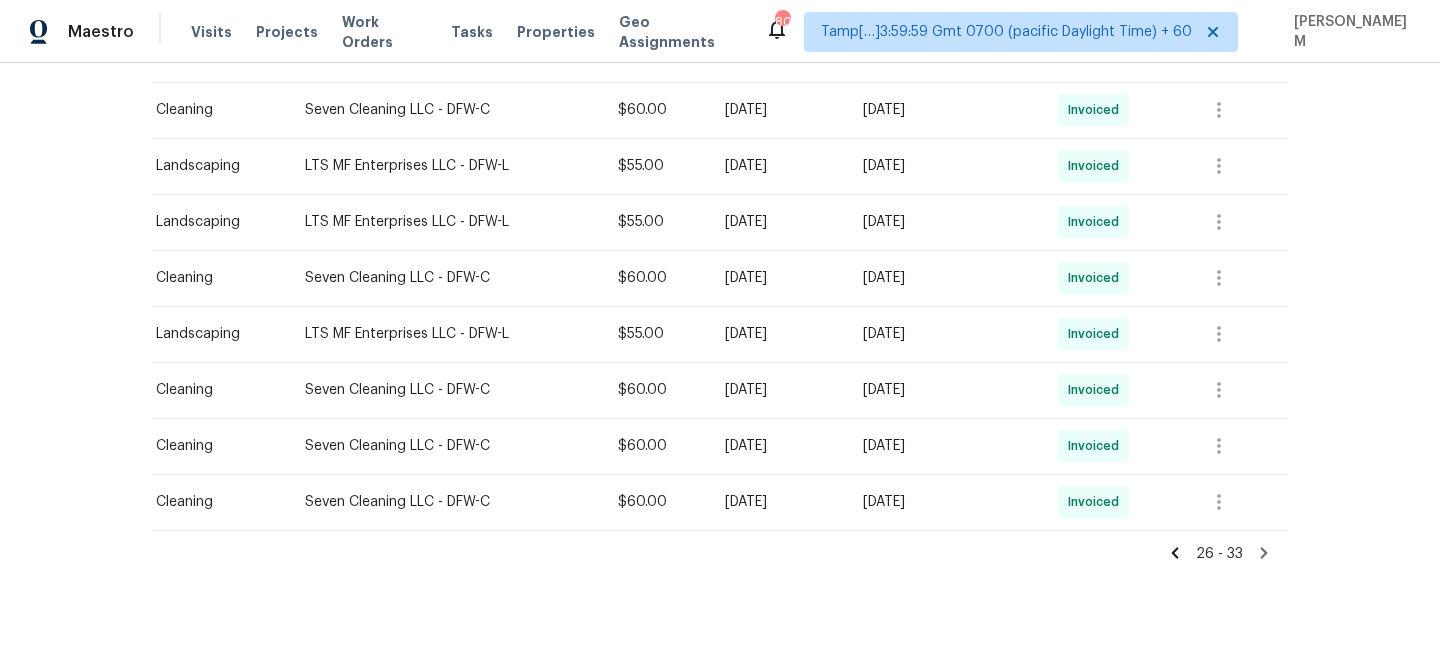 click 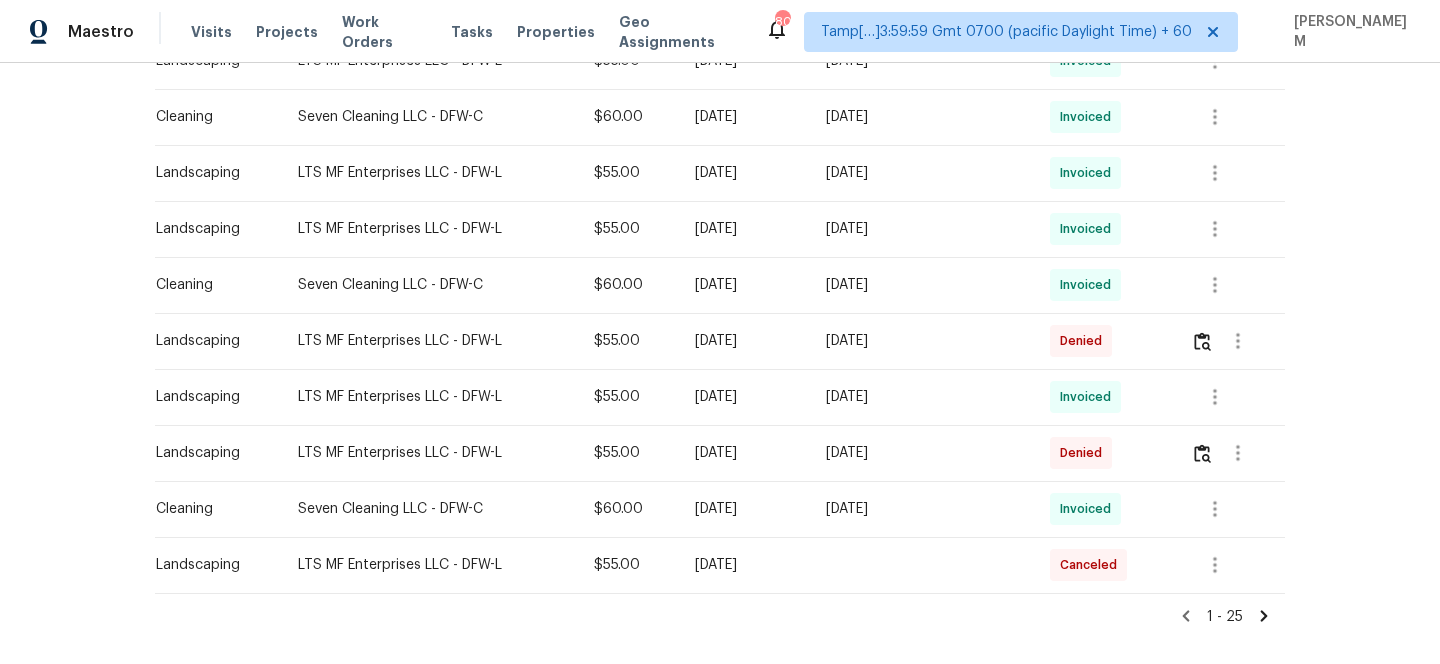 scroll, scrollTop: 1260, scrollLeft: 0, axis: vertical 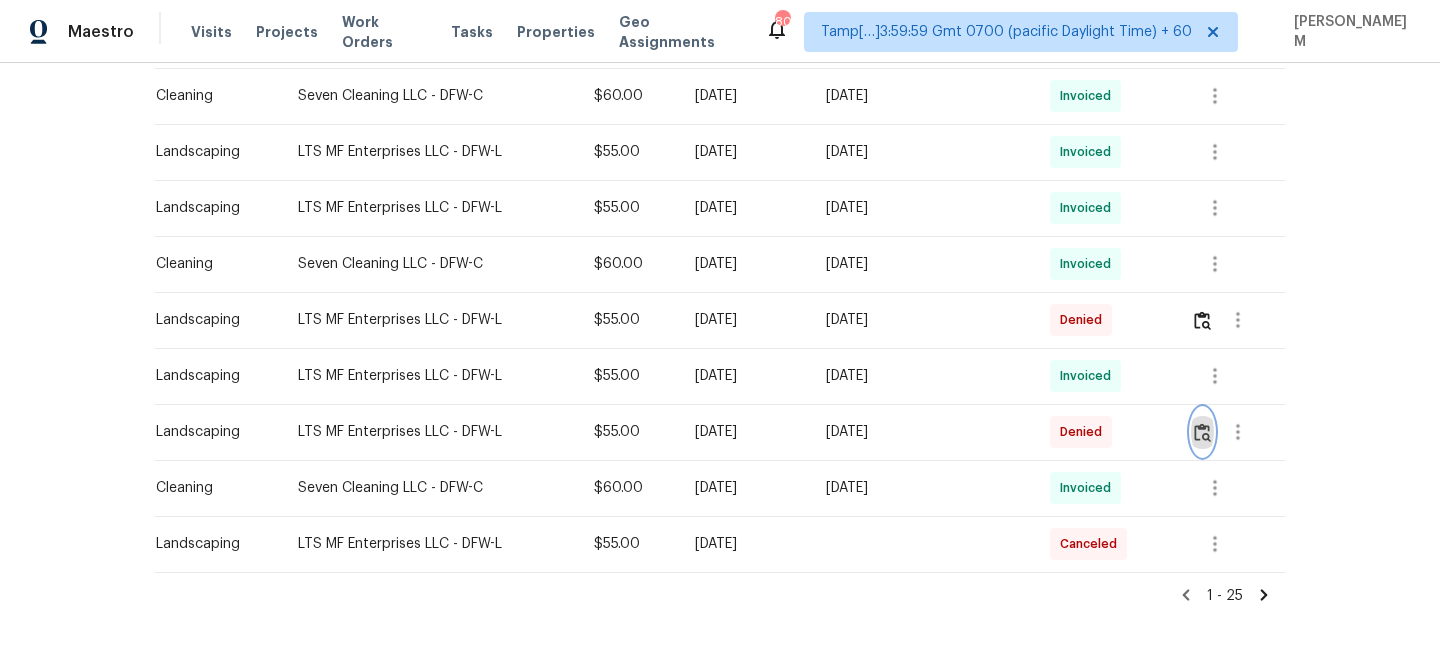 click at bounding box center [1202, 432] 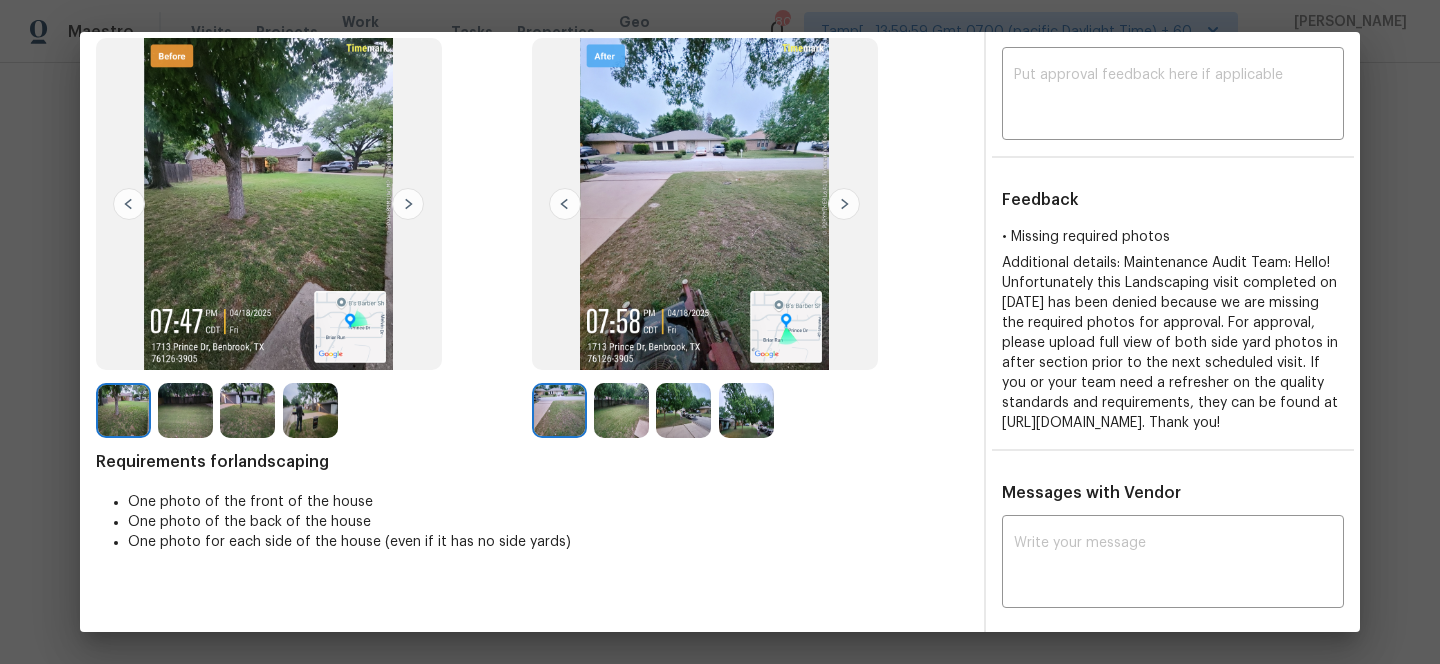scroll, scrollTop: 107, scrollLeft: 0, axis: vertical 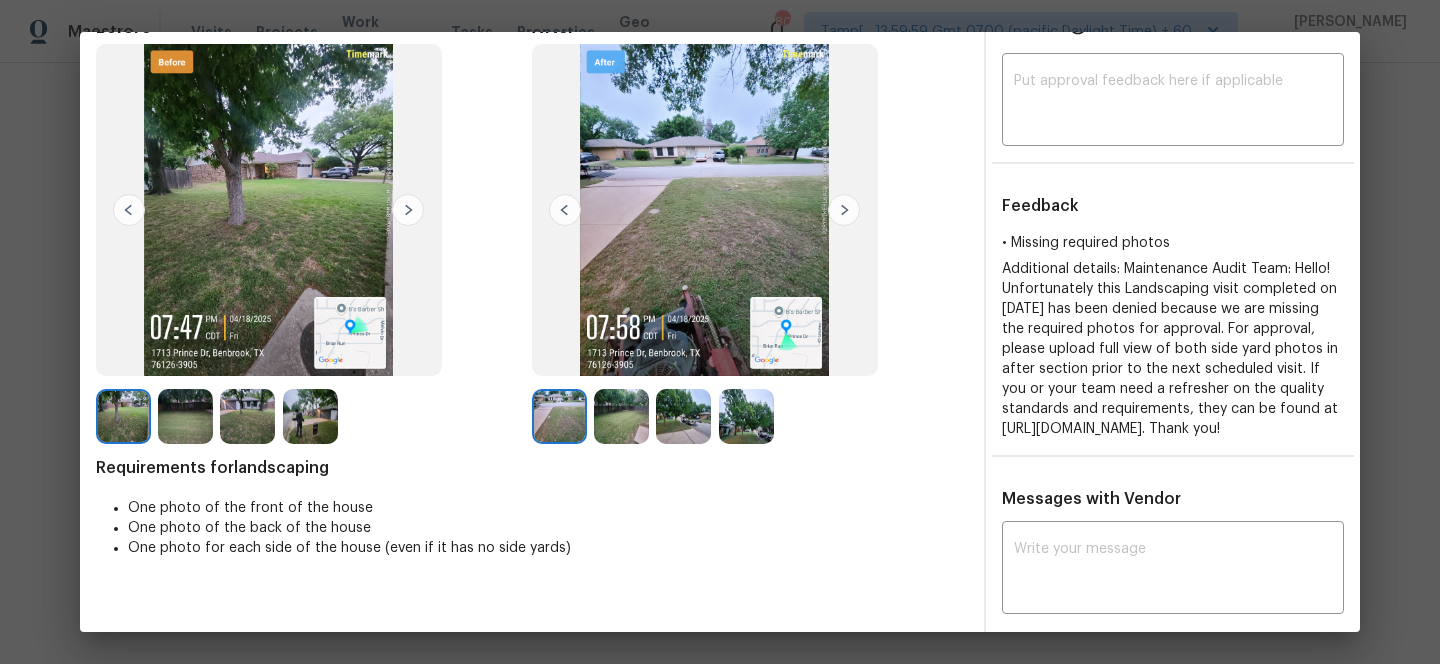 click at bounding box center [185, 416] 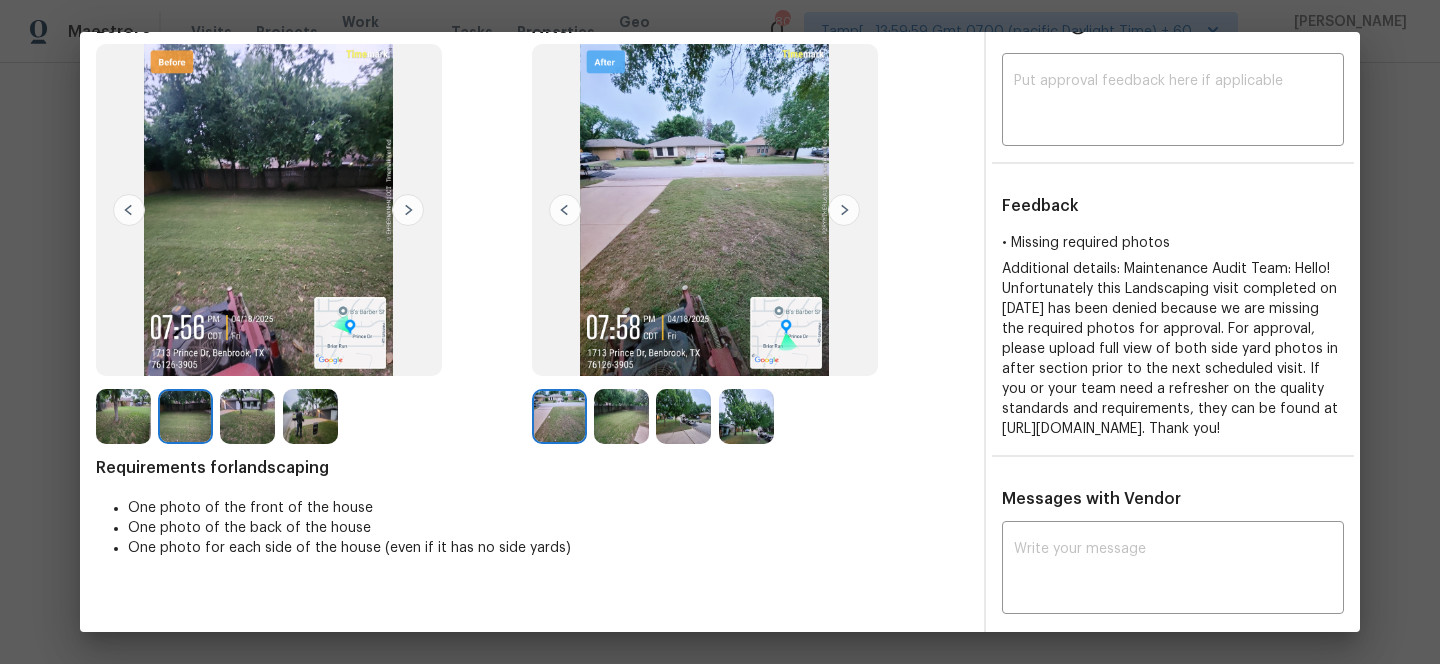 click at bounding box center (247, 416) 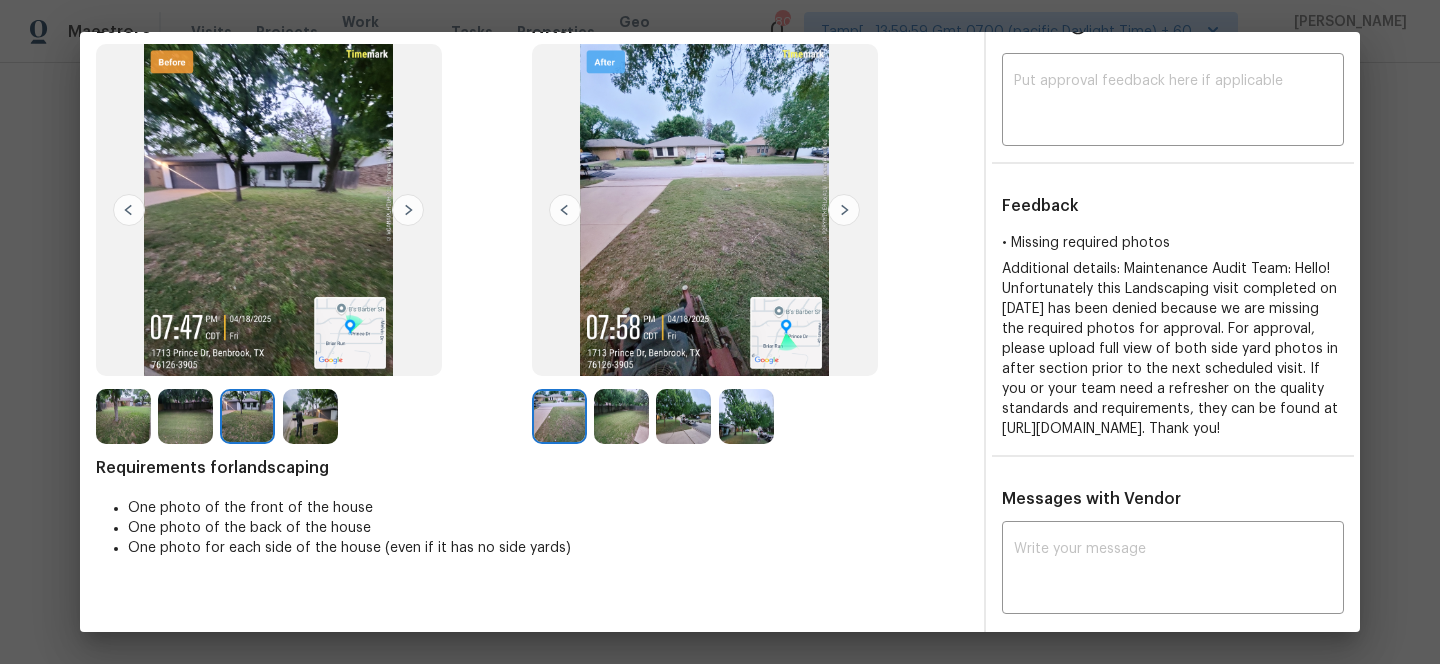 click at bounding box center [621, 416] 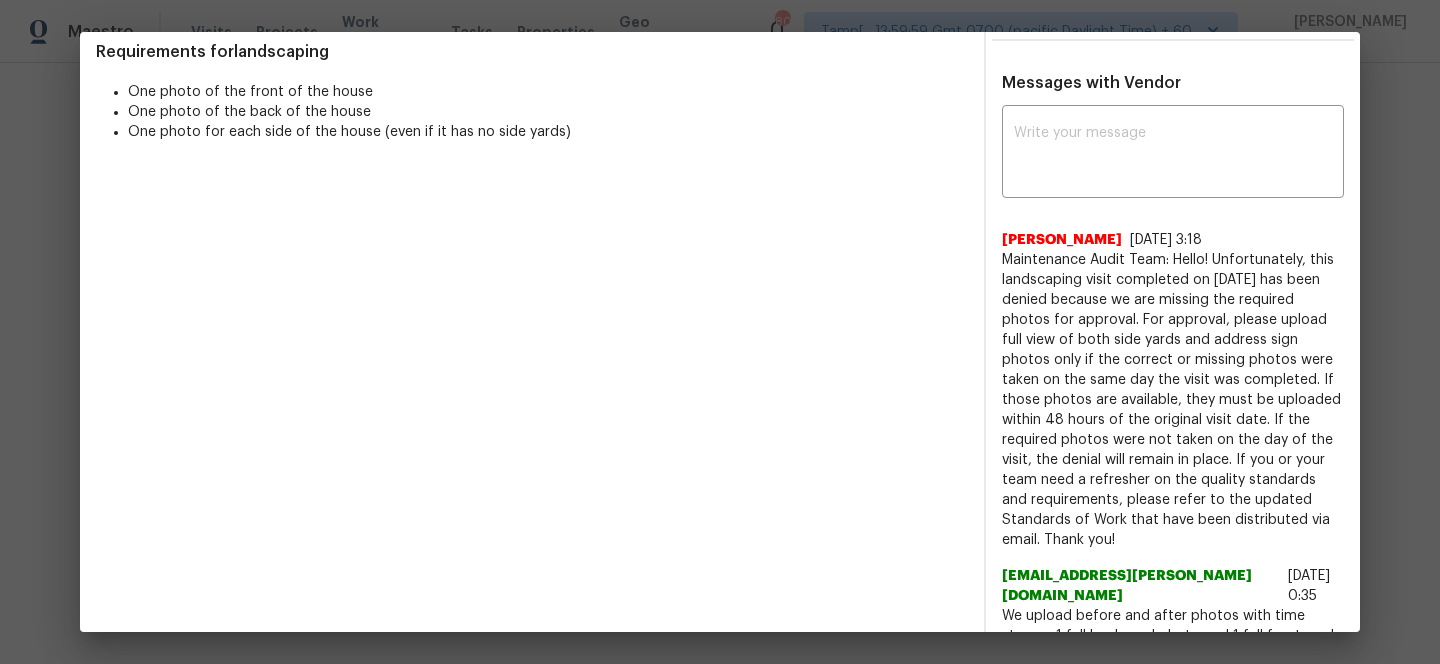 scroll, scrollTop: 0, scrollLeft: 0, axis: both 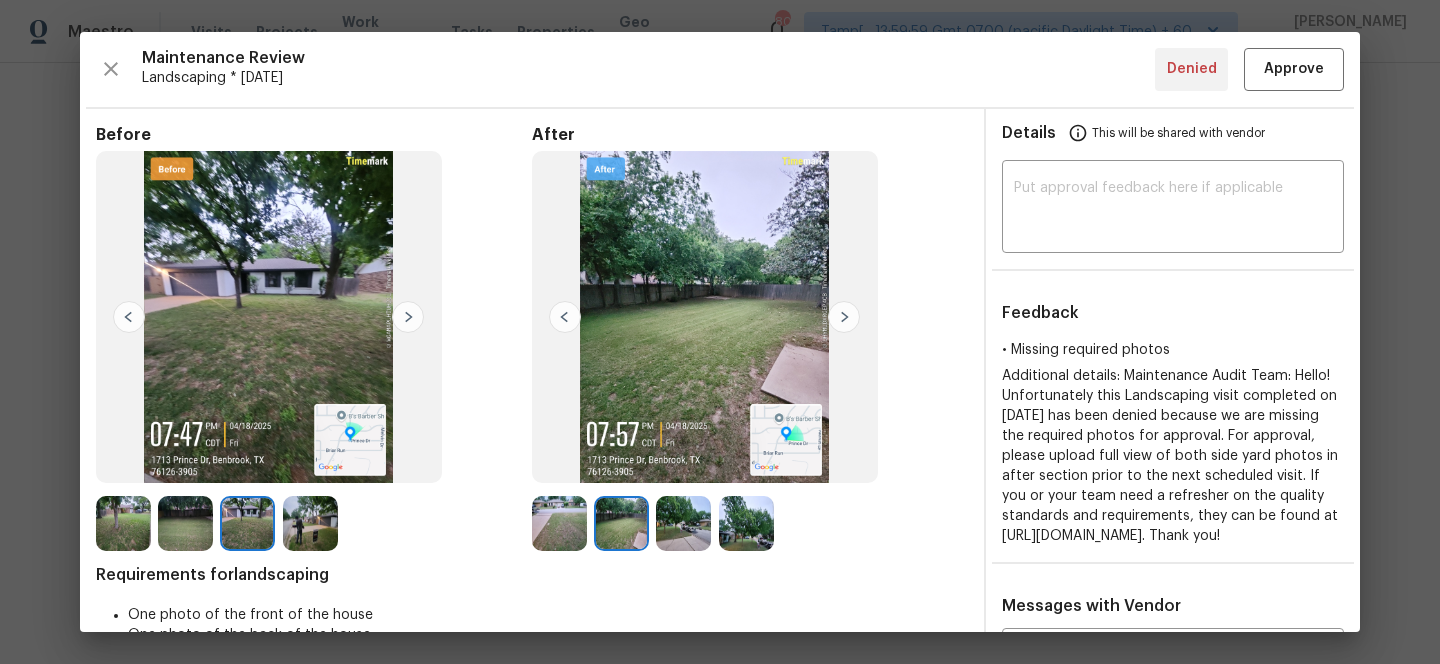 click at bounding box center [565, 317] 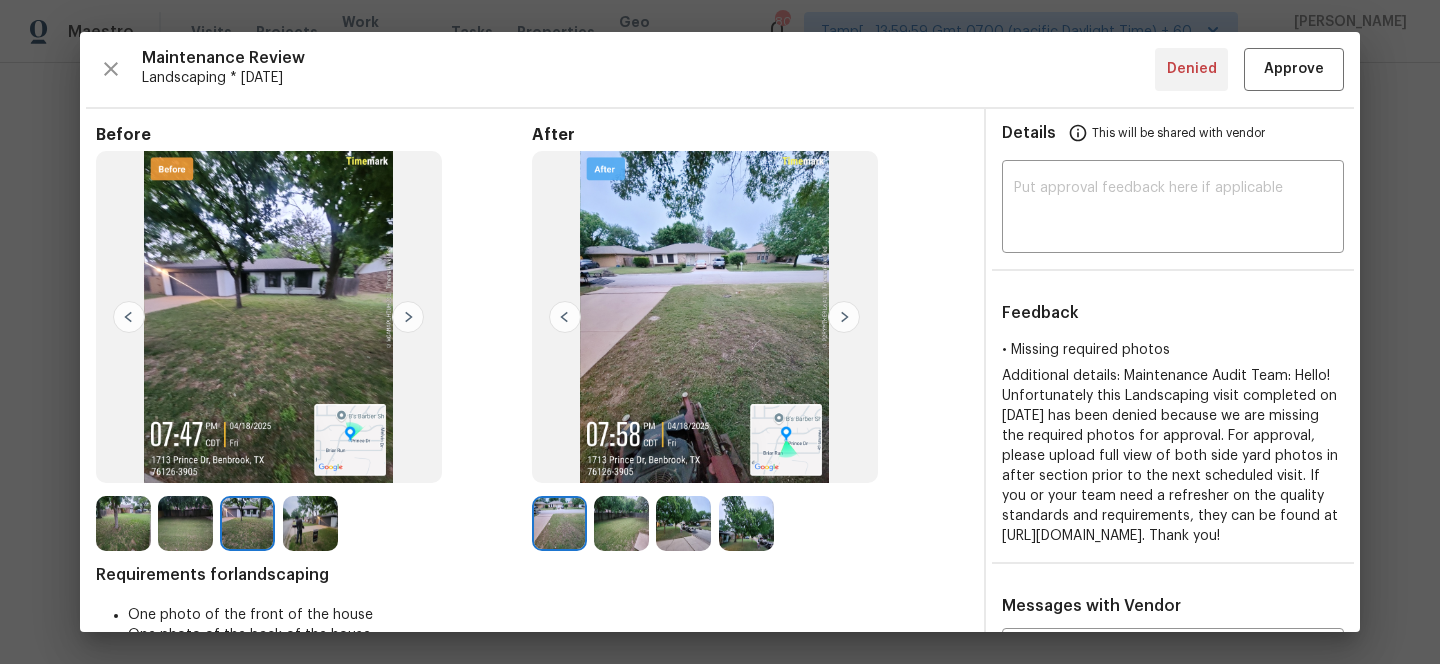 click at bounding box center [565, 317] 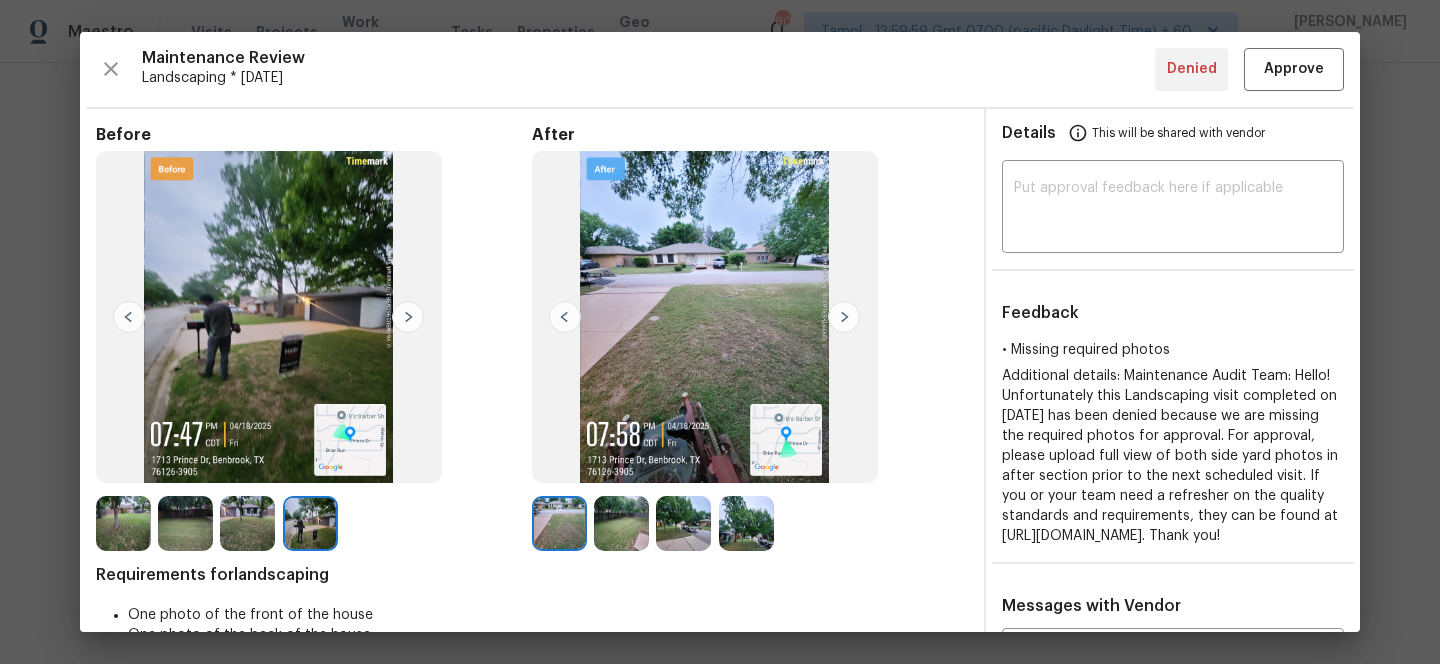 click at bounding box center (565, 317) 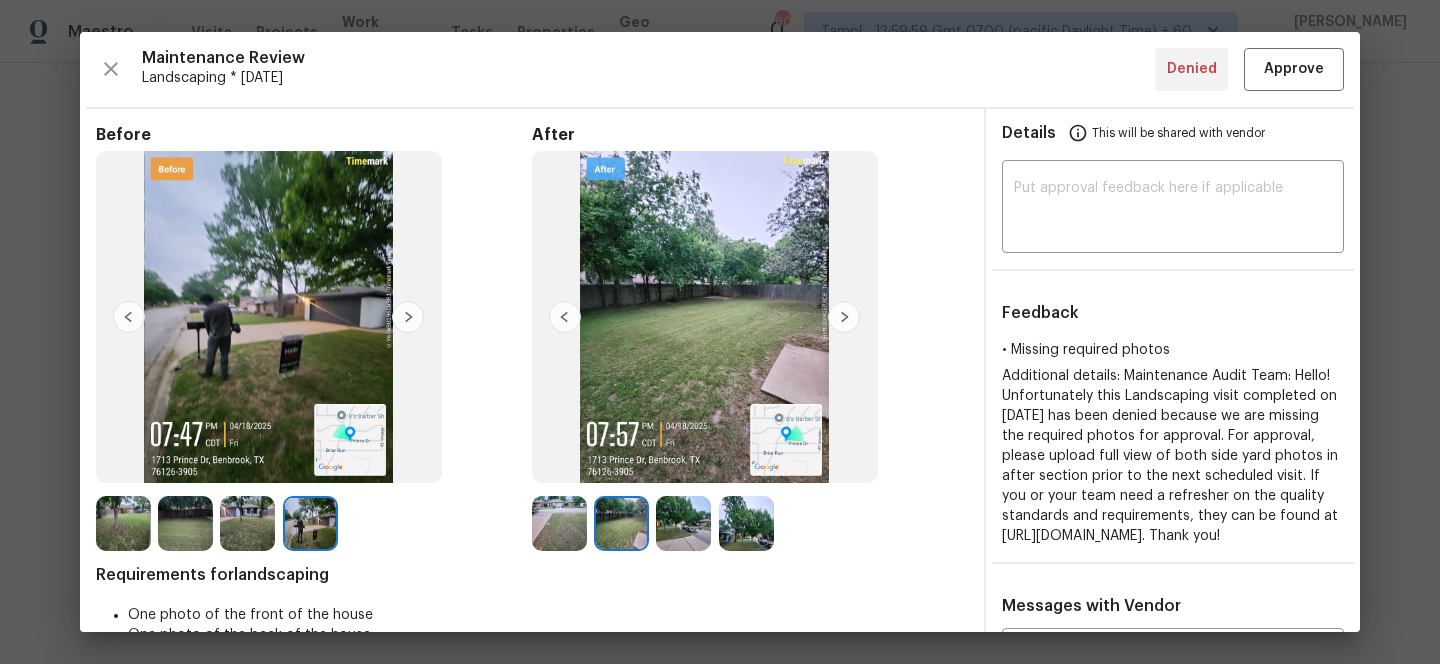 click at bounding box center (408, 317) 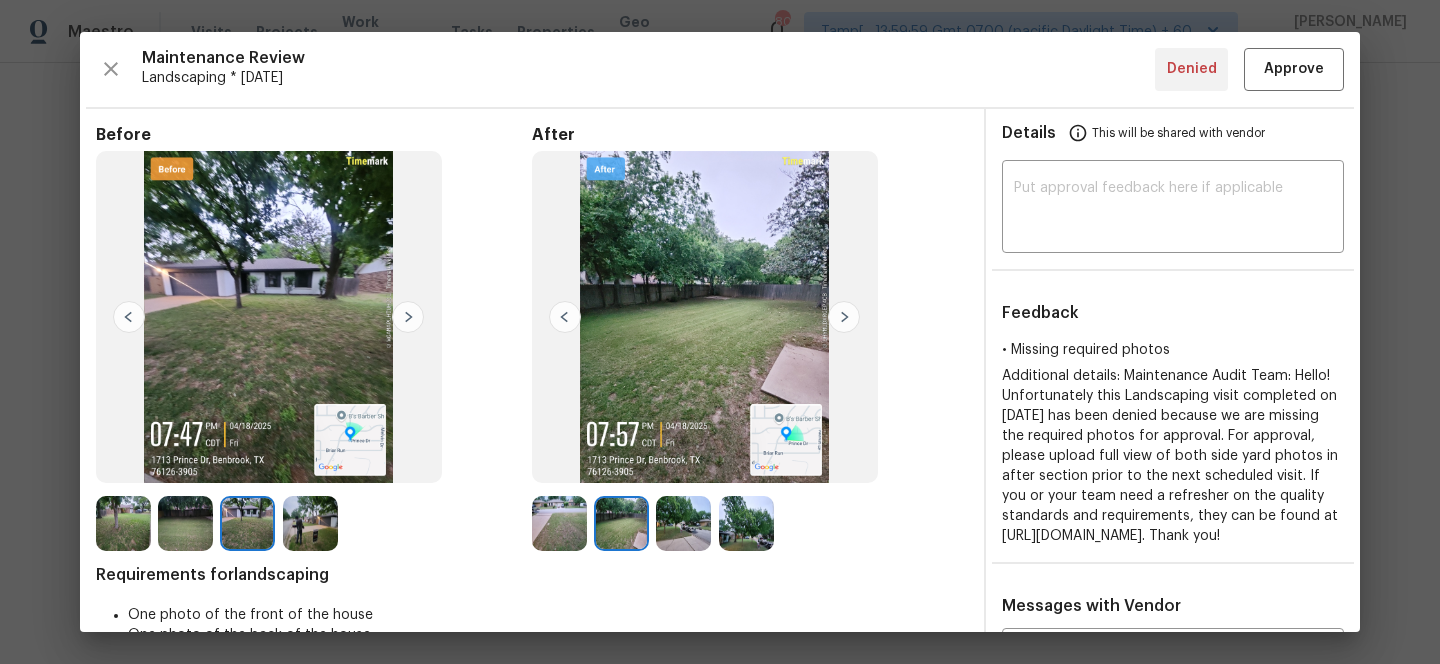 click at bounding box center [310, 523] 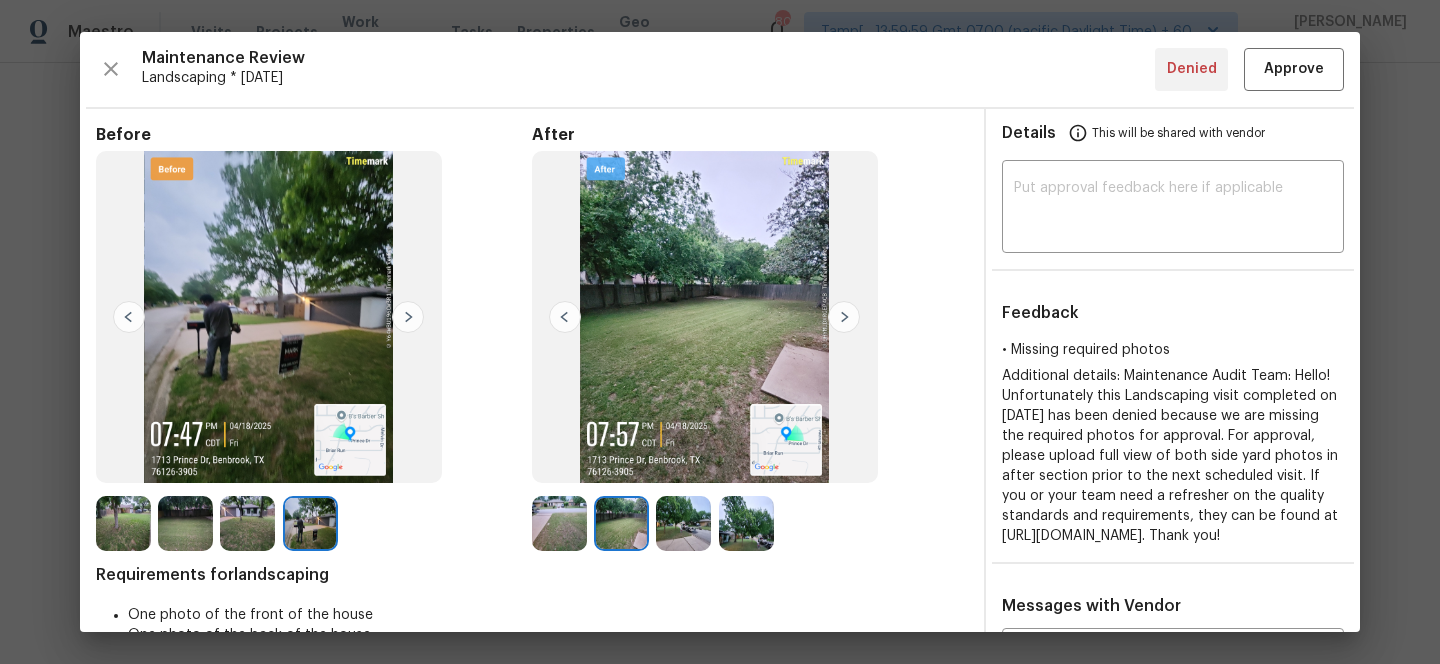 click at bounding box center [247, 523] 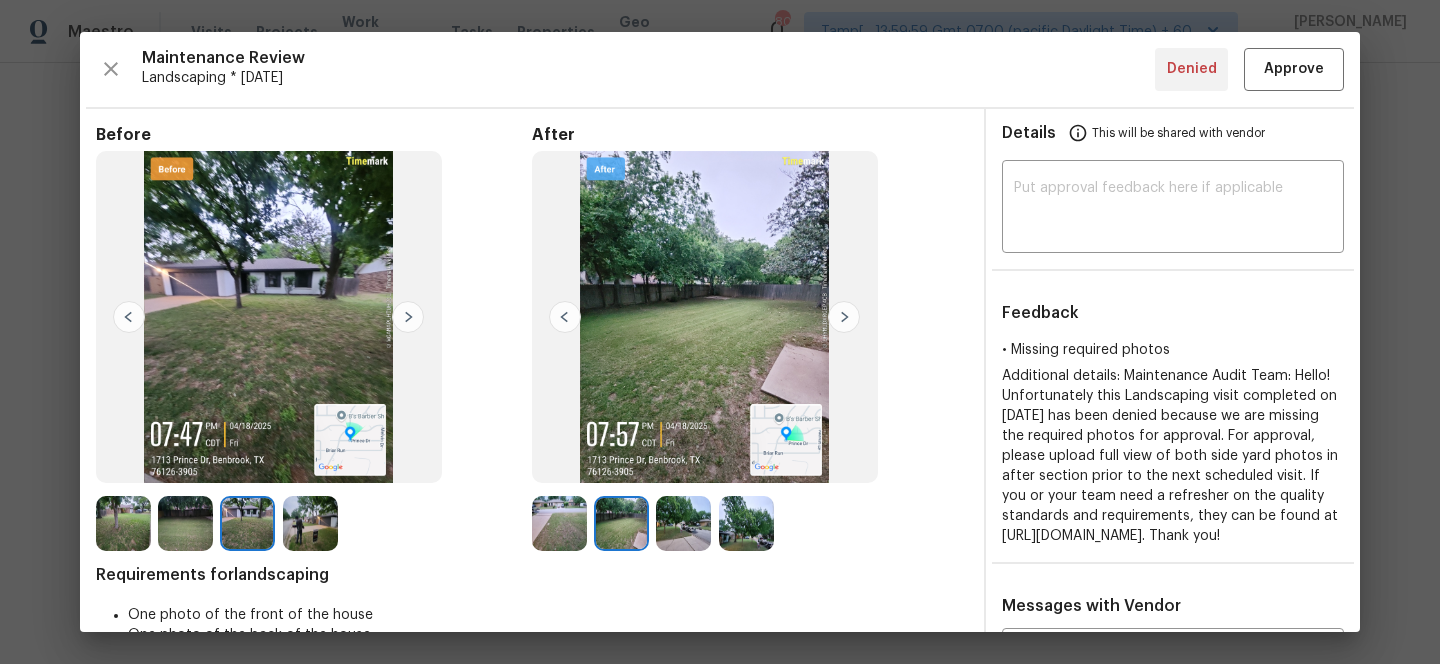click at bounding box center [247, 523] 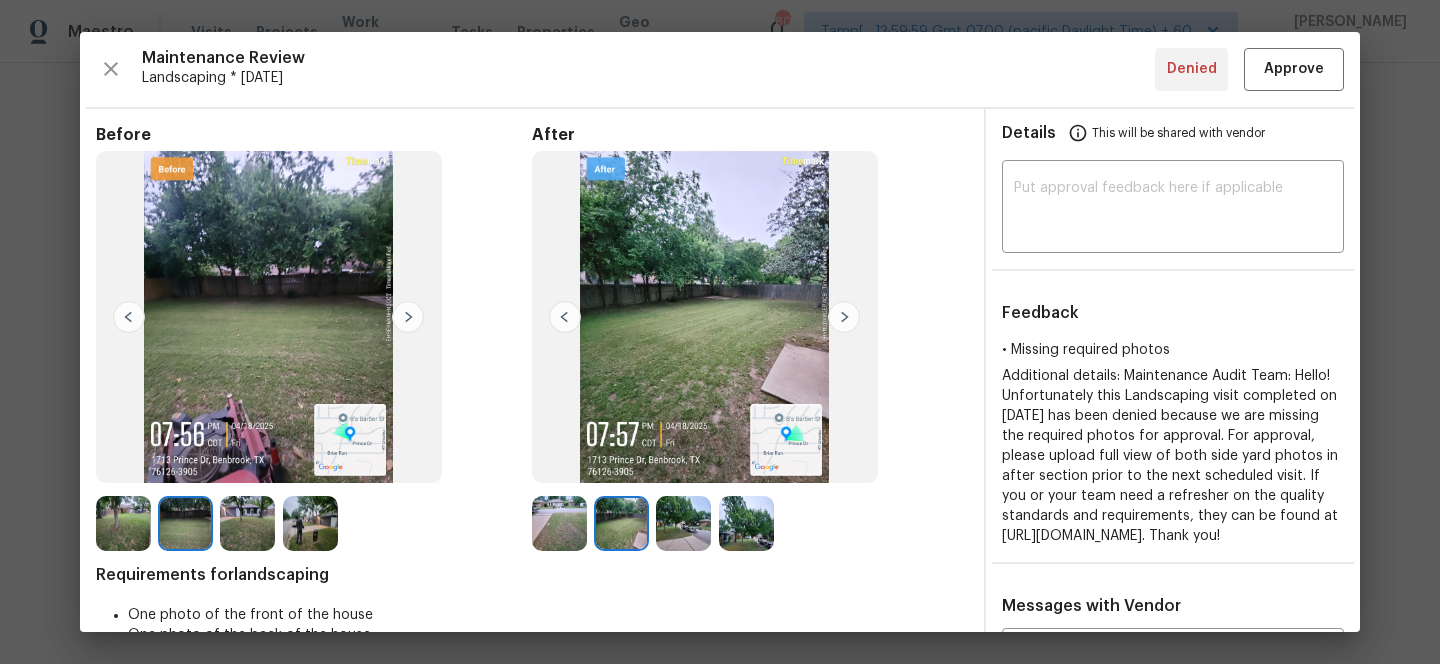 click at bounding box center [123, 523] 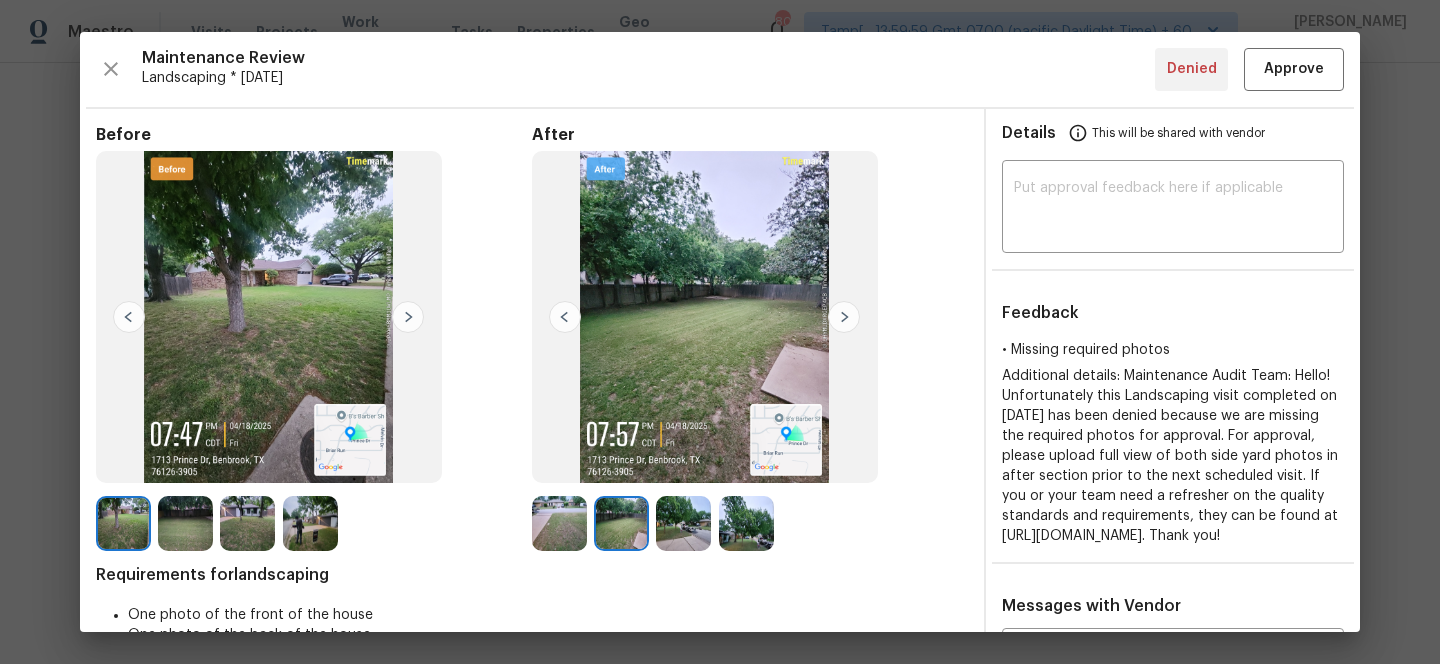 click at bounding box center (559, 523) 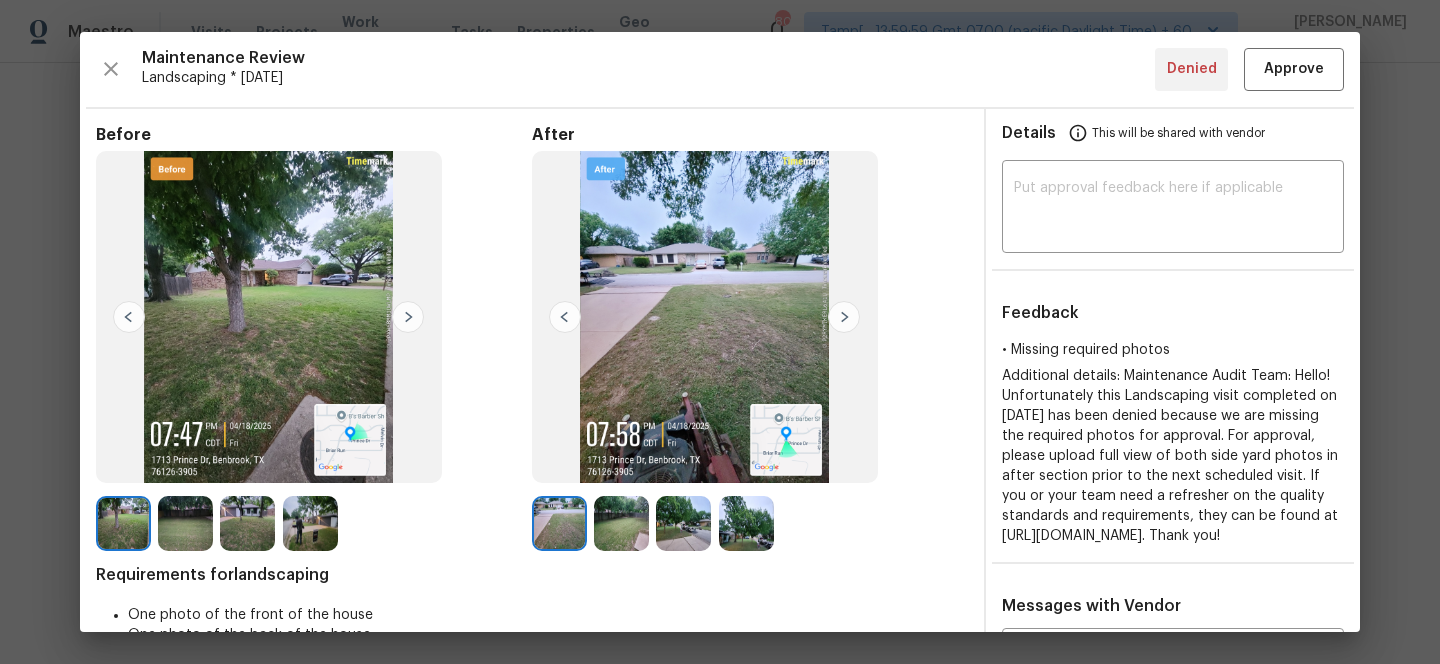 click at bounding box center (621, 523) 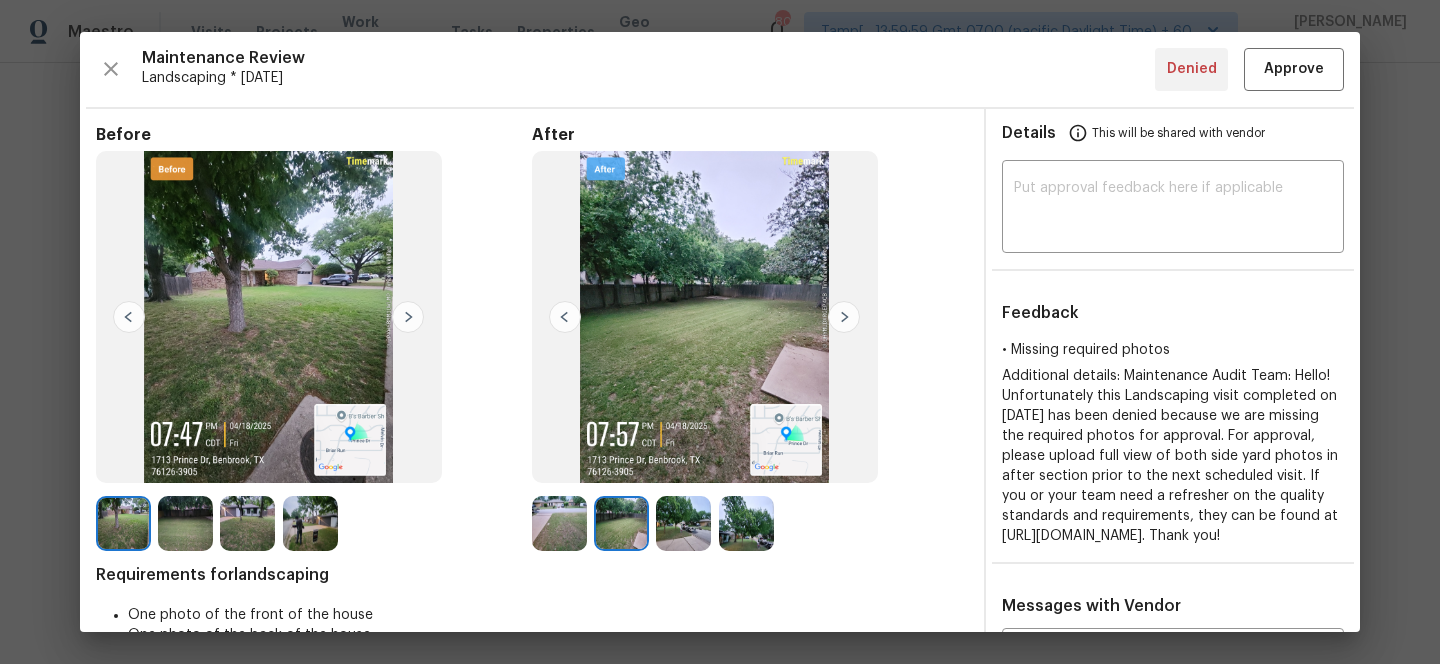 click at bounding box center [683, 523] 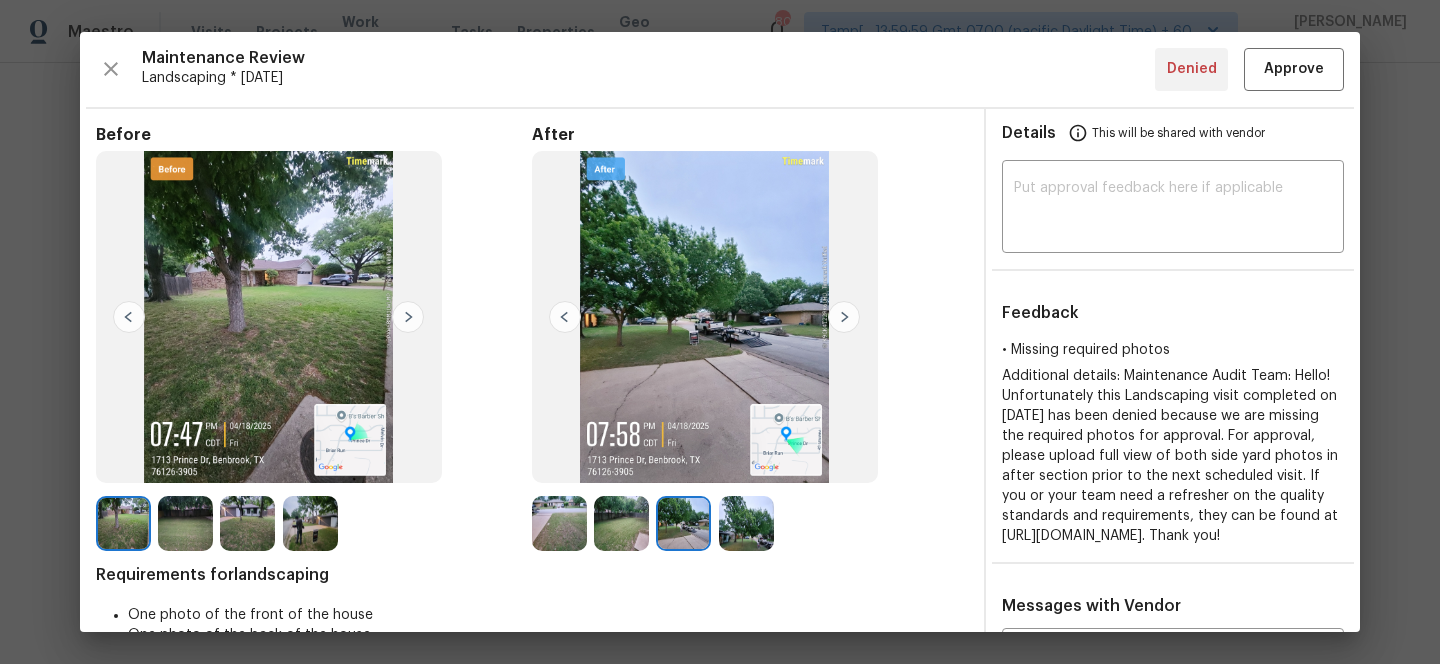 click at bounding box center [746, 523] 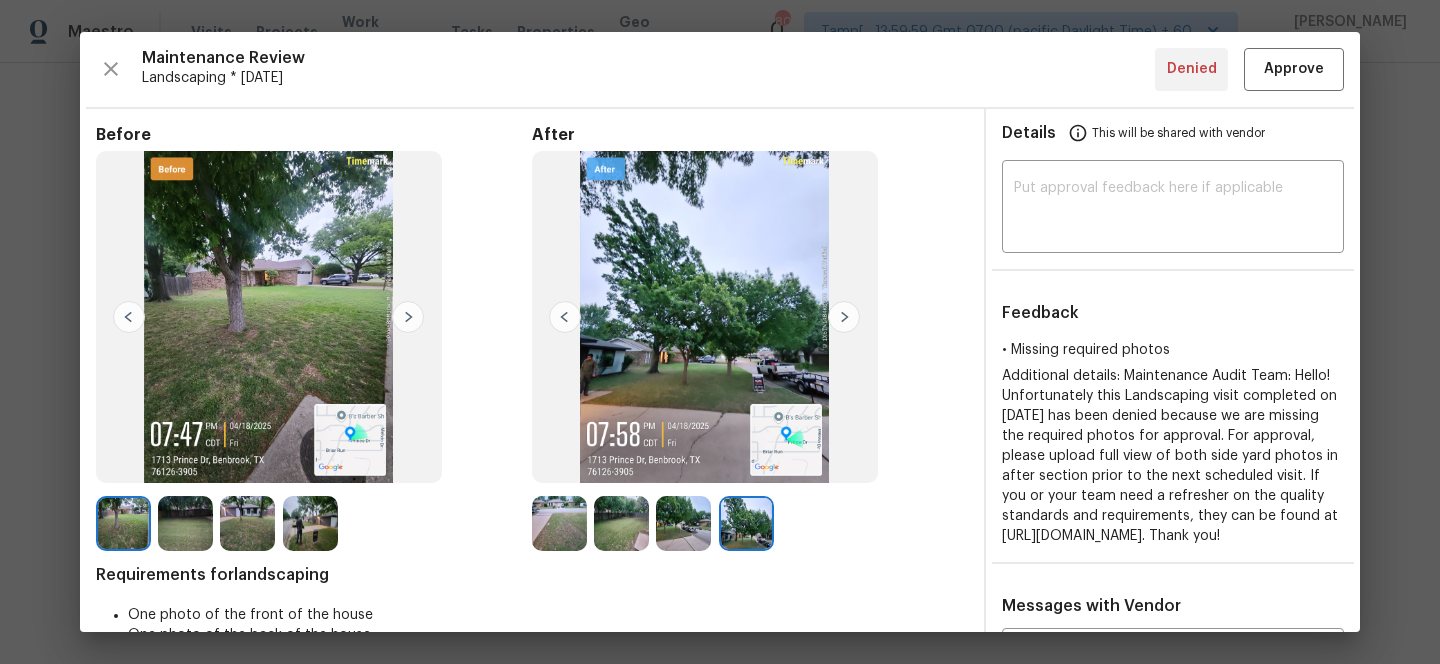 click at bounding box center [683, 523] 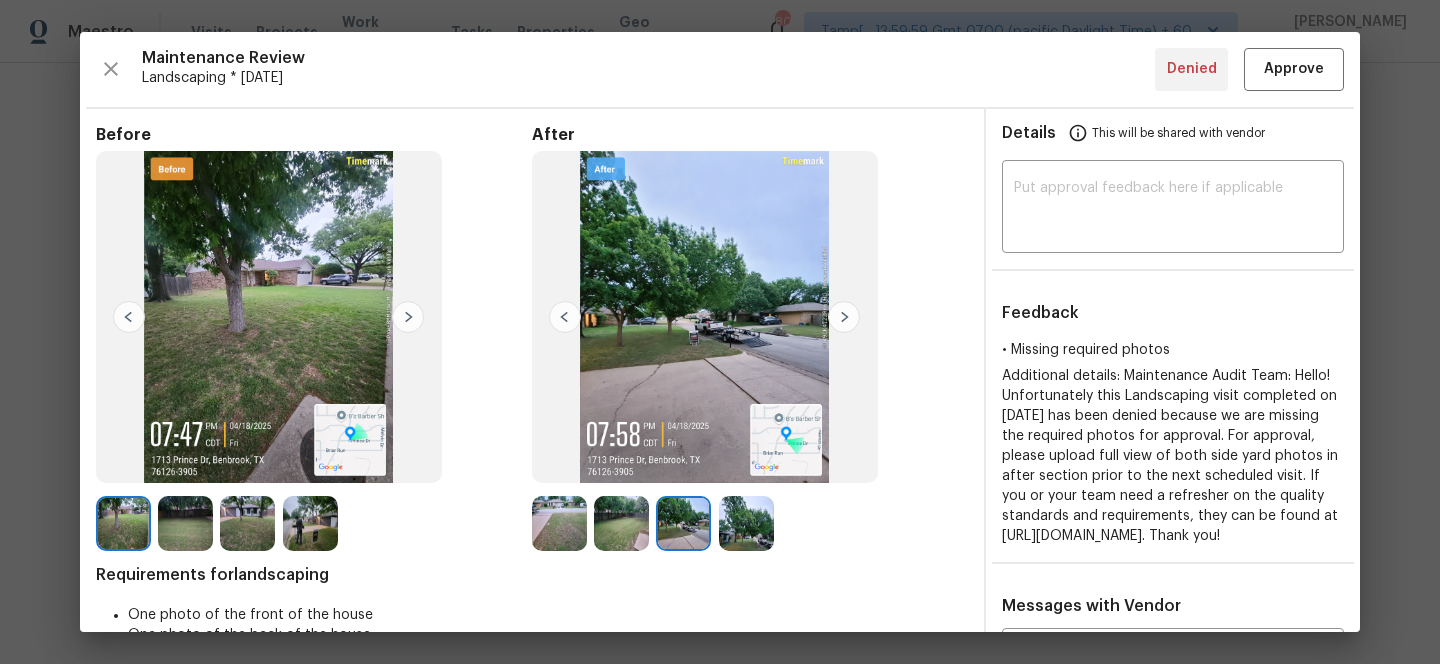 click at bounding box center (746, 523) 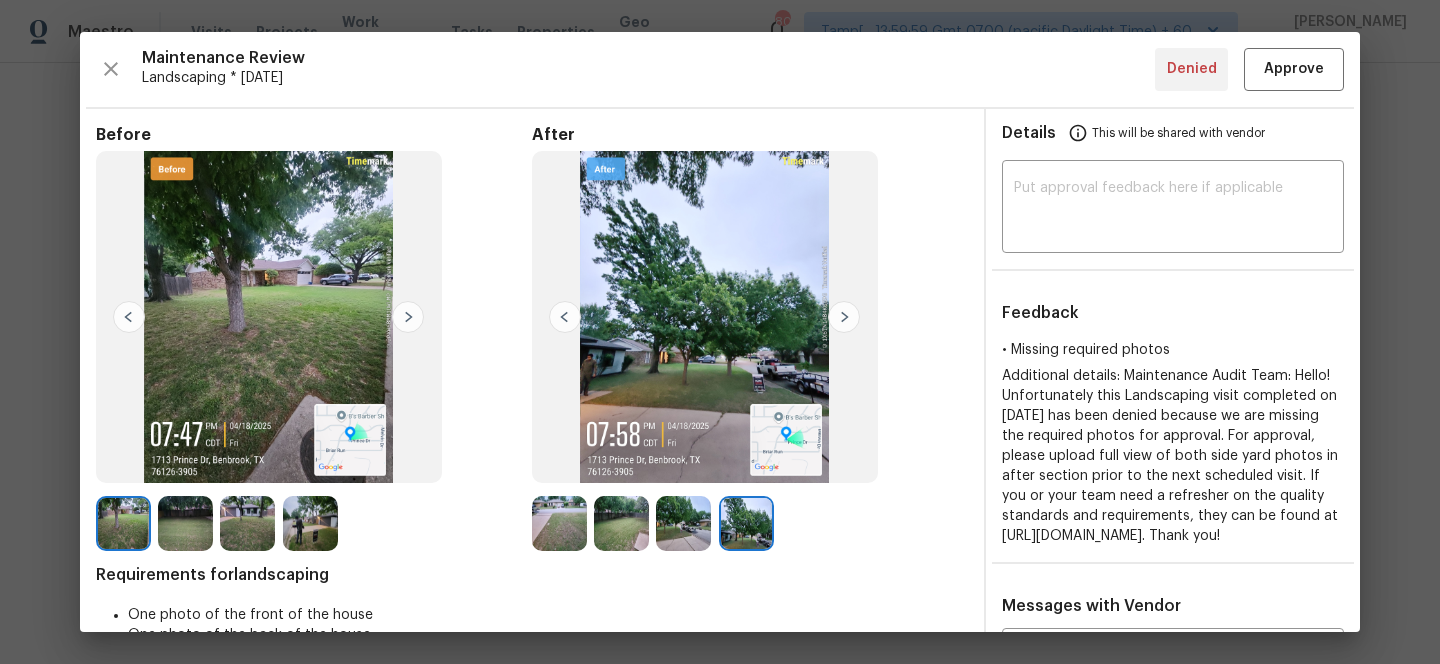 click at bounding box center [565, 317] 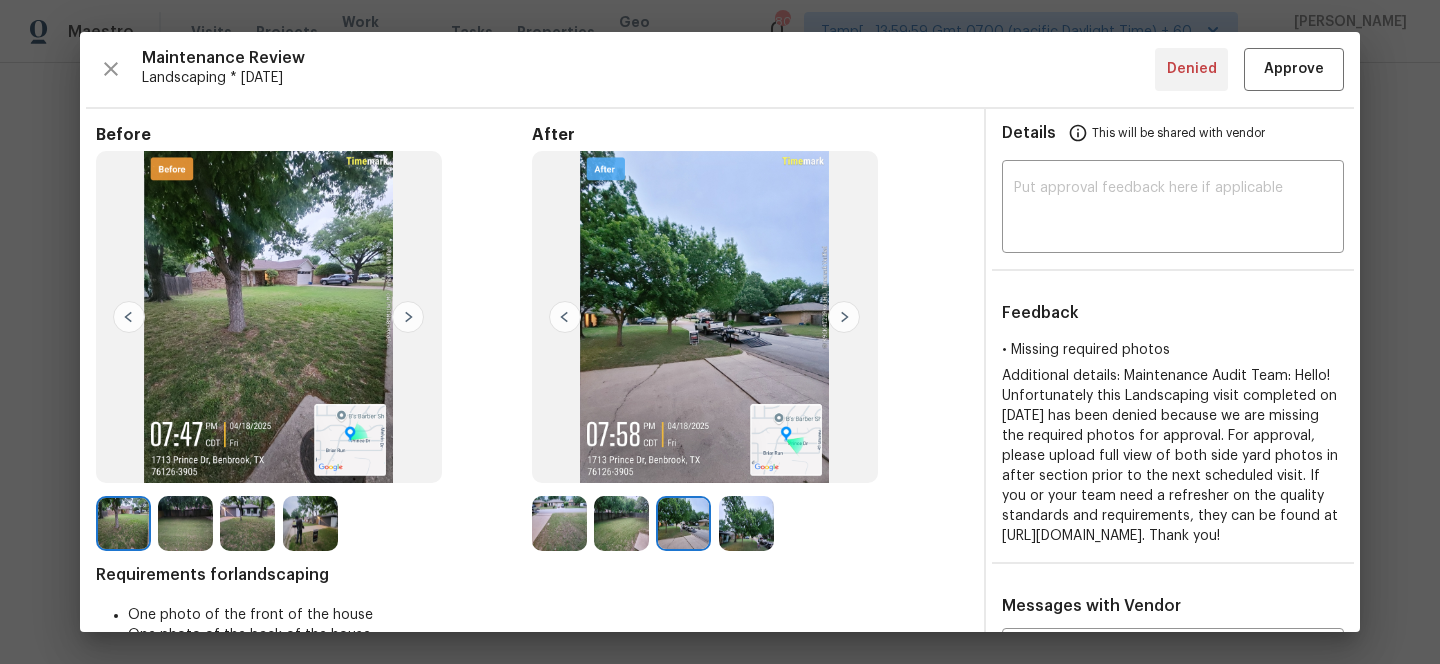 click at bounding box center (565, 317) 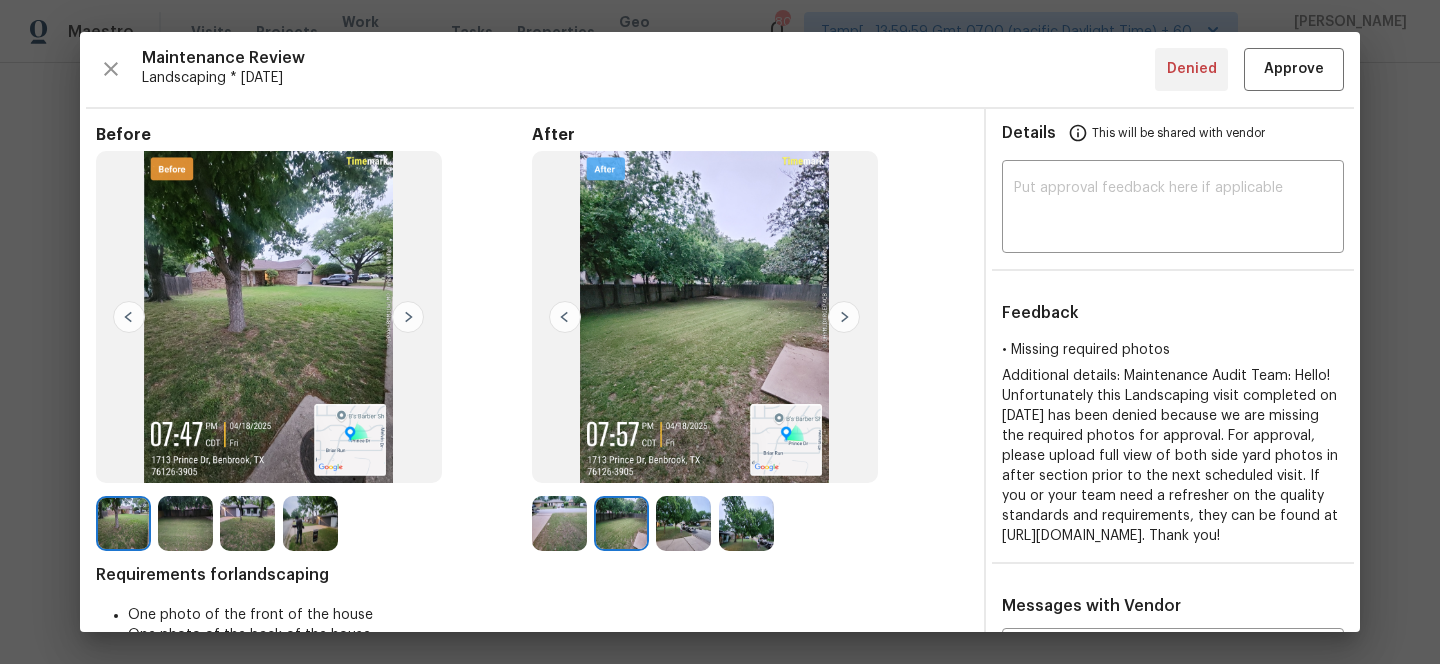 click at bounding box center (565, 317) 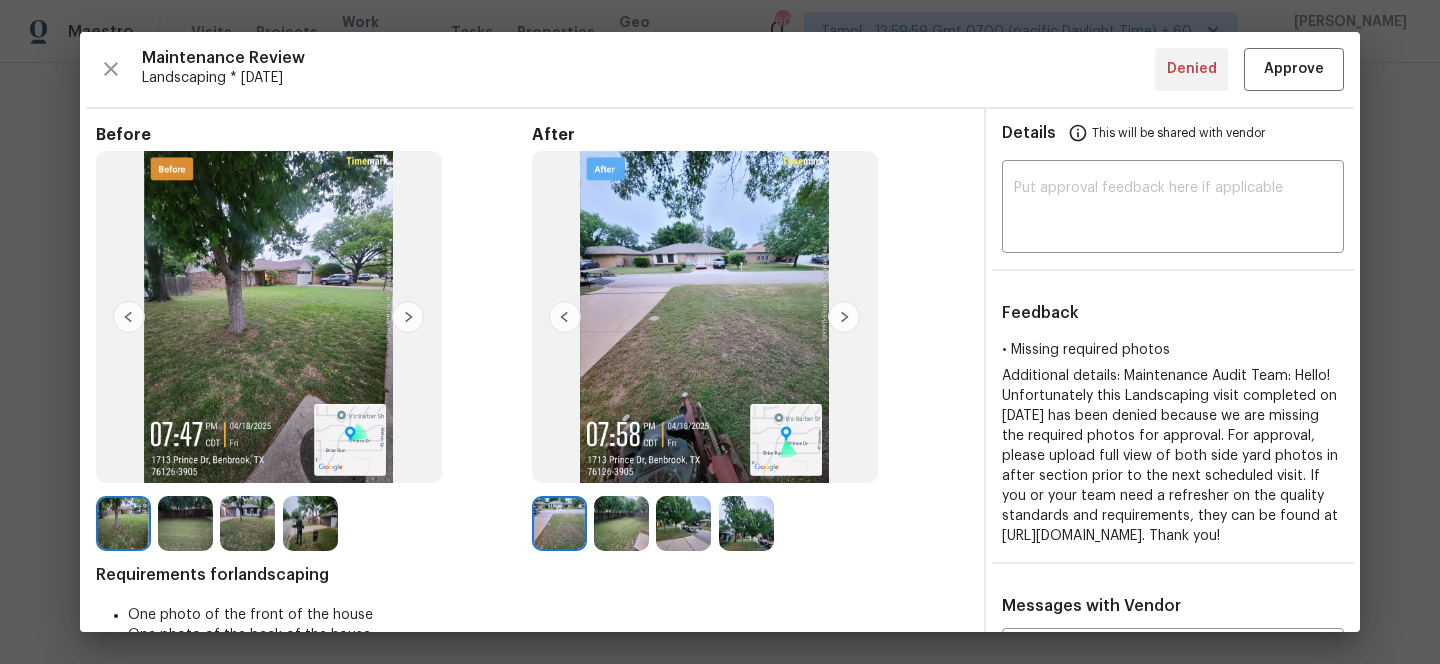 click at bounding box center (565, 317) 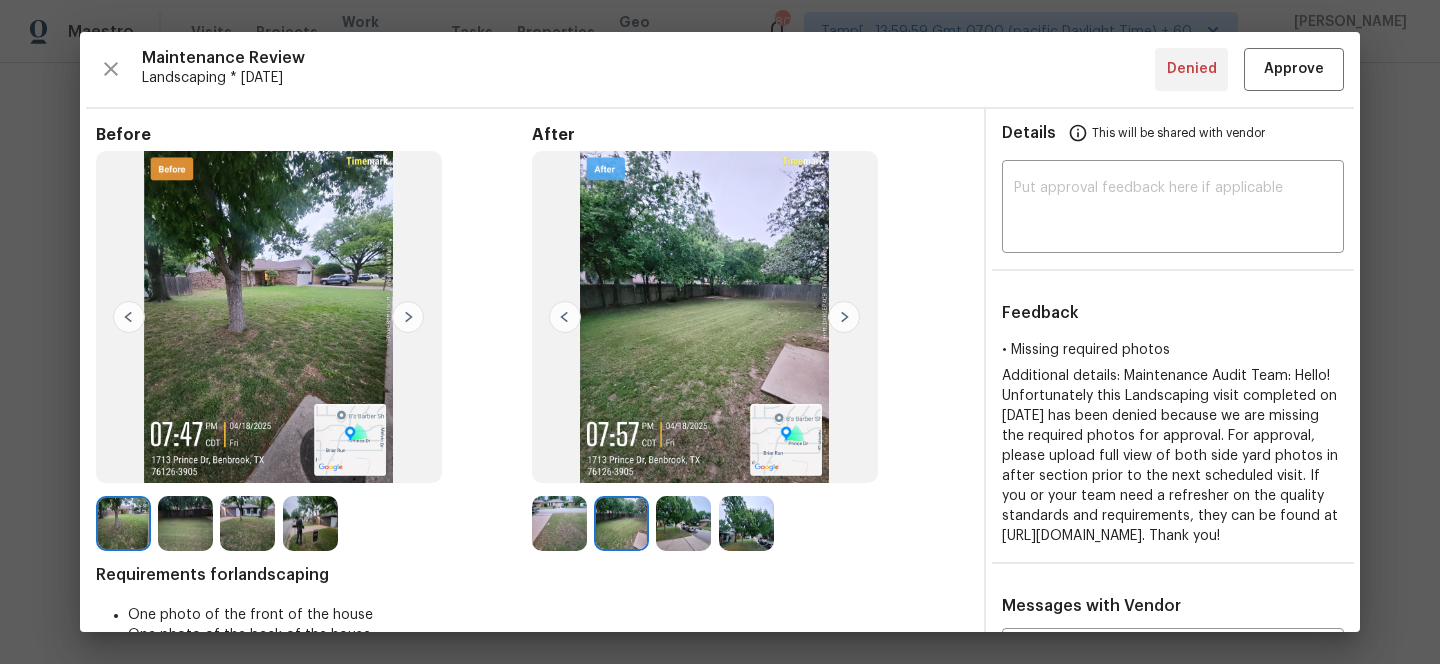 click at bounding box center (683, 523) 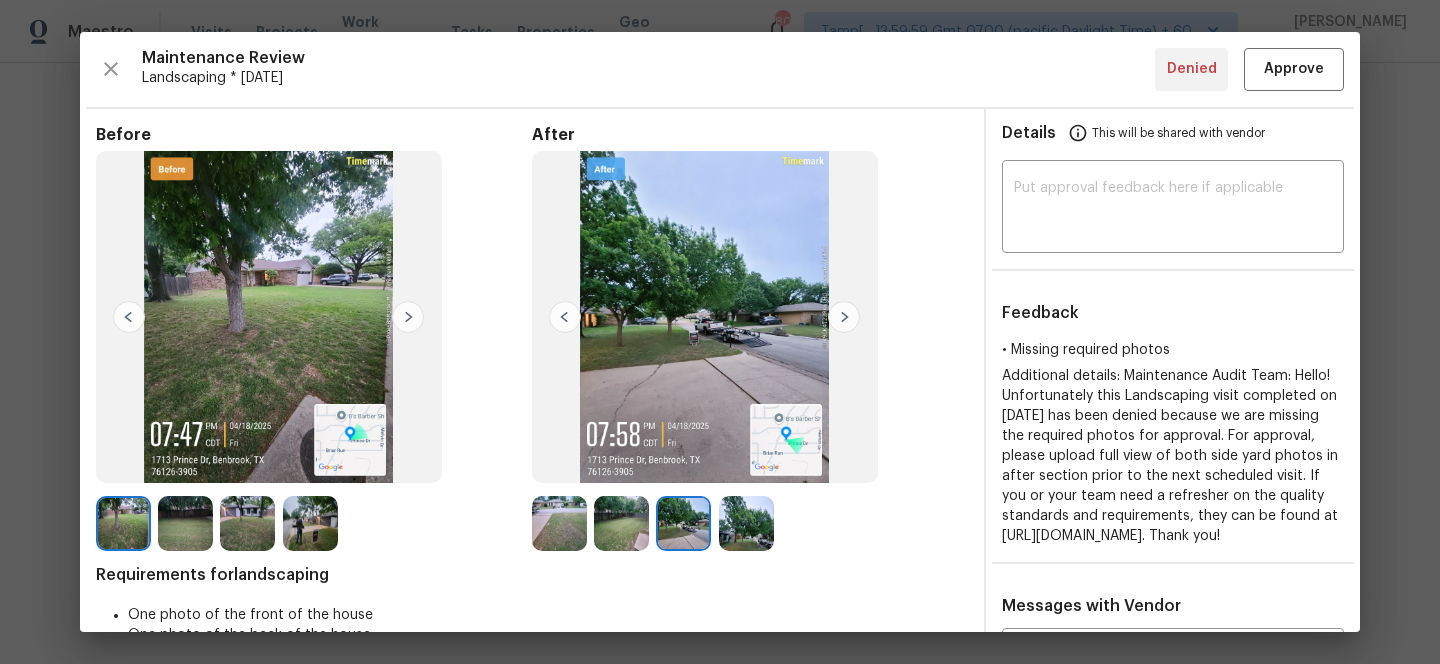 click at bounding box center (746, 523) 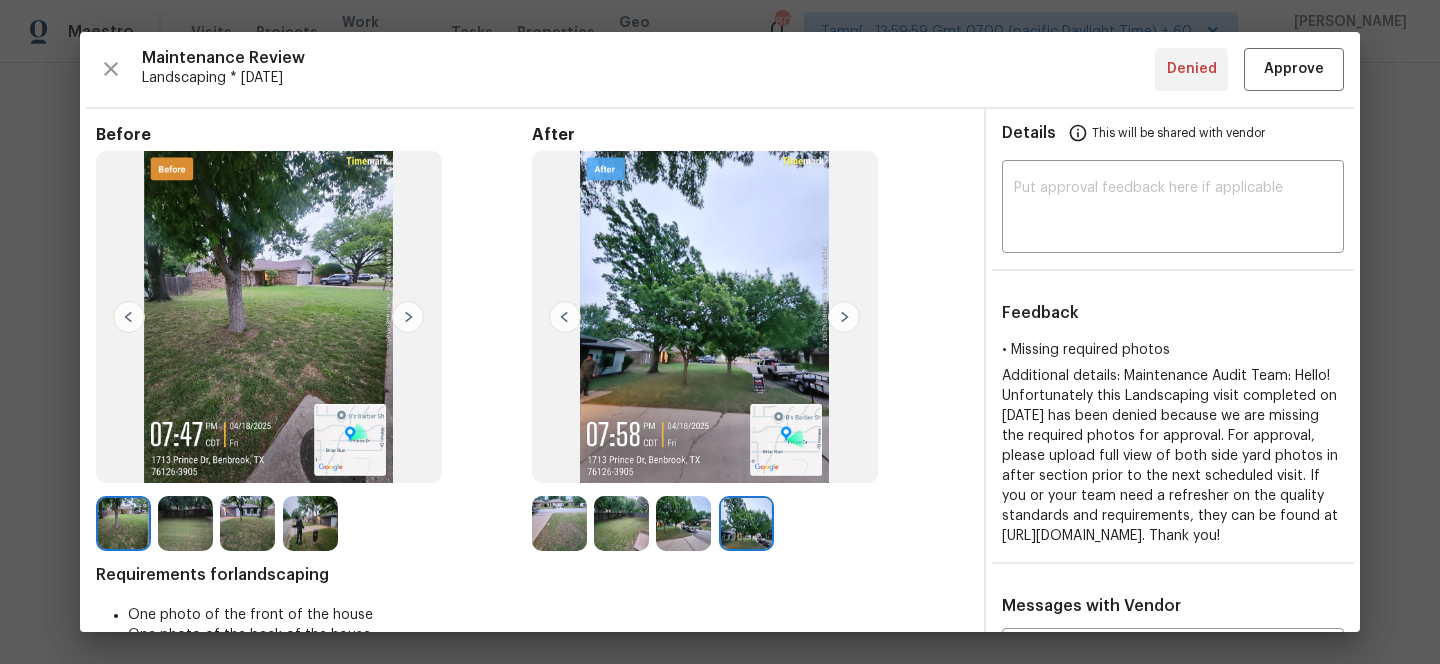 click at bounding box center (310, 523) 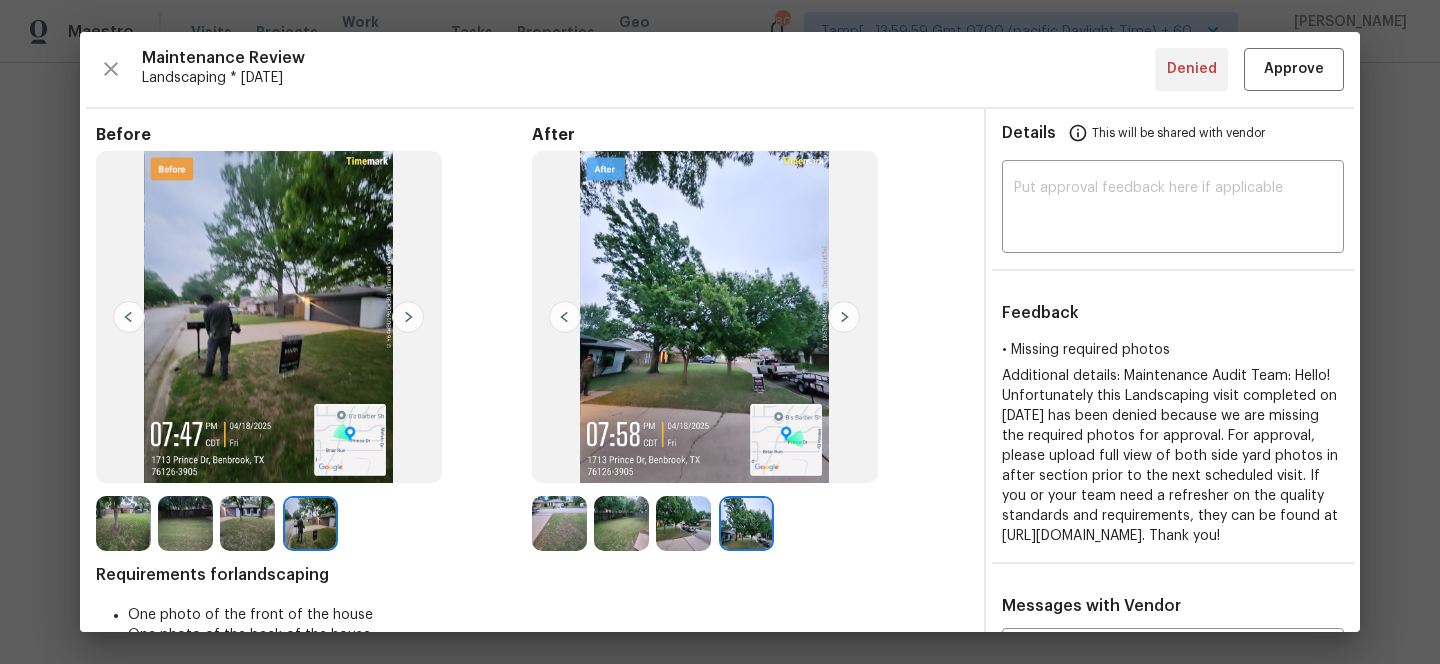 click at bounding box center (683, 523) 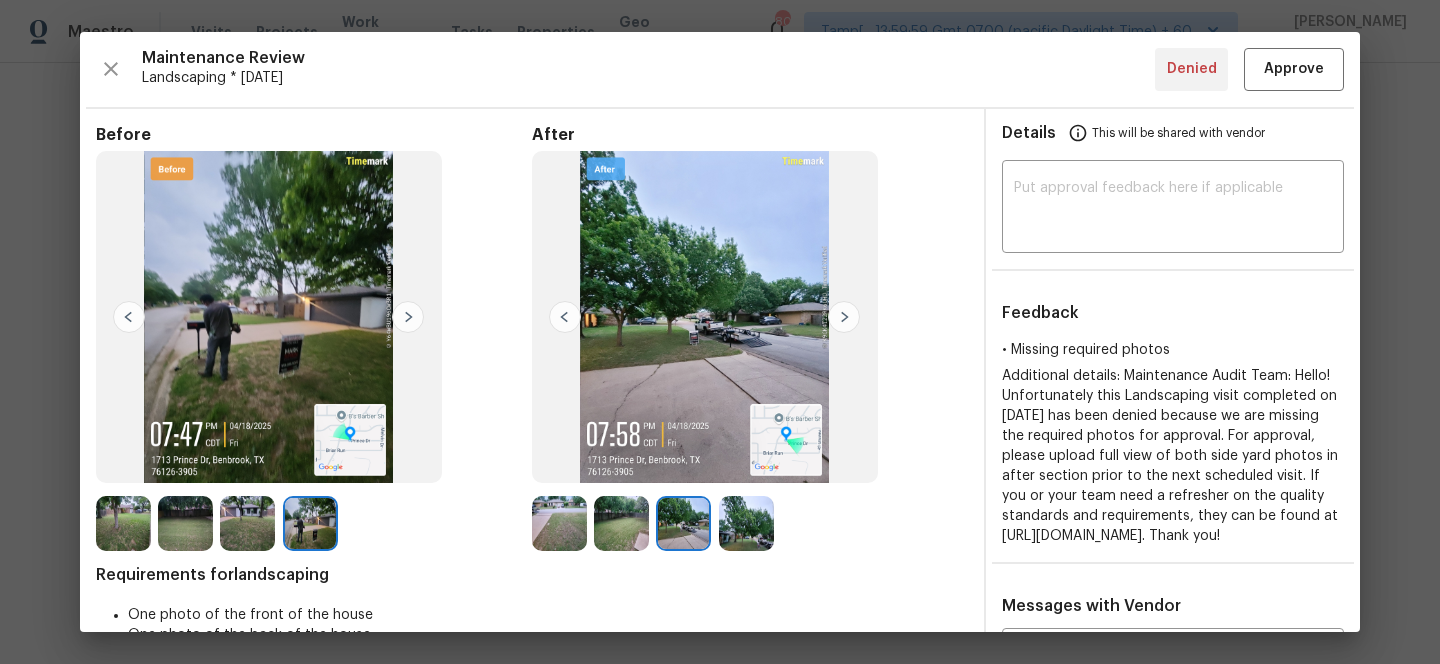 click at bounding box center (565, 317) 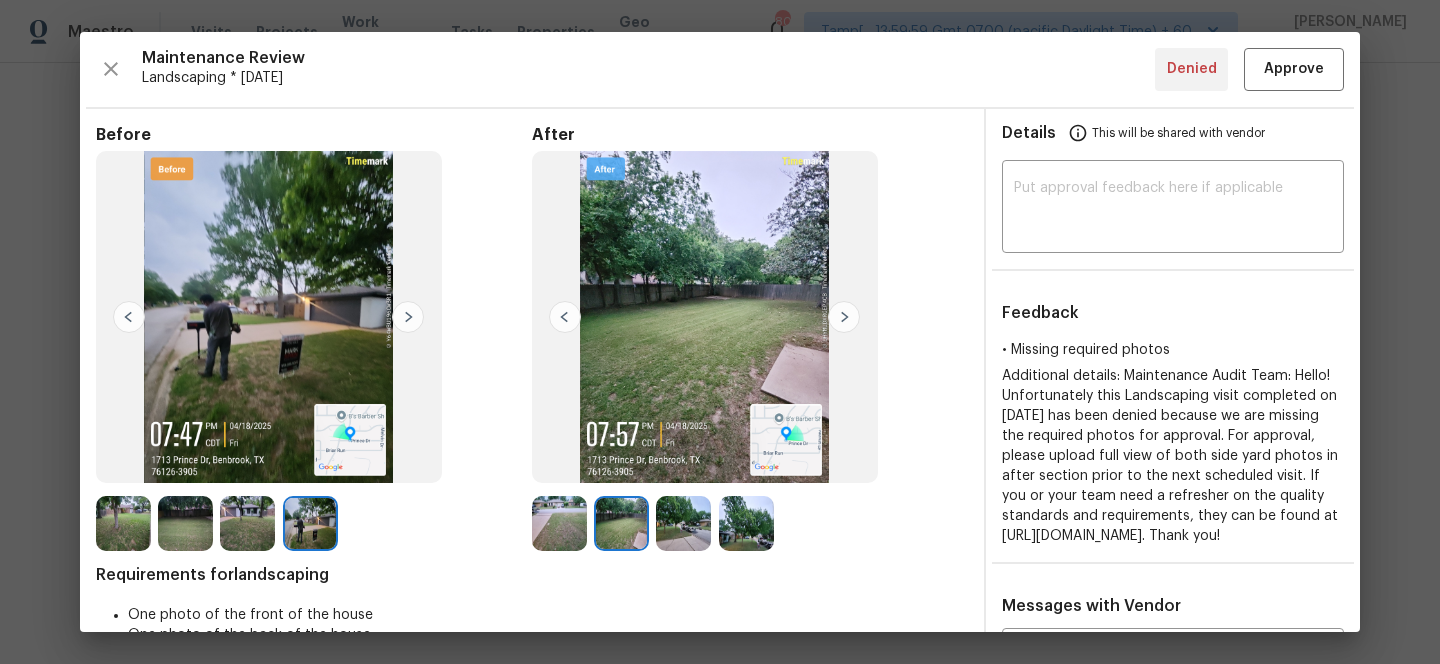click at bounding box center (565, 317) 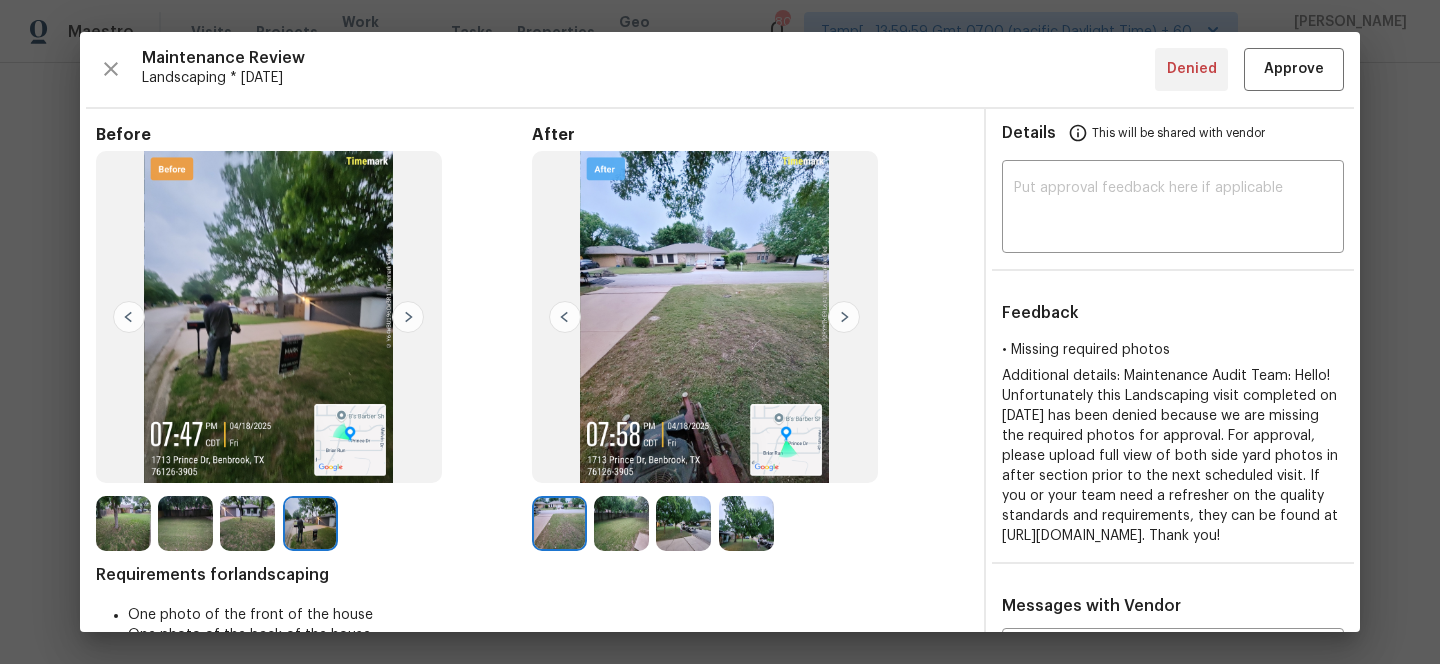 click at bounding box center [565, 317] 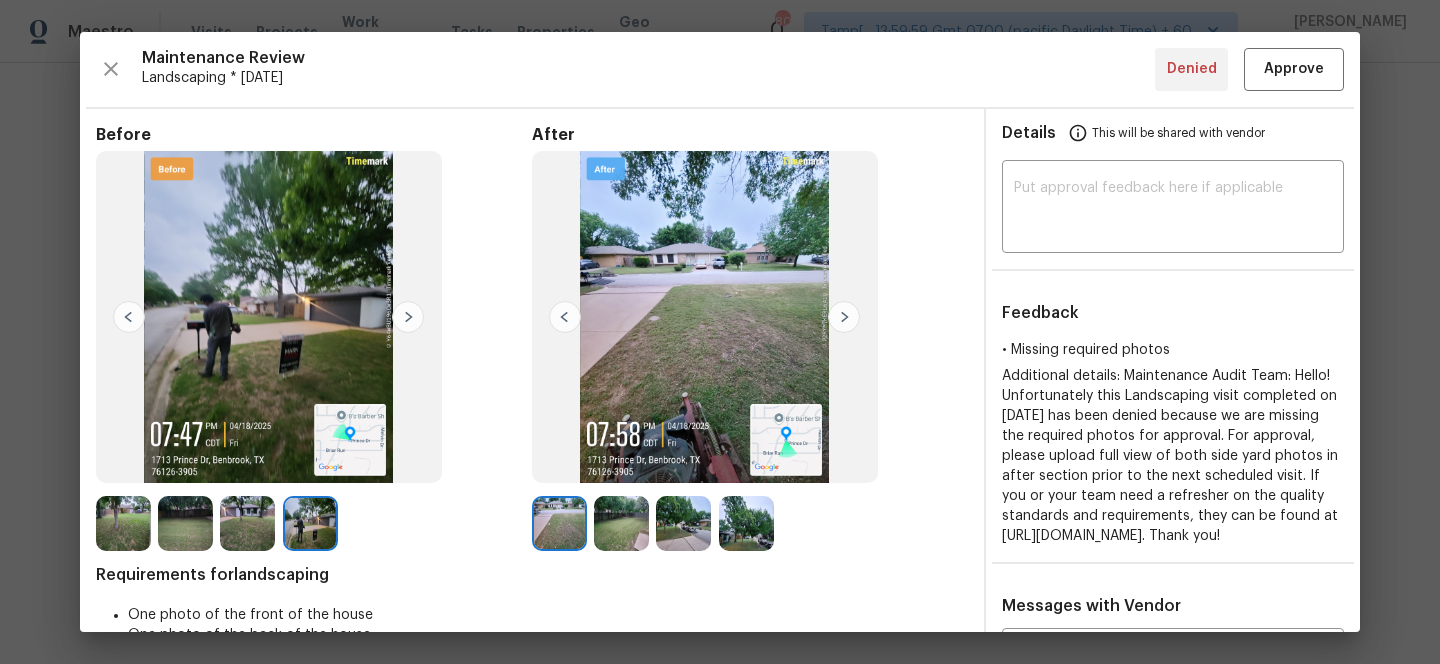 click at bounding box center [559, 523] 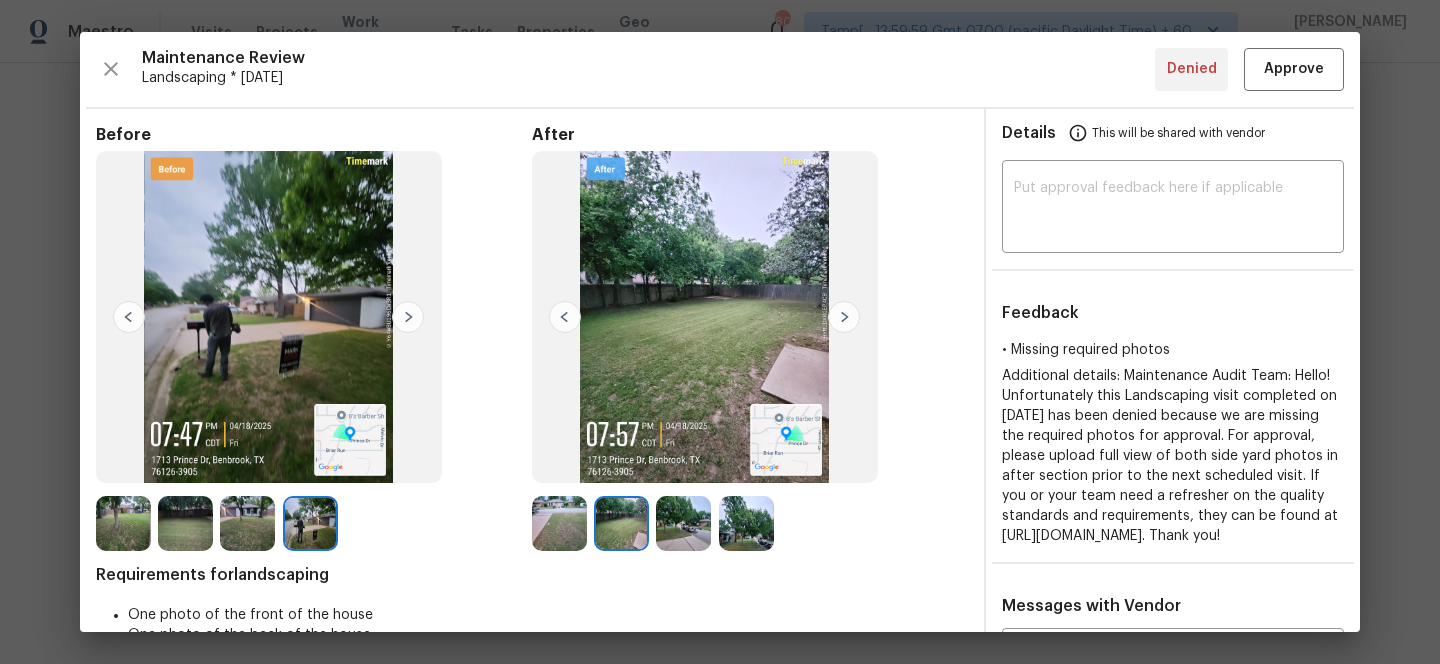 click at bounding box center (625, 523) 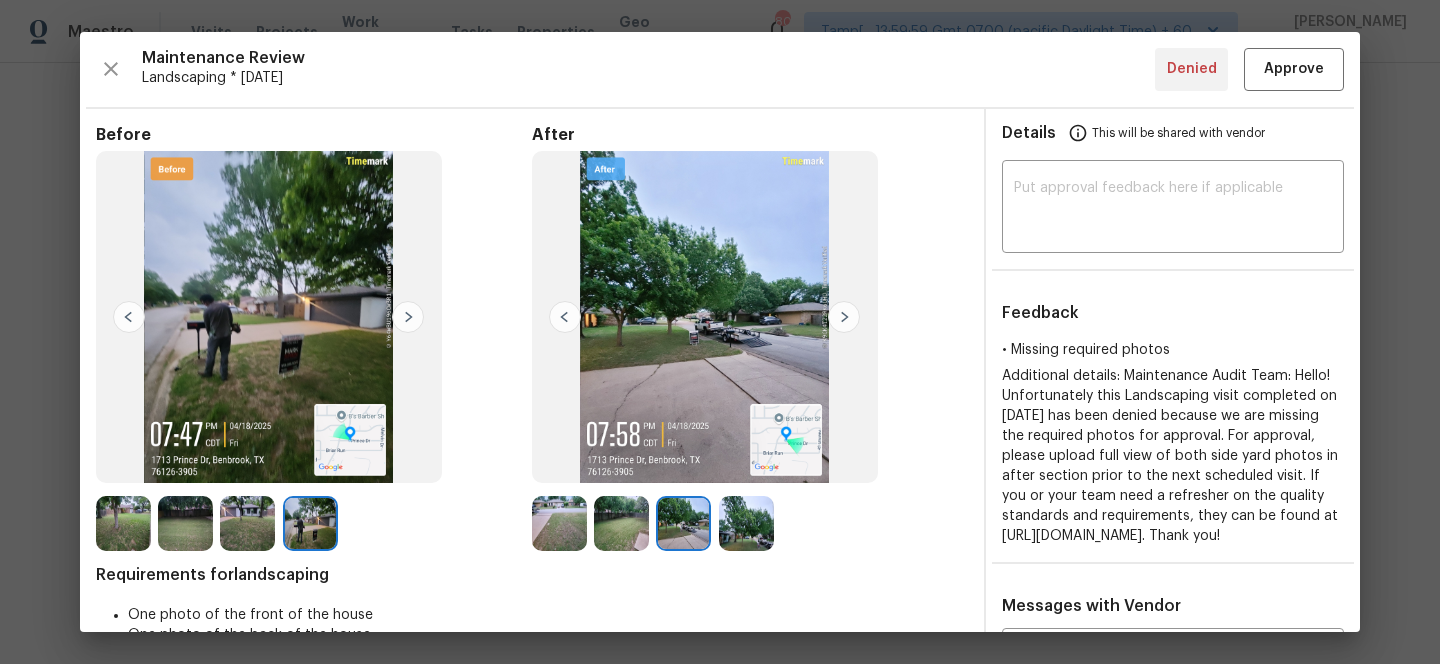 click at bounding box center [746, 523] 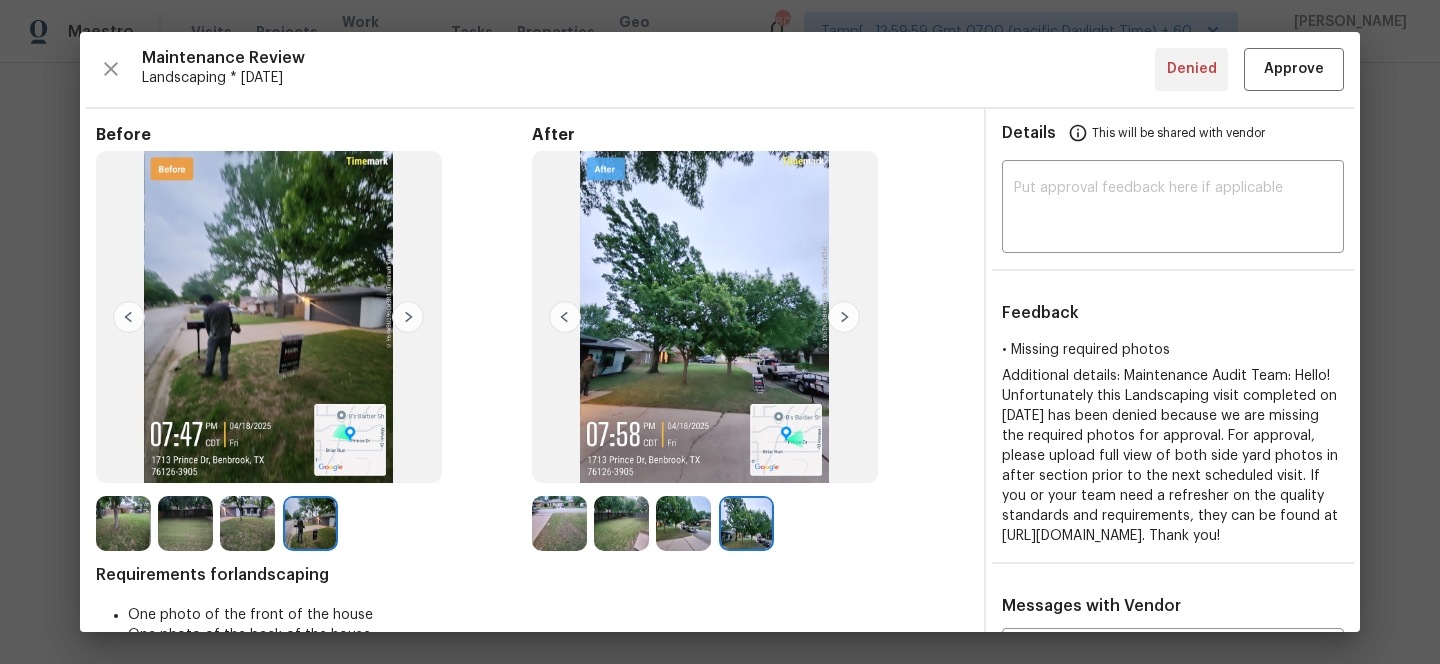 click at bounding box center [683, 523] 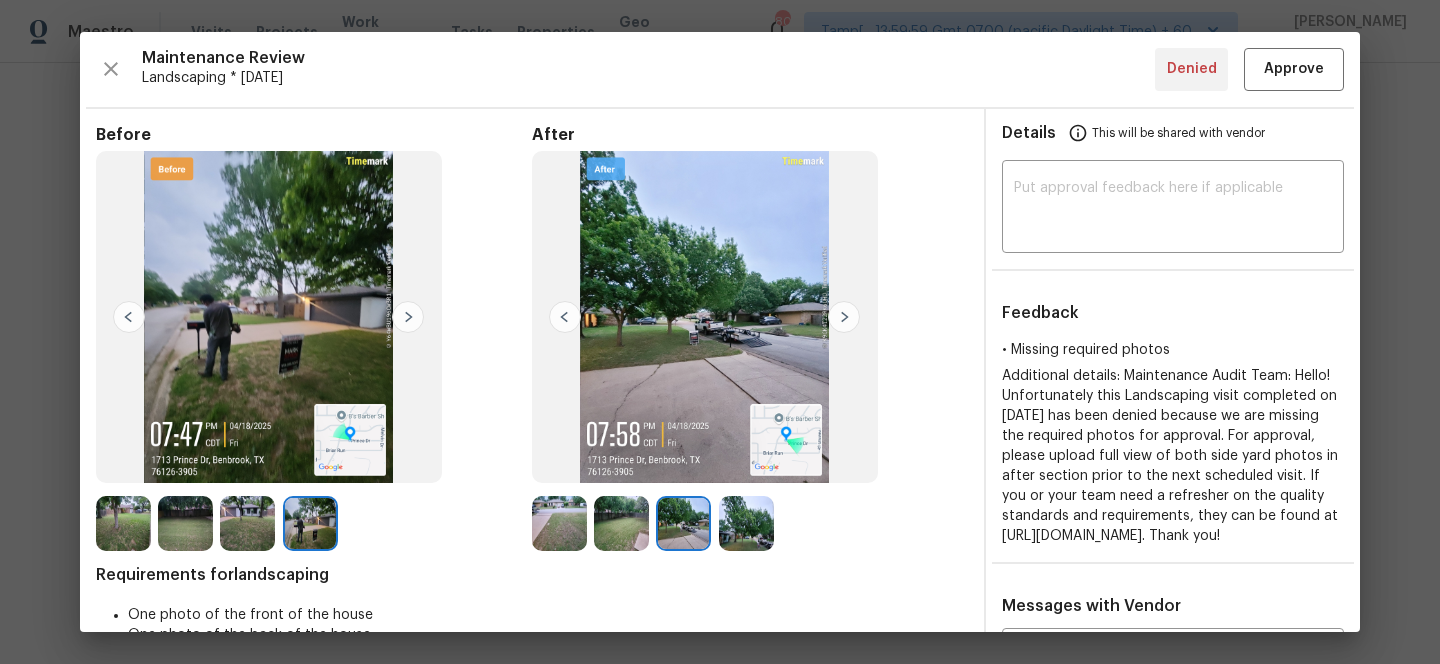 click at bounding box center (621, 523) 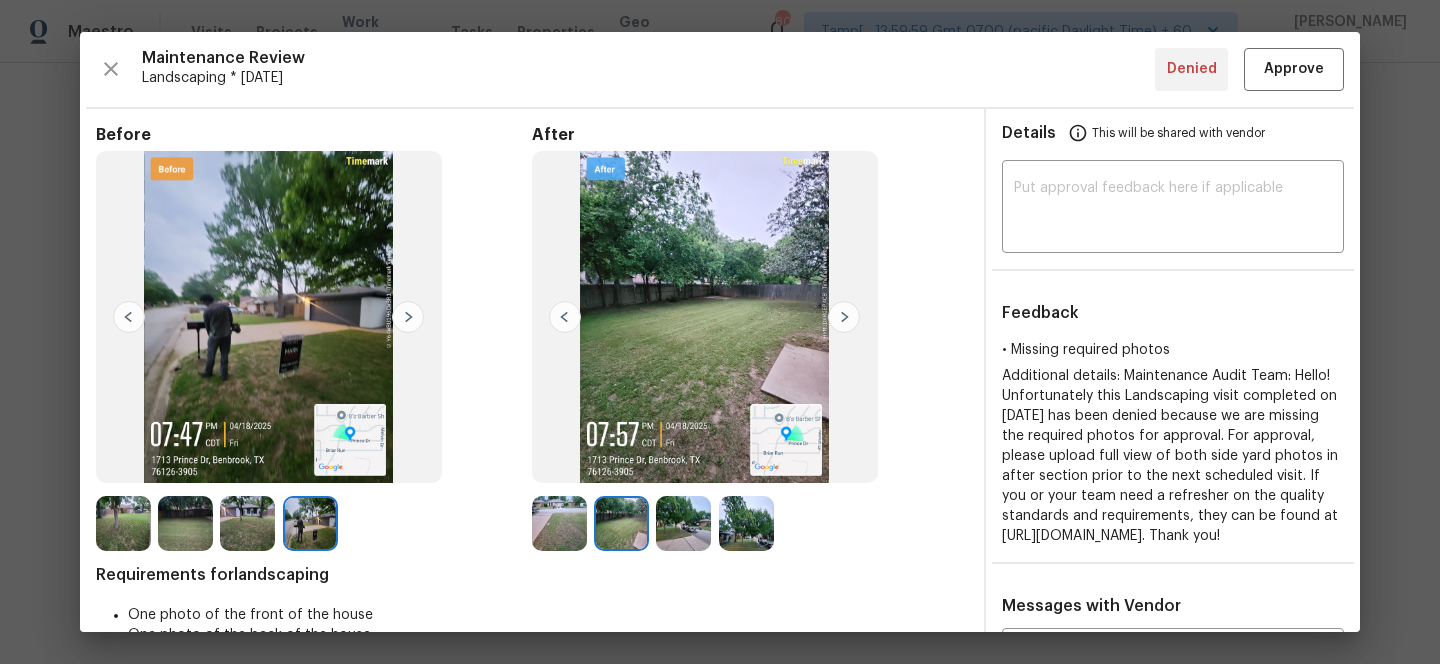 click at bounding box center (559, 523) 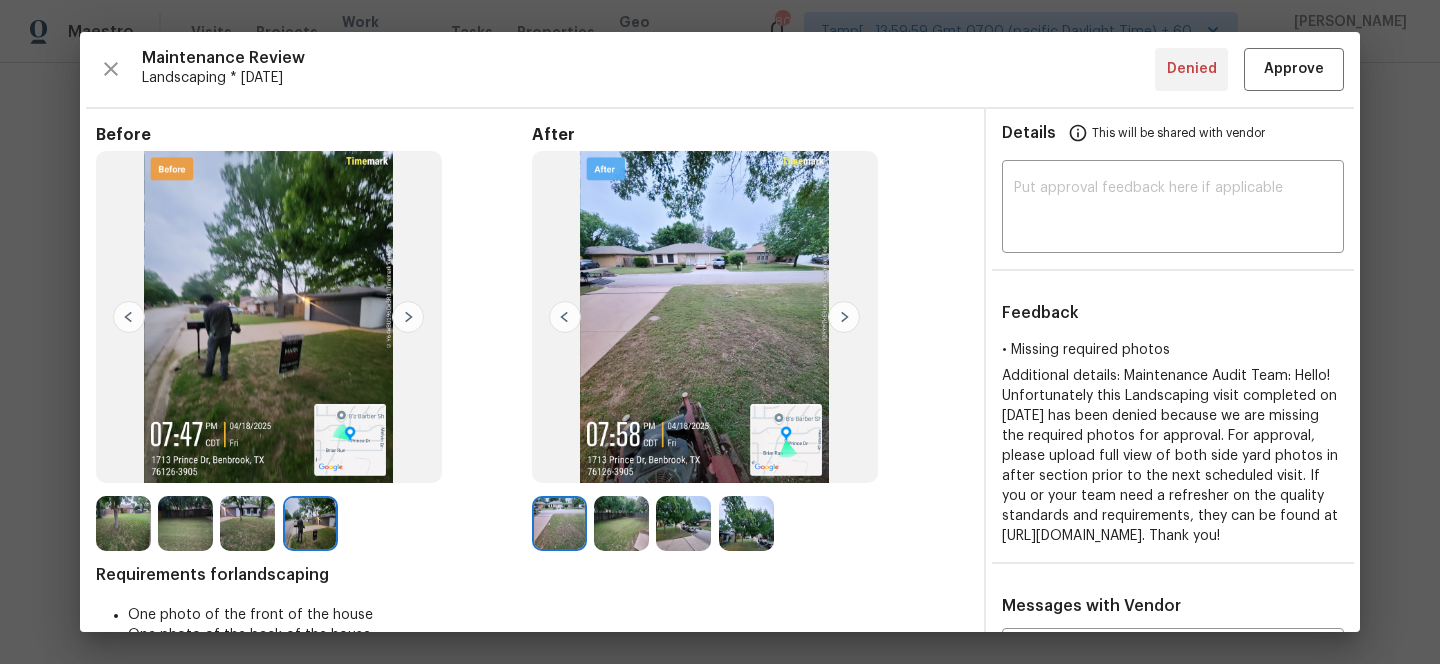 click at bounding box center [247, 523] 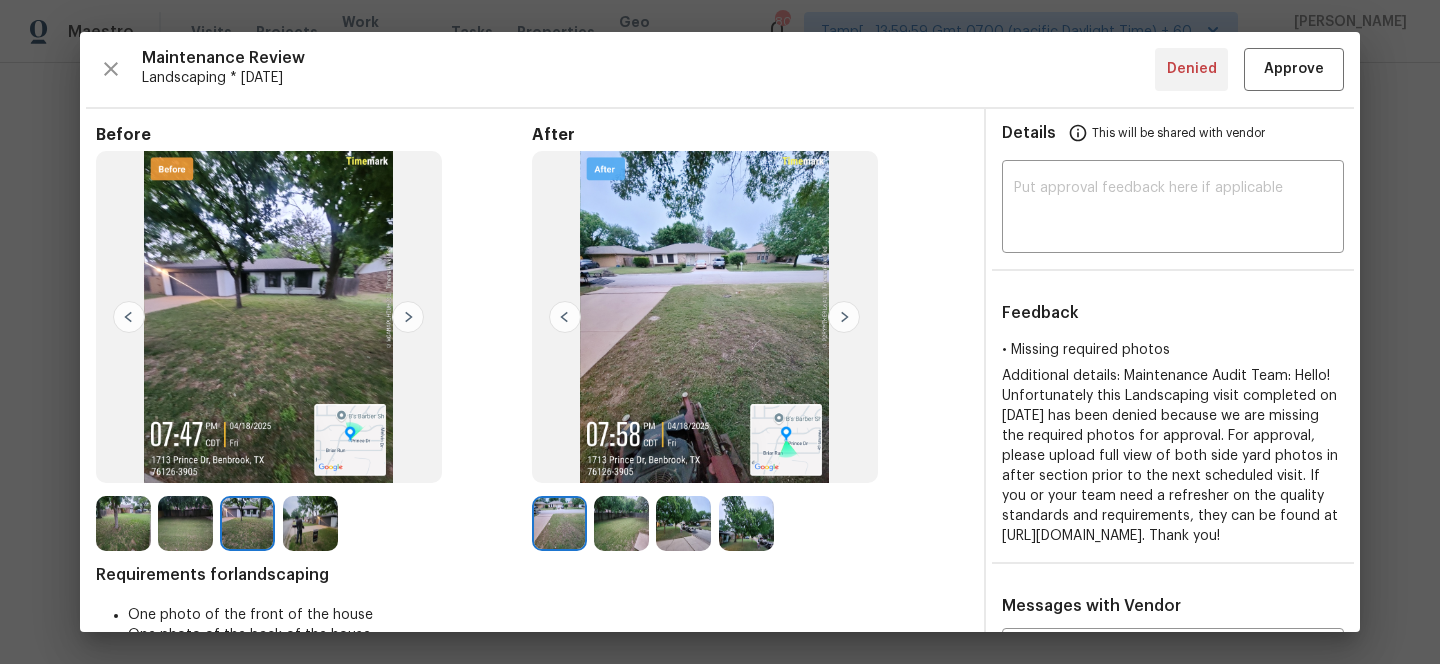 click at bounding box center [185, 523] 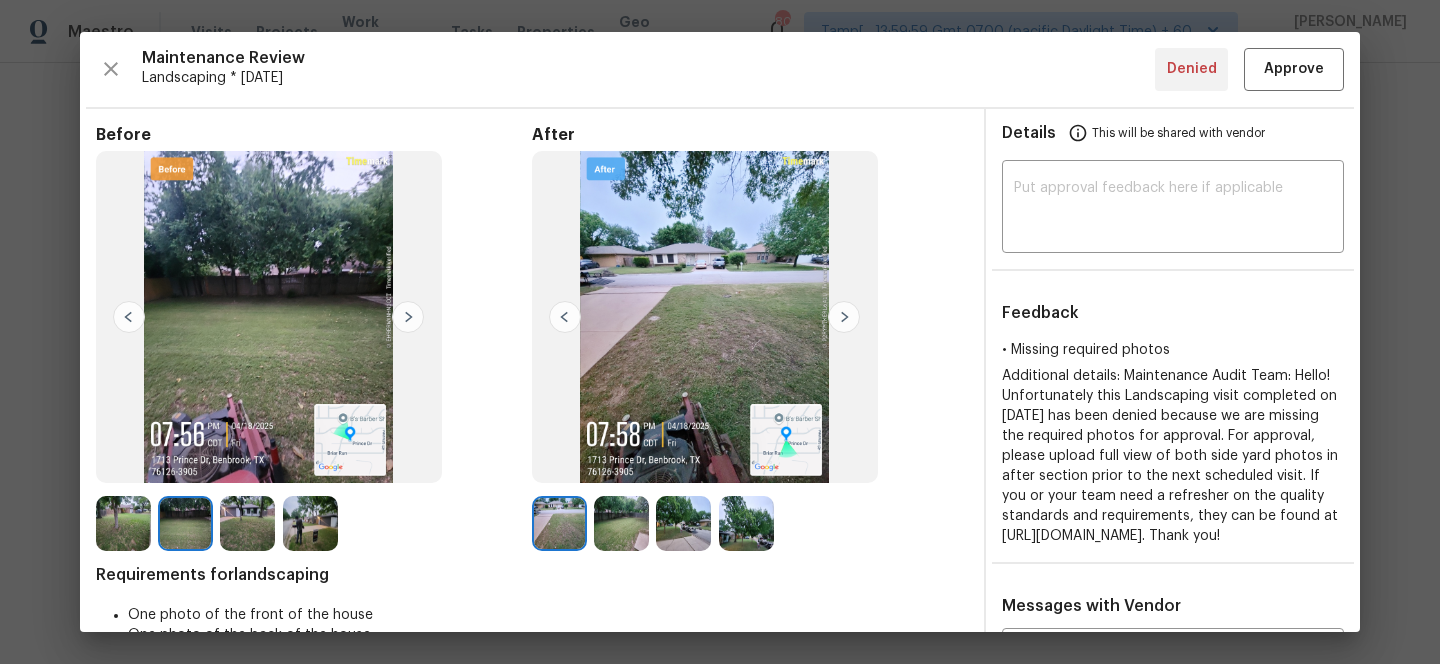 click at bounding box center [123, 523] 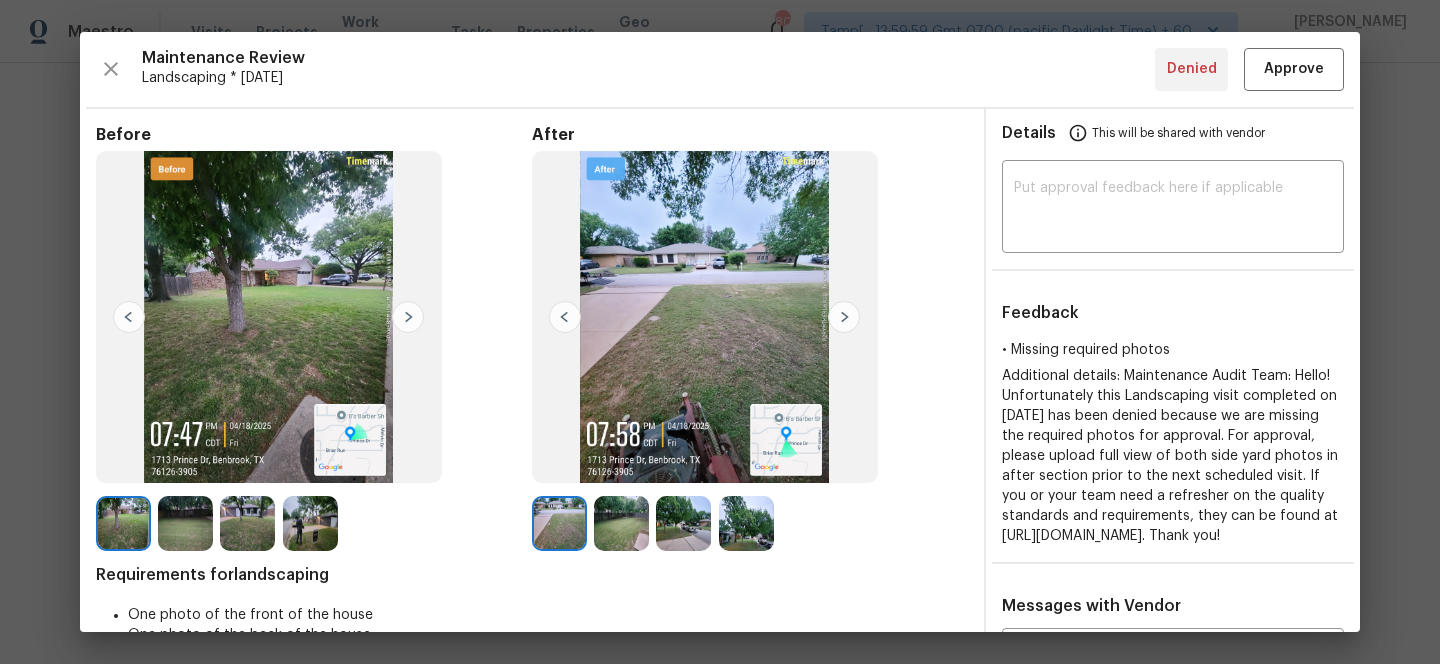 click at bounding box center (185, 523) 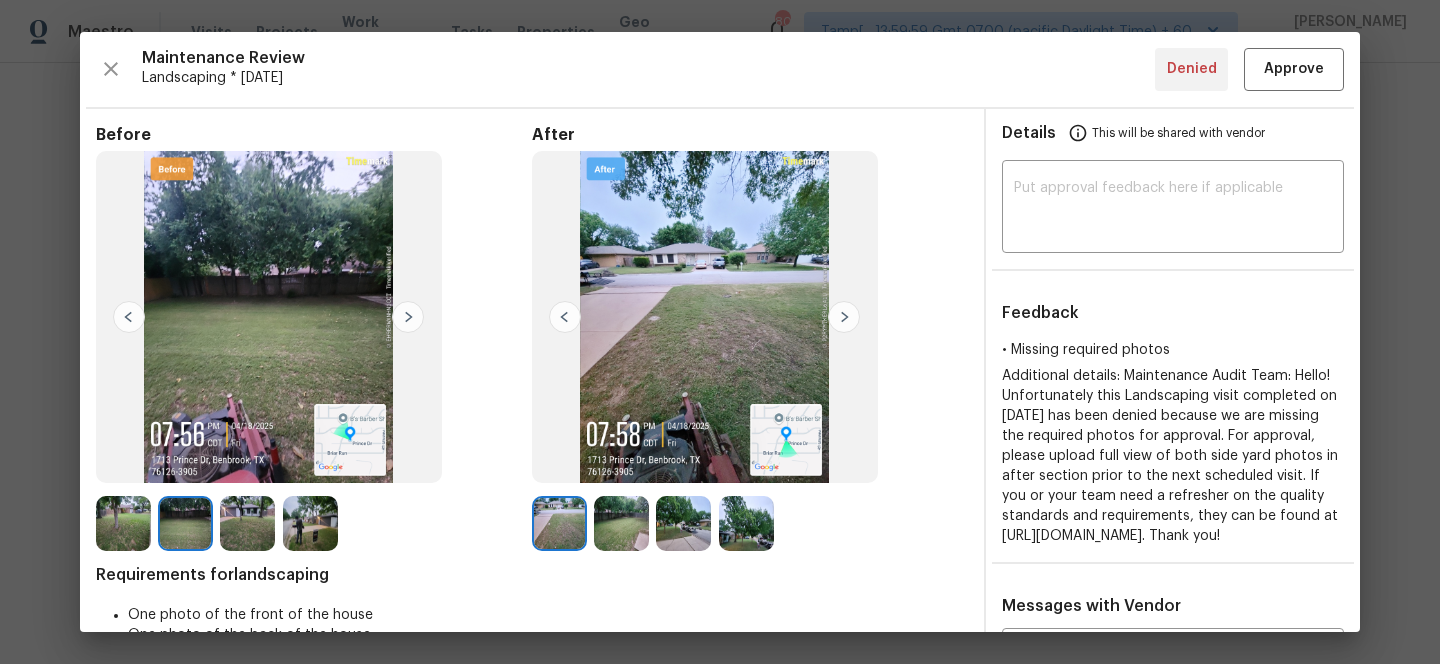 click at bounding box center [247, 523] 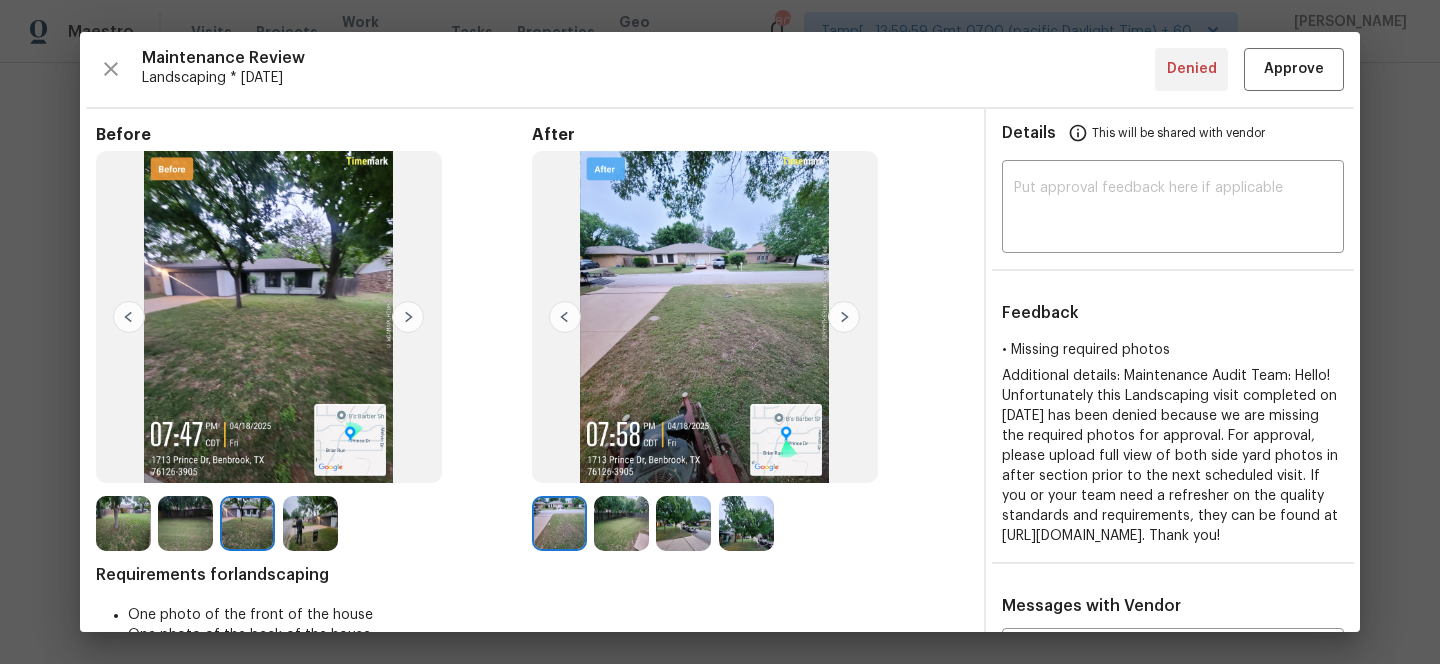 click at bounding box center (310, 523) 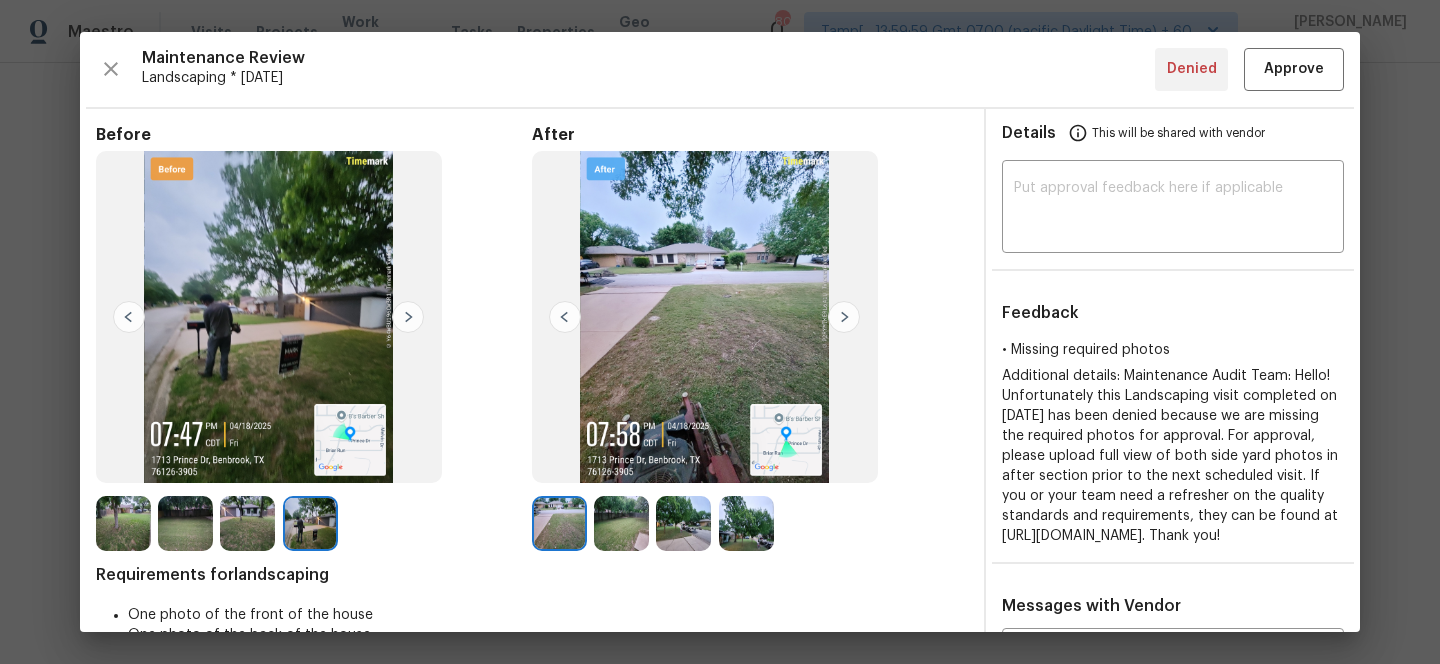 click at bounding box center [621, 523] 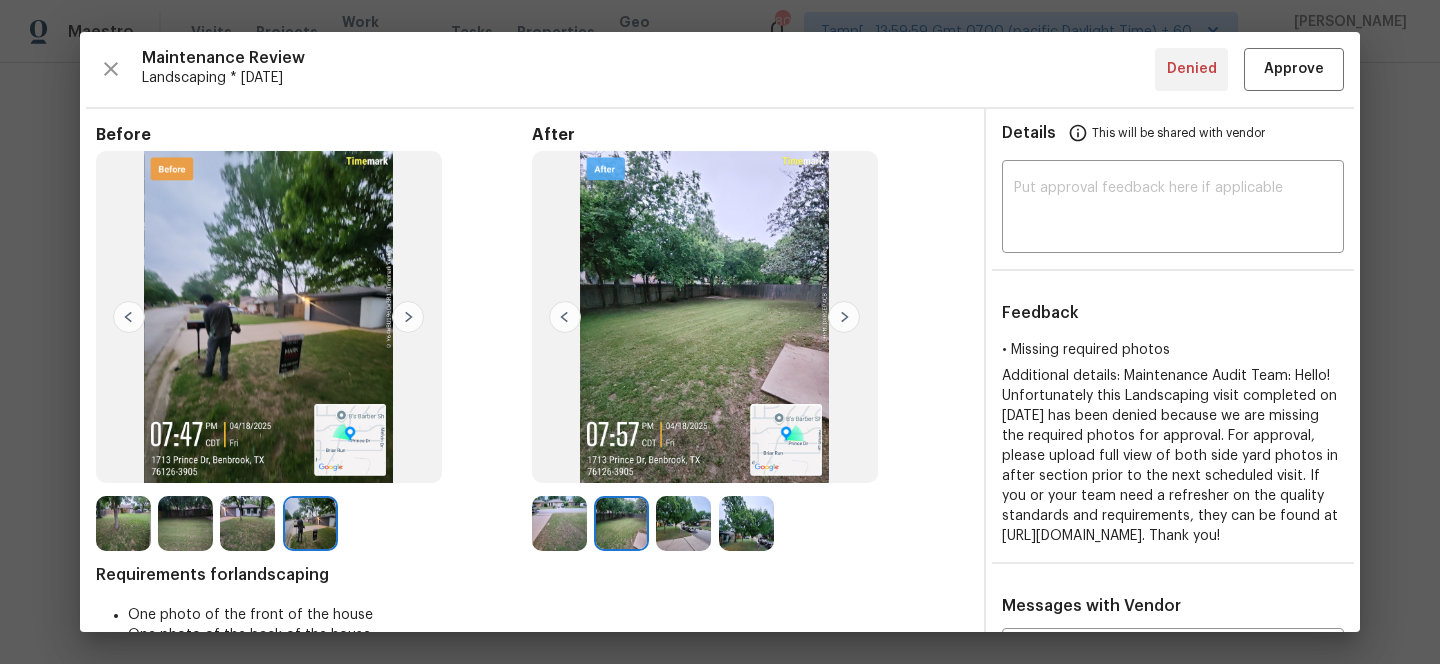 click at bounding box center [683, 523] 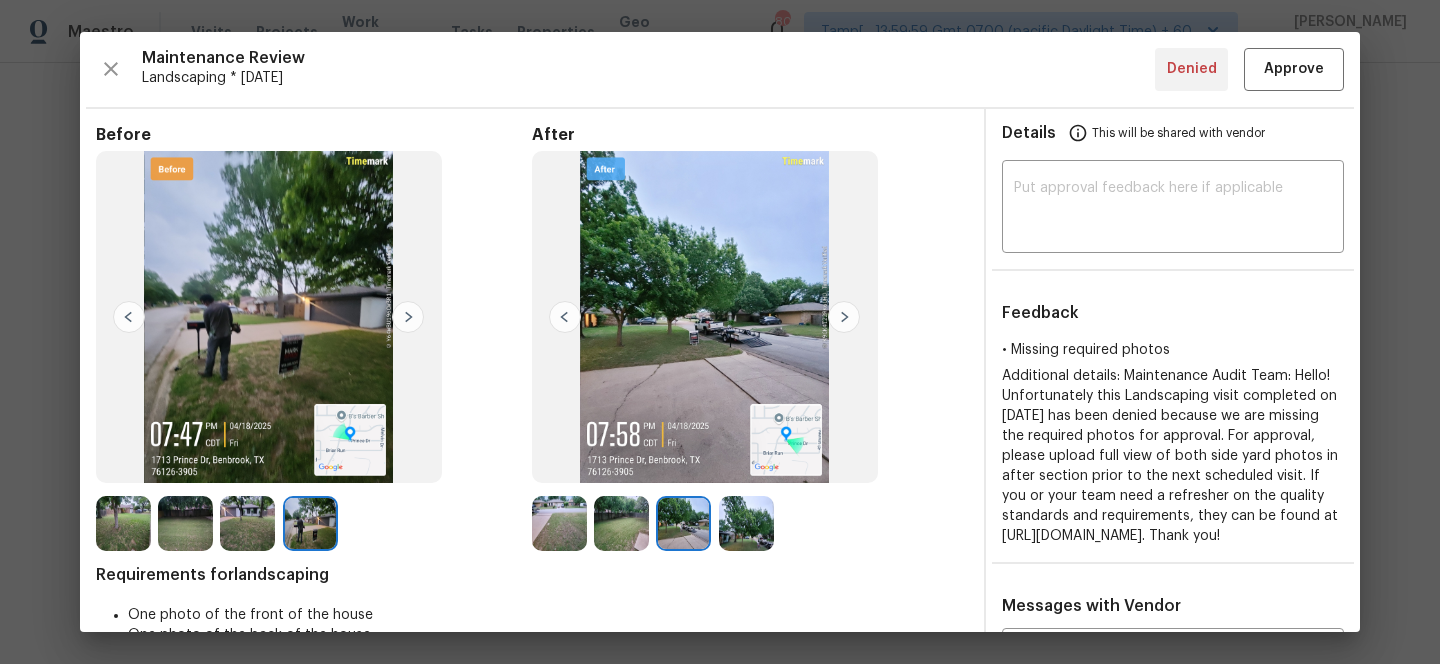 click at bounding box center [750, 523] 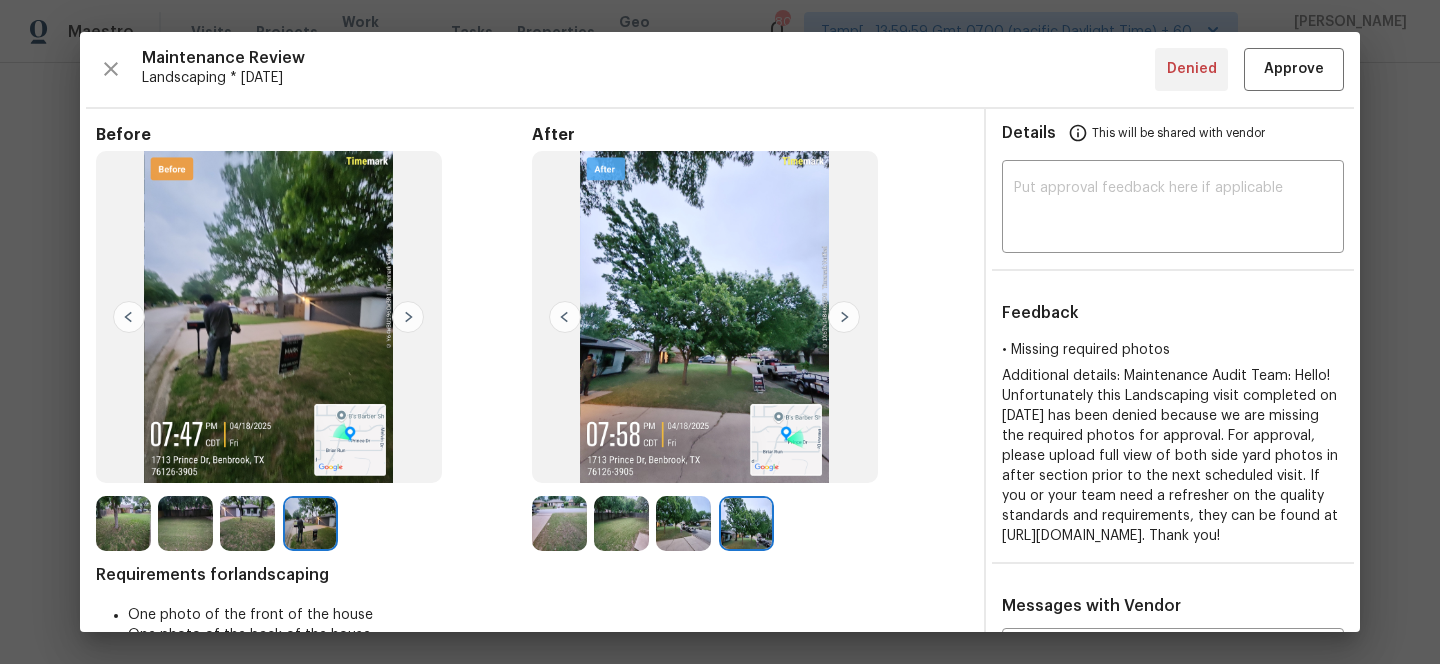 click at bounding box center [683, 523] 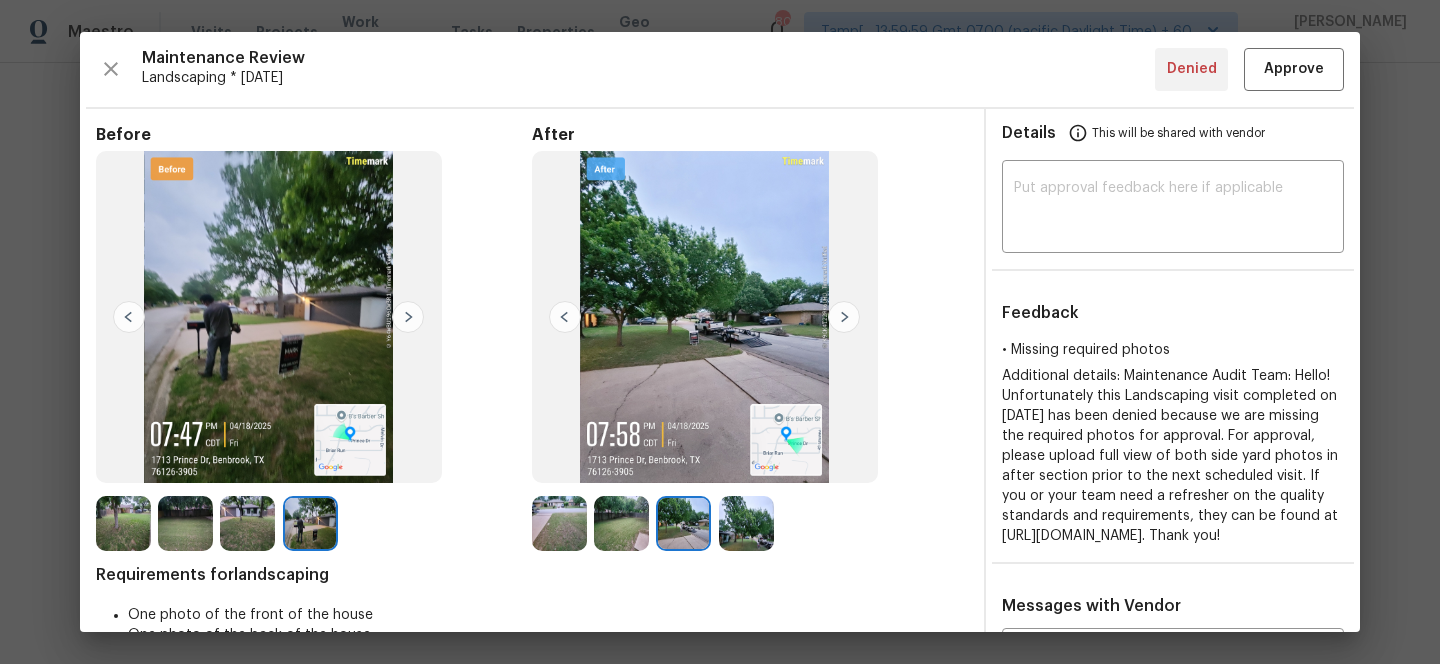 click at bounding box center (559, 523) 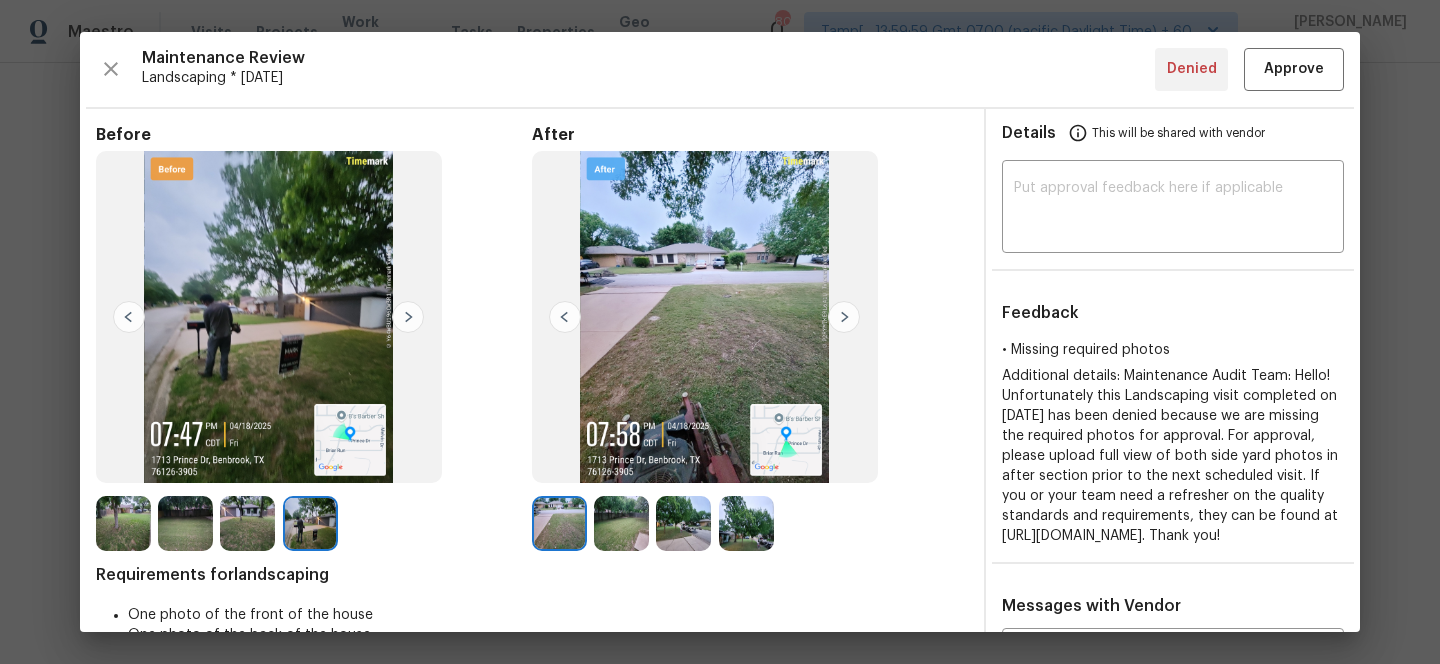 click at bounding box center (621, 523) 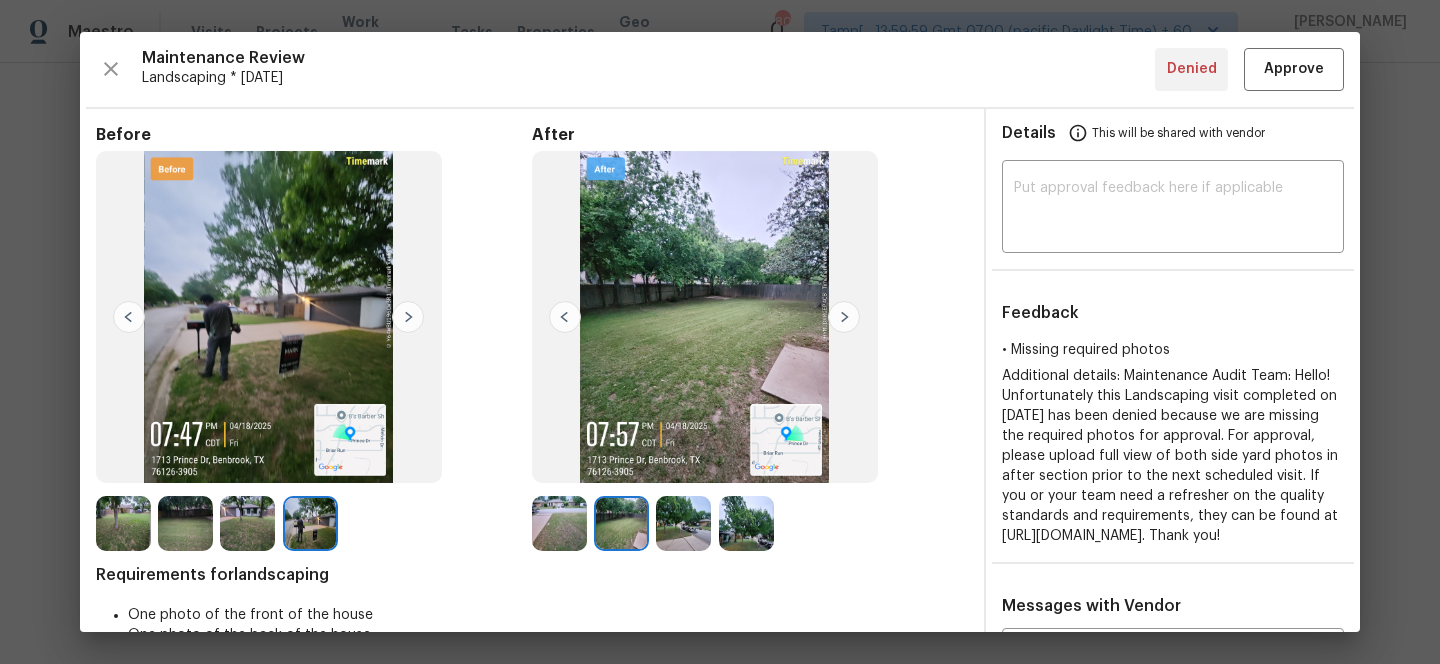click at bounding box center (247, 523) 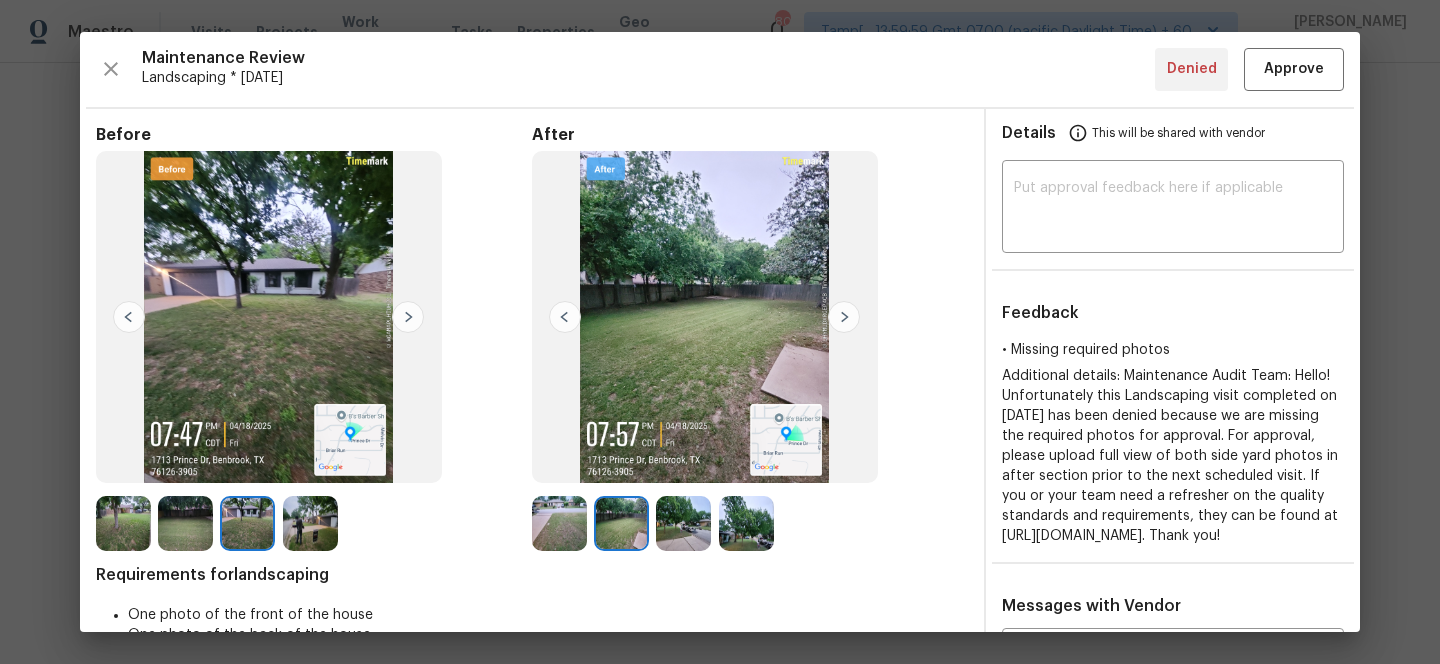 click at bounding box center (185, 523) 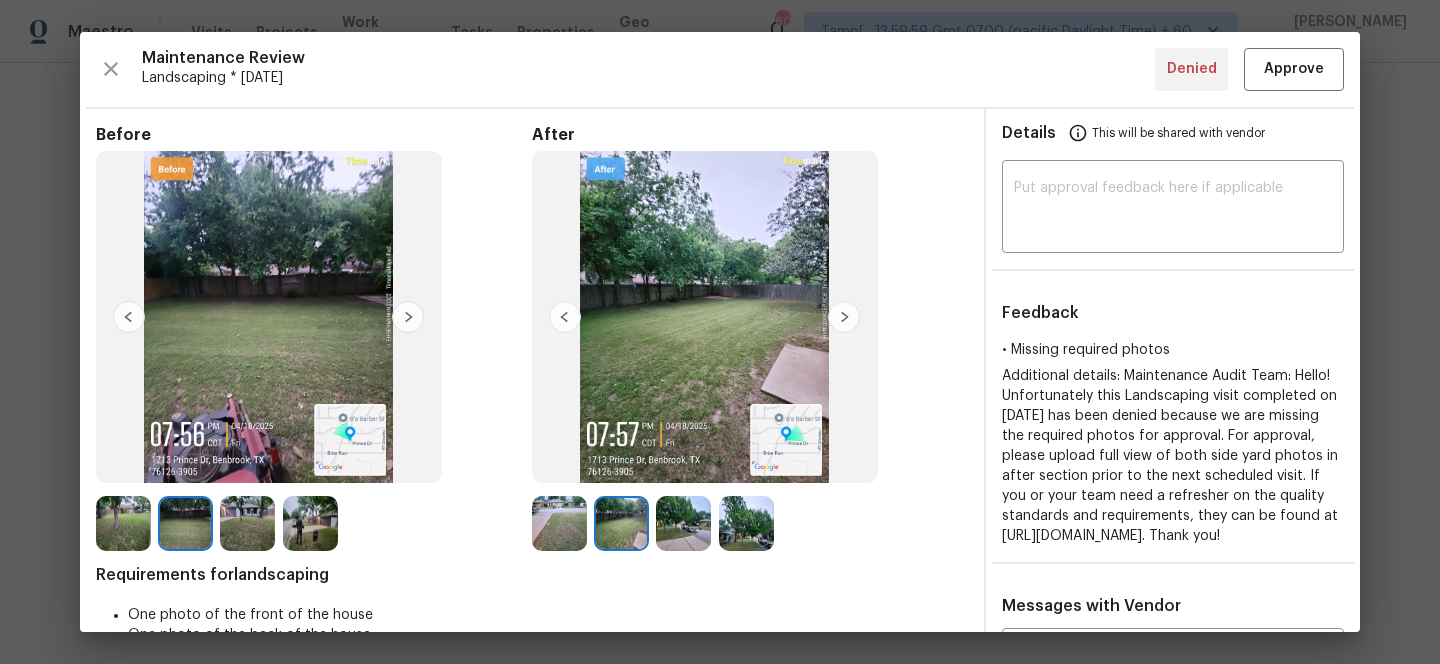 click at bounding box center [123, 523] 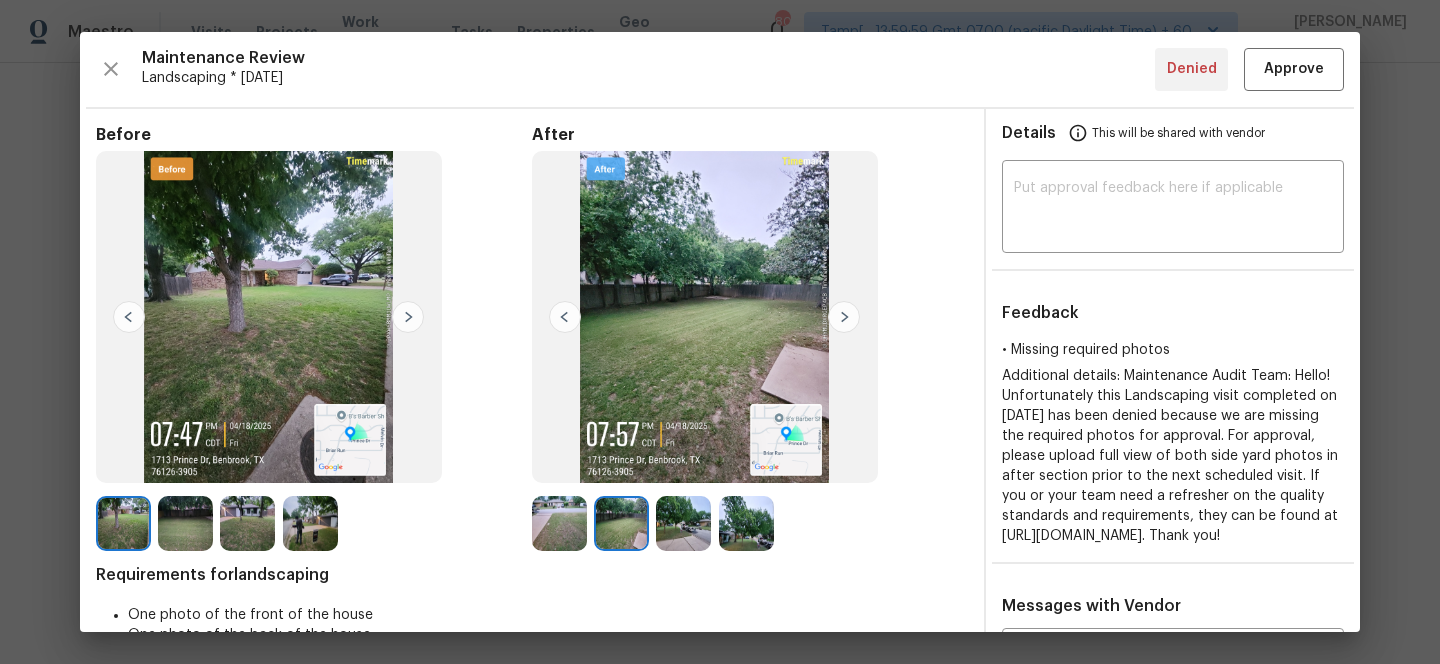 click at bounding box center (844, 317) 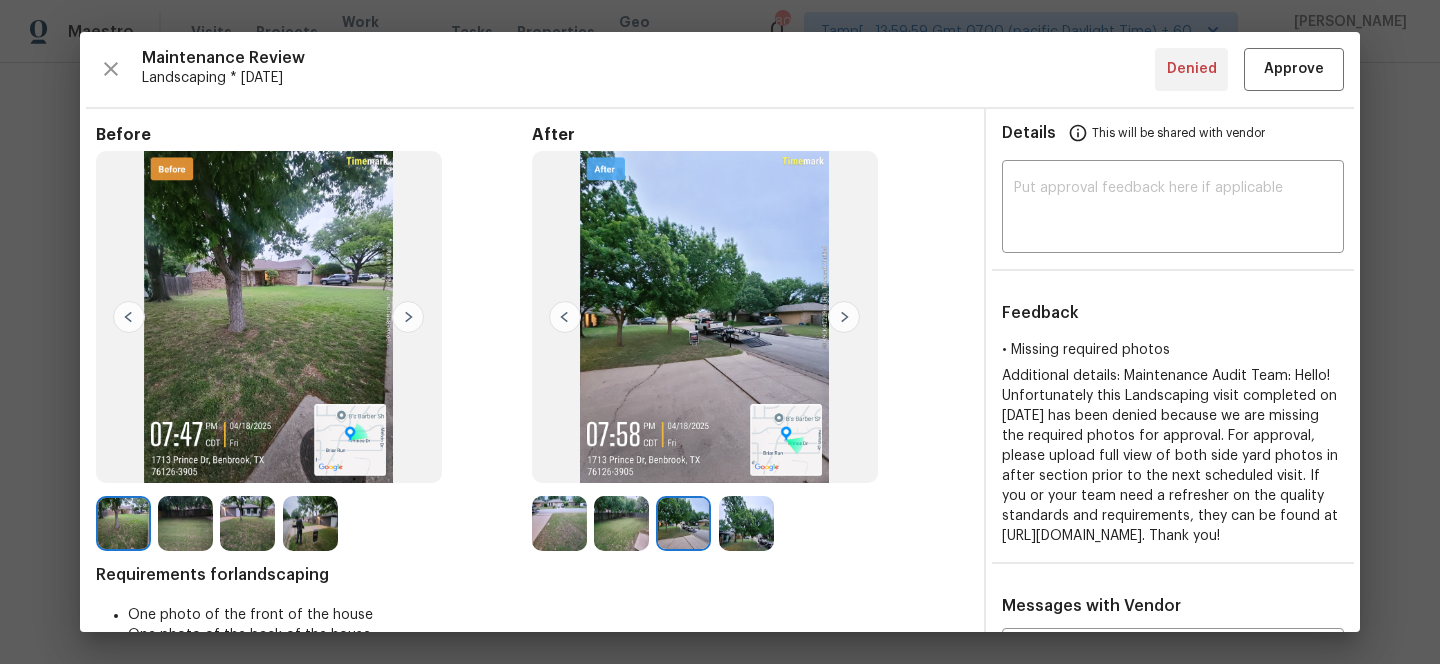 click at bounding box center (844, 317) 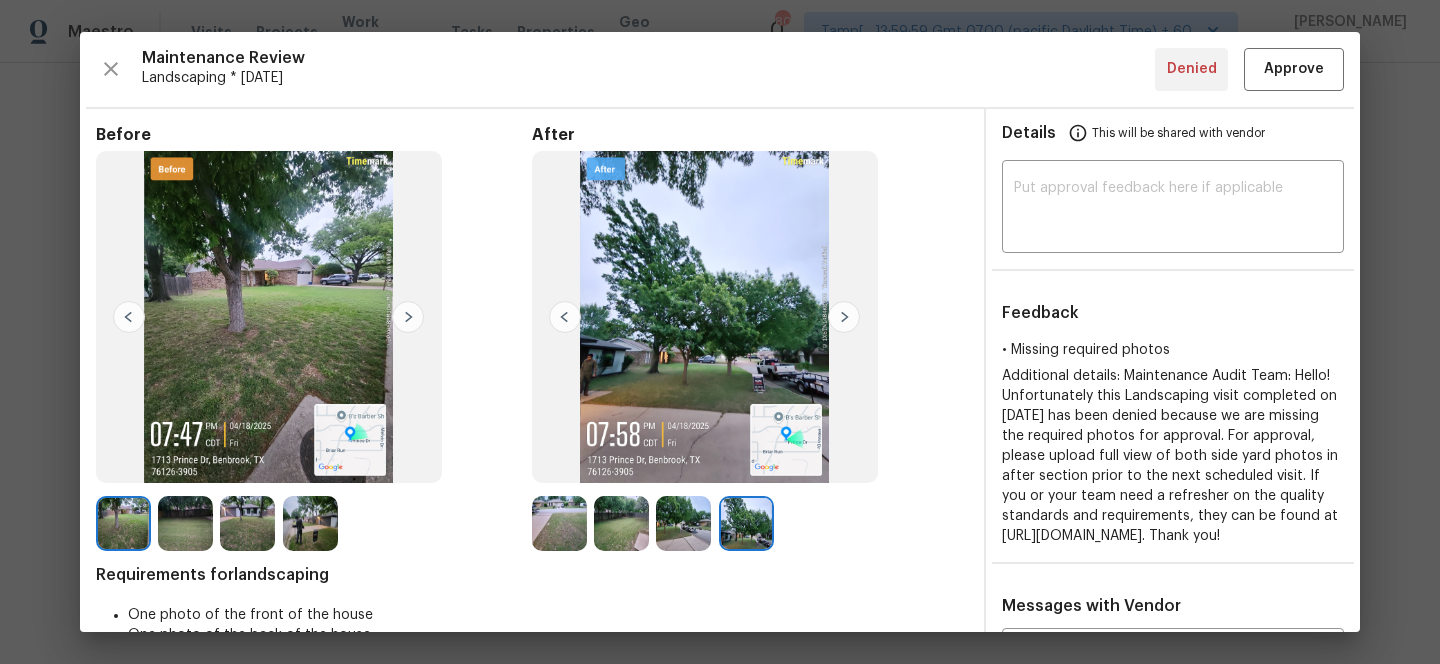 click at bounding box center (844, 317) 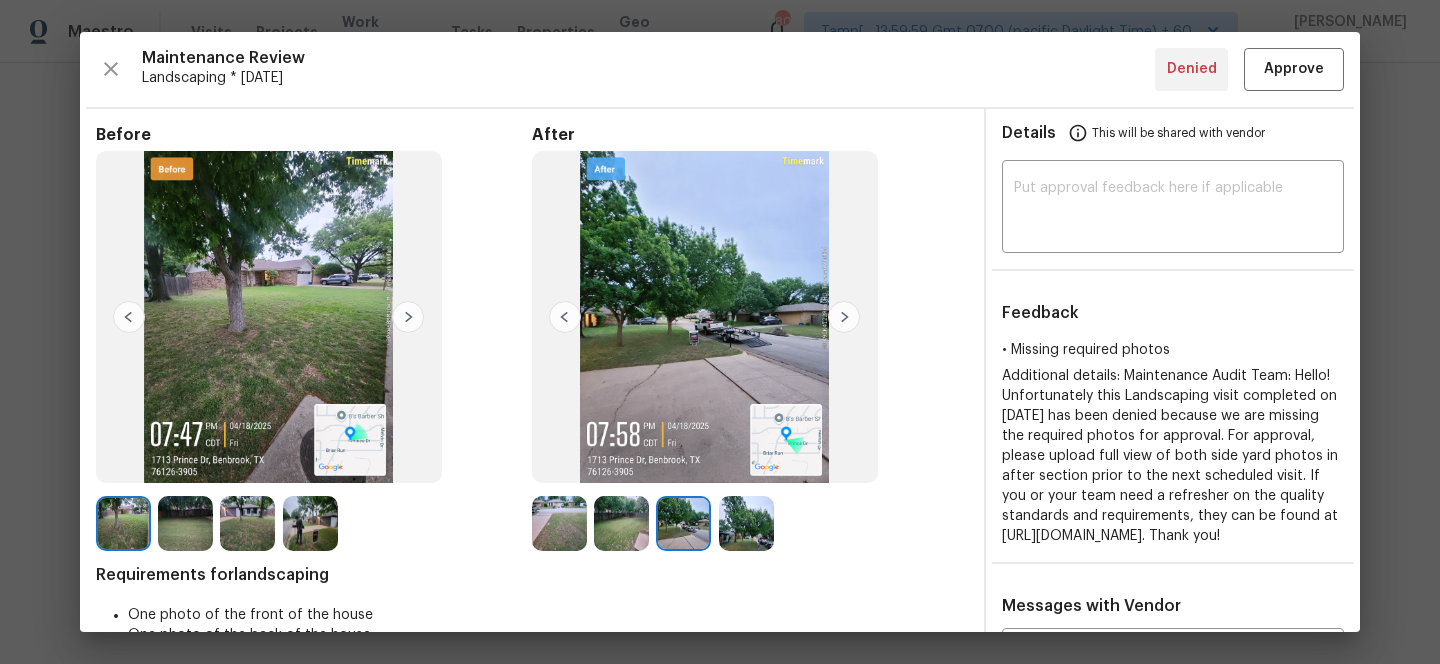 click at bounding box center [621, 523] 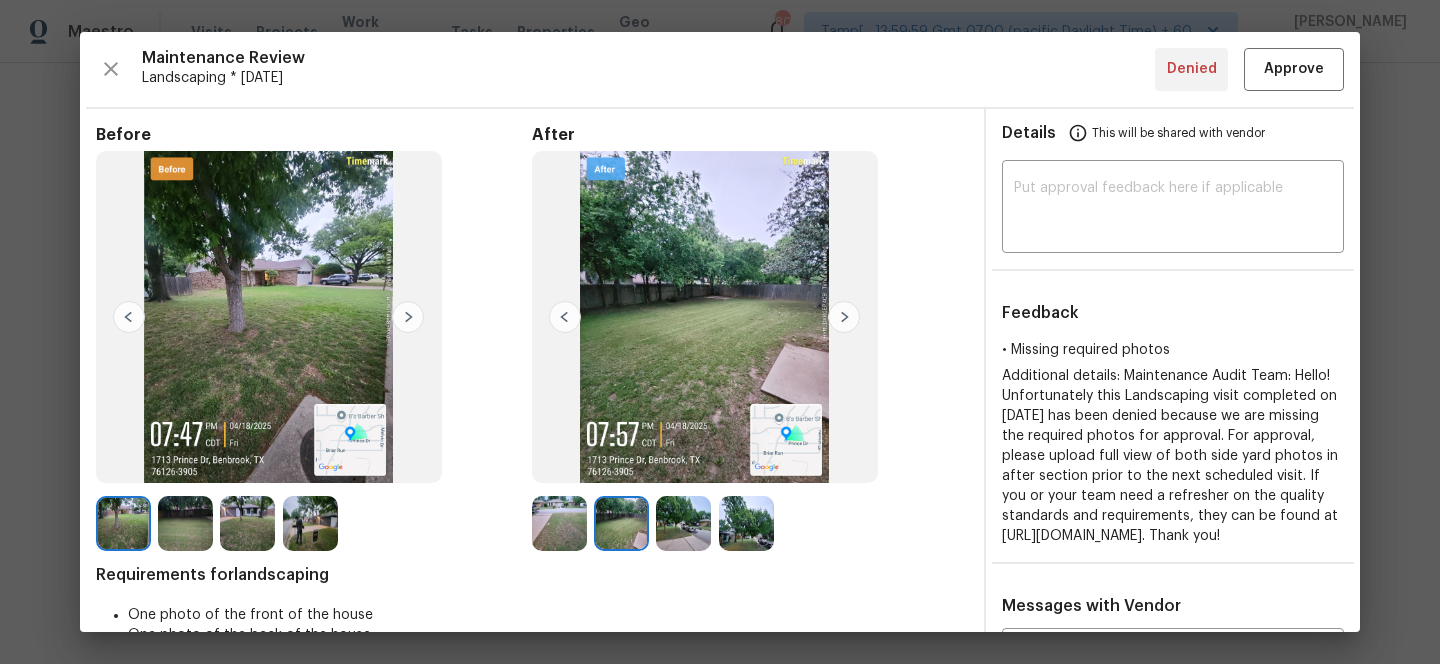 click at bounding box center [559, 523] 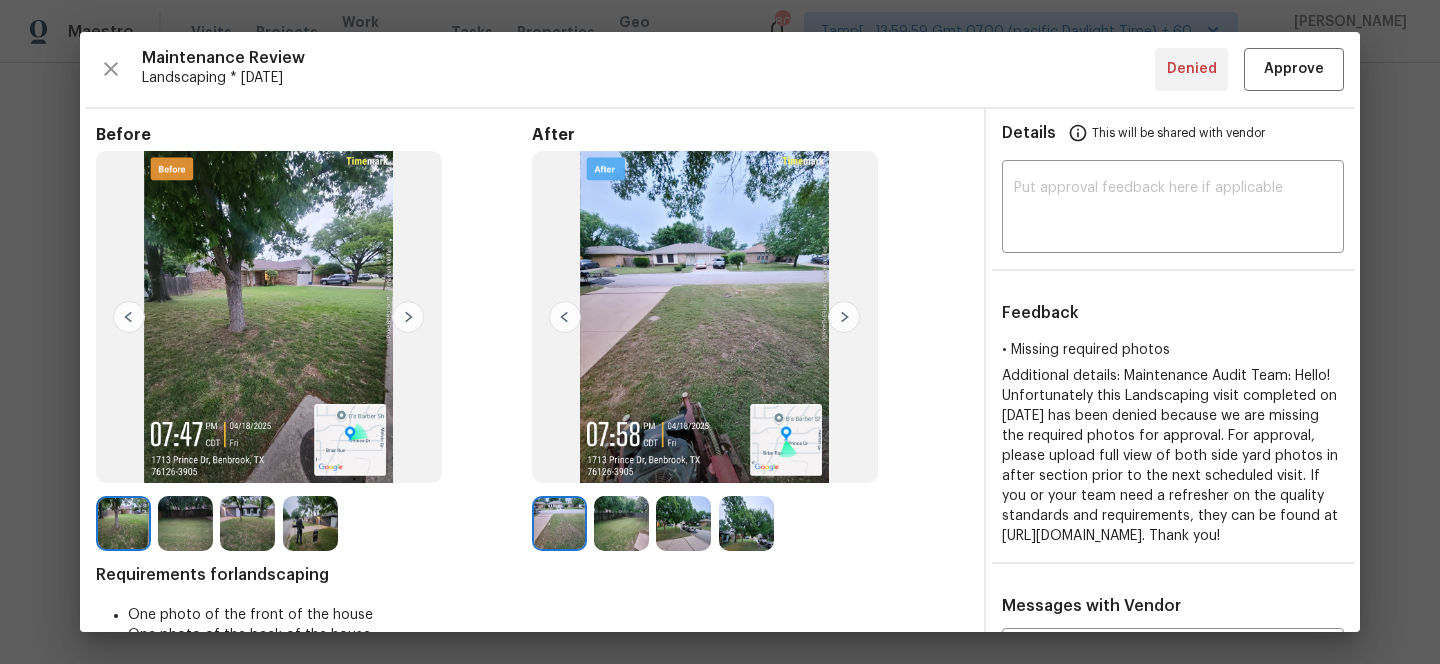 click at bounding box center (844, 317) 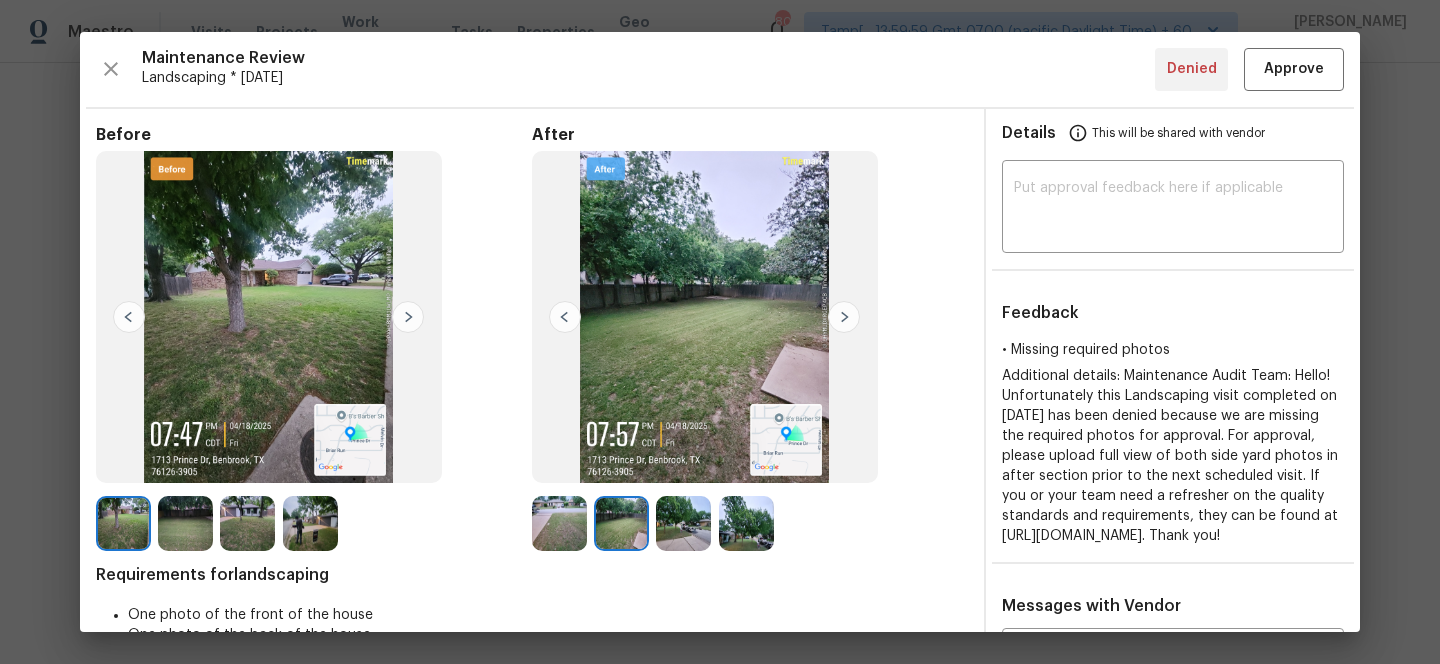 click at bounding box center [408, 317] 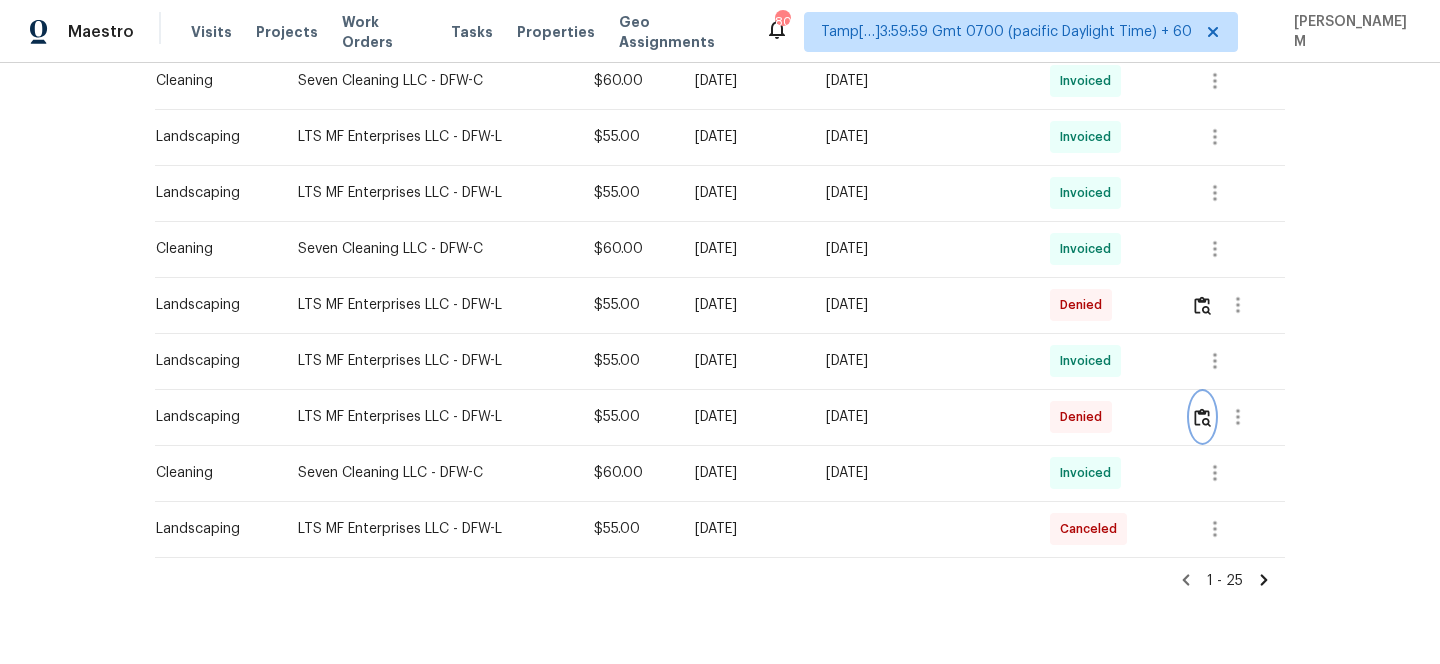 scroll, scrollTop: 1322, scrollLeft: 0, axis: vertical 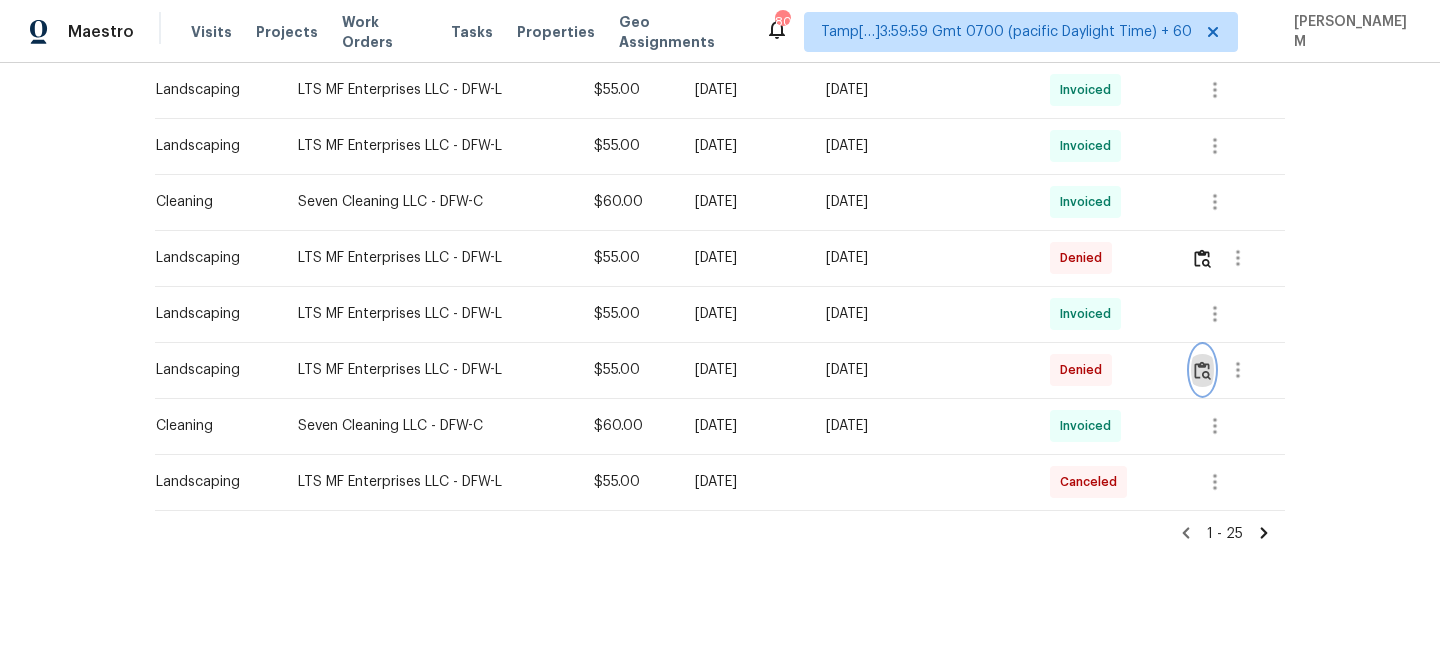 click at bounding box center (1202, 370) 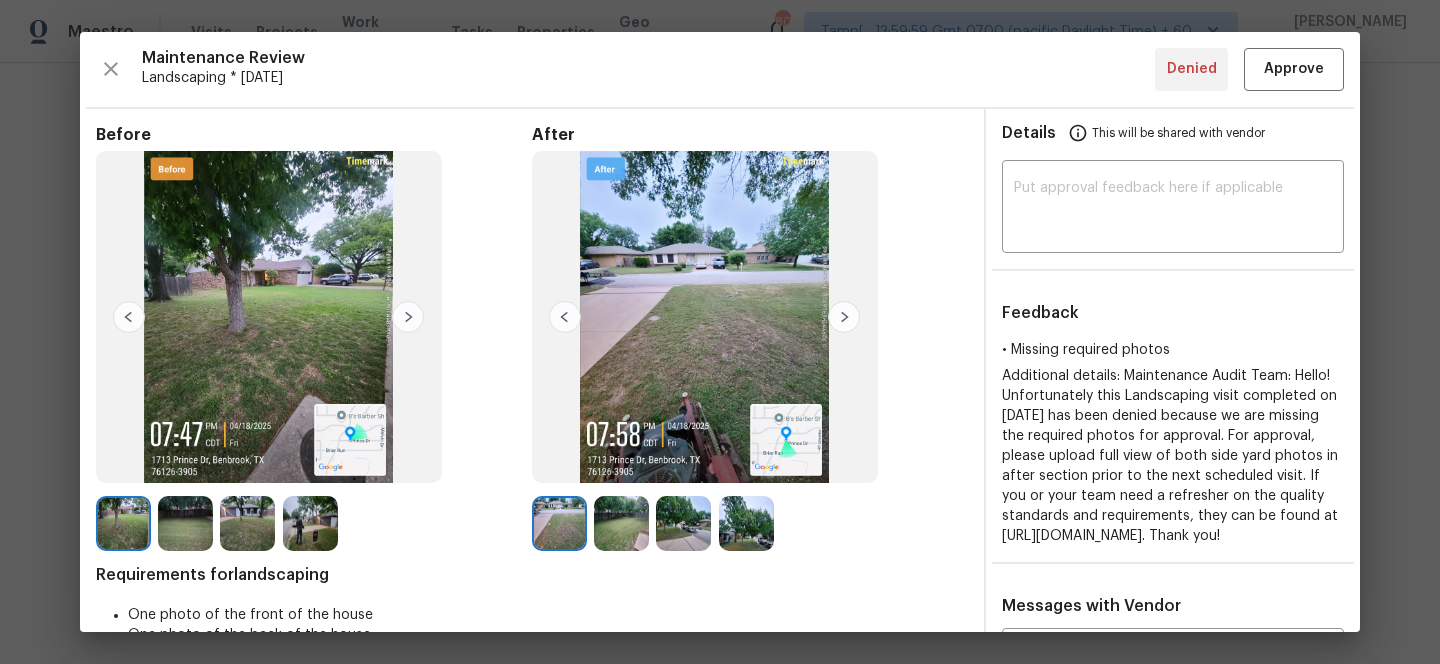 click at bounding box center [621, 523] 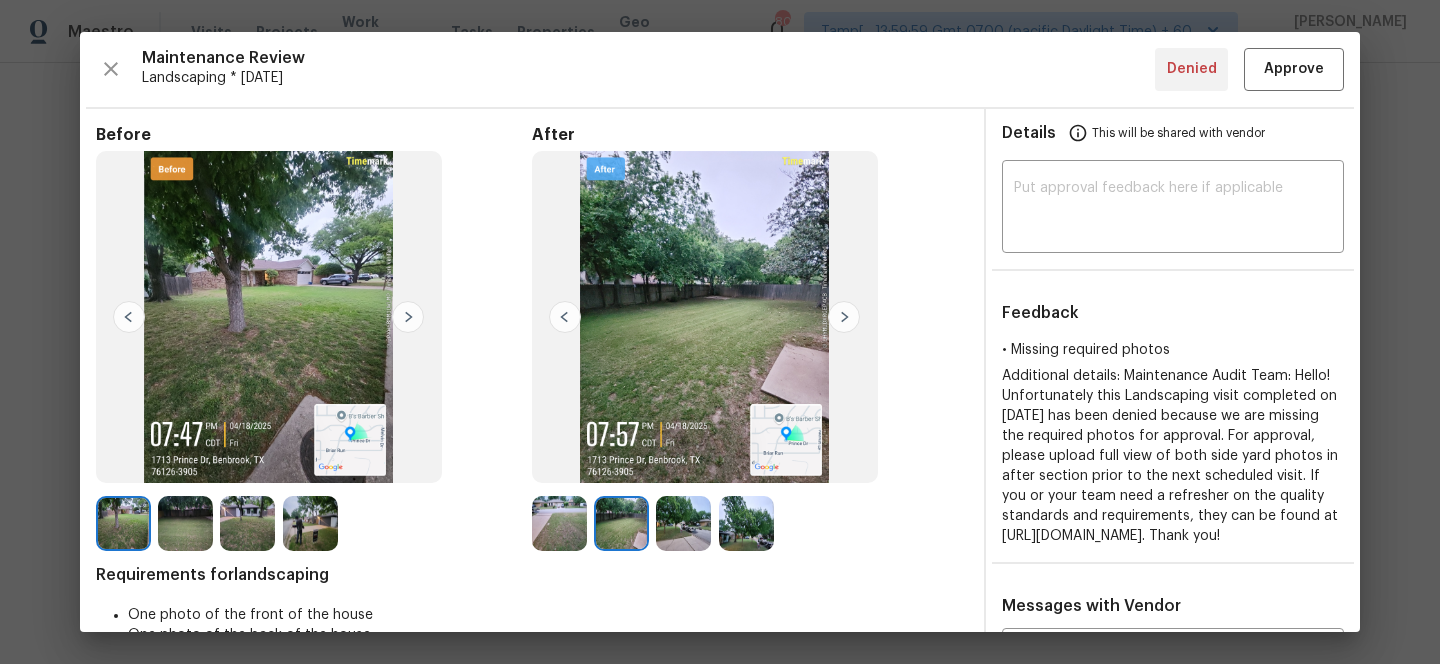 click at bounding box center (559, 523) 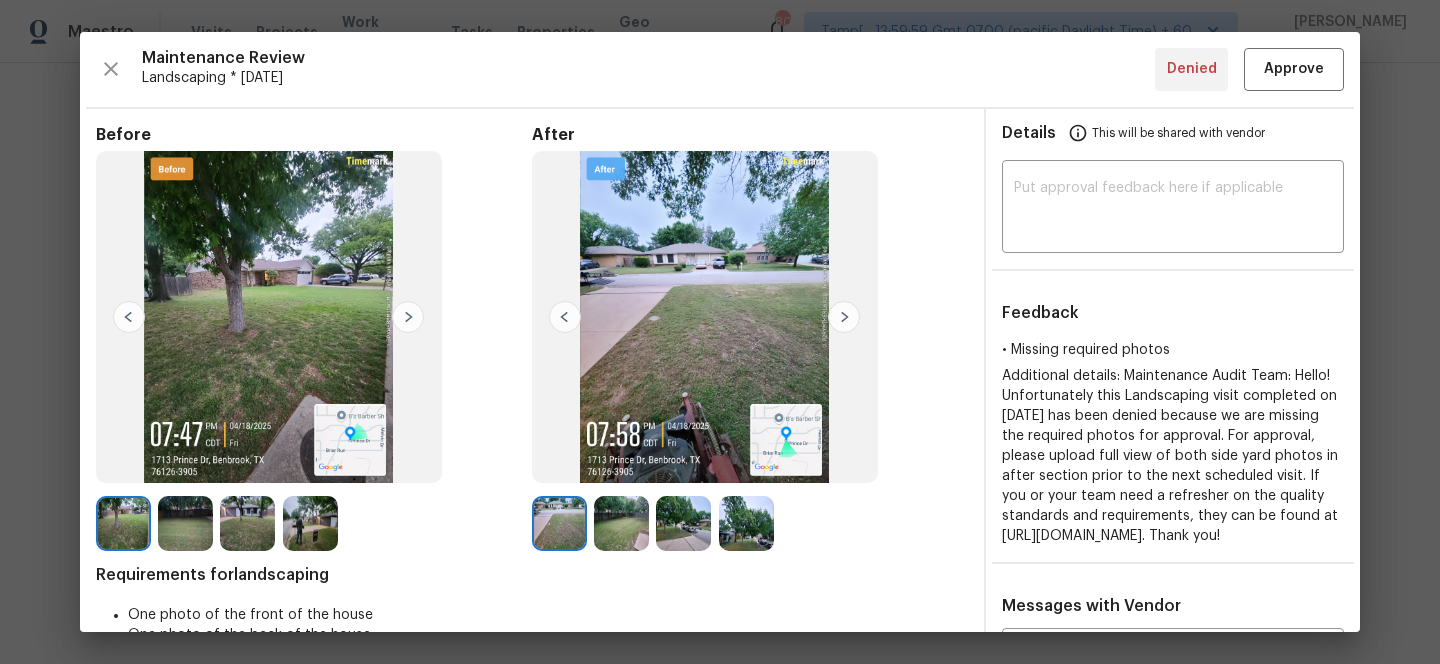 click at bounding box center [683, 523] 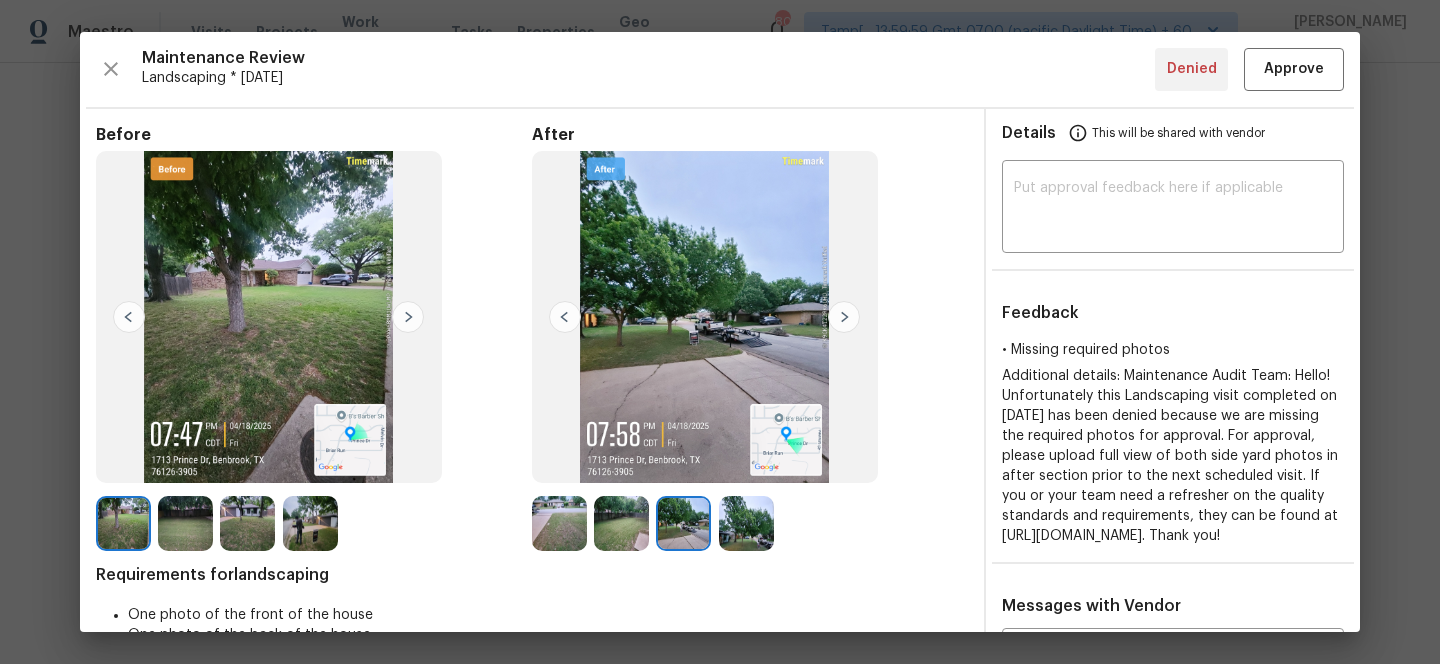 click at bounding box center (746, 523) 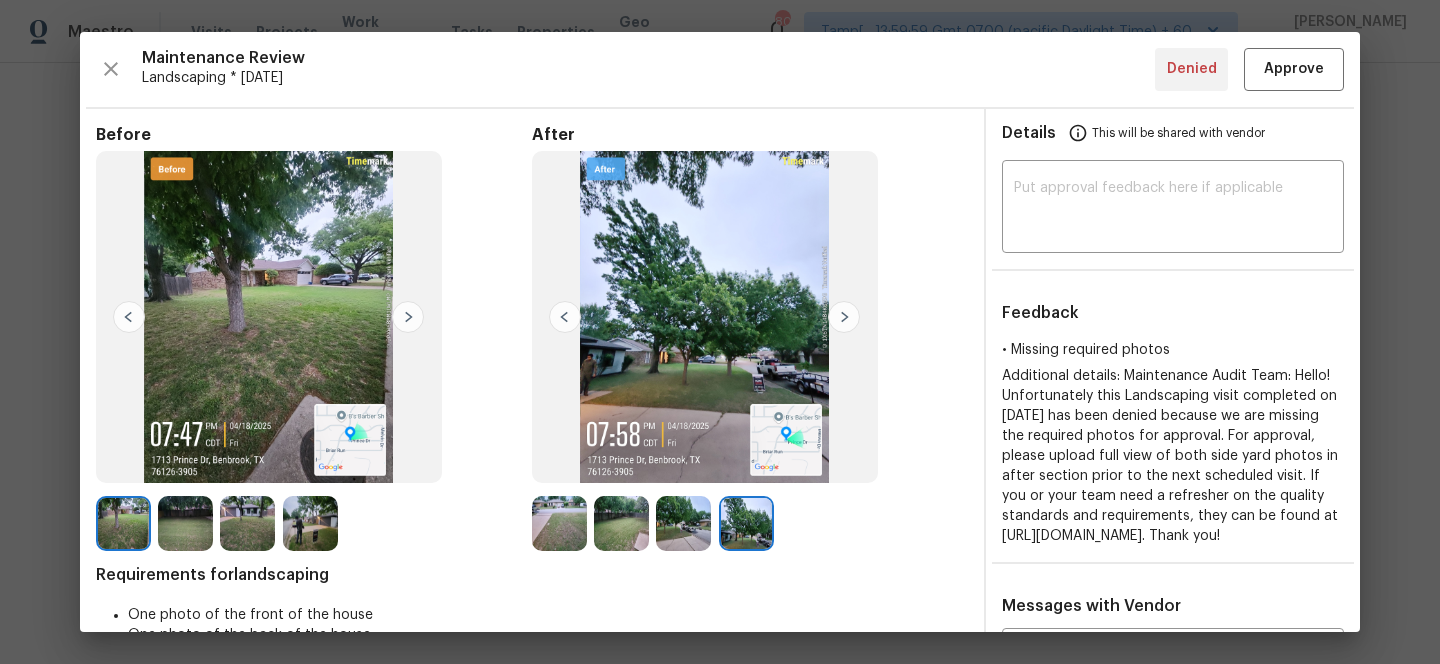 click at bounding box center (683, 523) 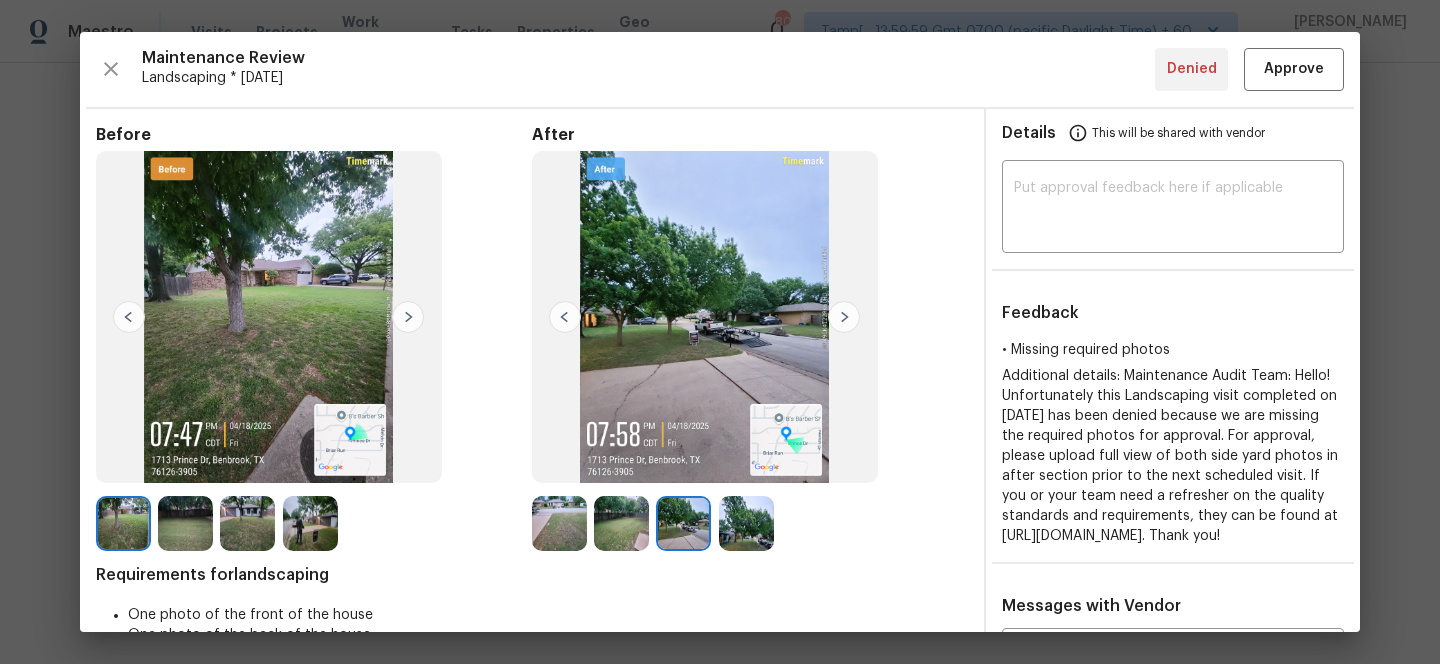 click at bounding box center (621, 523) 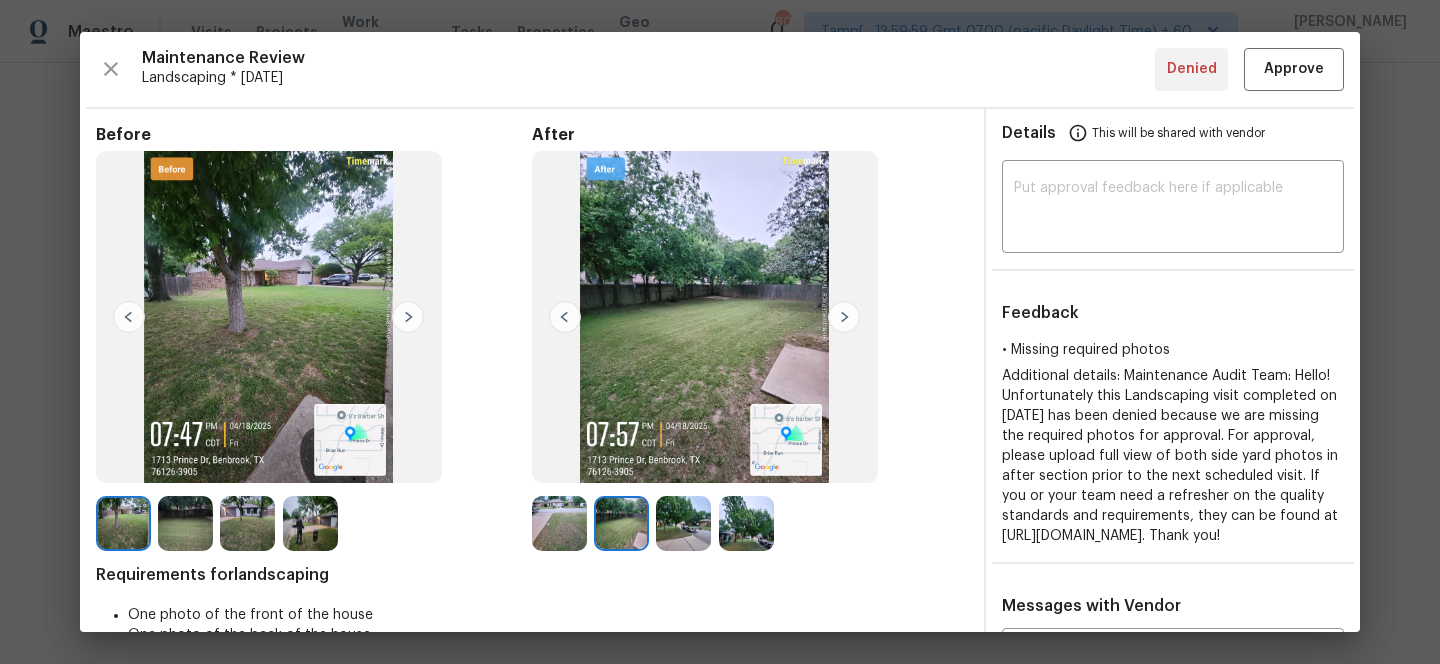 click at bounding box center (559, 523) 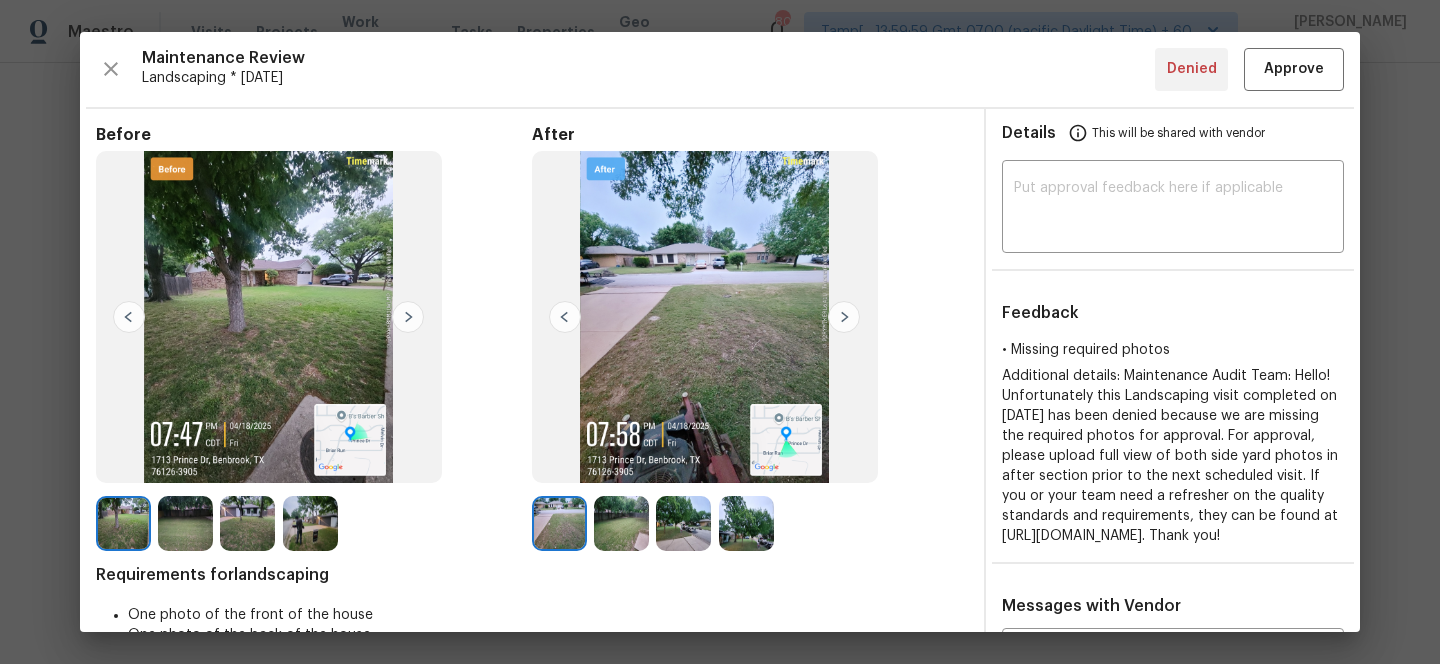 click at bounding box center [621, 523] 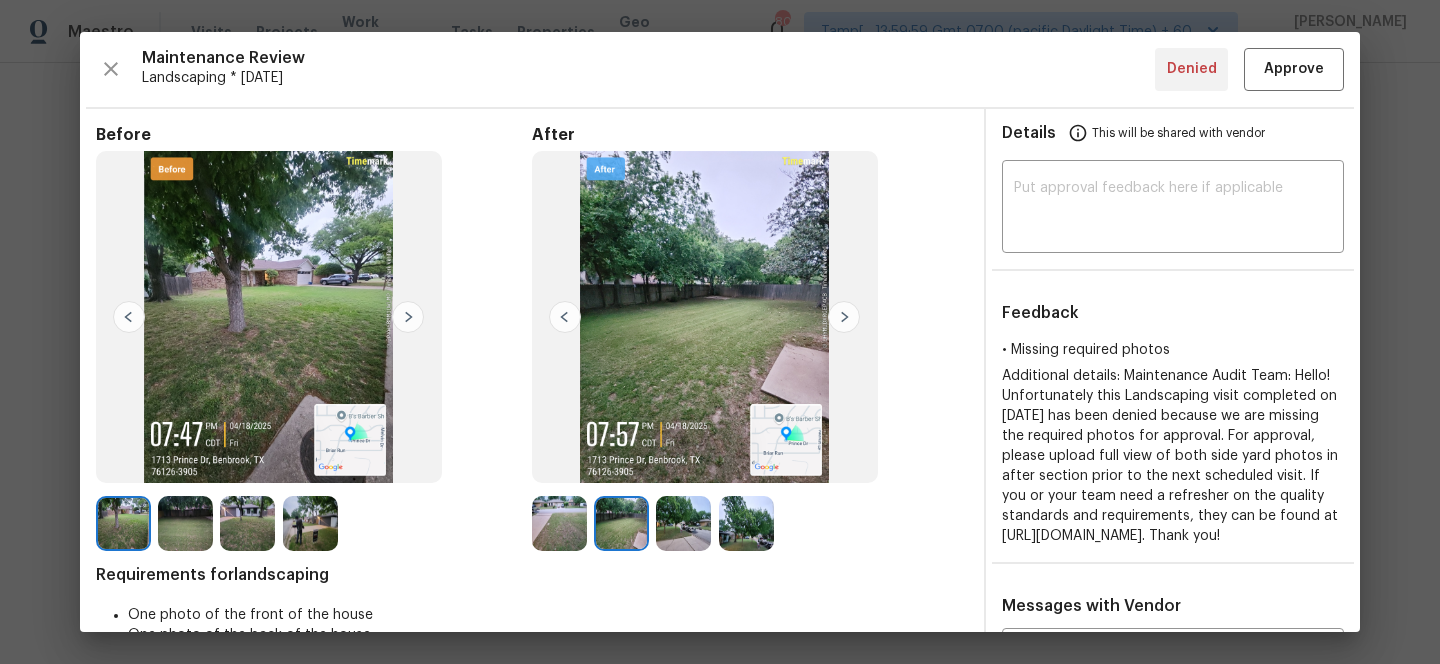 click at bounding box center (683, 523) 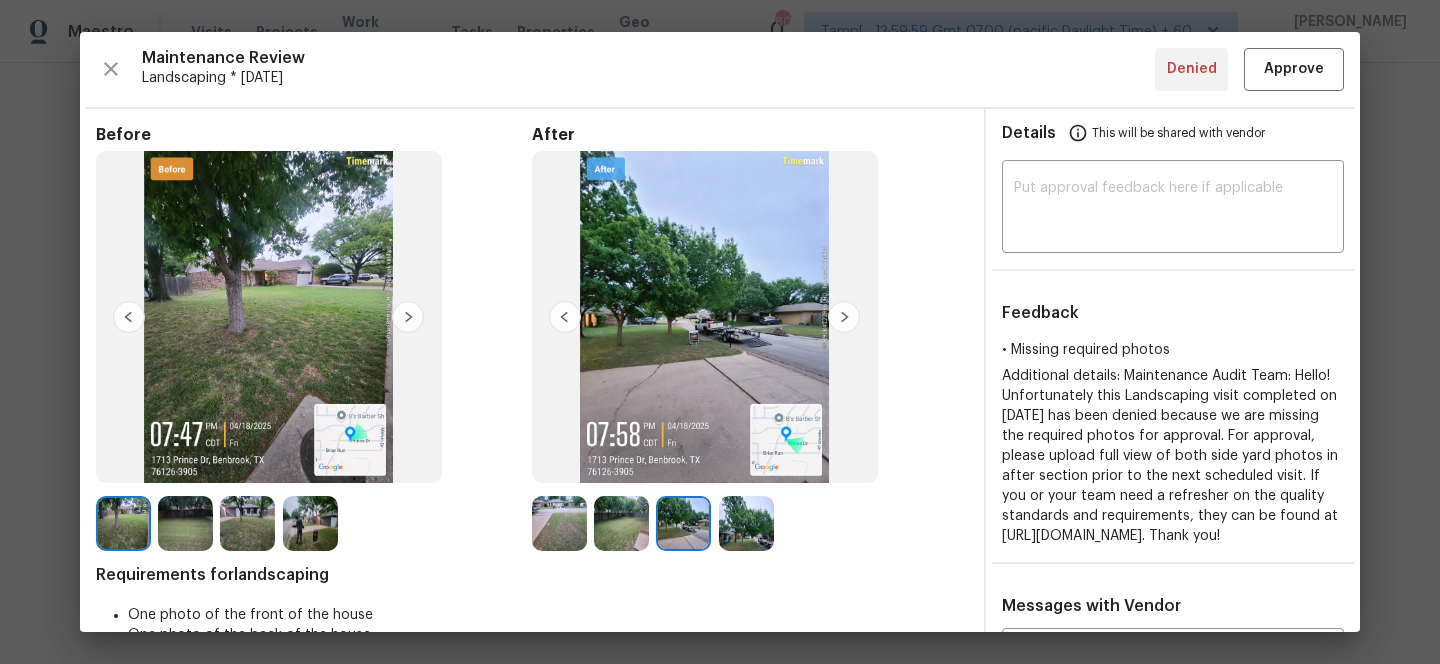 click at bounding box center (746, 523) 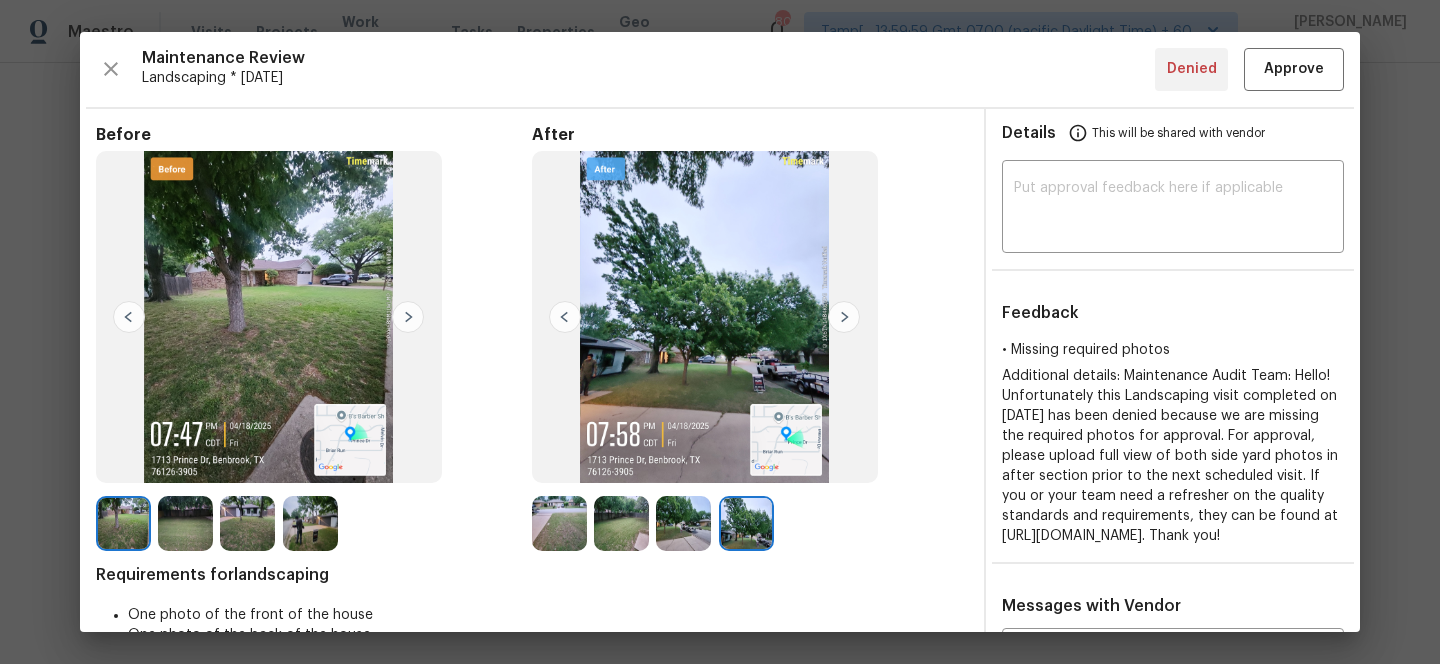 click at bounding box center [844, 317] 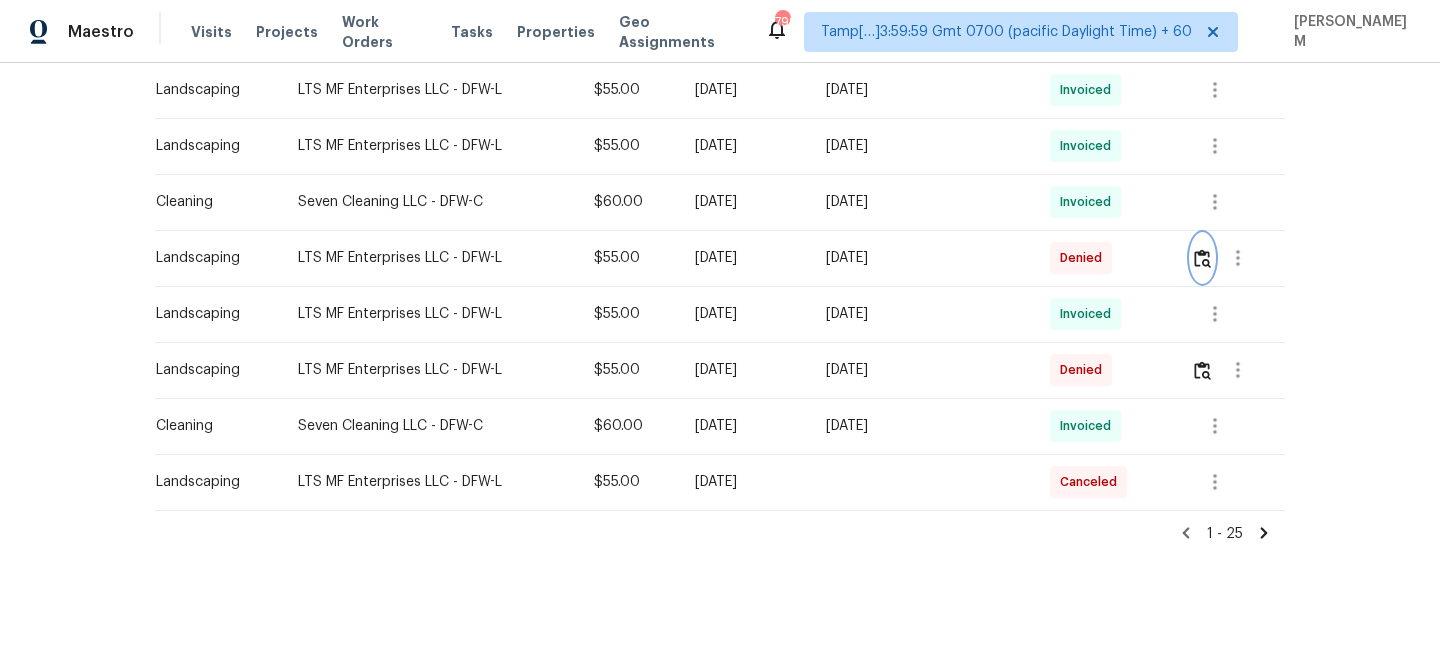 click at bounding box center (1202, 258) 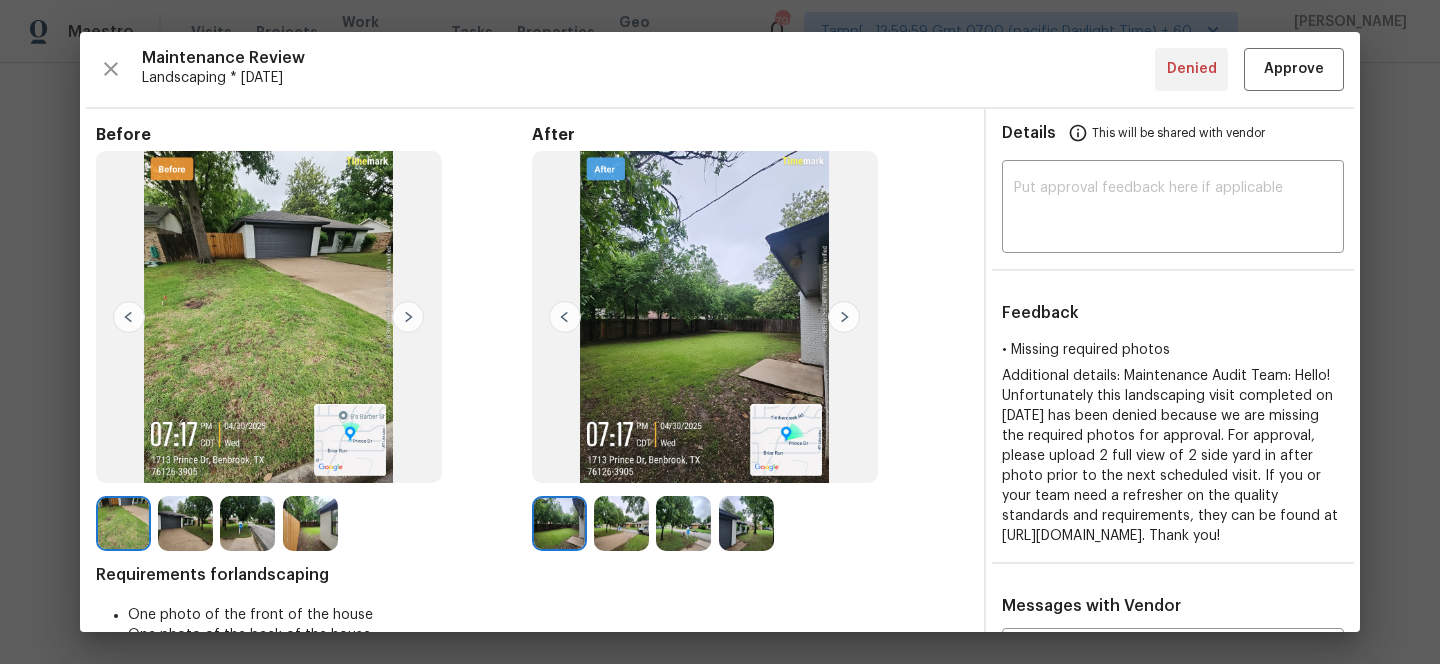 click at bounding box center (185, 523) 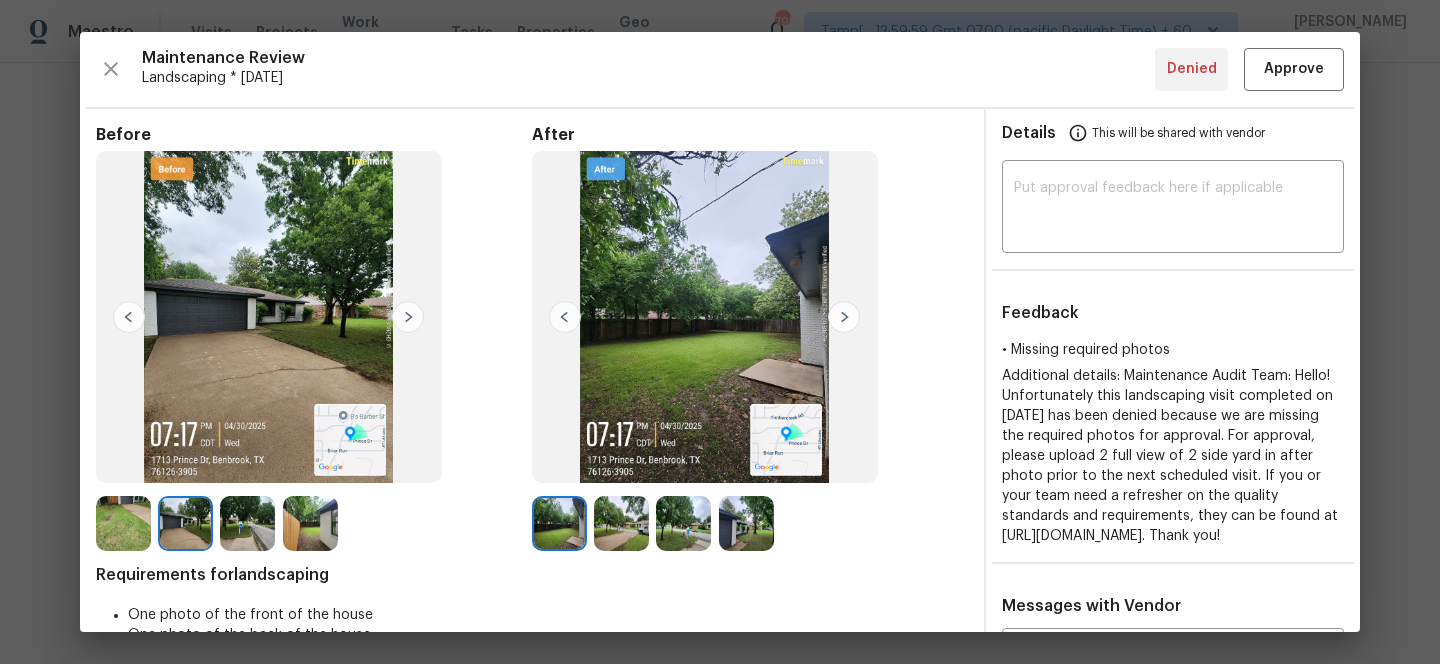 click at bounding box center [247, 523] 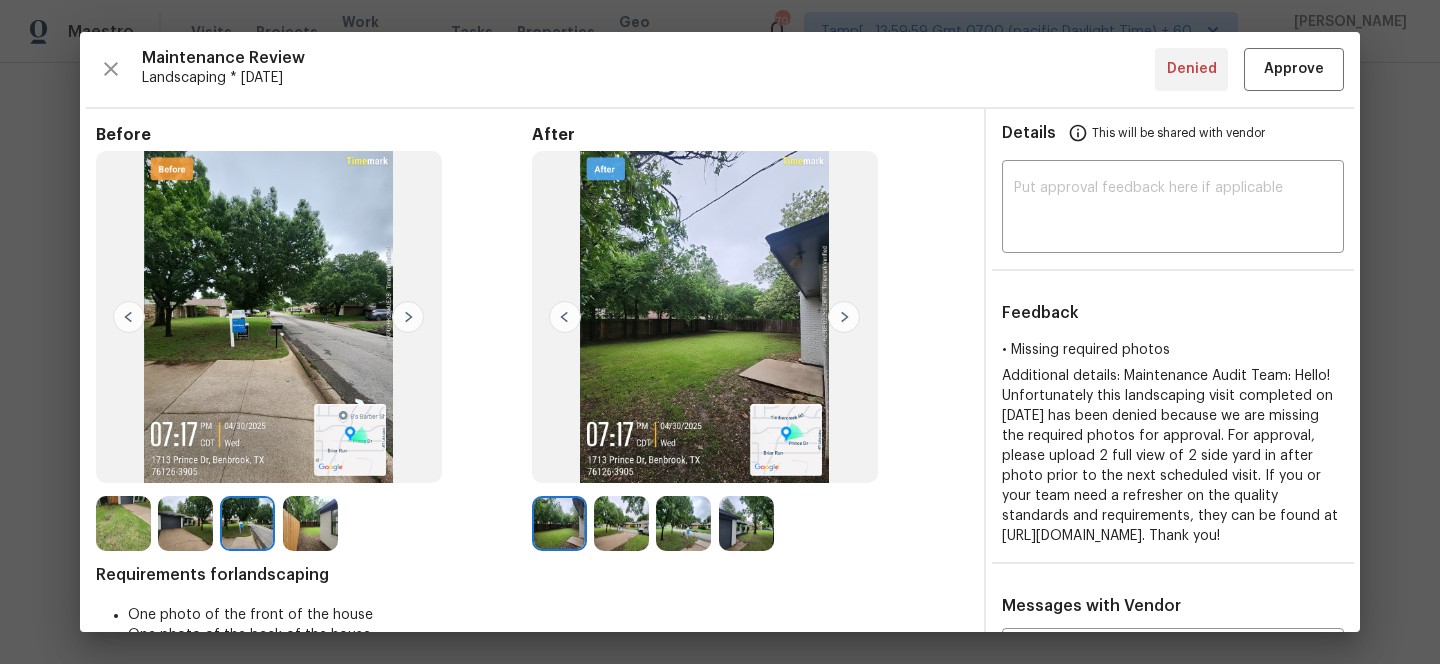 click at bounding box center [310, 523] 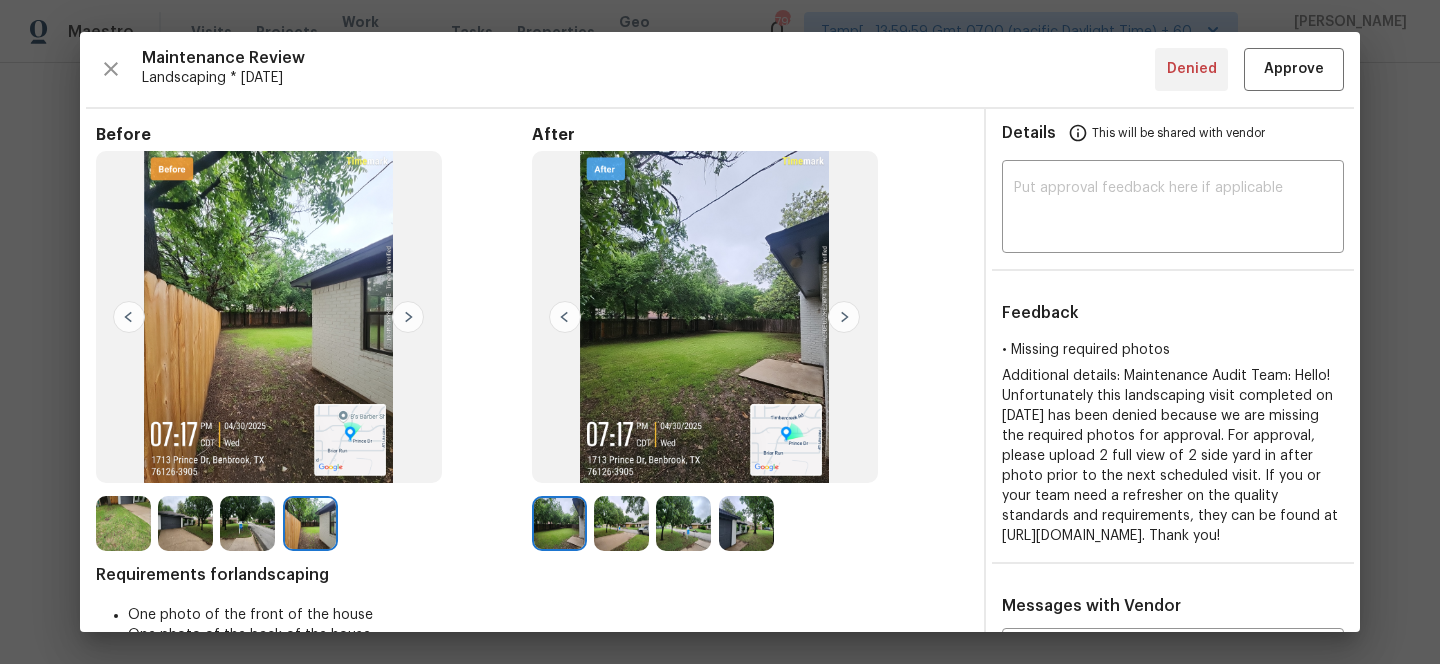 click at bounding box center (621, 523) 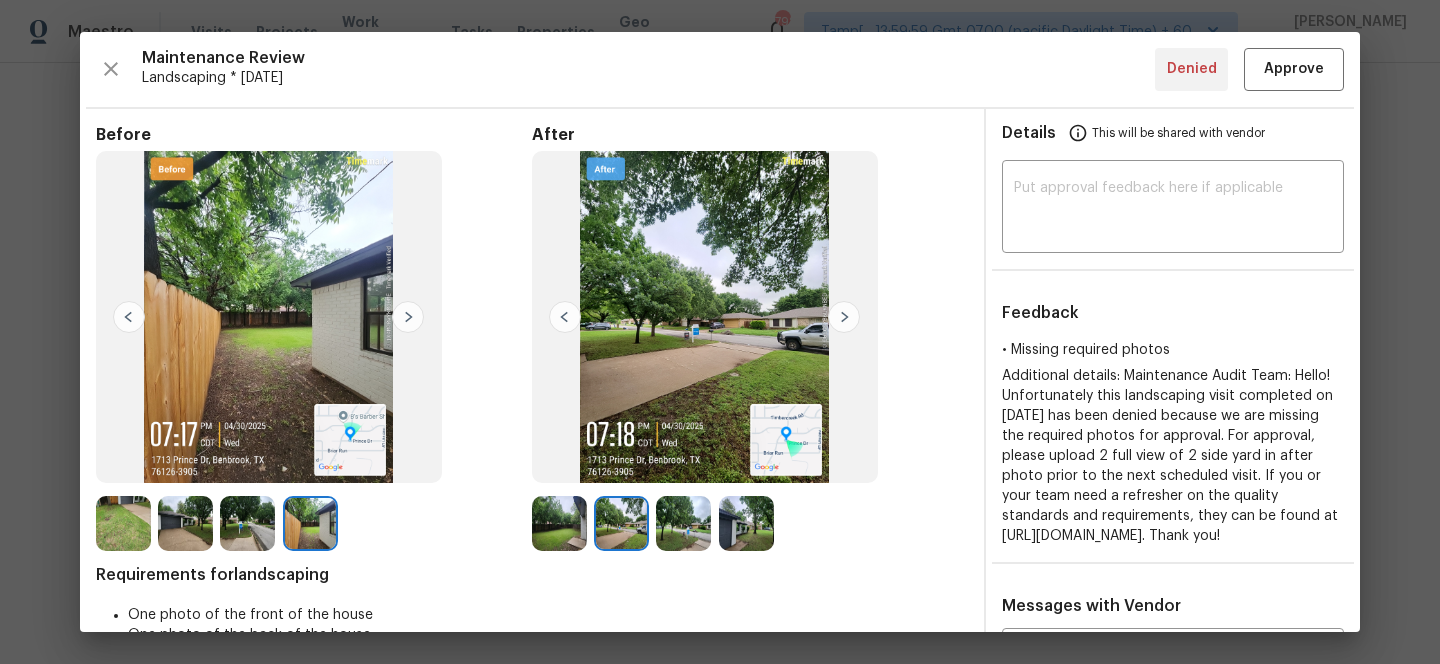 click at bounding box center (683, 523) 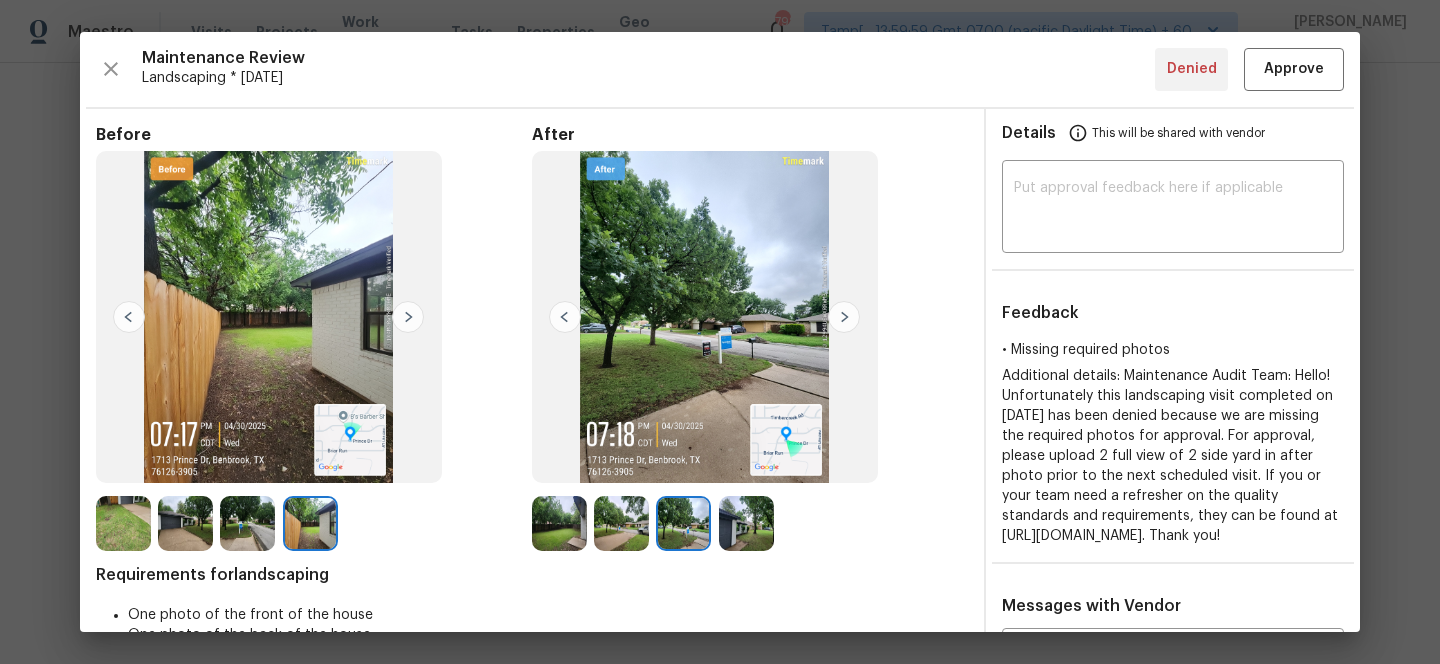click at bounding box center (746, 523) 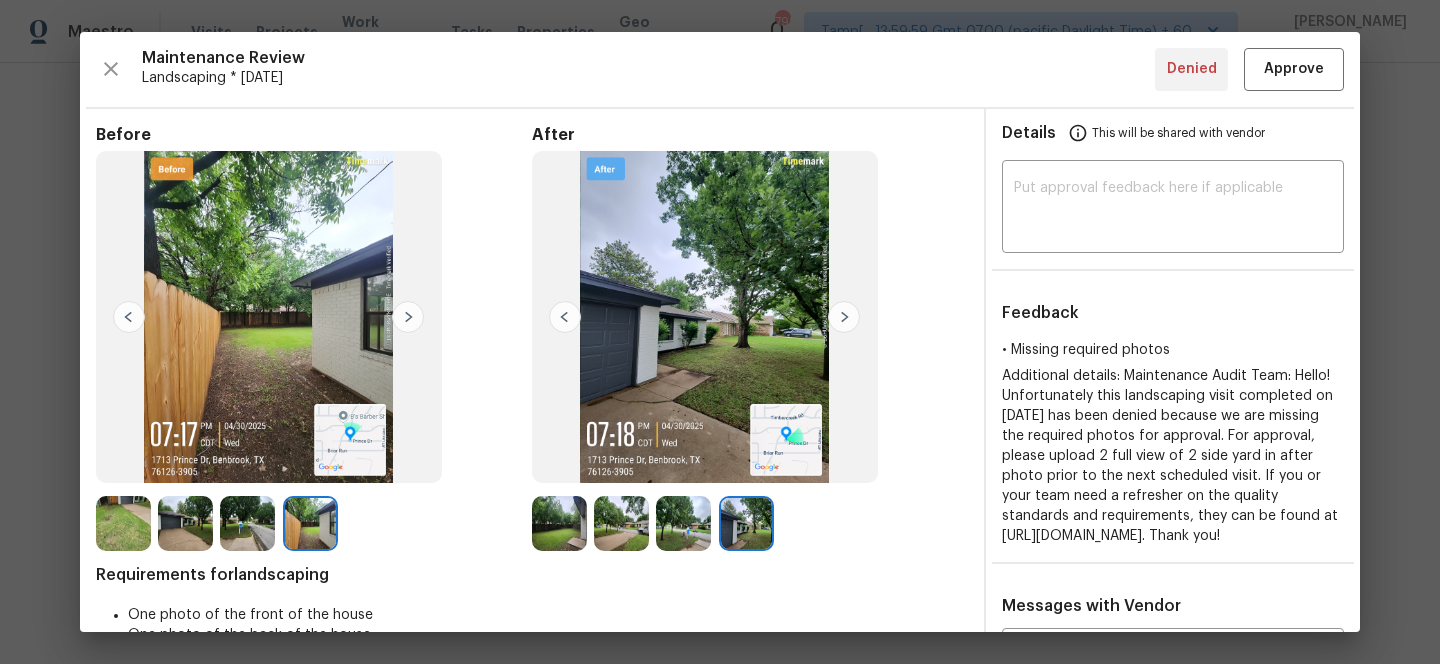click at bounding box center [746, 523] 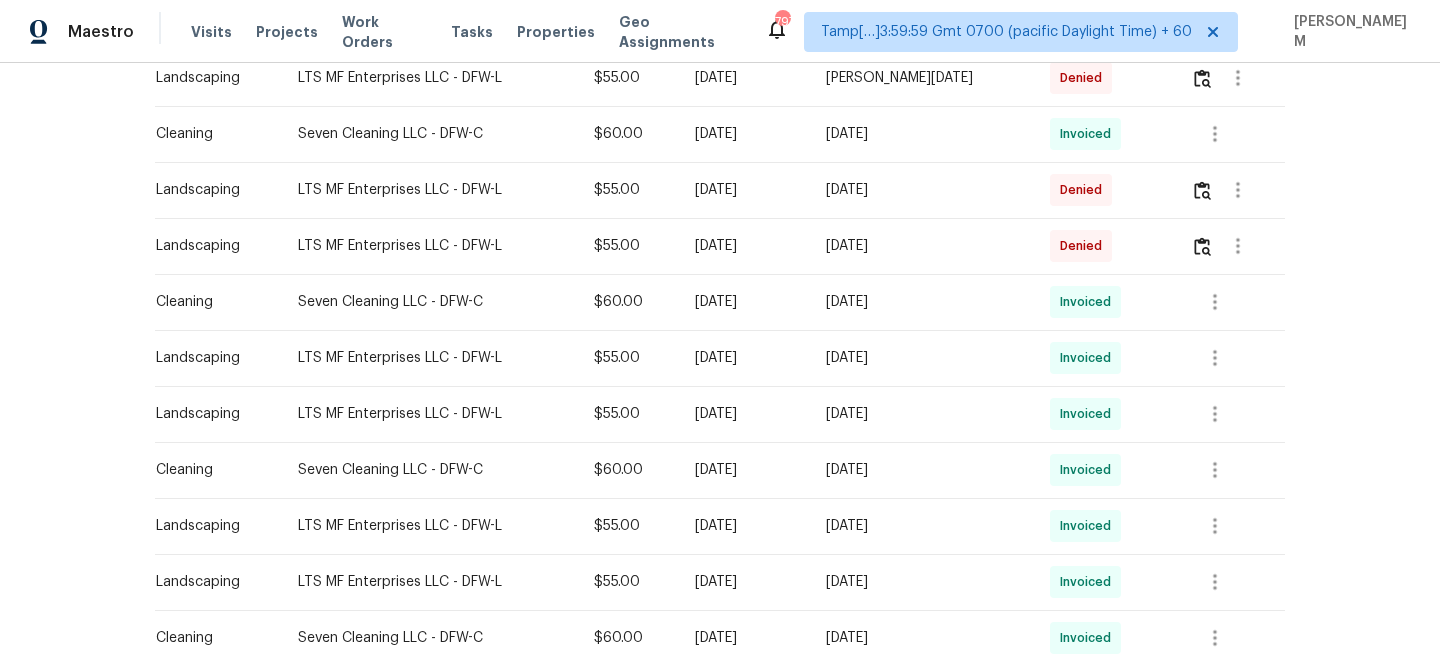scroll, scrollTop: 882, scrollLeft: 0, axis: vertical 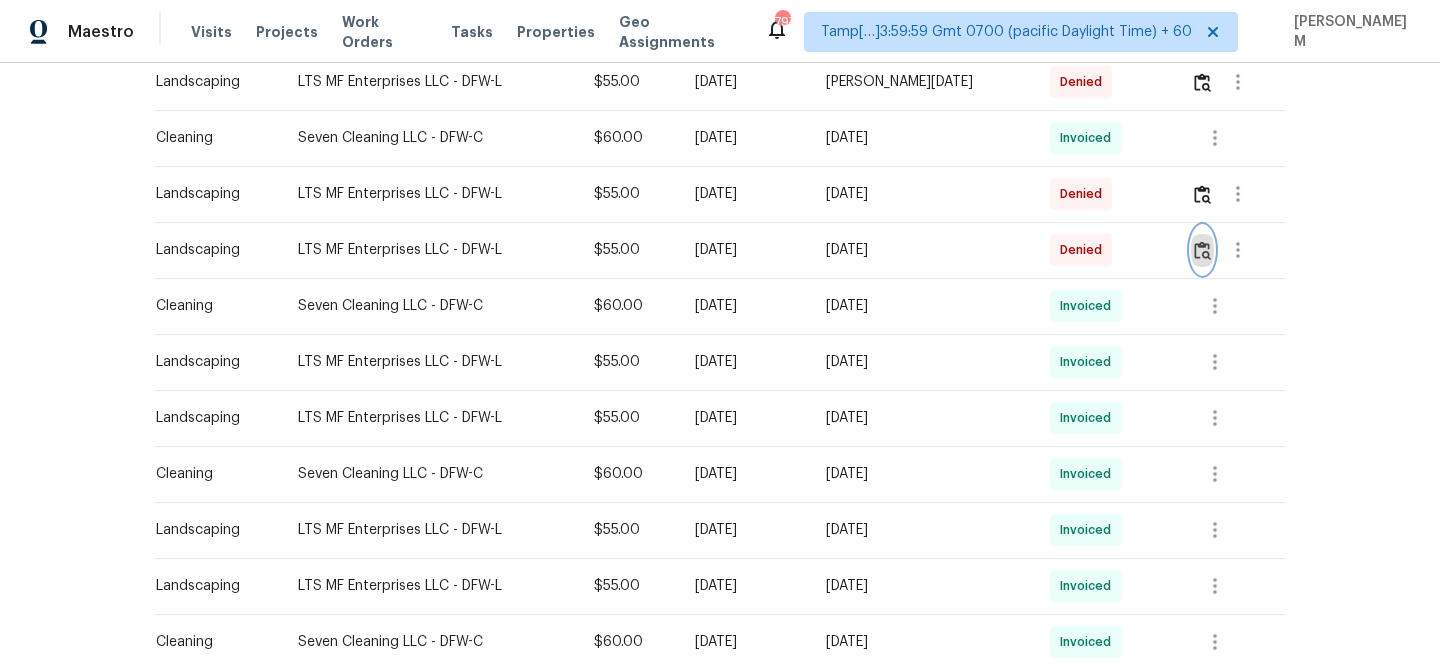 click at bounding box center [1202, 250] 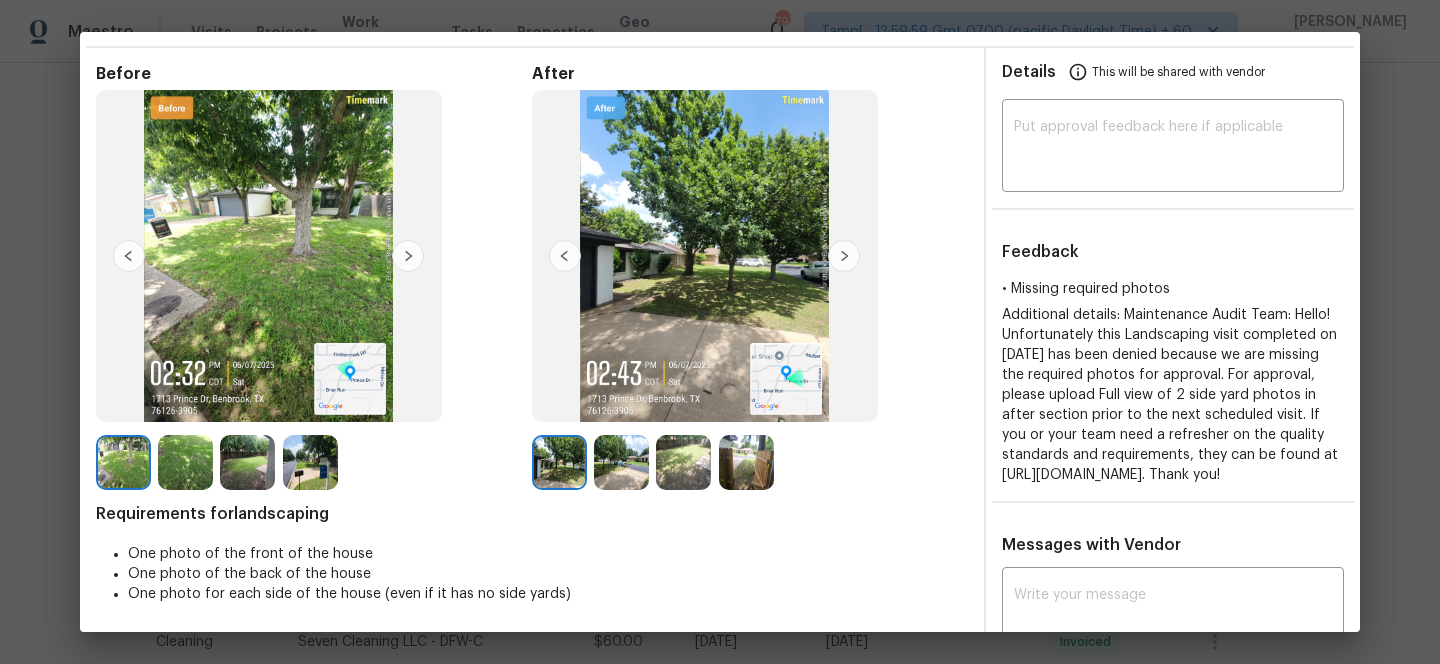 scroll, scrollTop: 68, scrollLeft: 0, axis: vertical 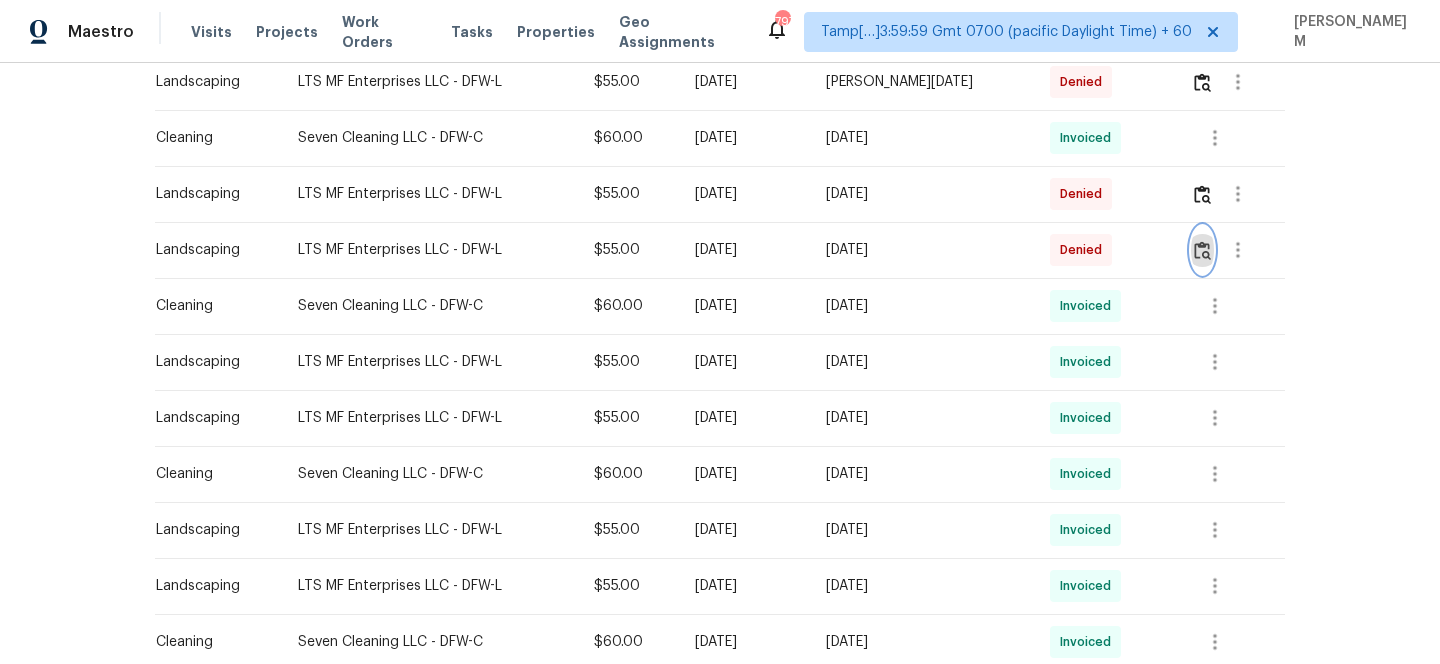 click at bounding box center (1202, 250) 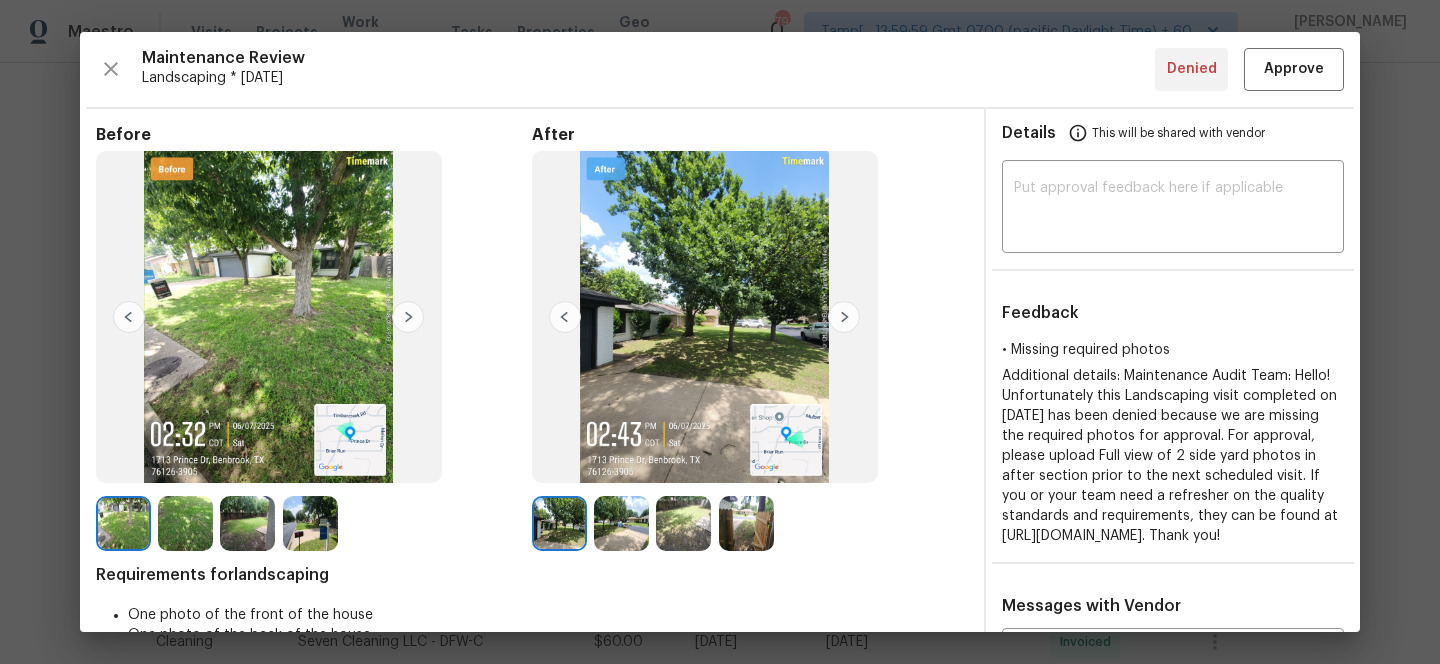 click at bounding box center [408, 317] 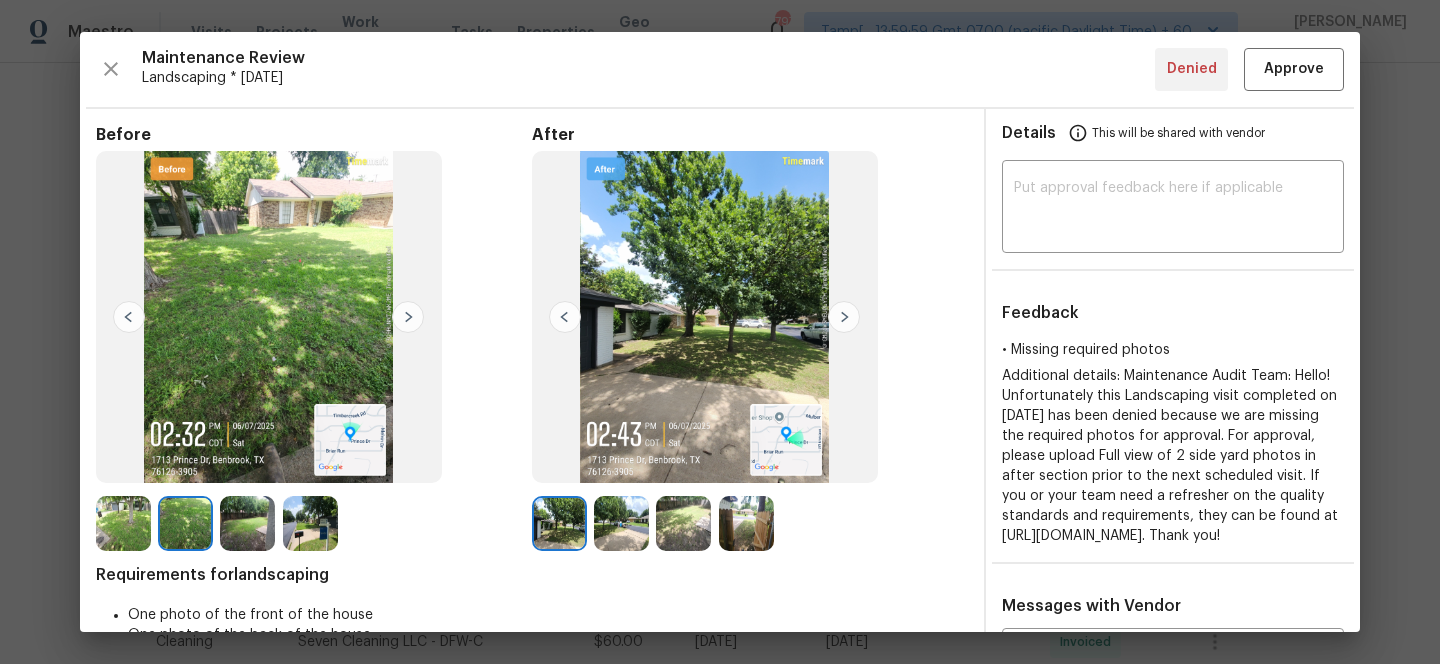 click at bounding box center [408, 317] 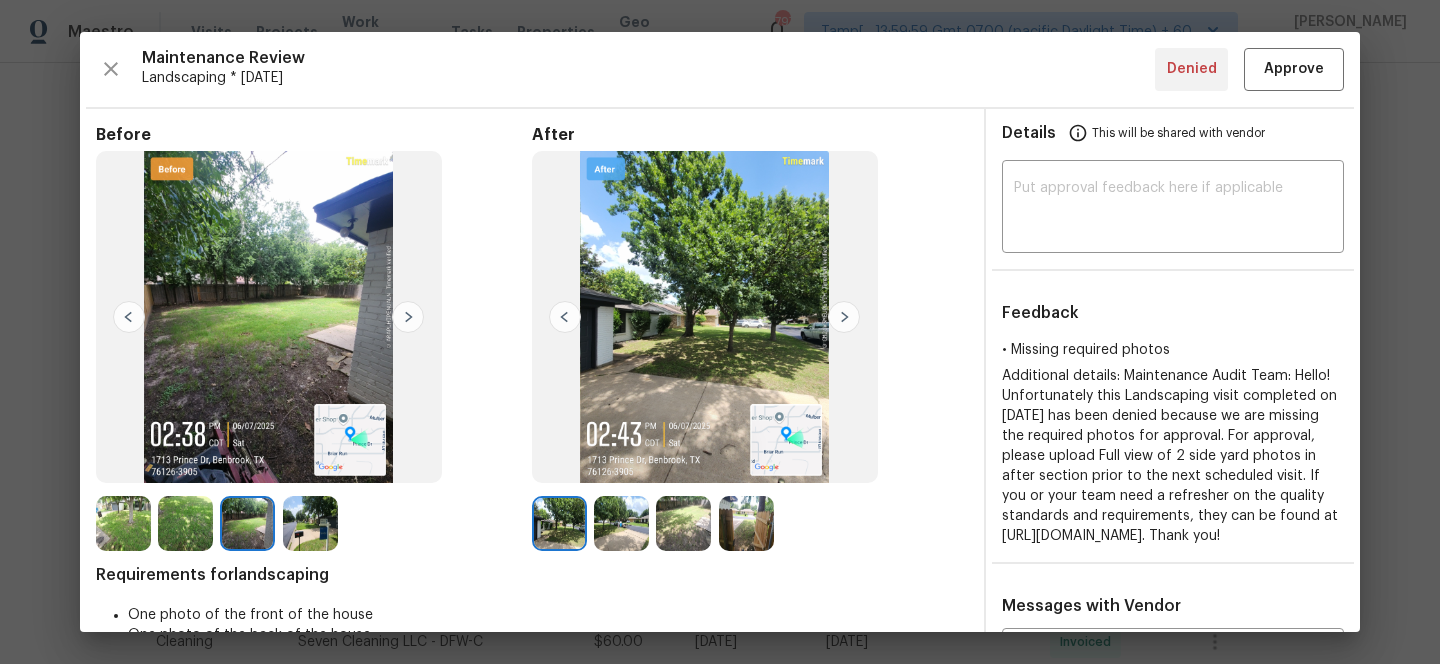 click at bounding box center (408, 317) 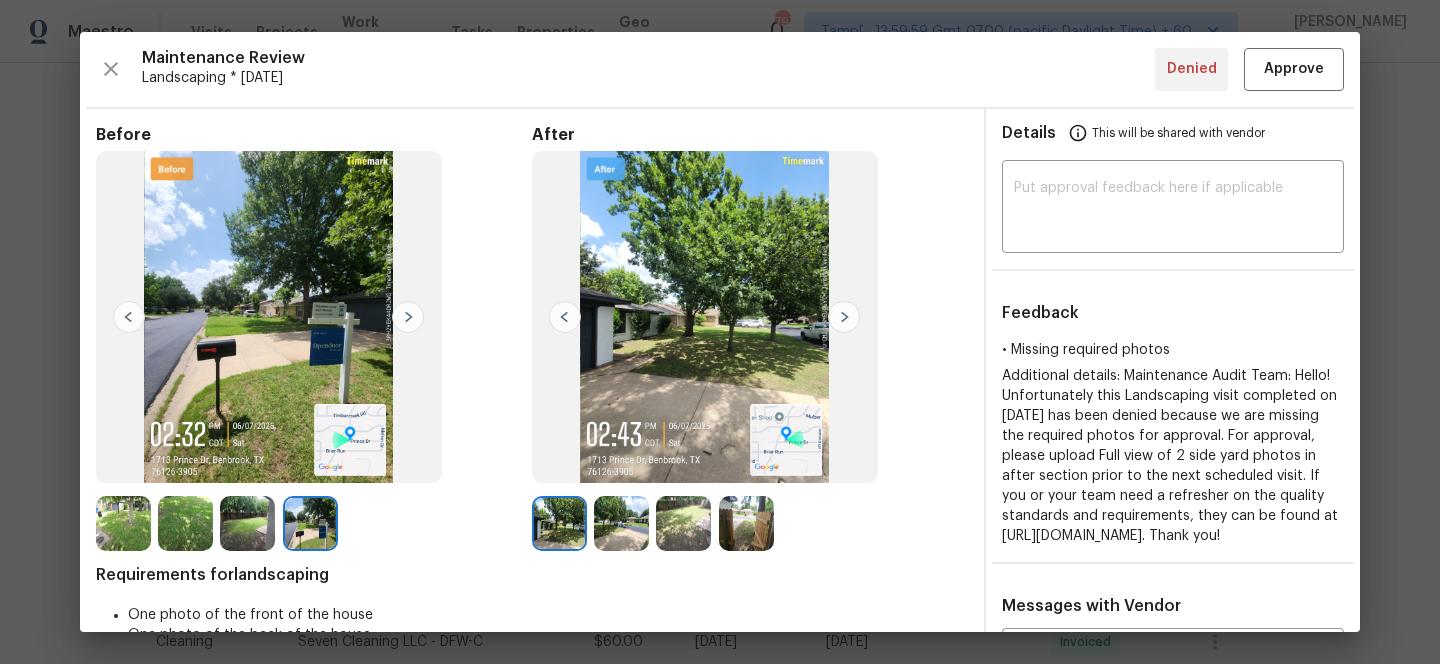 click at bounding box center [621, 523] 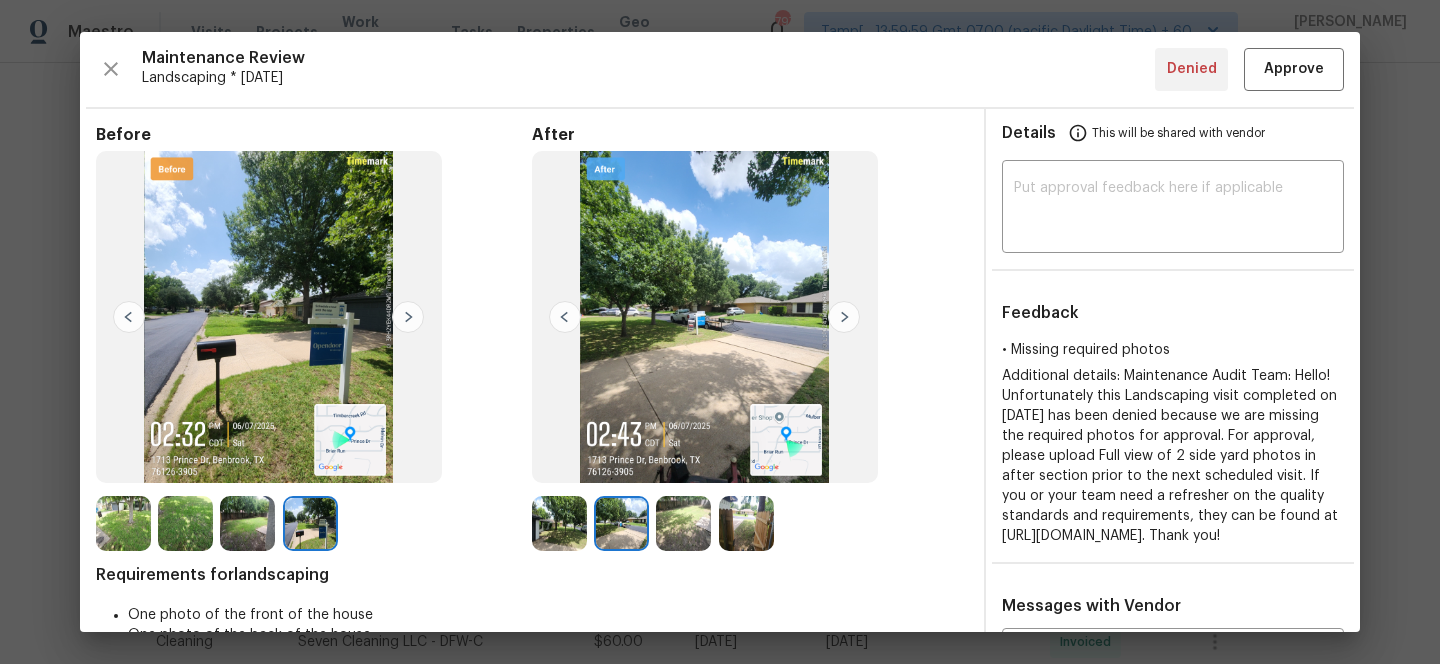 click at bounding box center (683, 523) 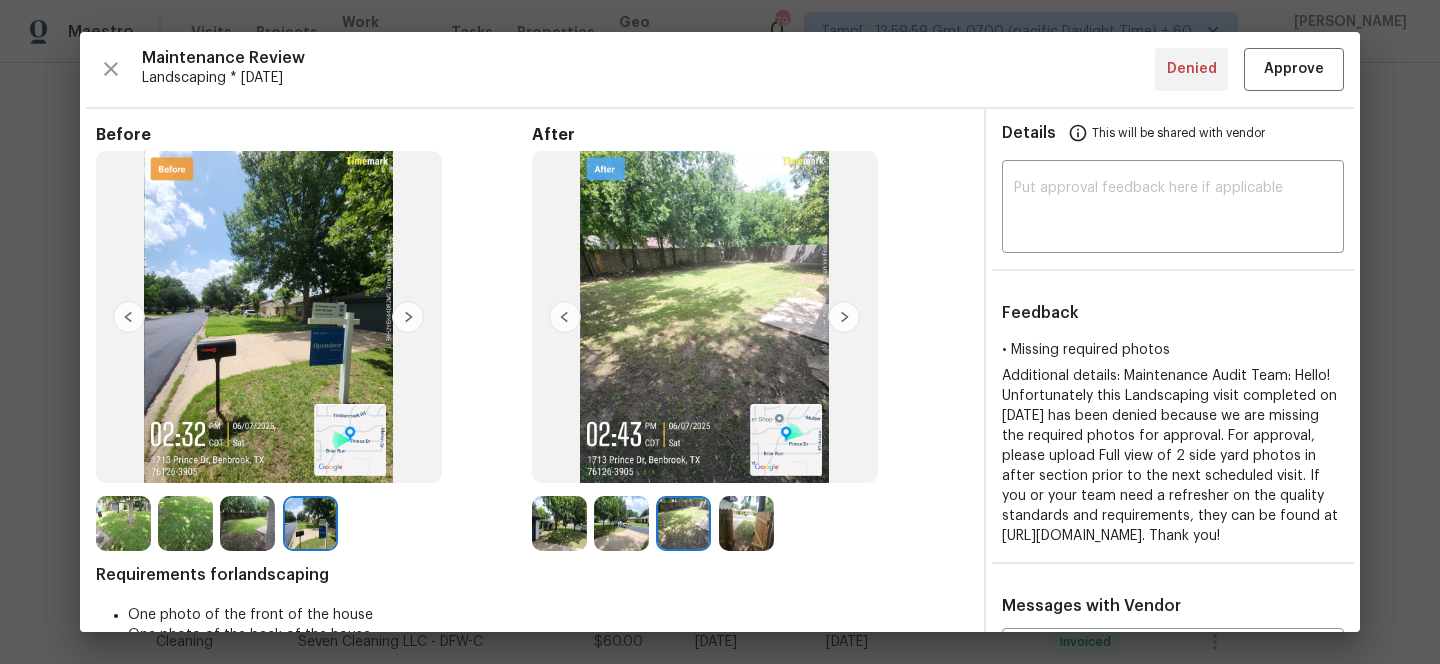 click at bounding box center (746, 523) 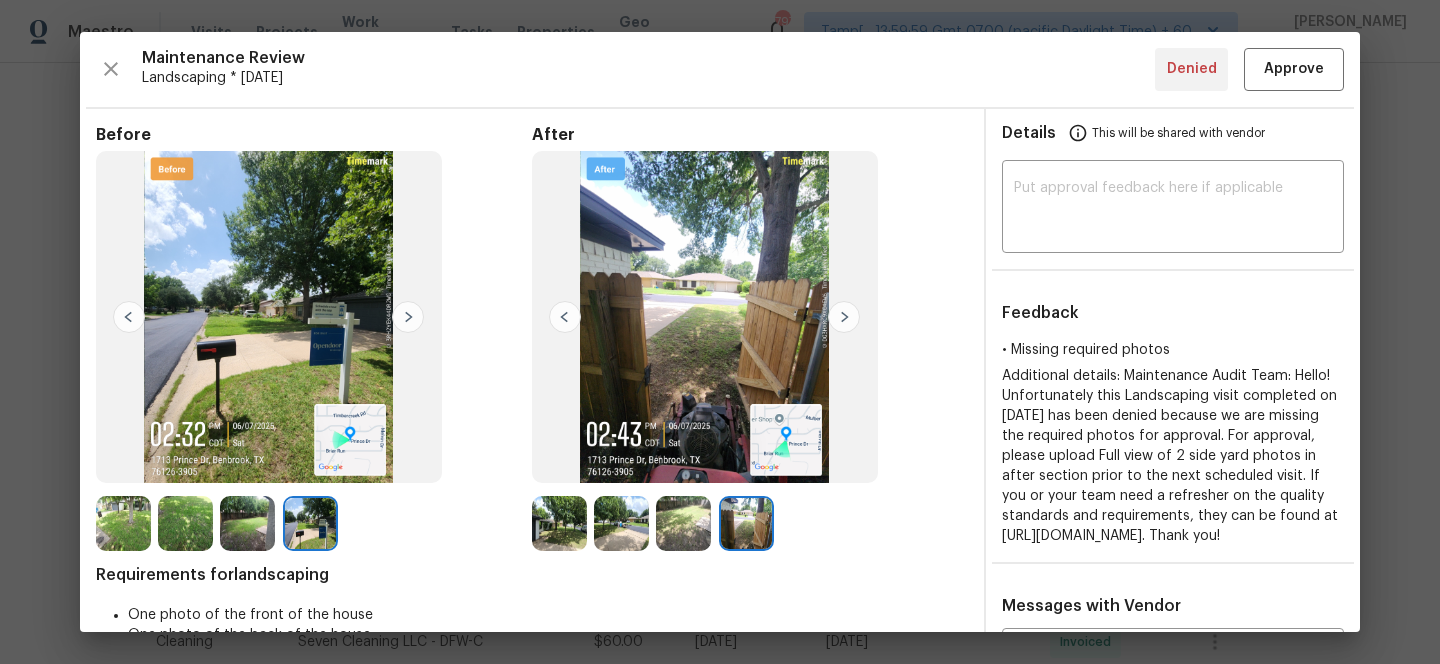 click at bounding box center (621, 523) 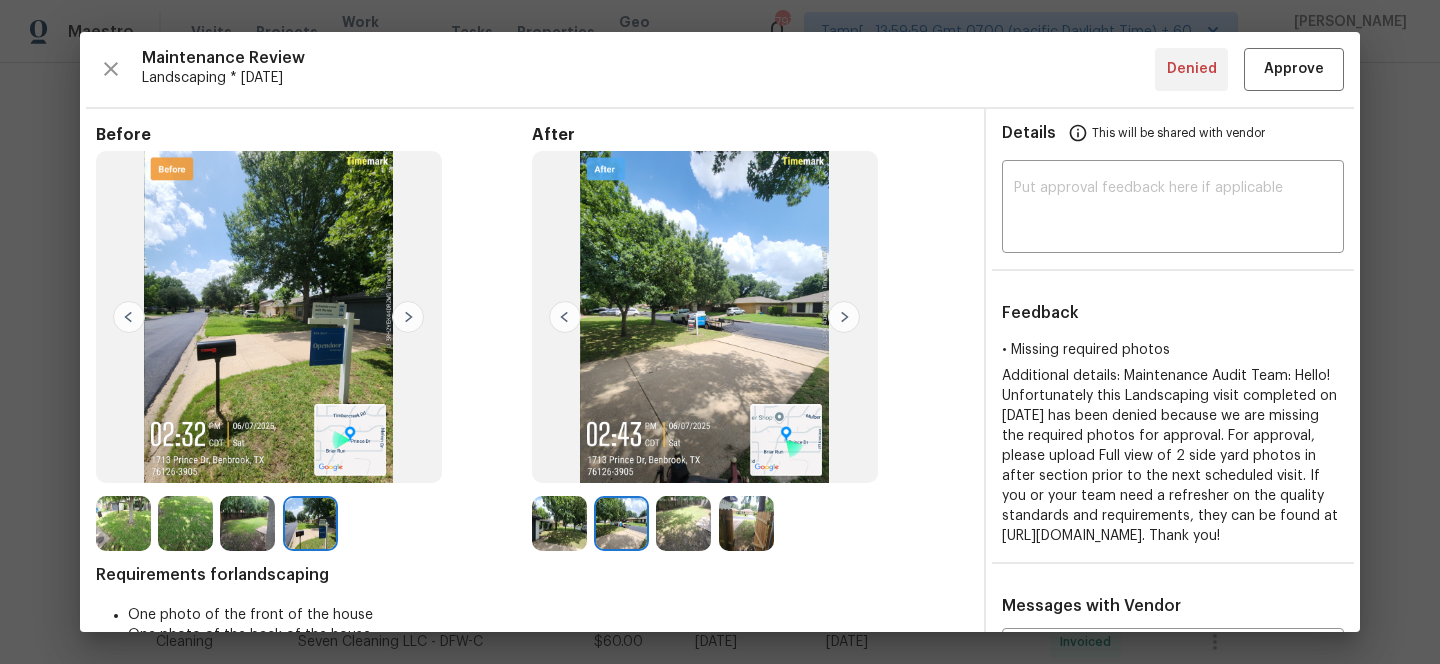 click at bounding box center [683, 523] 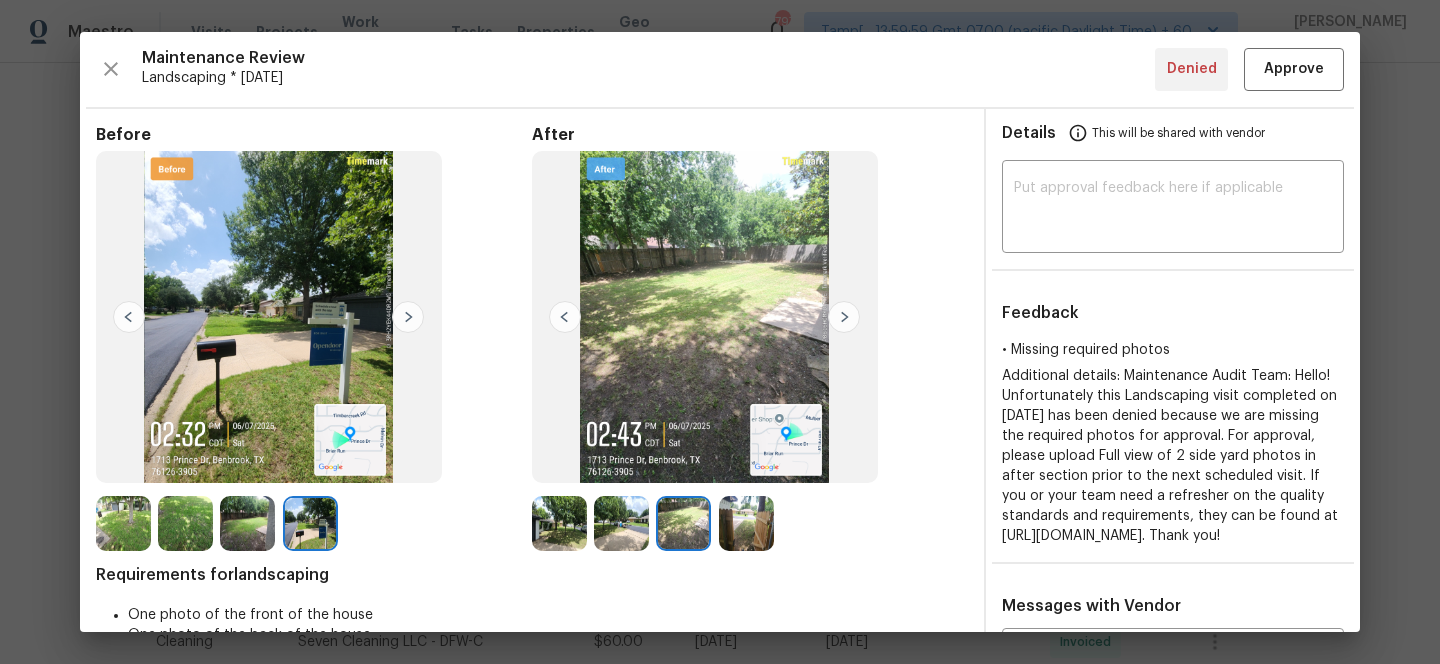 click at bounding box center [746, 523] 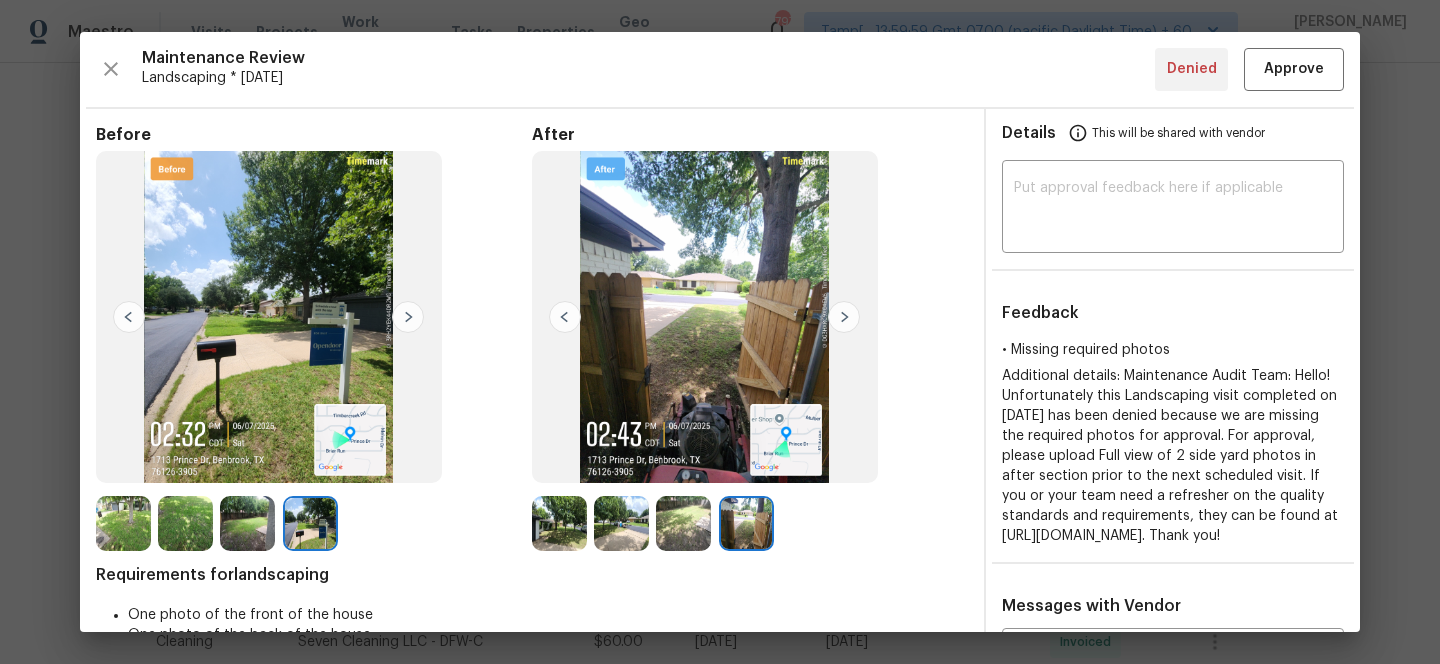 click at bounding box center [683, 523] 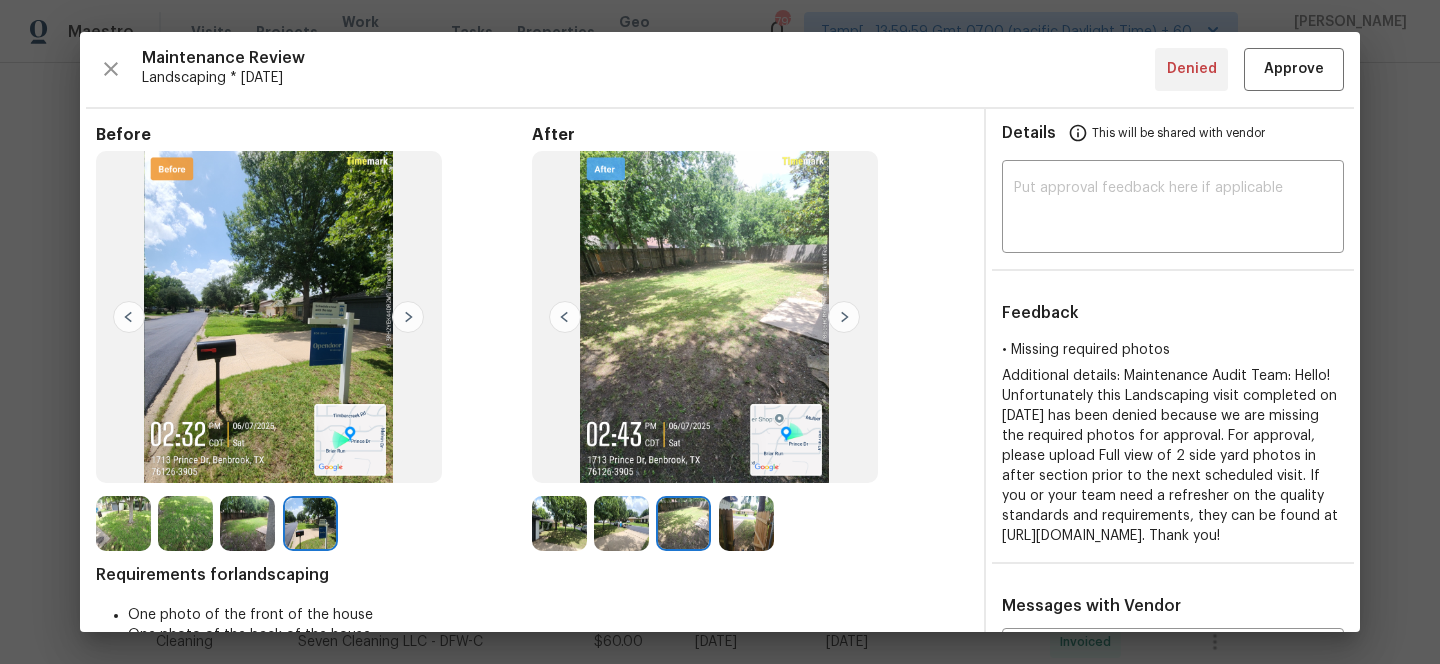 click at bounding box center [621, 523] 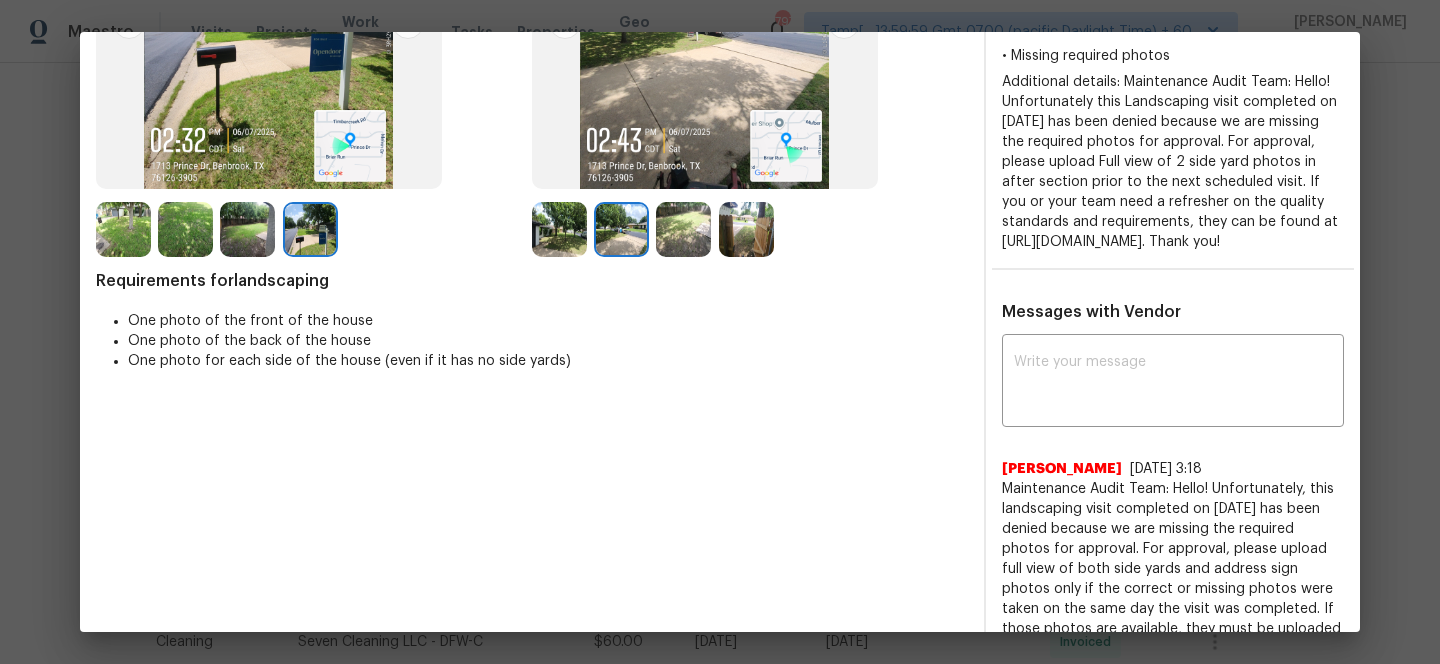scroll, scrollTop: 298, scrollLeft: 0, axis: vertical 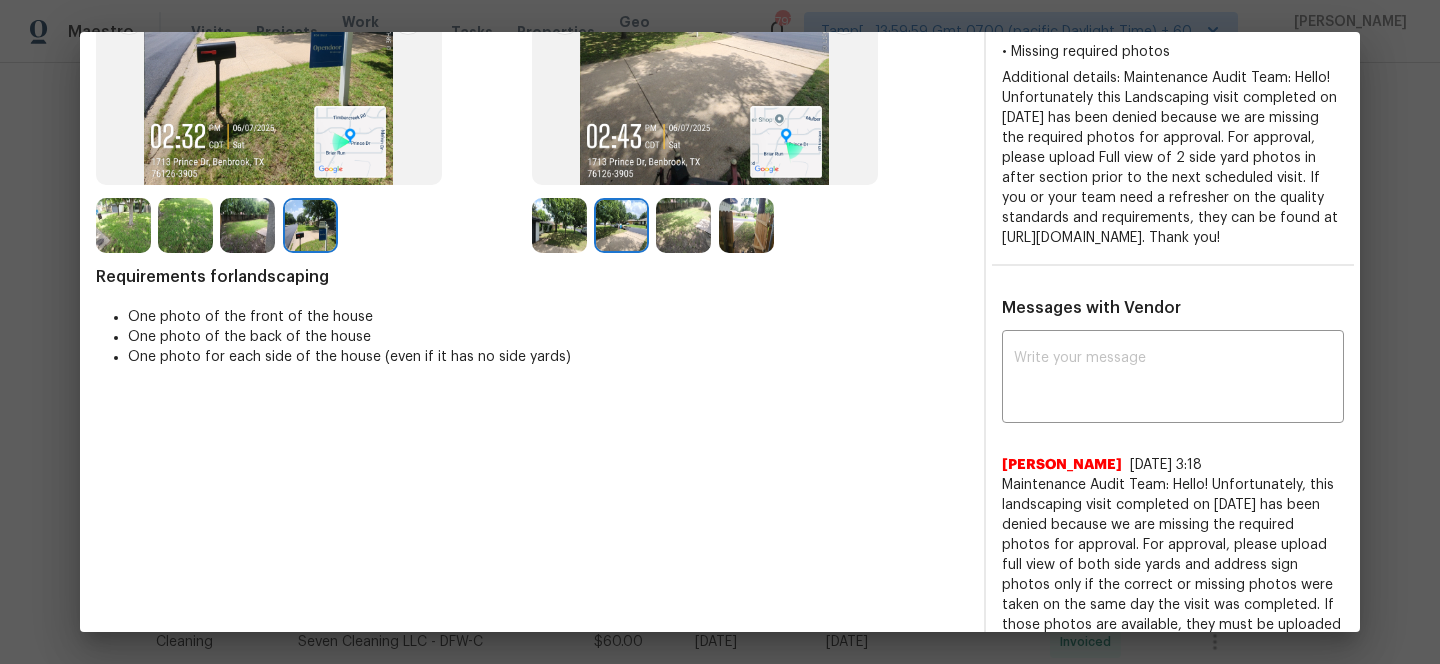 click at bounding box center [247, 225] 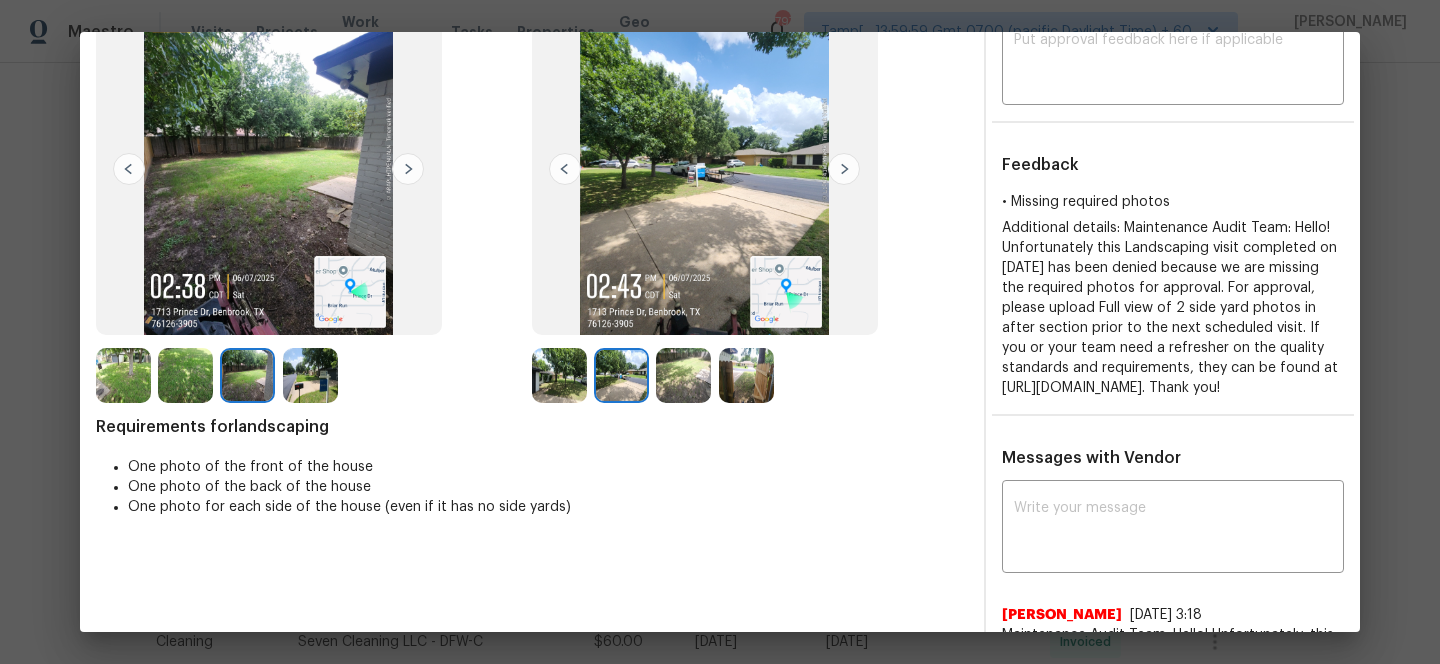 scroll, scrollTop: 134, scrollLeft: 0, axis: vertical 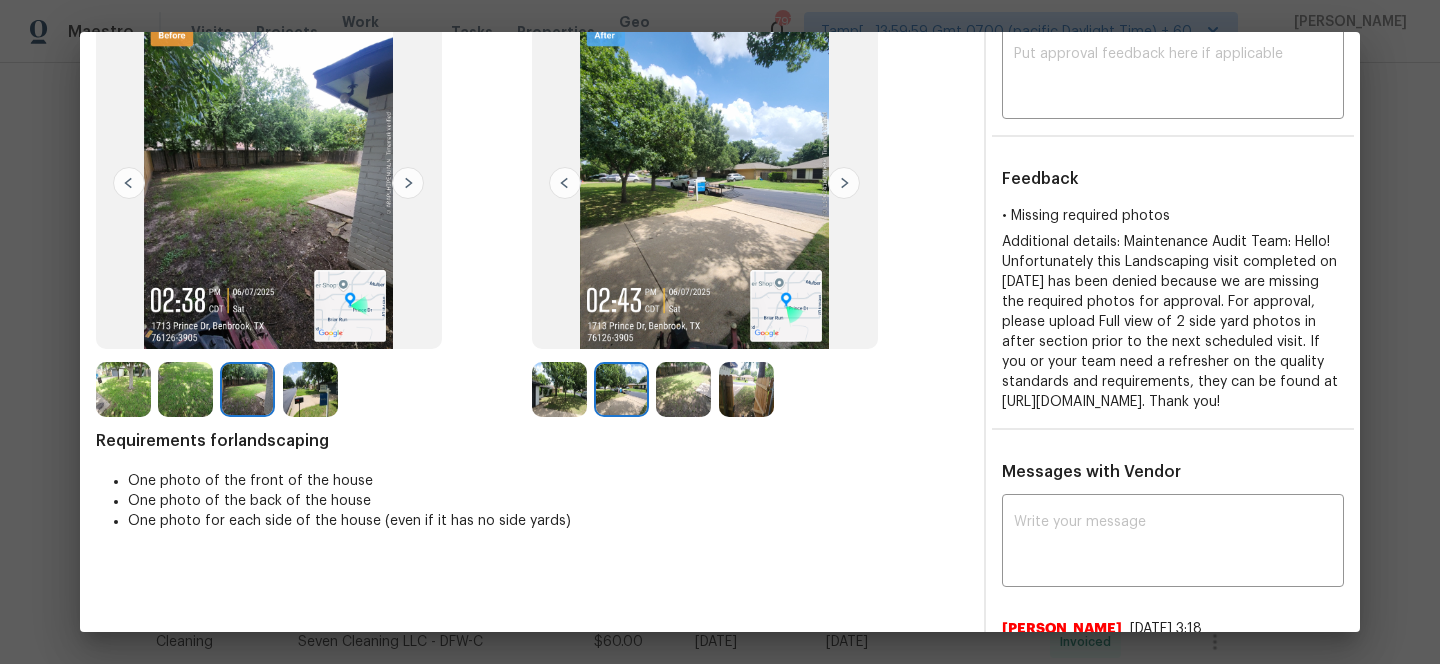 click at bounding box center [185, 389] 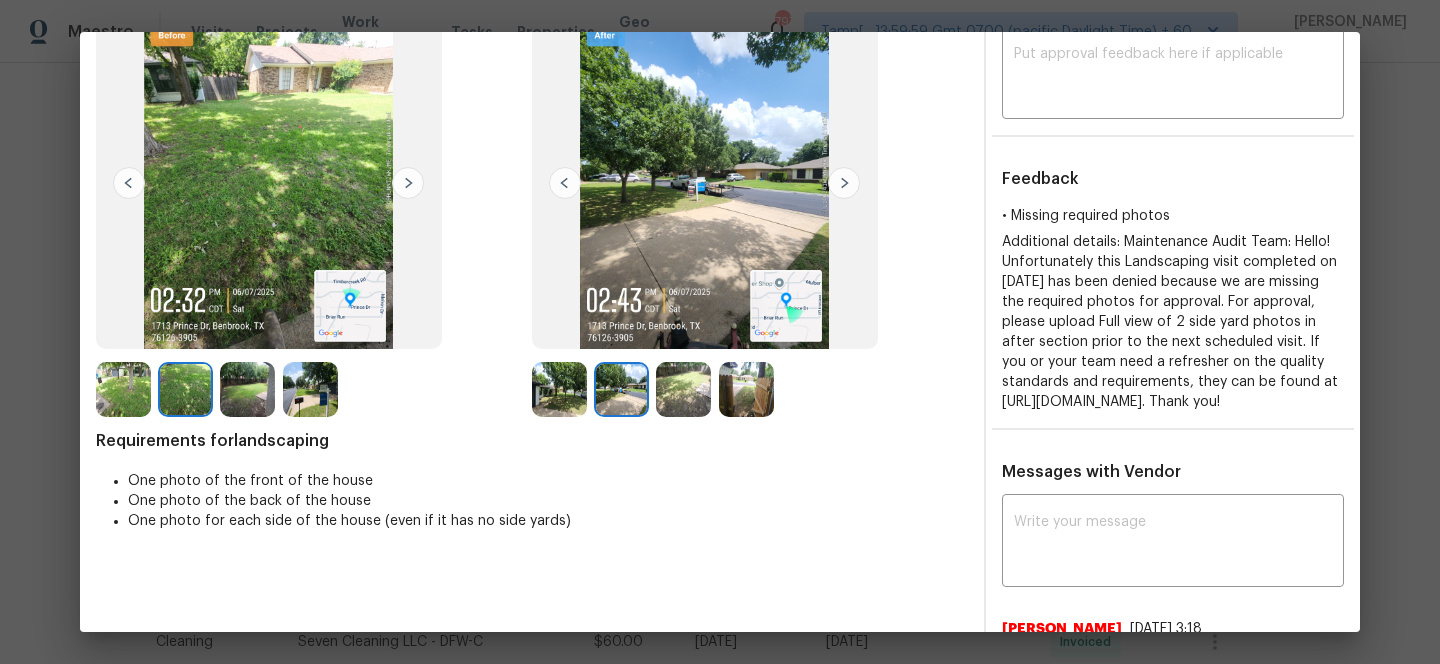 click at bounding box center [123, 389] 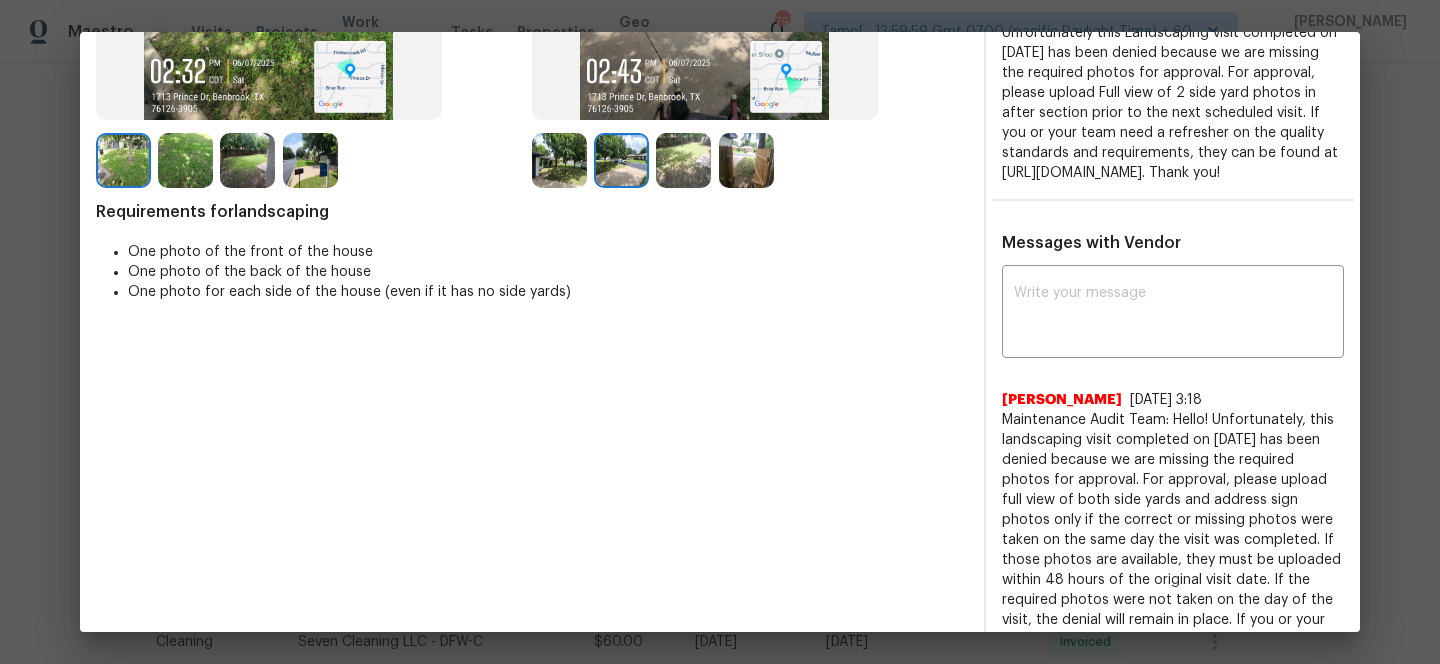 scroll, scrollTop: 357, scrollLeft: 0, axis: vertical 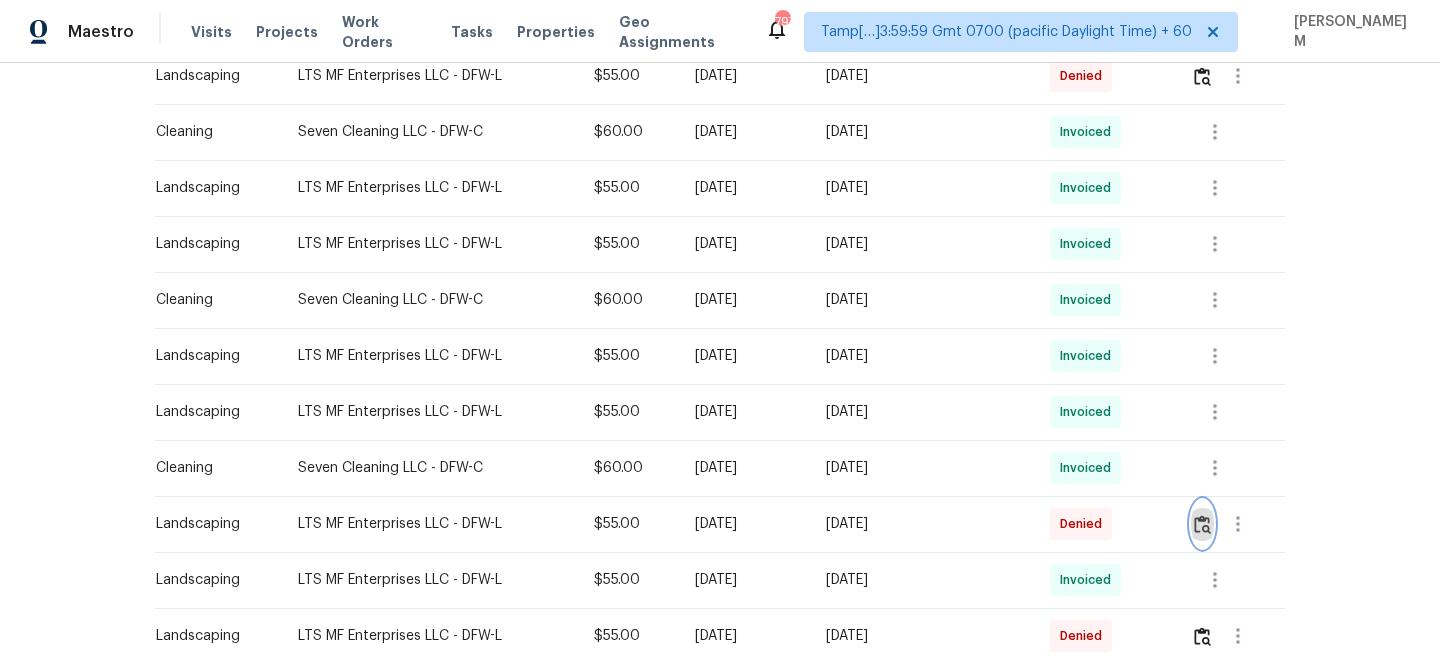 click at bounding box center (1202, 524) 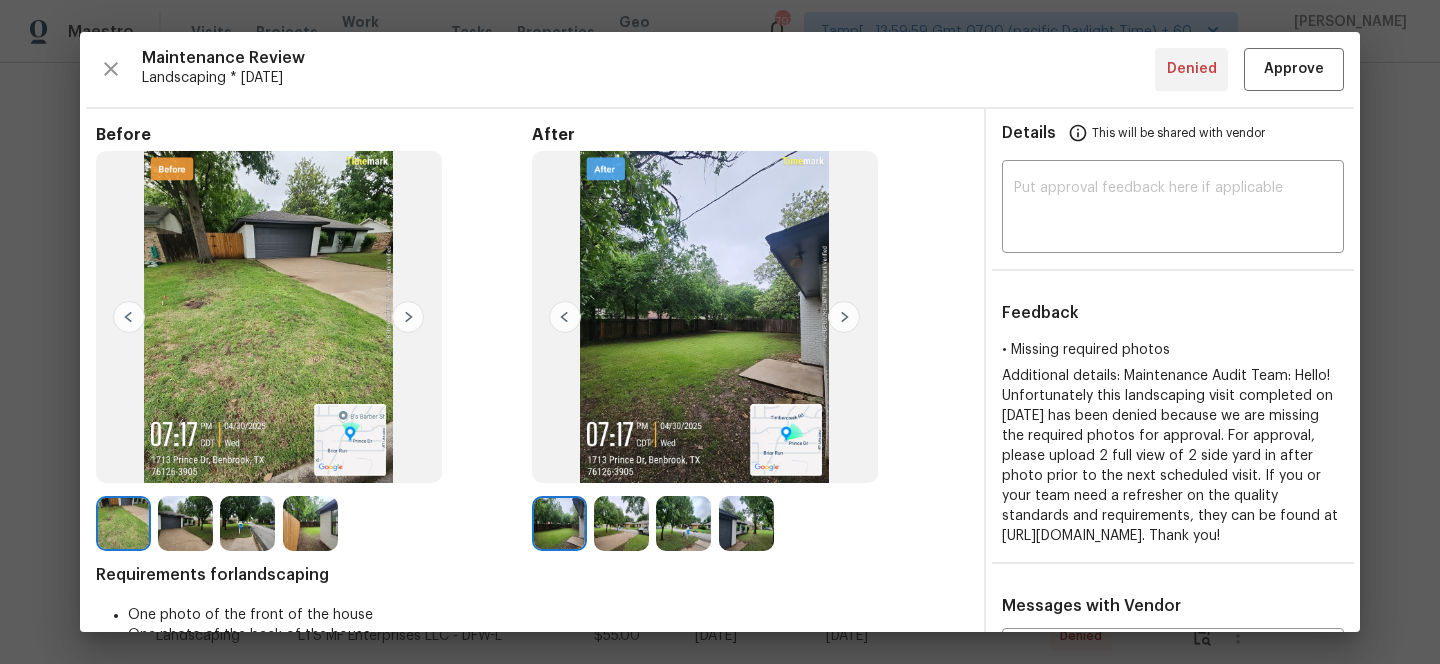 click at bounding box center (185, 523) 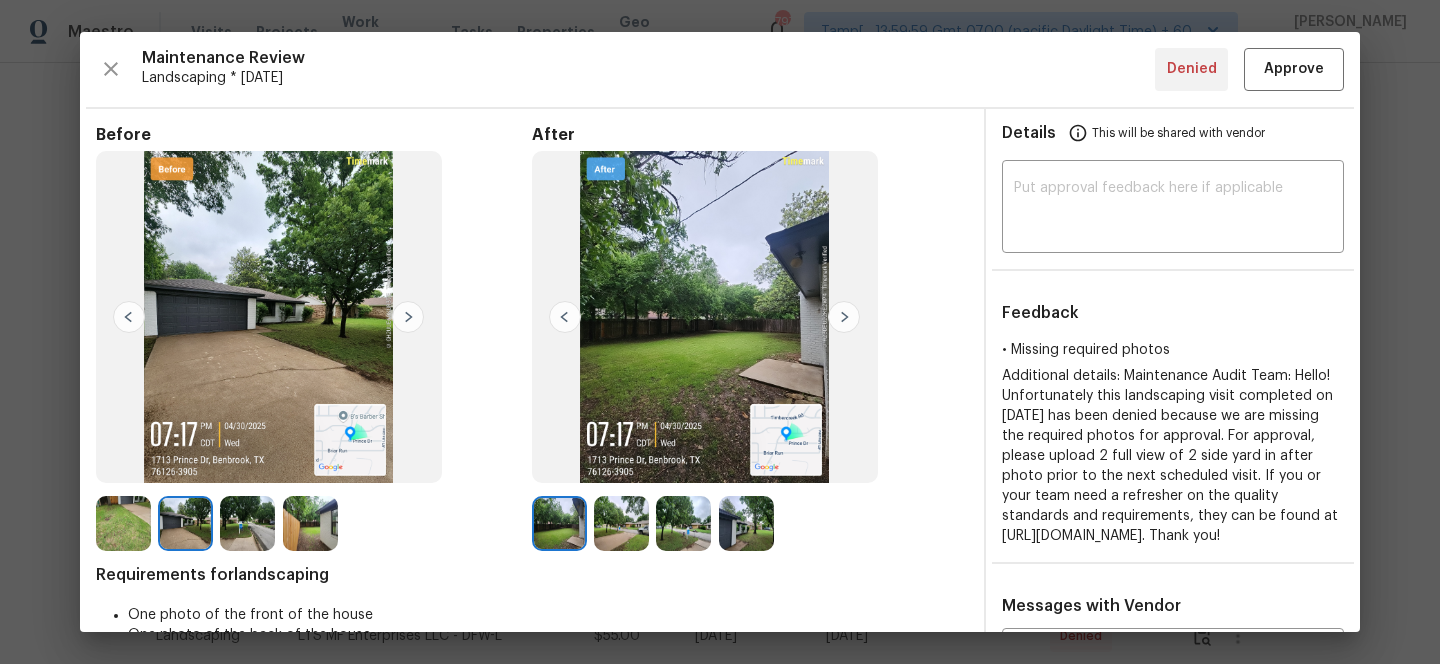 click at bounding box center [247, 523] 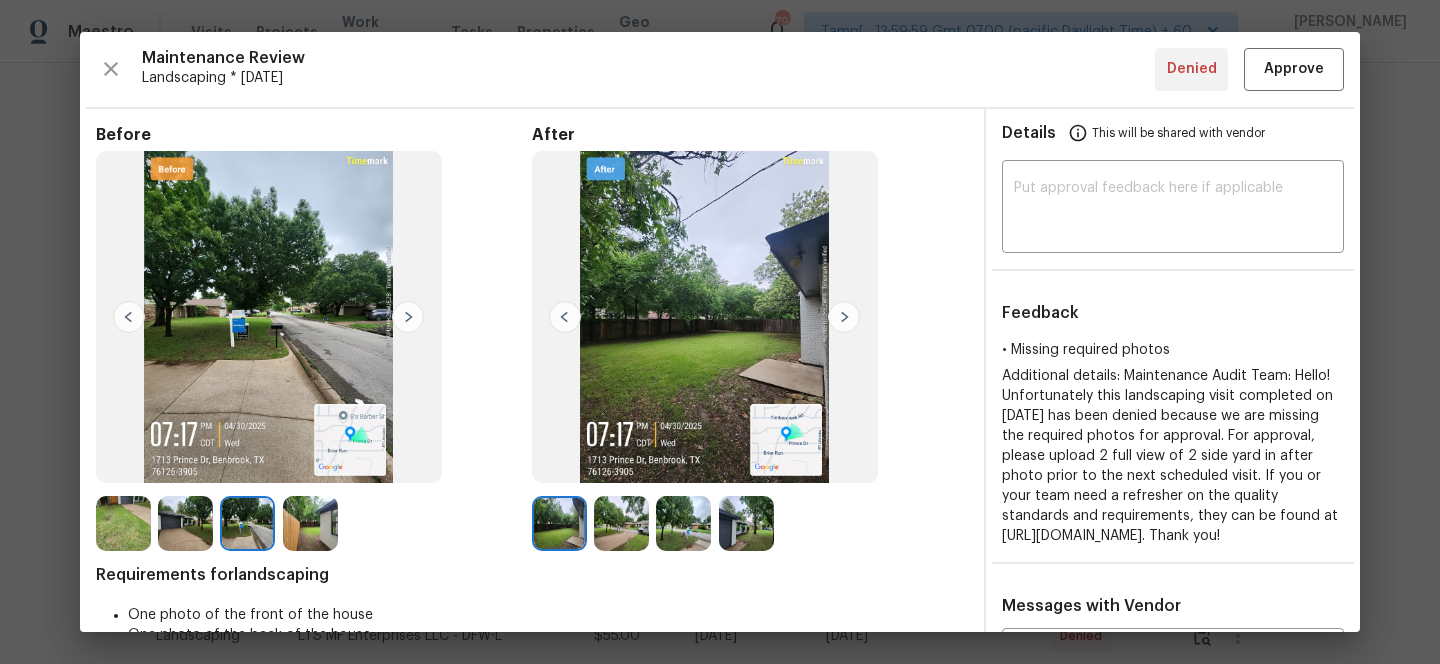 click at bounding box center (310, 523) 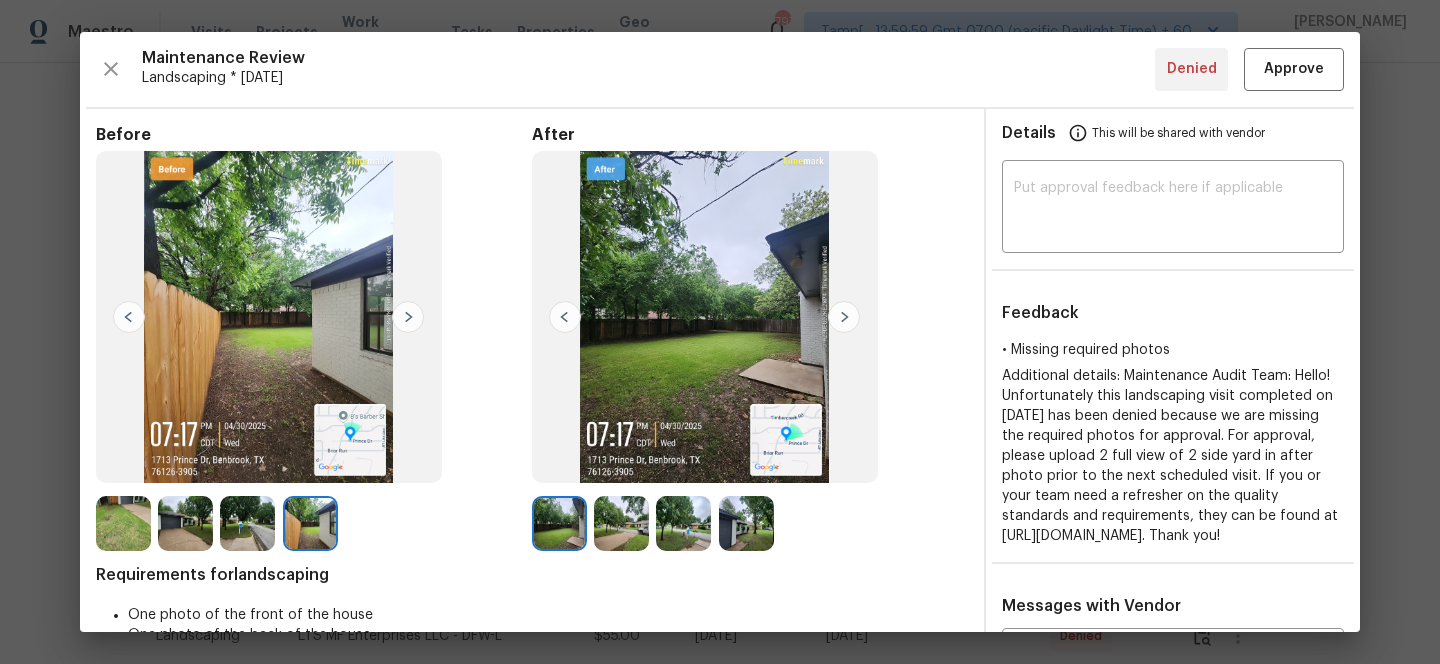 click at bounding box center [621, 523] 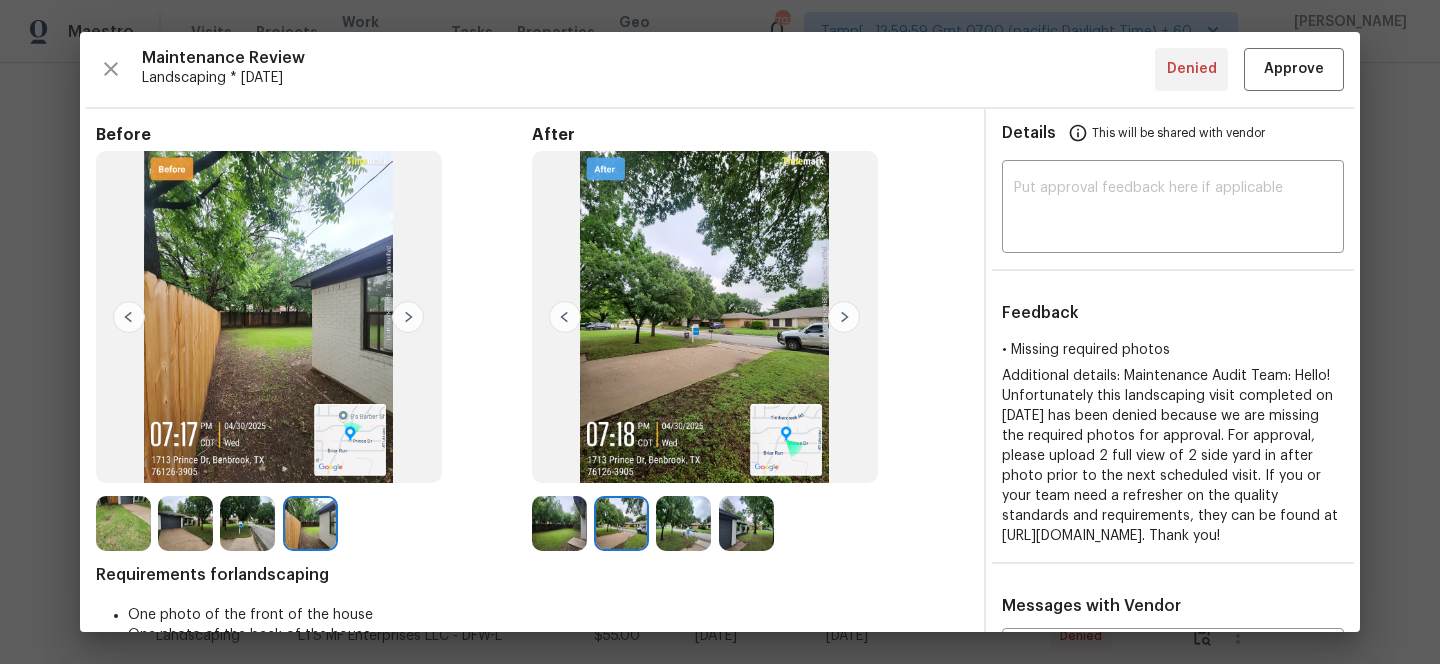 click at bounding box center (683, 523) 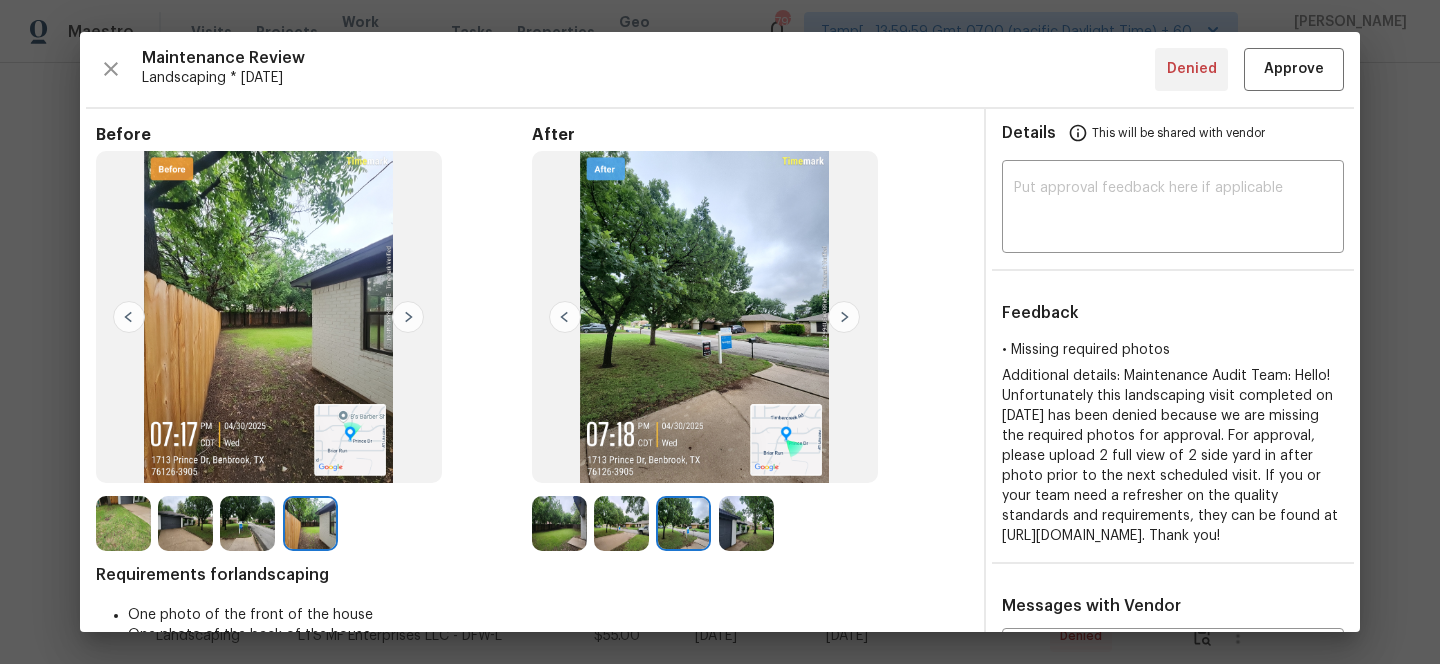 click at bounding box center [746, 523] 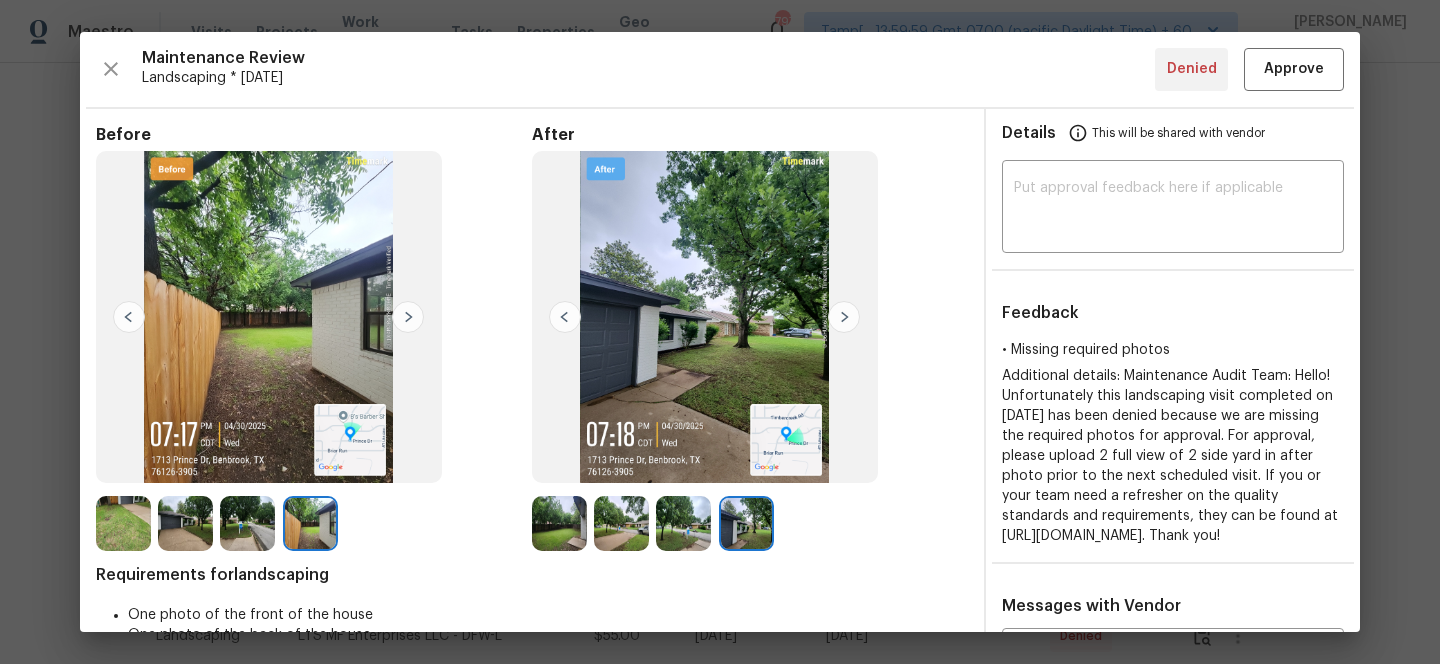 click at bounding box center [185, 523] 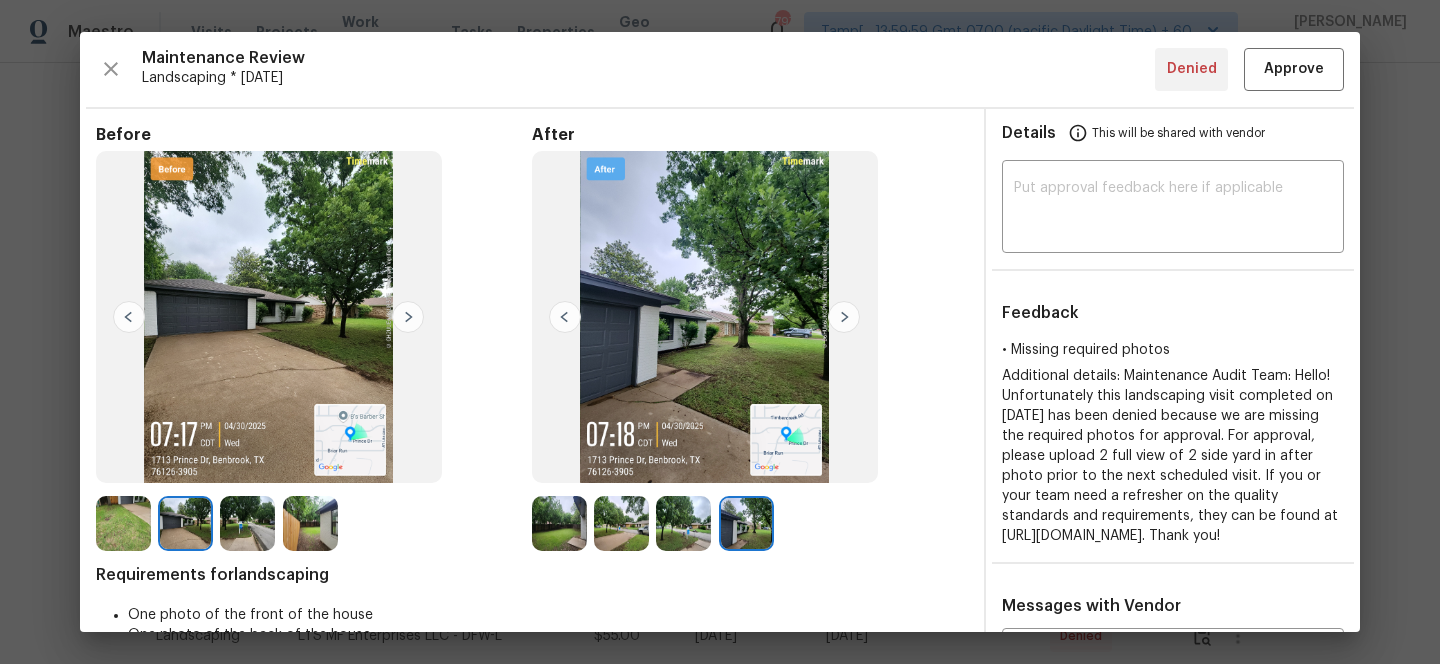 click at bounding box center [247, 523] 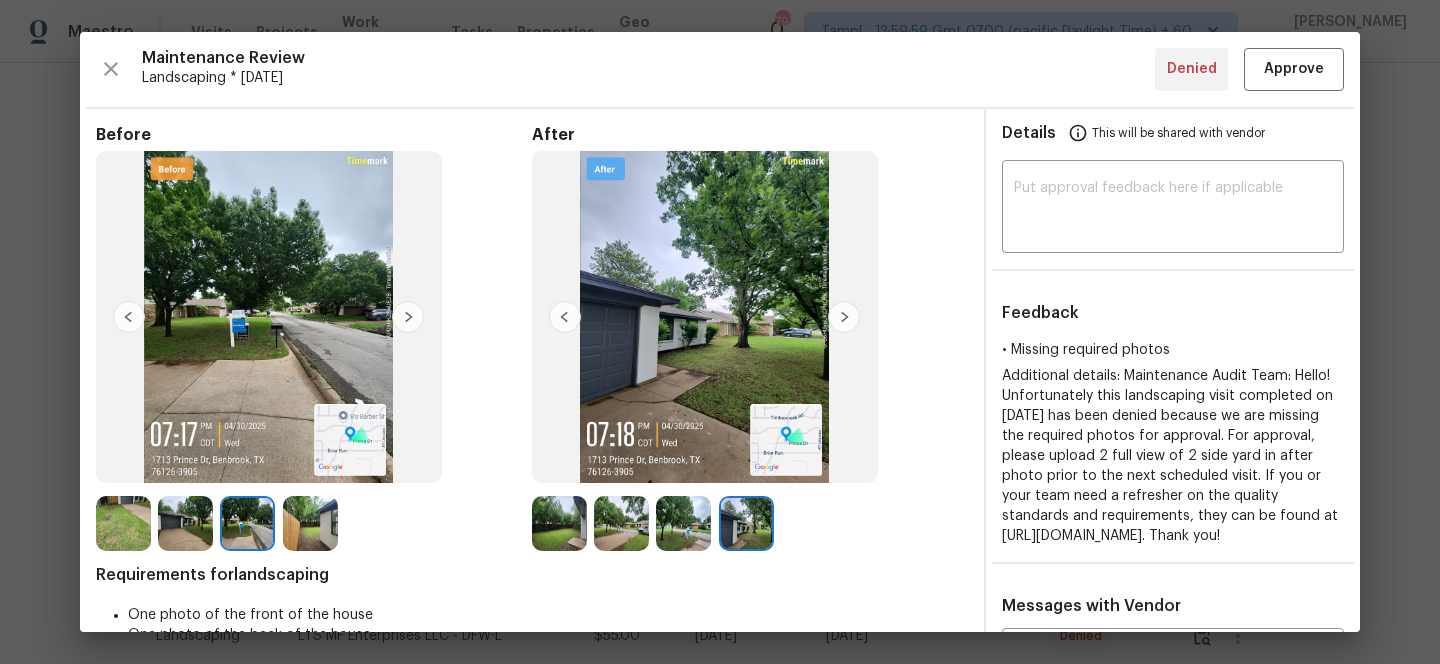 click at bounding box center (251, 523) 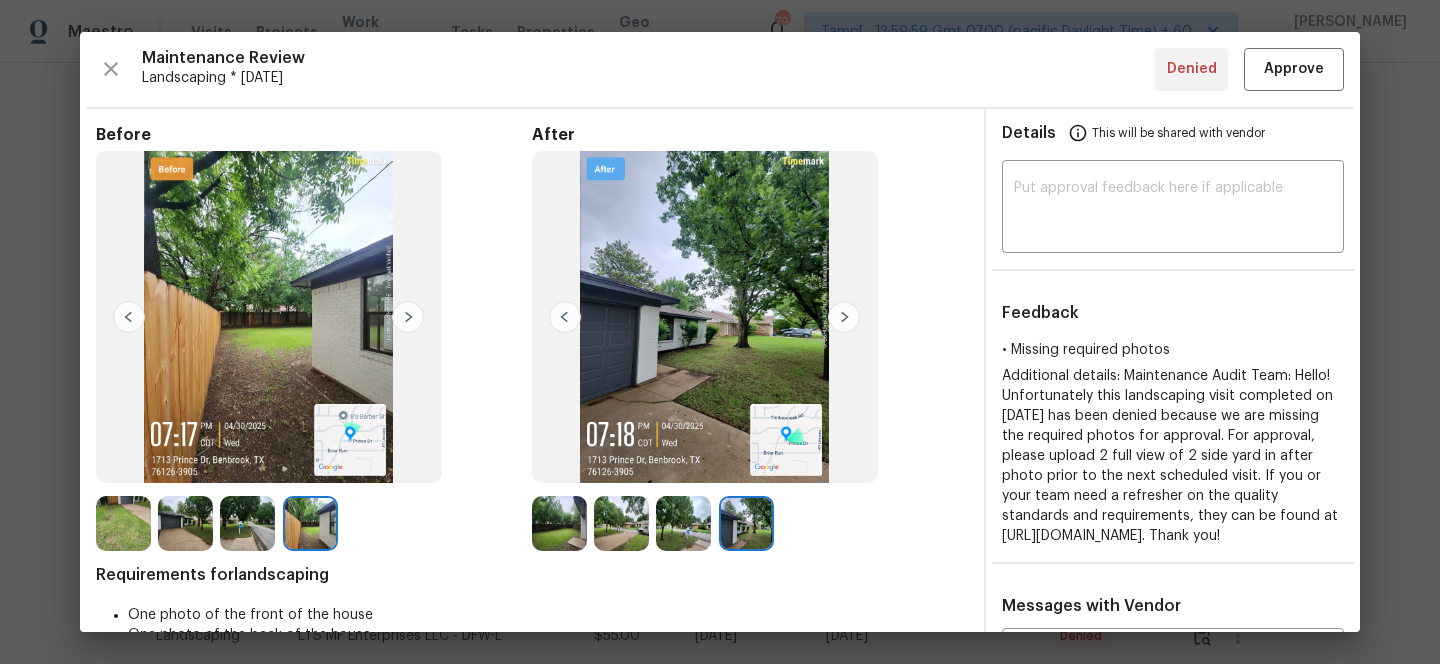 click at bounding box center [123, 523] 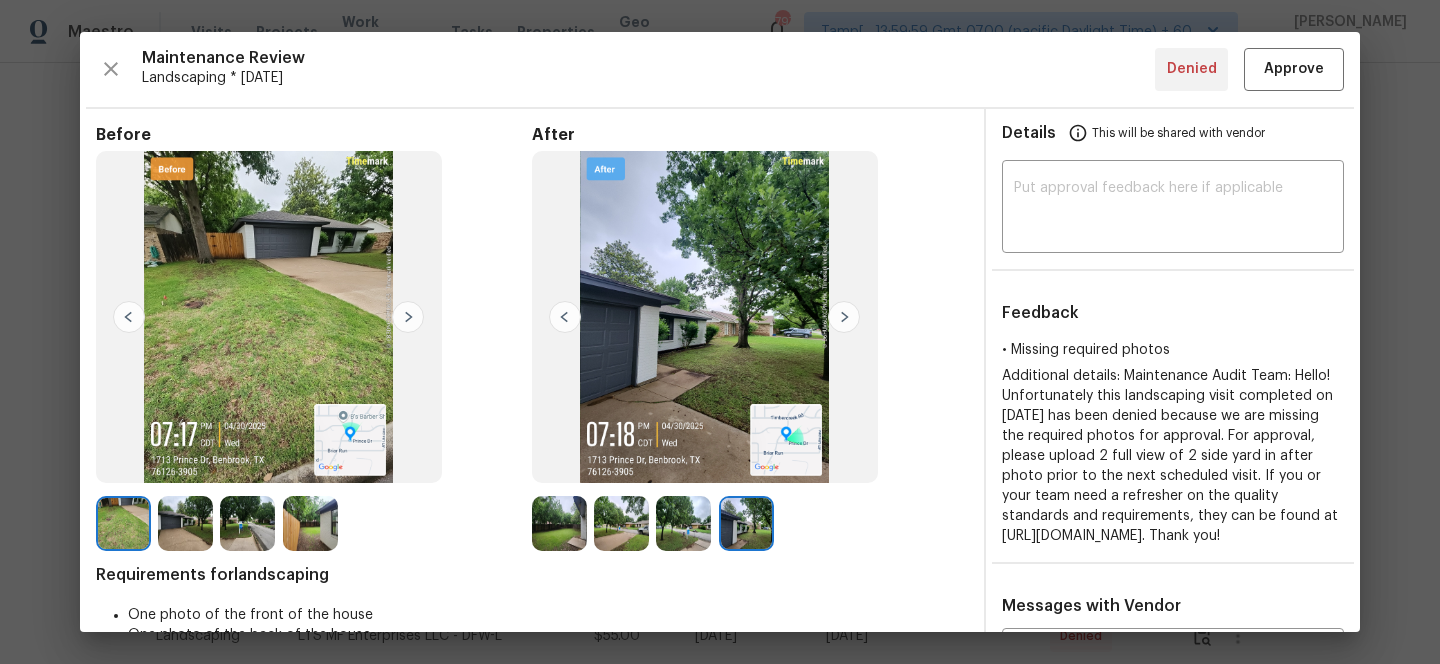 click at bounding box center [185, 523] 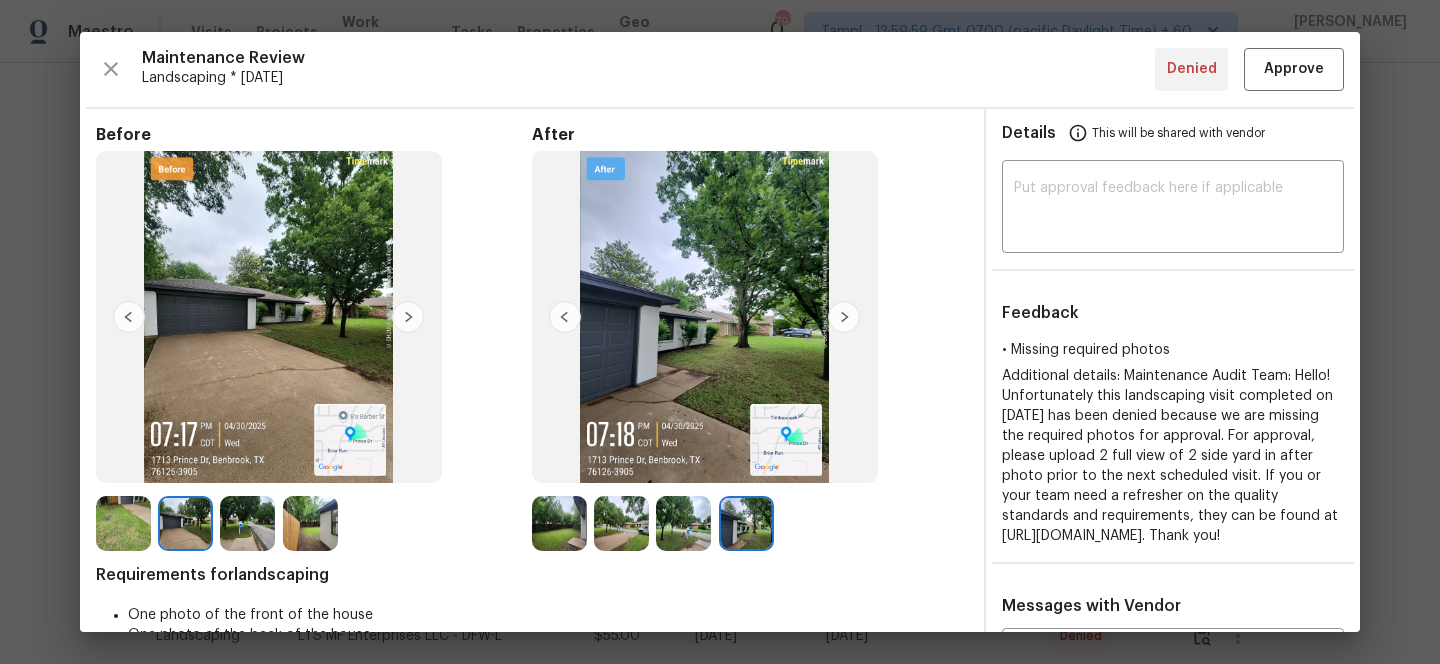 click at bounding box center (247, 523) 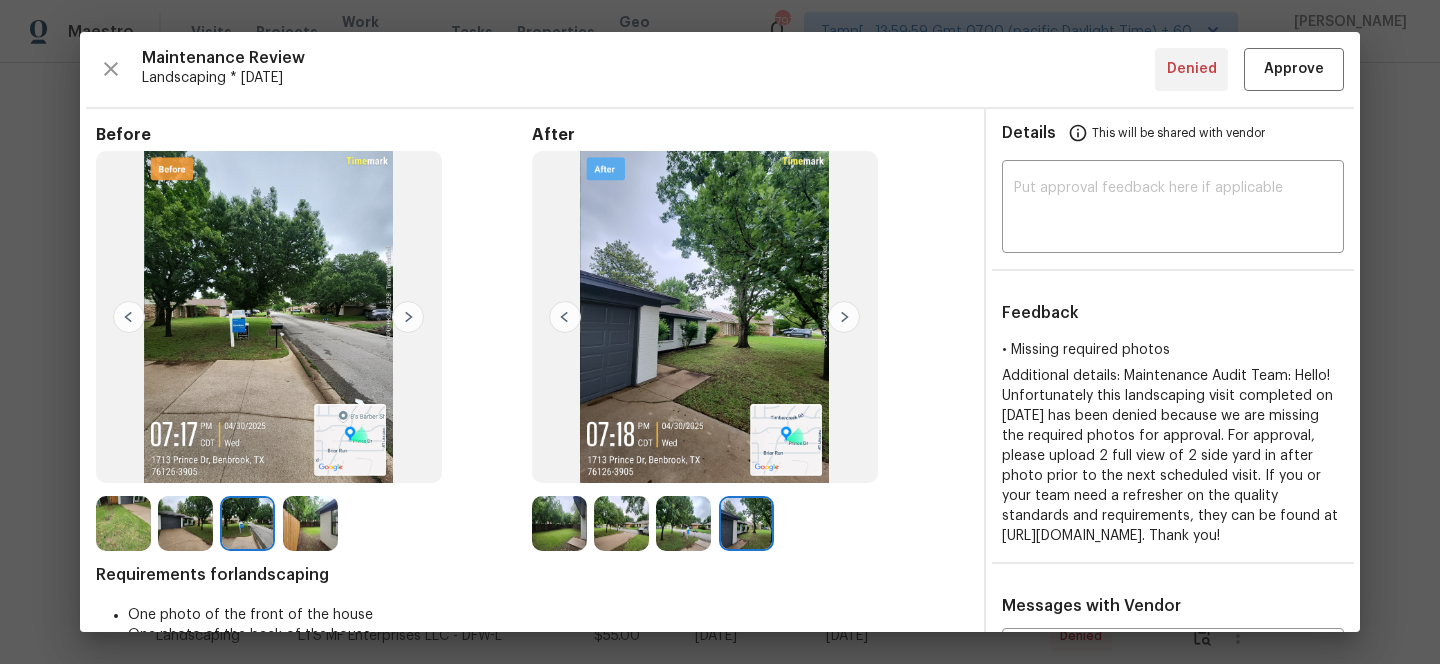 click at bounding box center (310, 523) 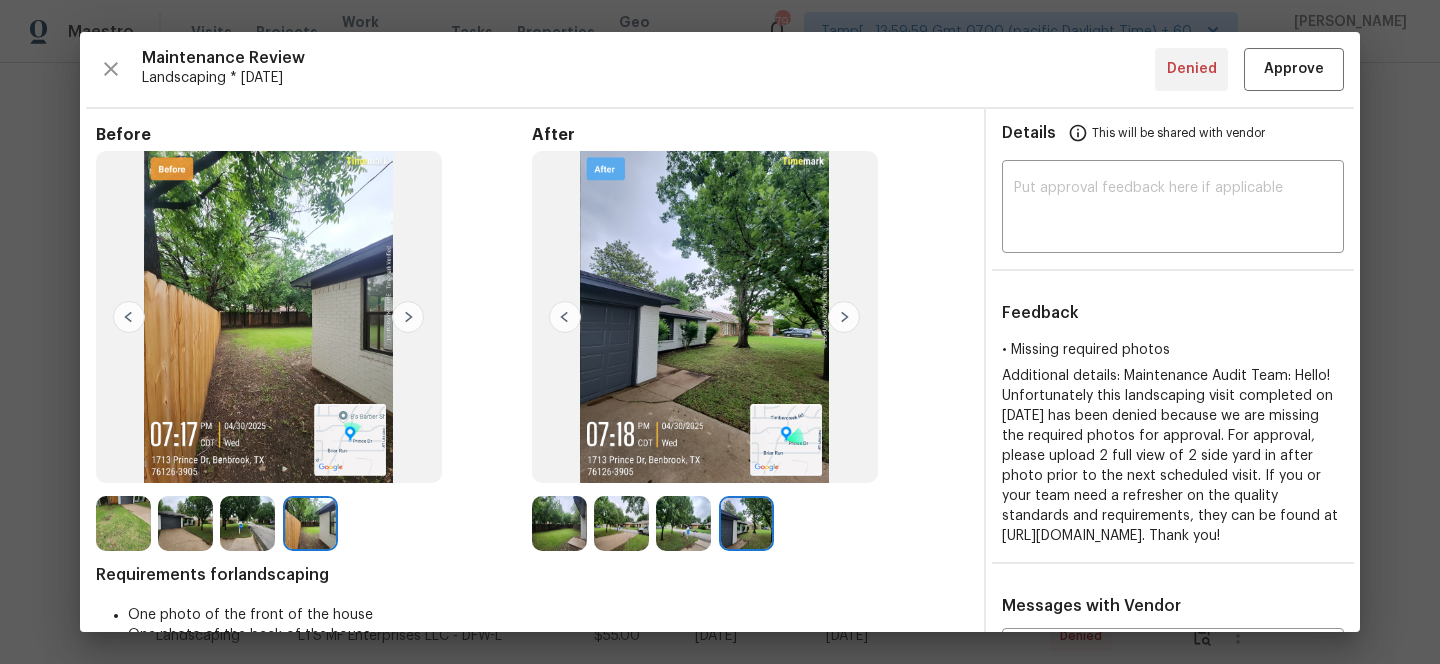click at bounding box center (559, 523) 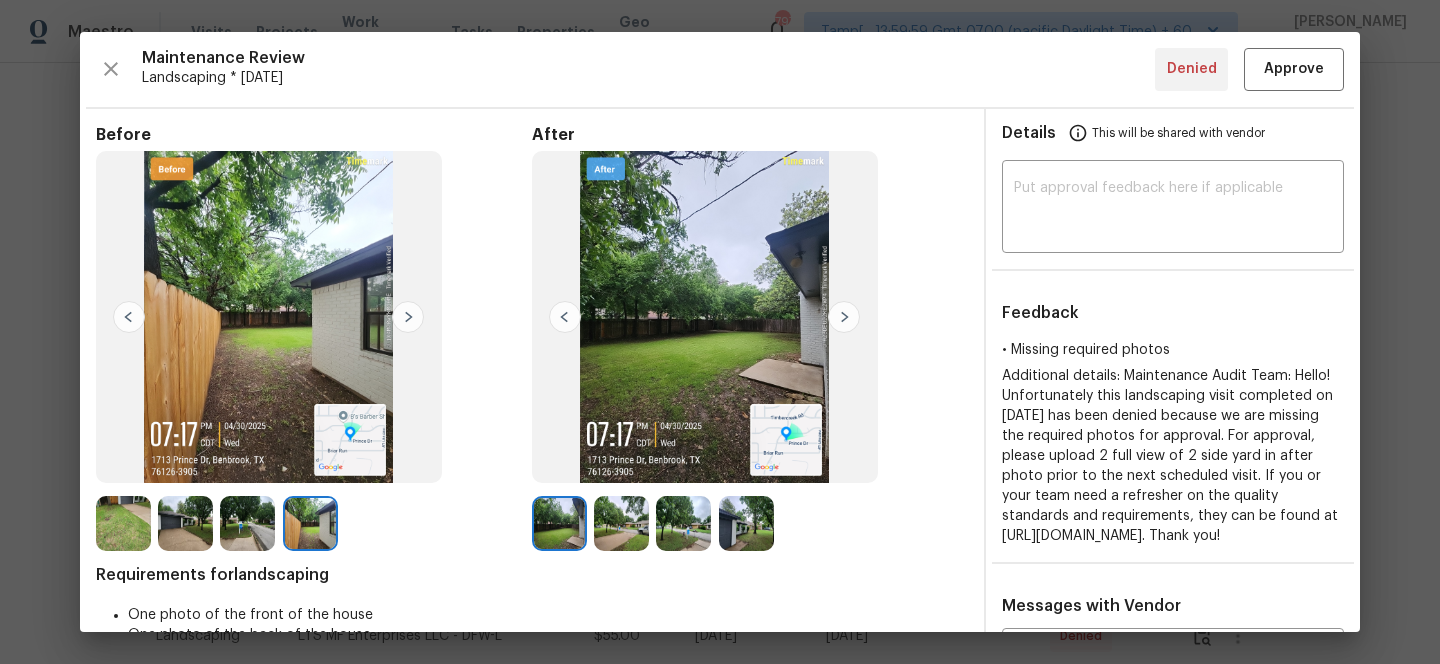 click at bounding box center (621, 523) 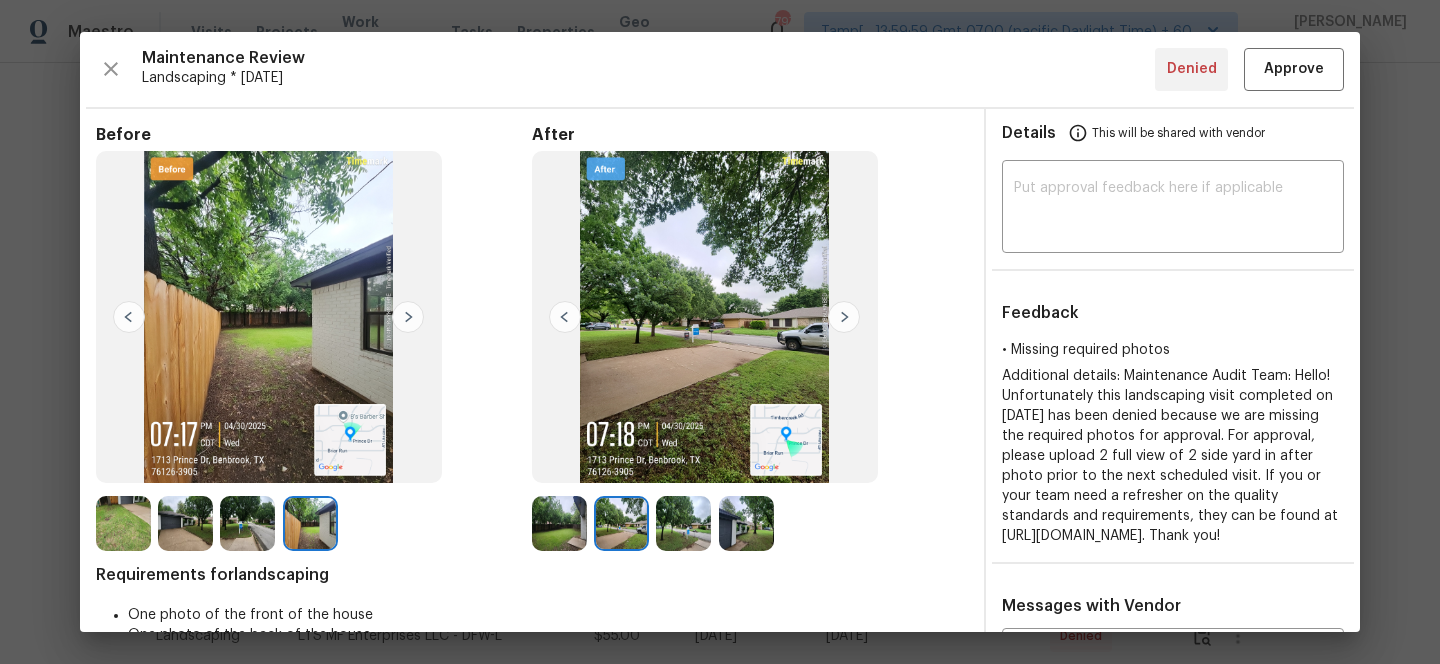 click at bounding box center (683, 523) 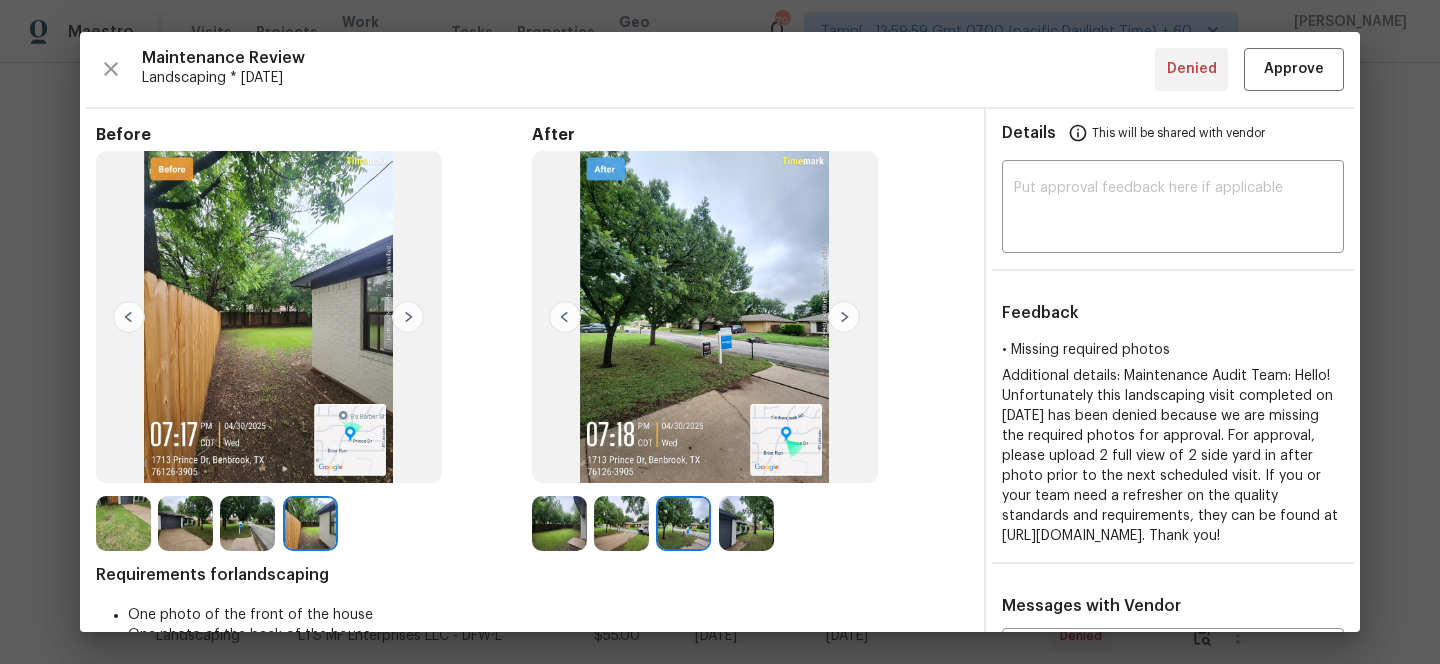 click at bounding box center (746, 523) 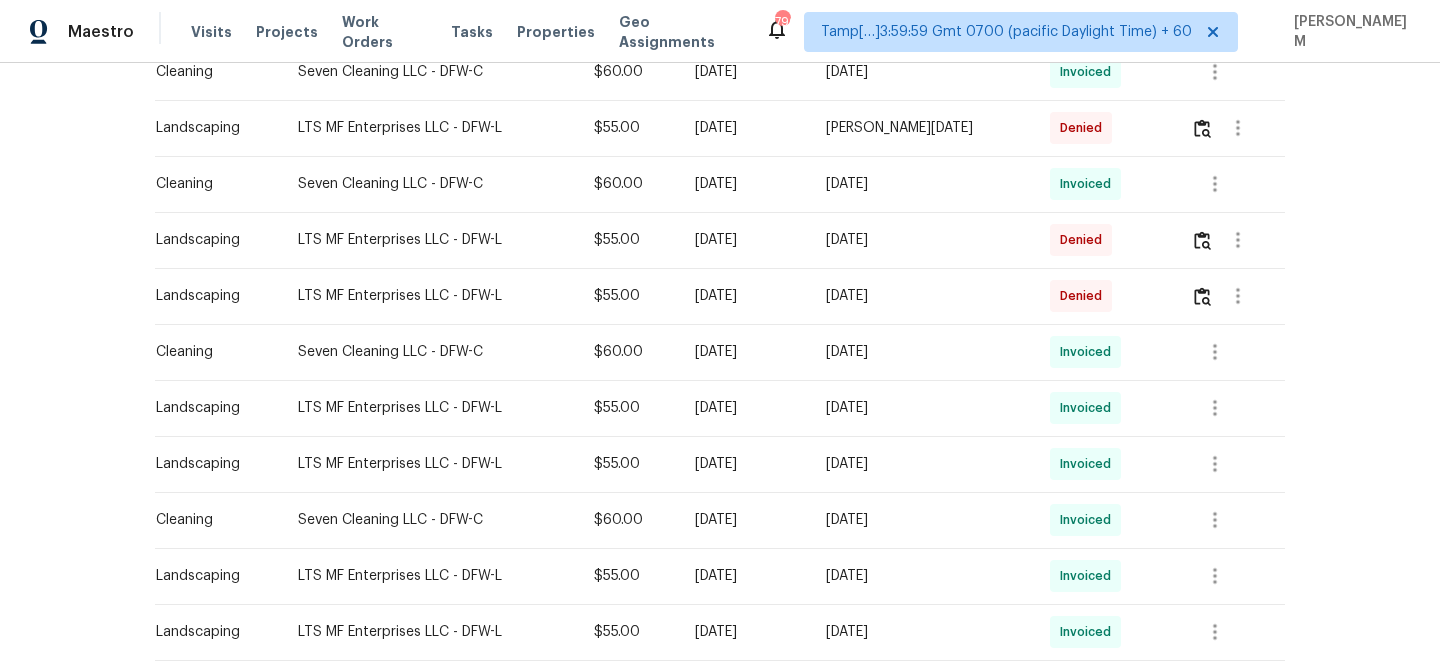 scroll, scrollTop: 831, scrollLeft: 0, axis: vertical 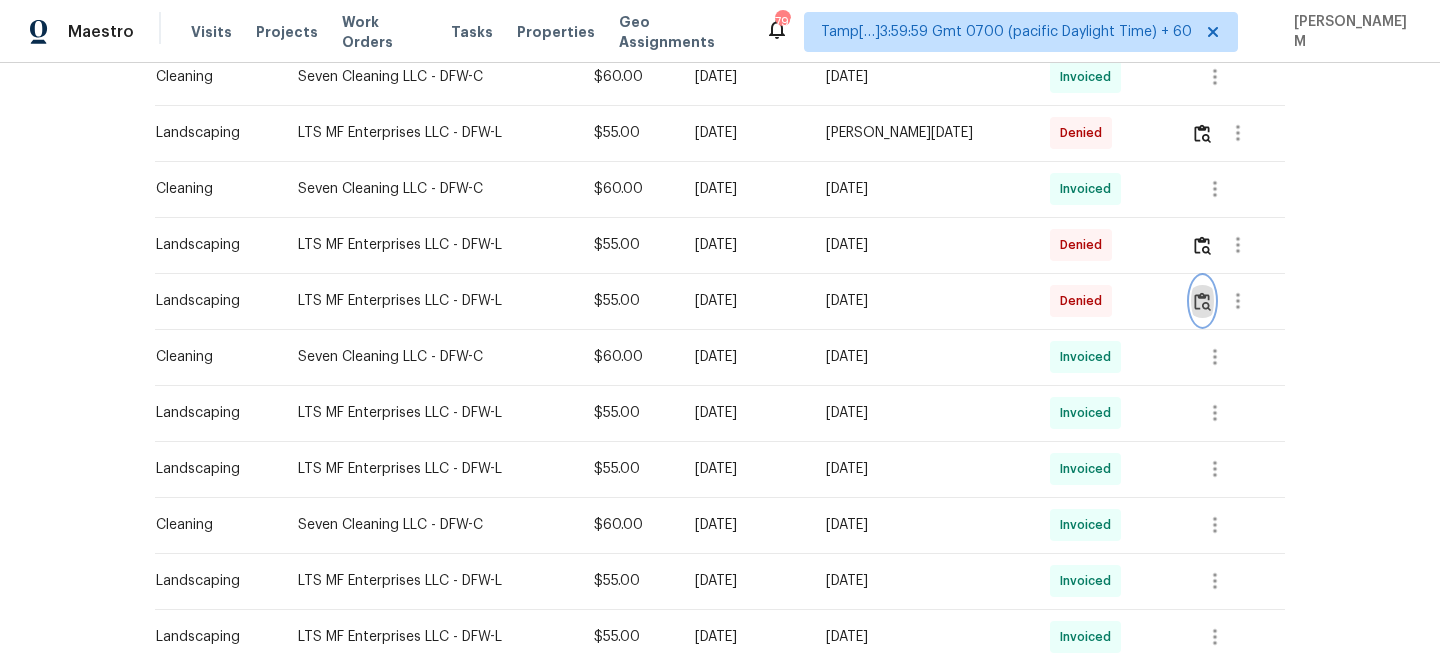 click at bounding box center [1202, 301] 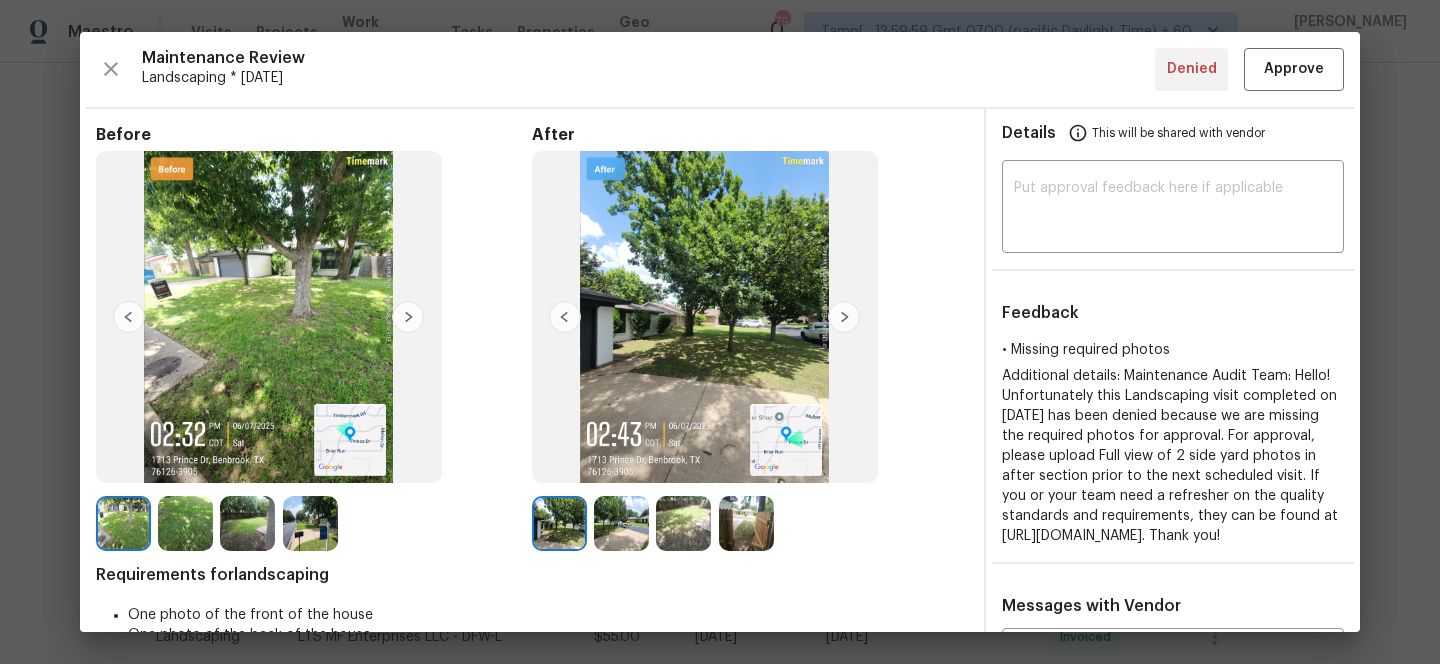 click at bounding box center [185, 523] 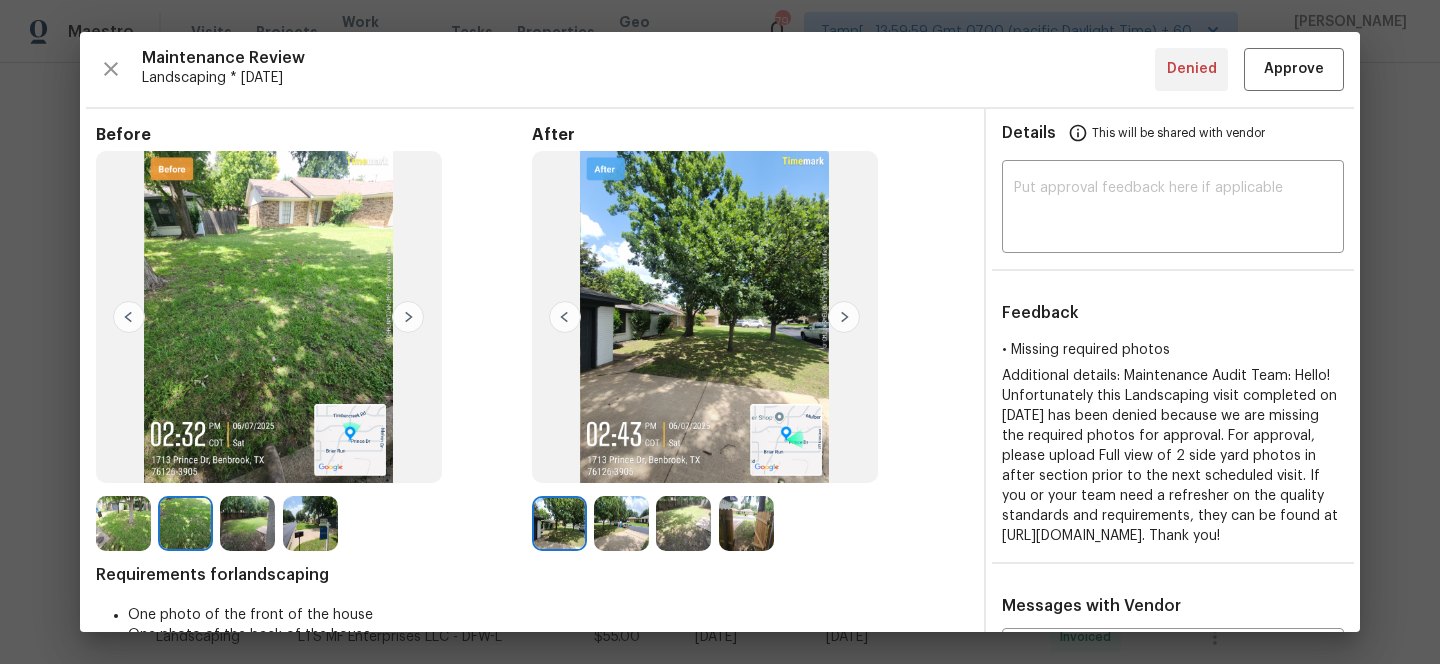 click at bounding box center (247, 523) 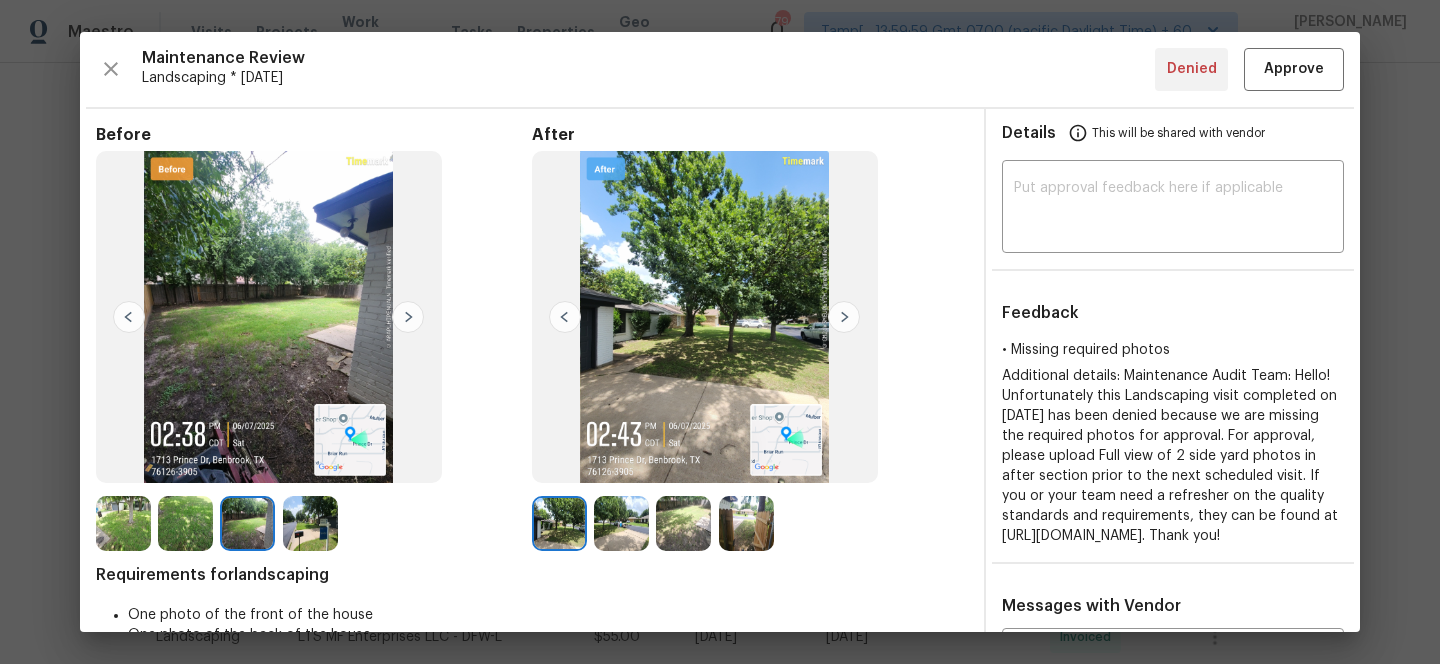 click at bounding box center (310, 523) 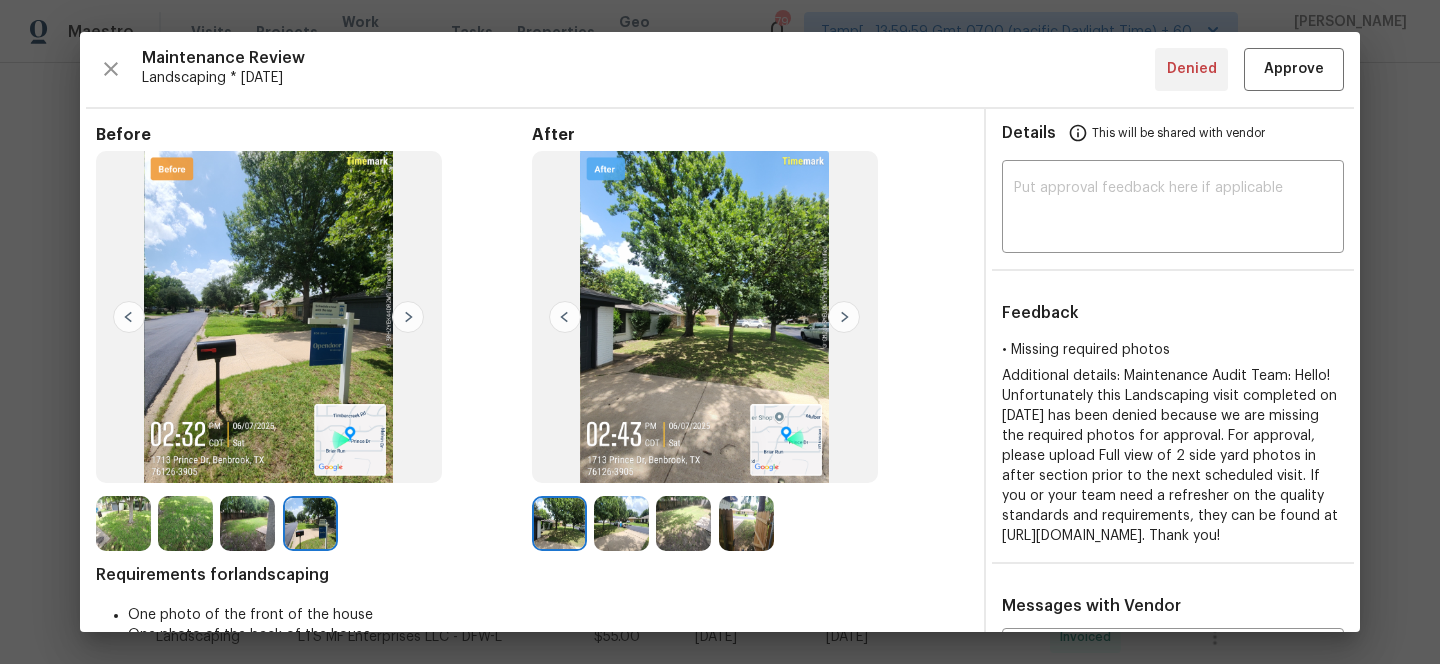 click at bounding box center [247, 523] 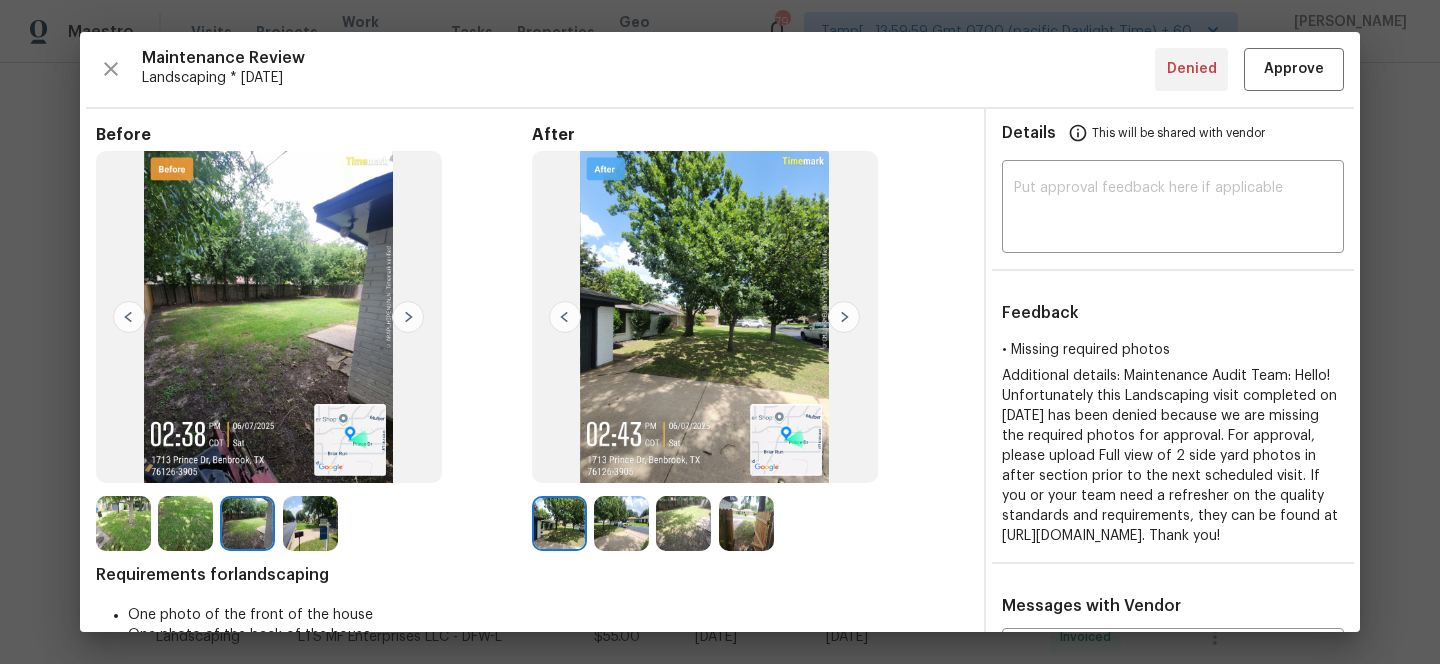click at bounding box center (185, 523) 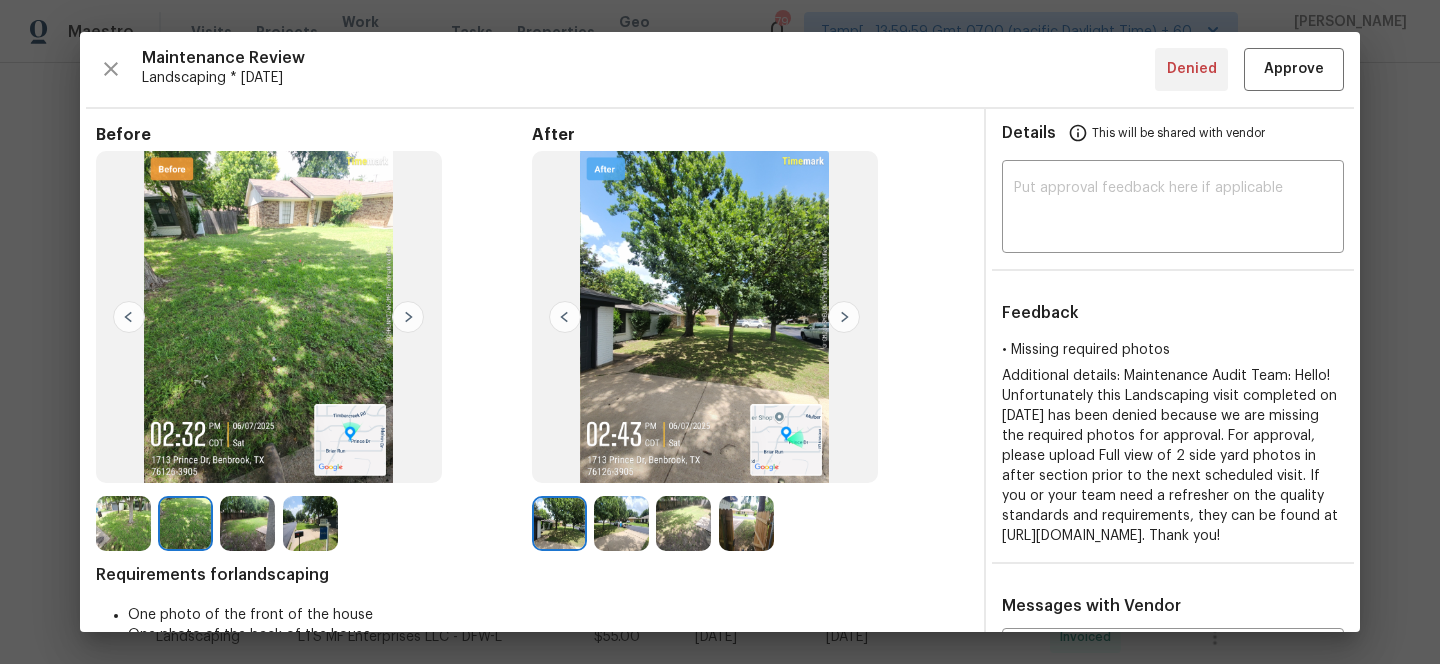 click at bounding box center (123, 523) 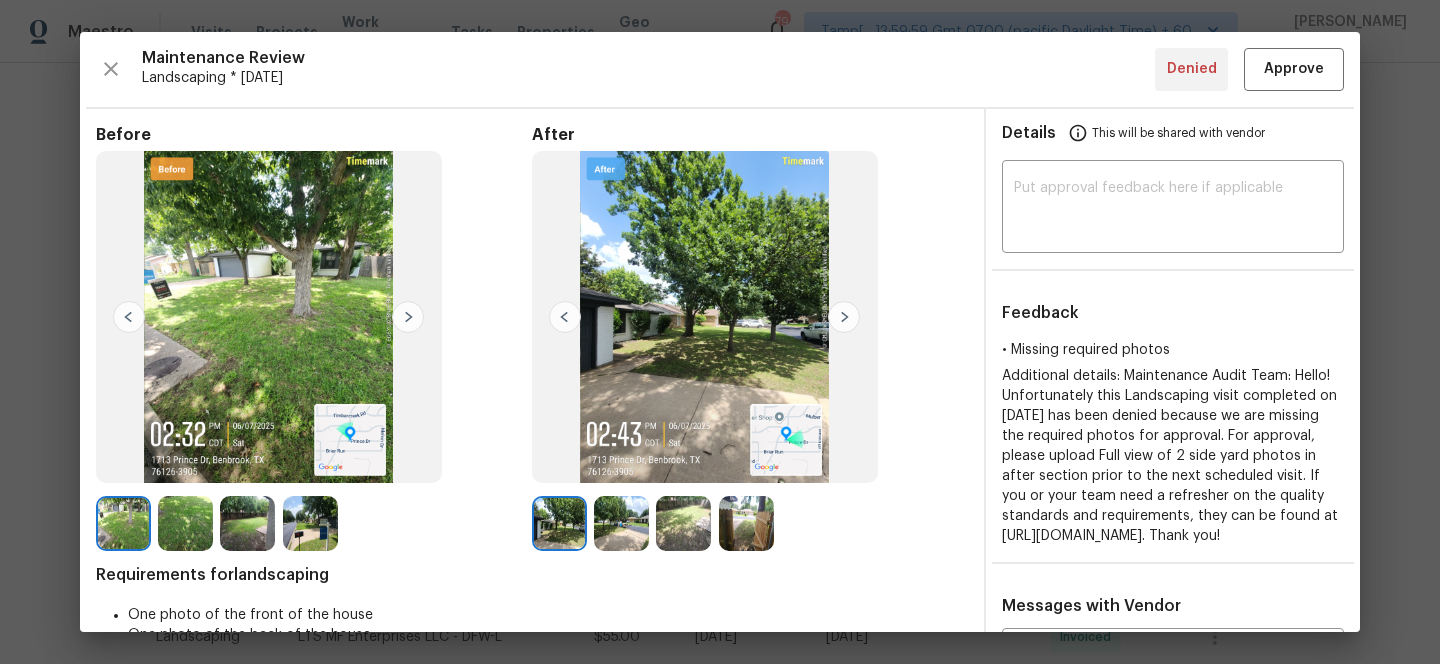 click at bounding box center (621, 523) 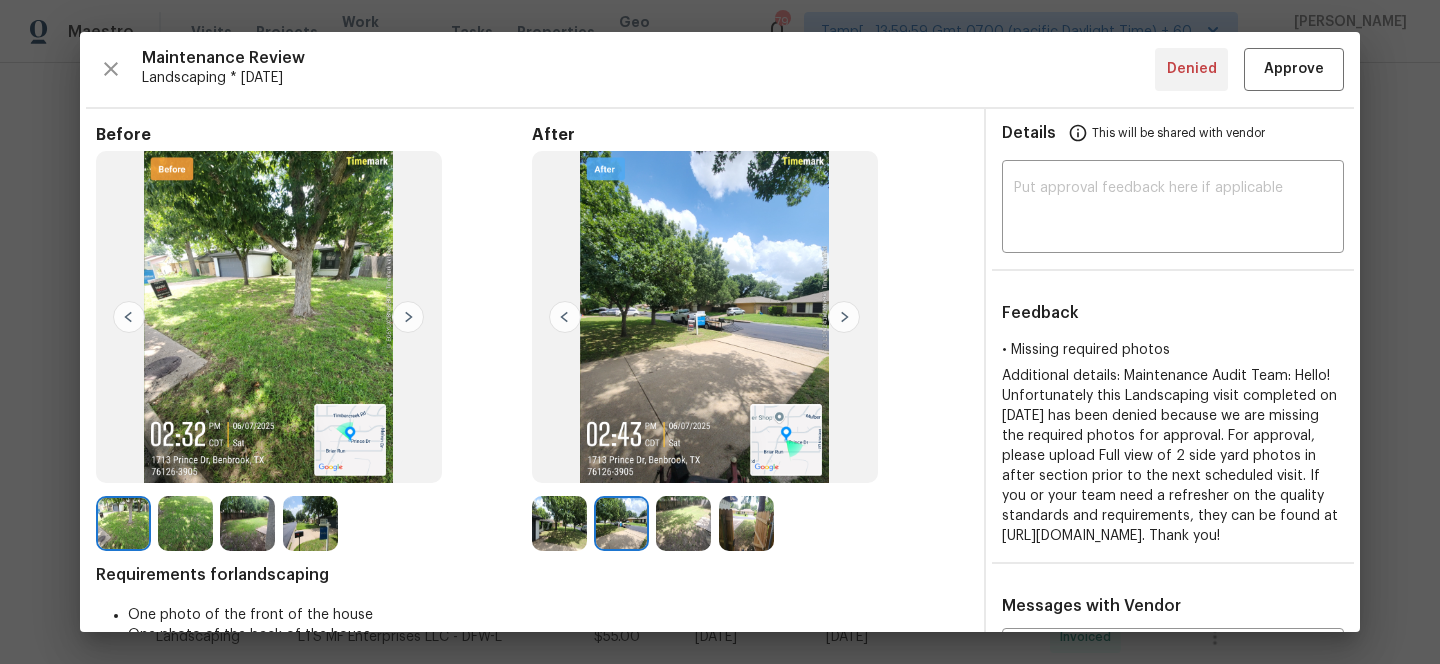 click at bounding box center (683, 523) 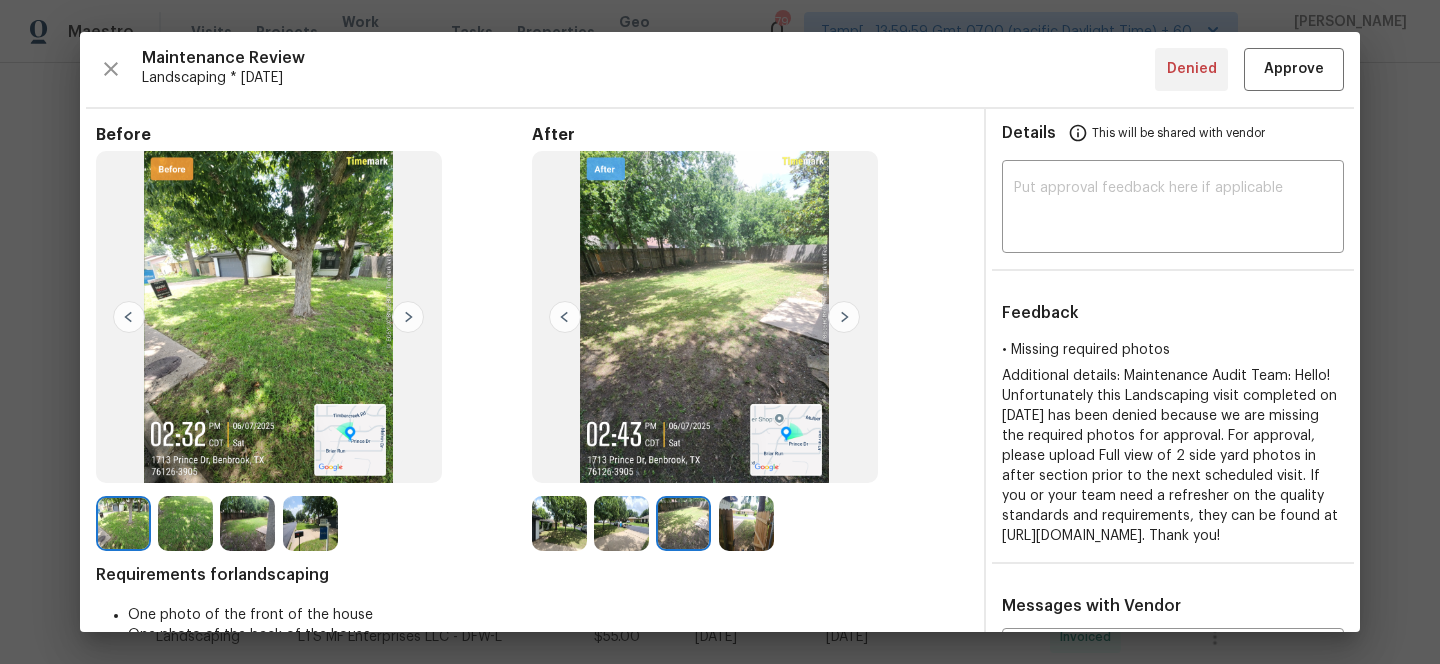 click at bounding box center (746, 523) 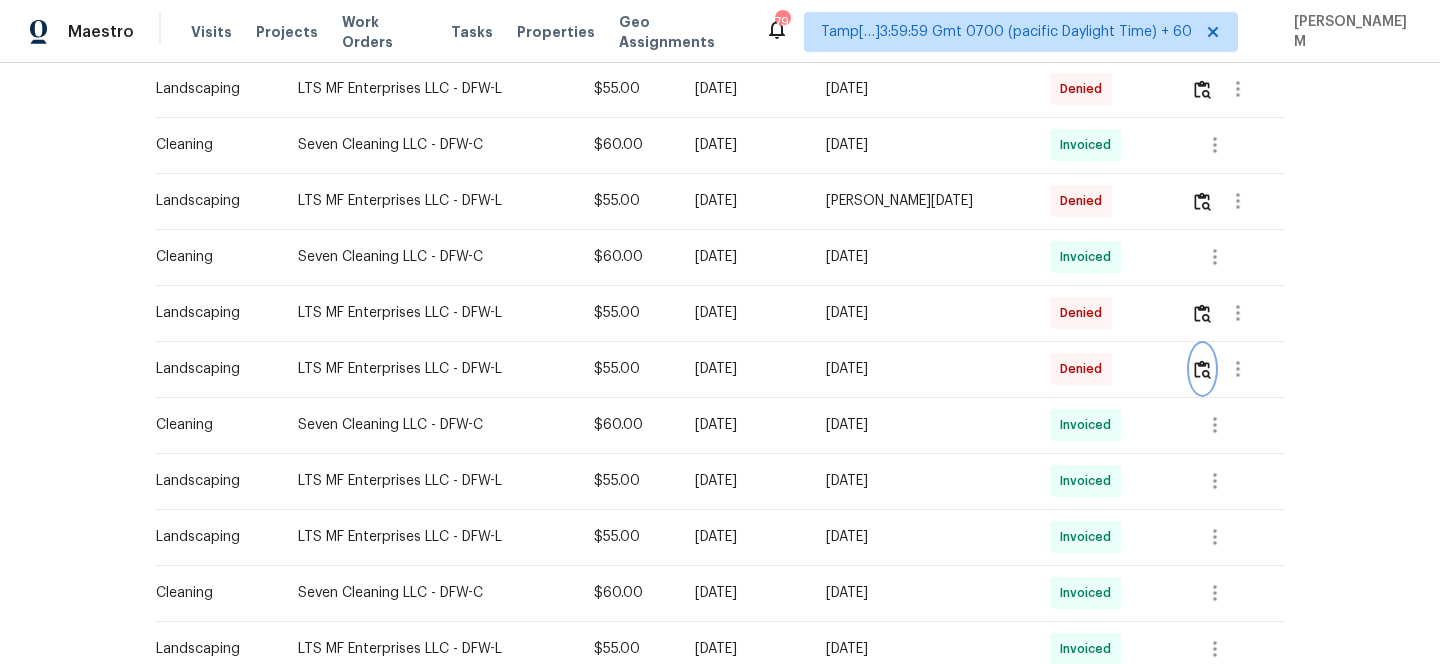 scroll, scrollTop: 740, scrollLeft: 0, axis: vertical 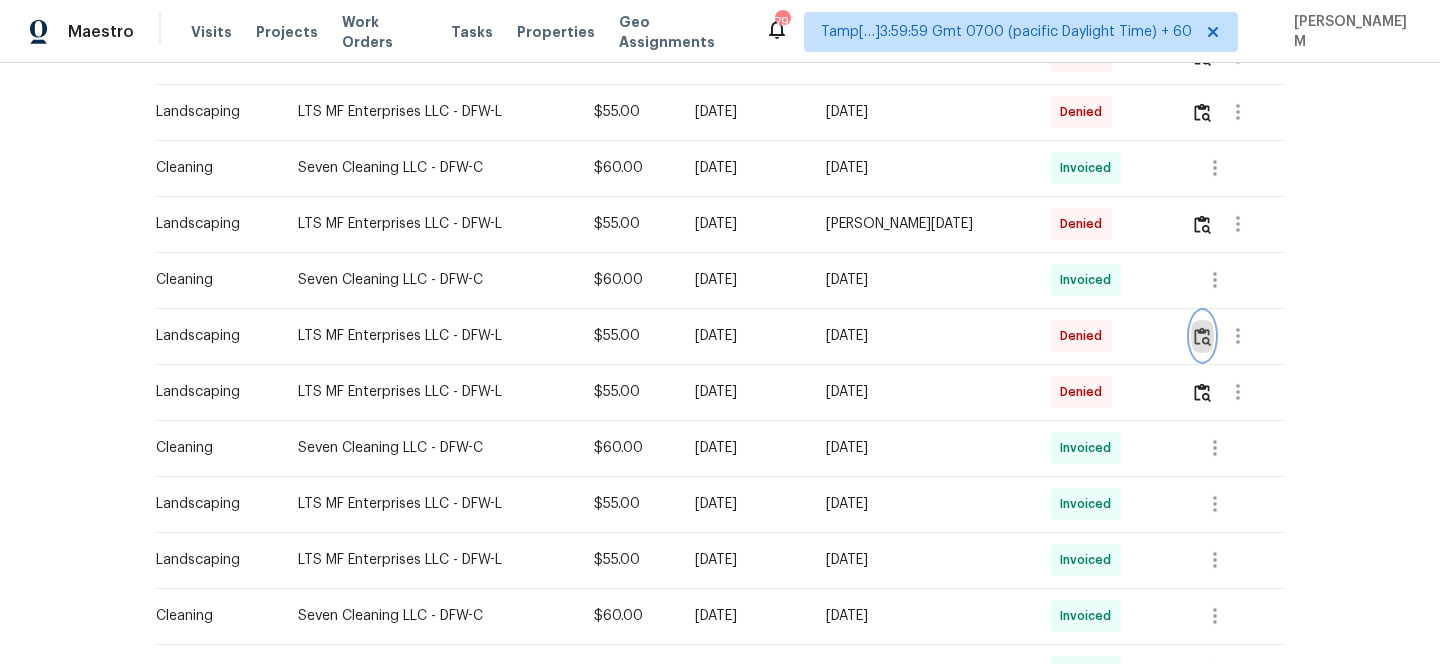 click at bounding box center [1202, 336] 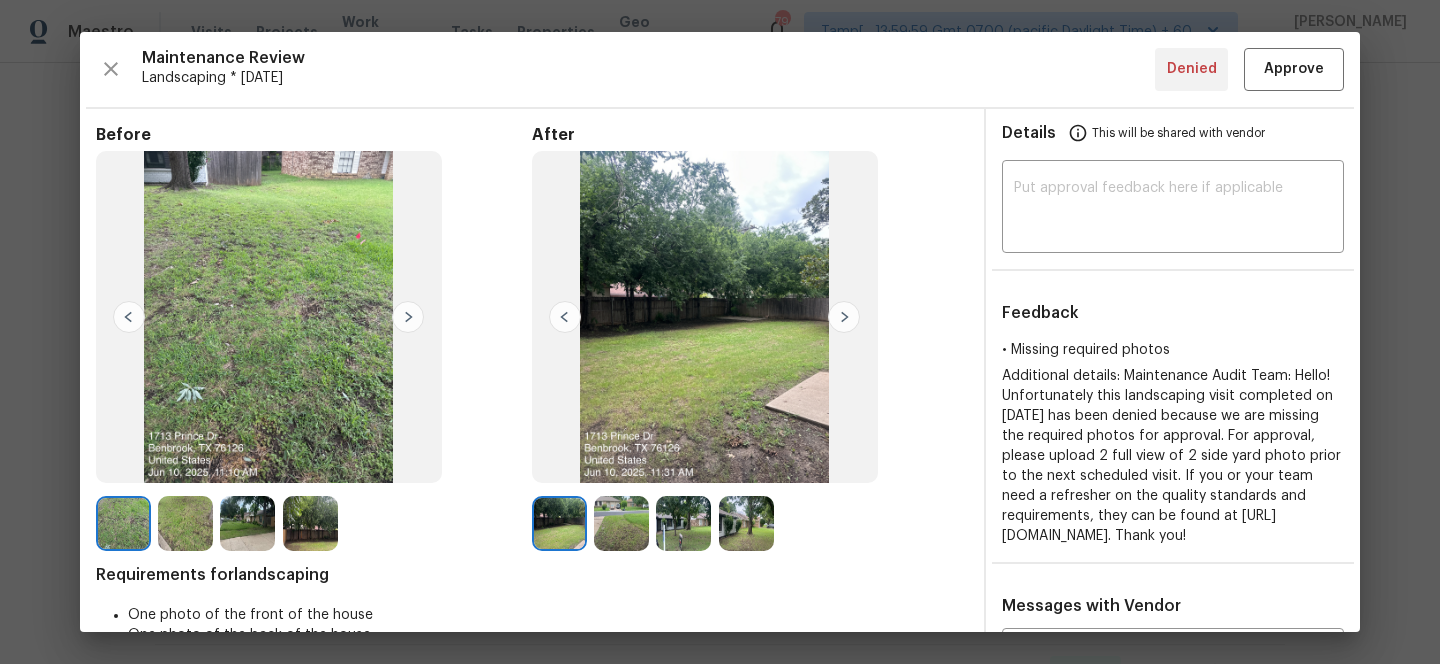 click at bounding box center (408, 317) 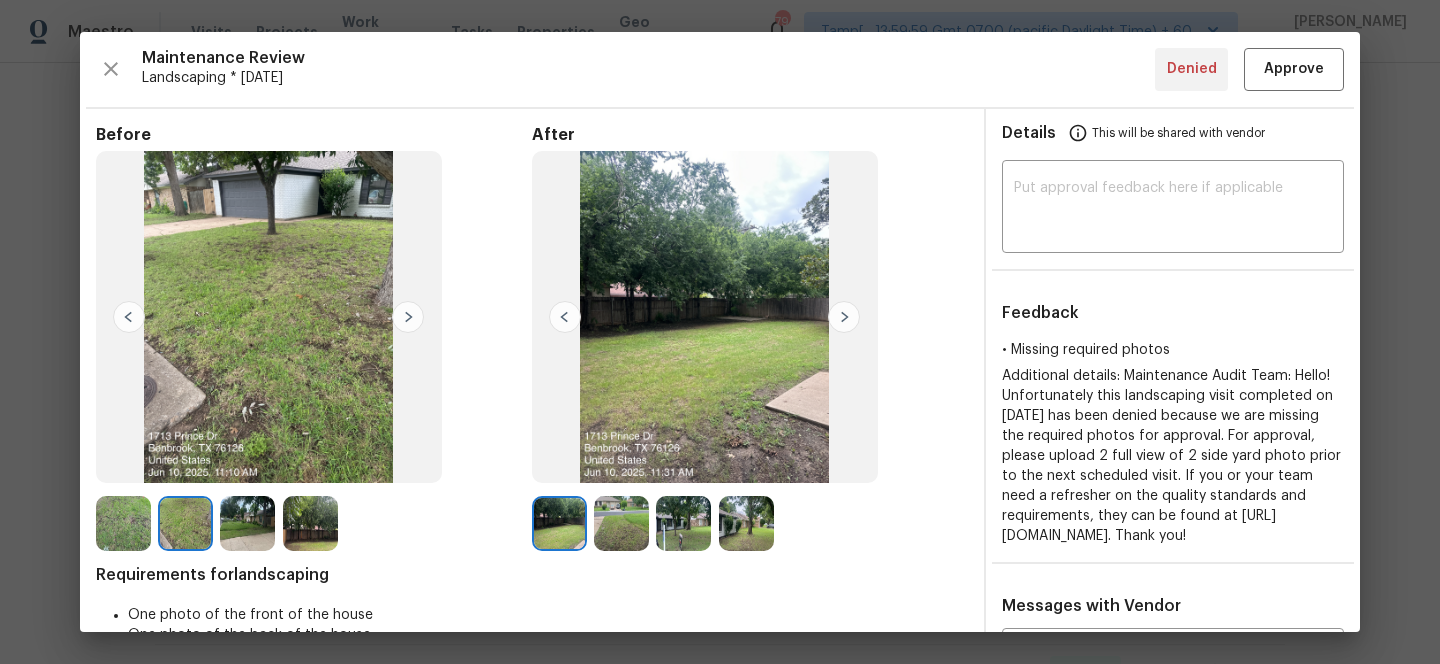 click at bounding box center [408, 317] 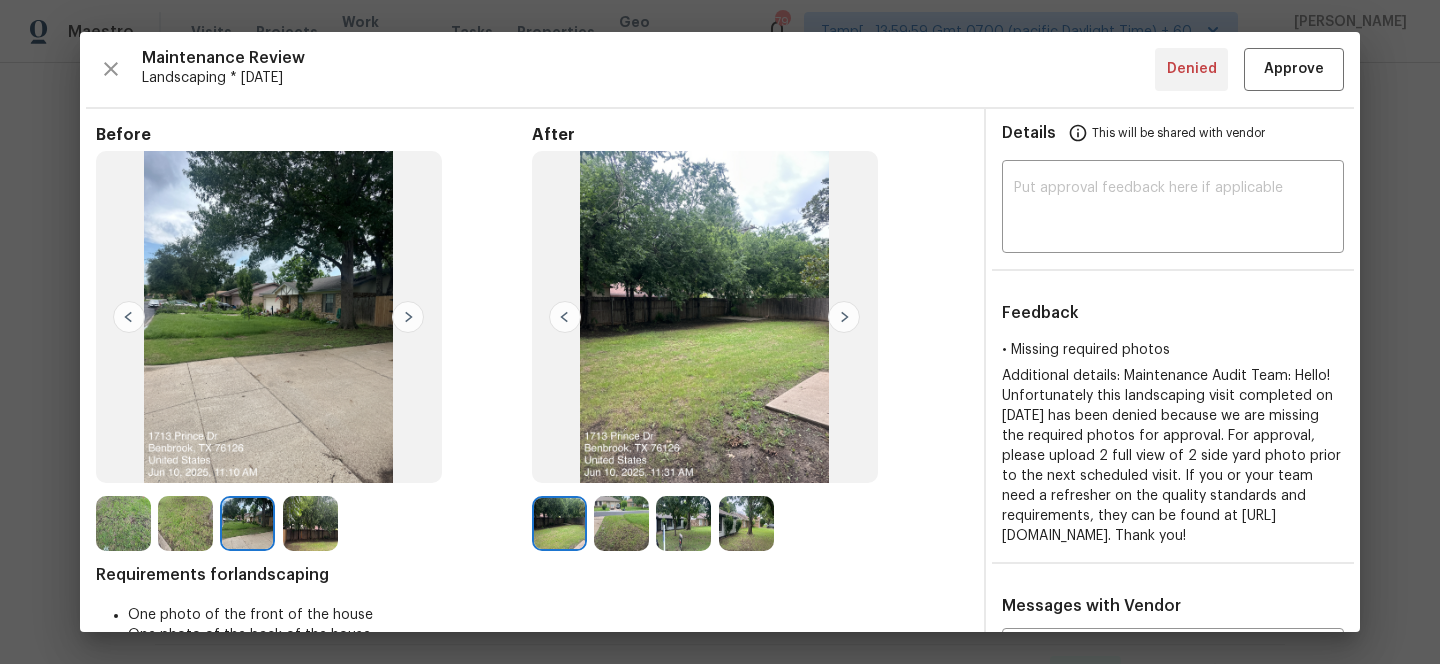 click at bounding box center [310, 523] 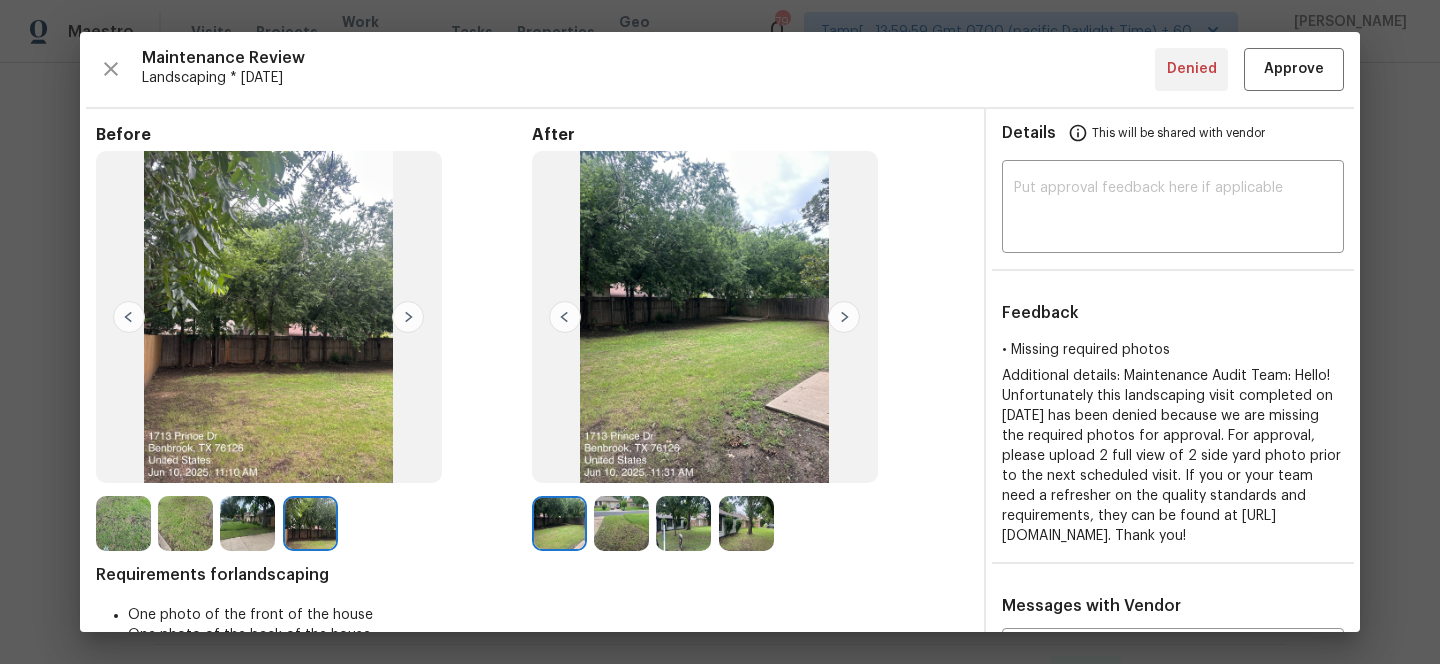 click at bounding box center [247, 523] 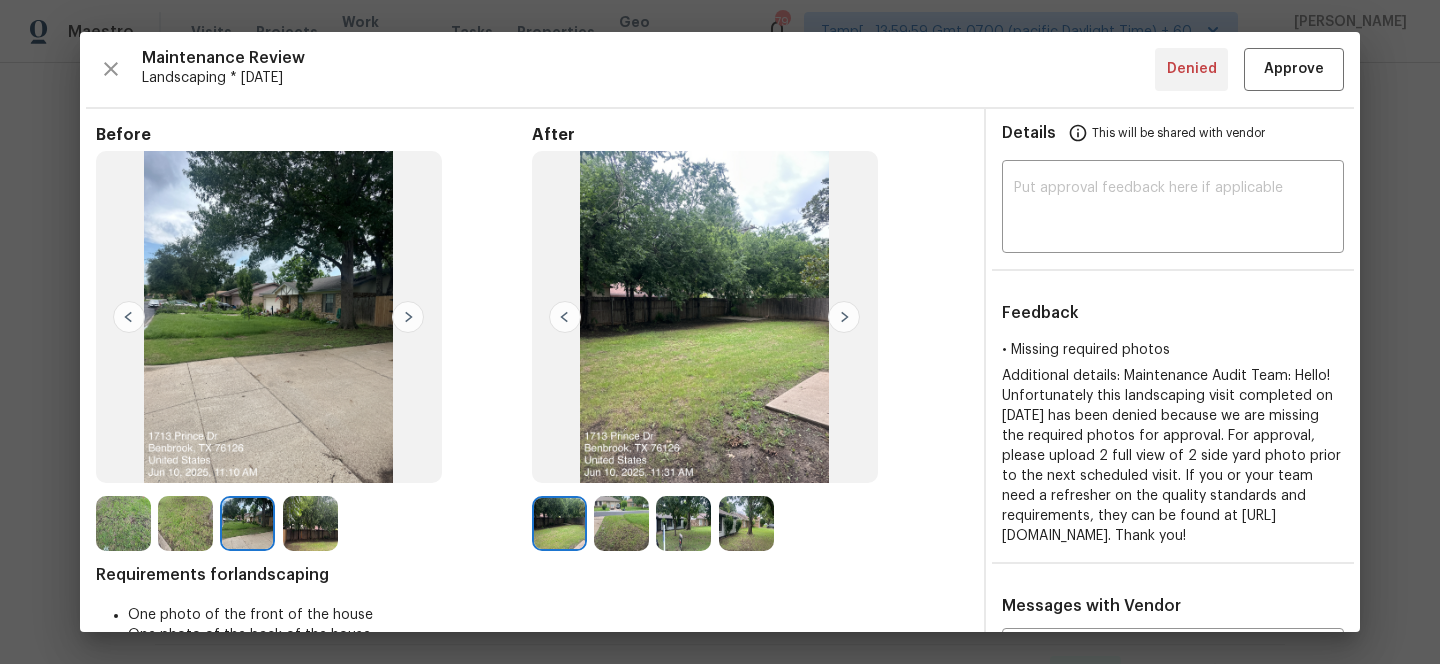 click at bounding box center (185, 523) 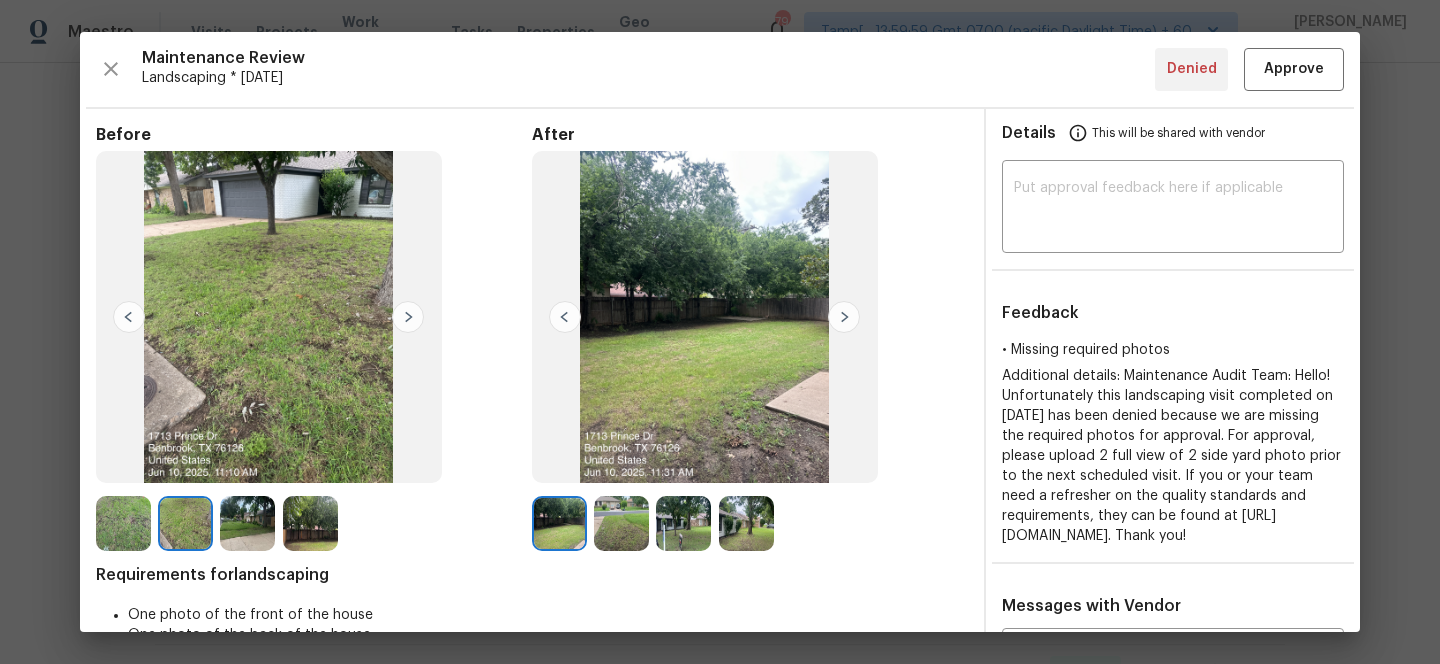 click at bounding box center [123, 523] 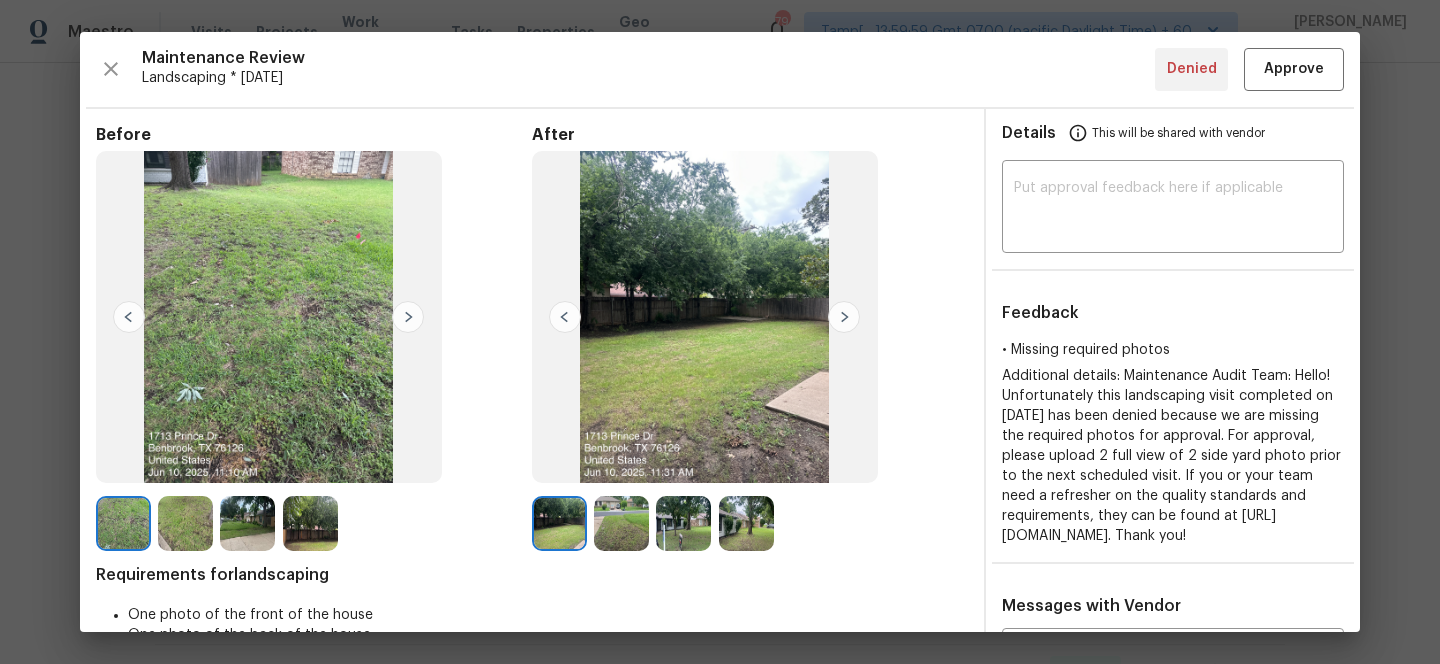 click at bounding box center [185, 523] 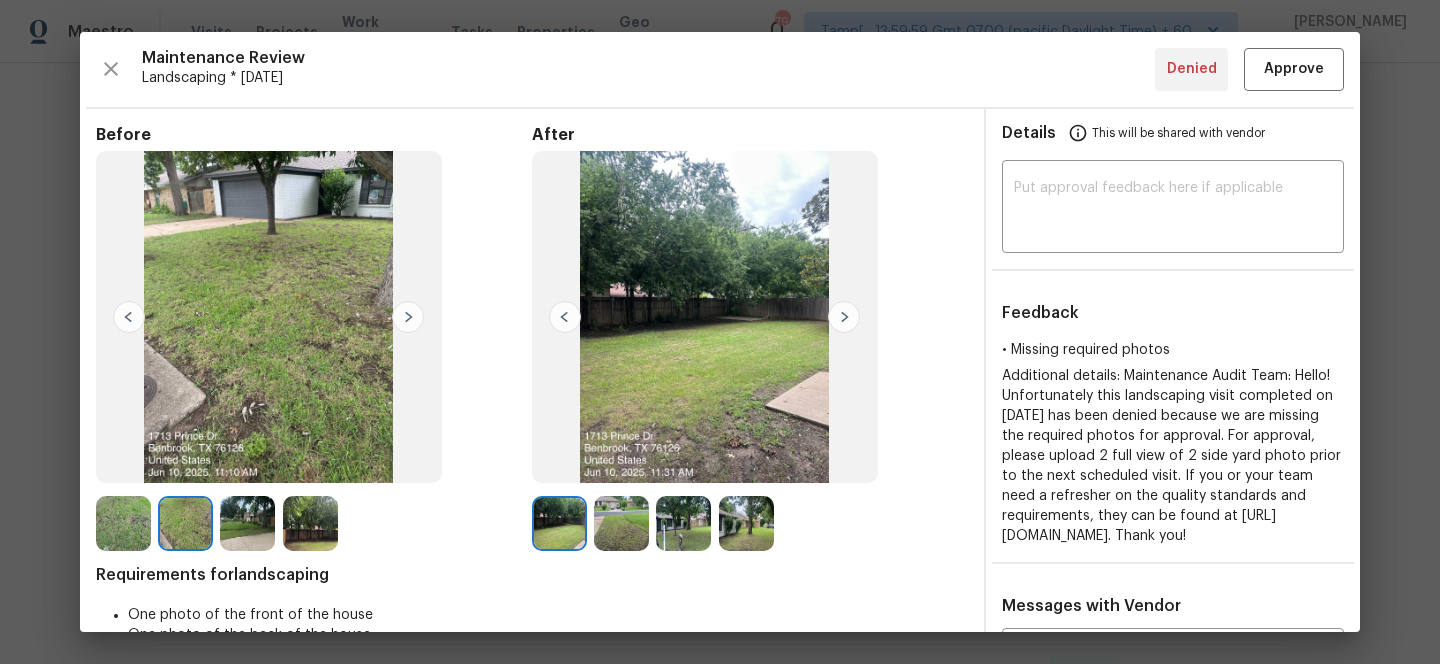click at bounding box center [247, 523] 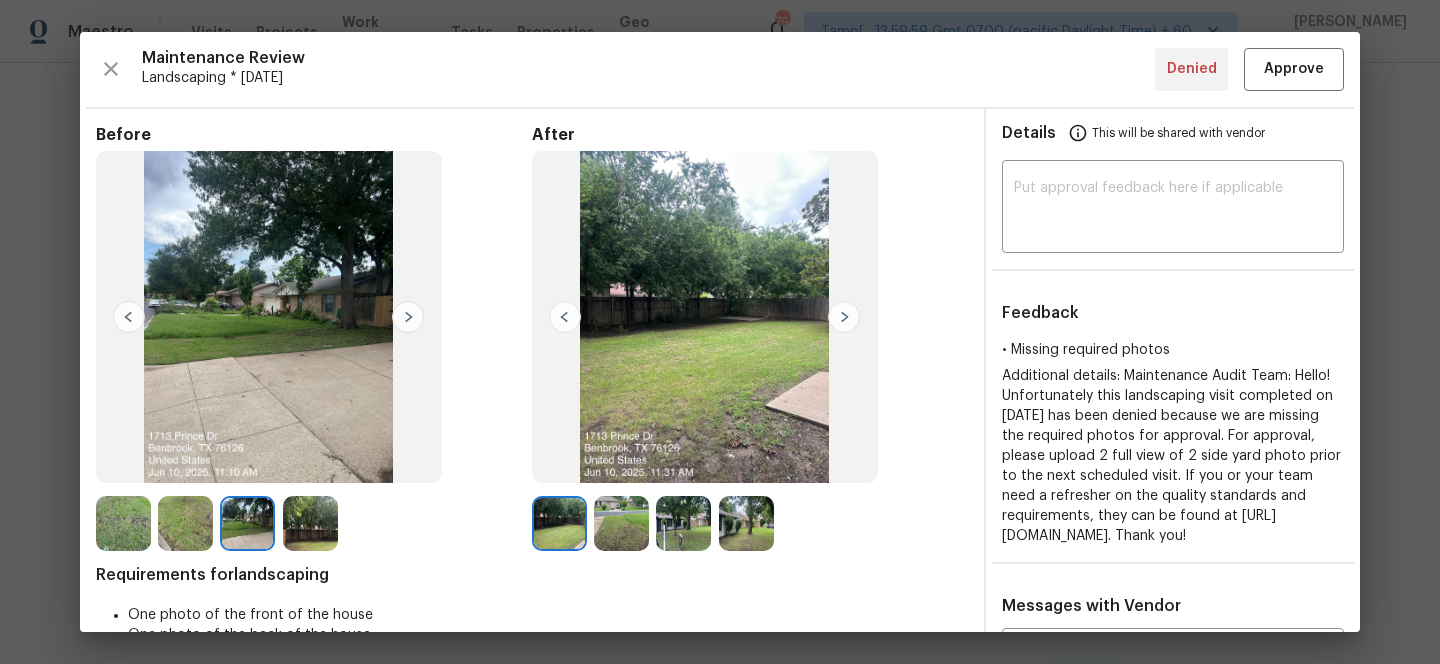 click at bounding box center [621, 523] 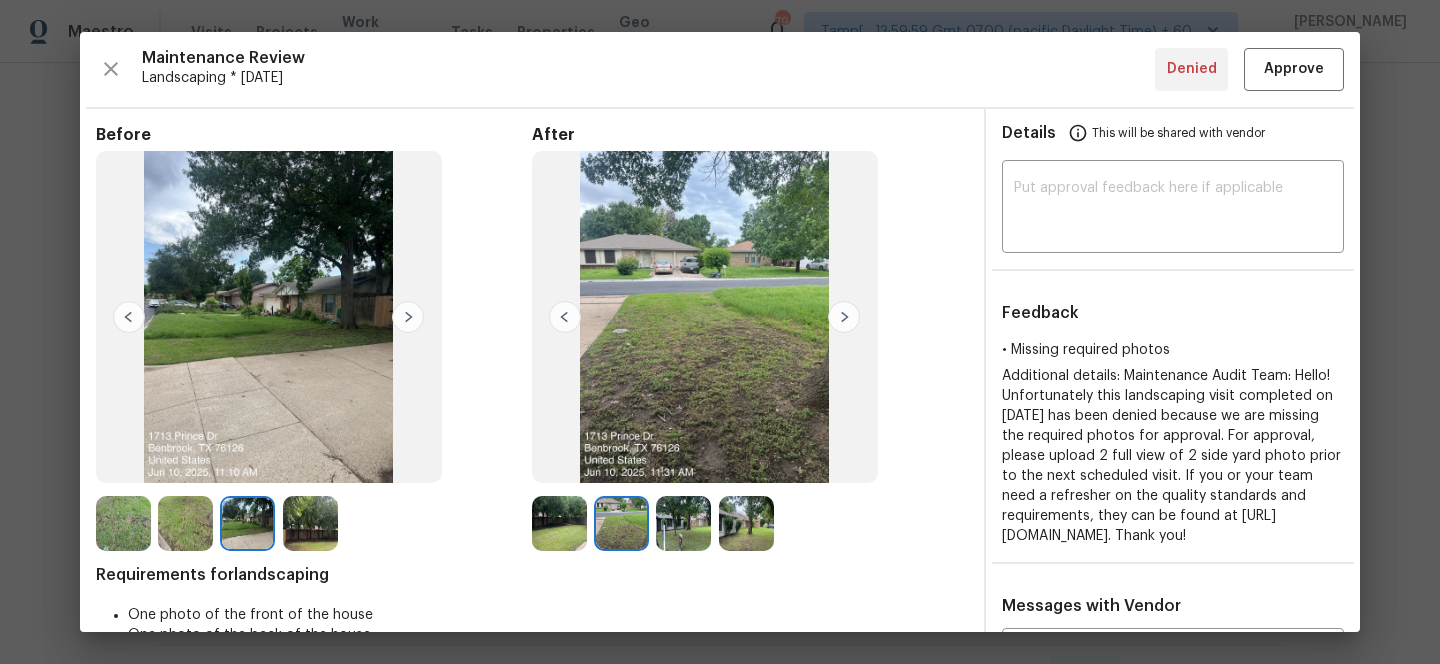 click at bounding box center [683, 523] 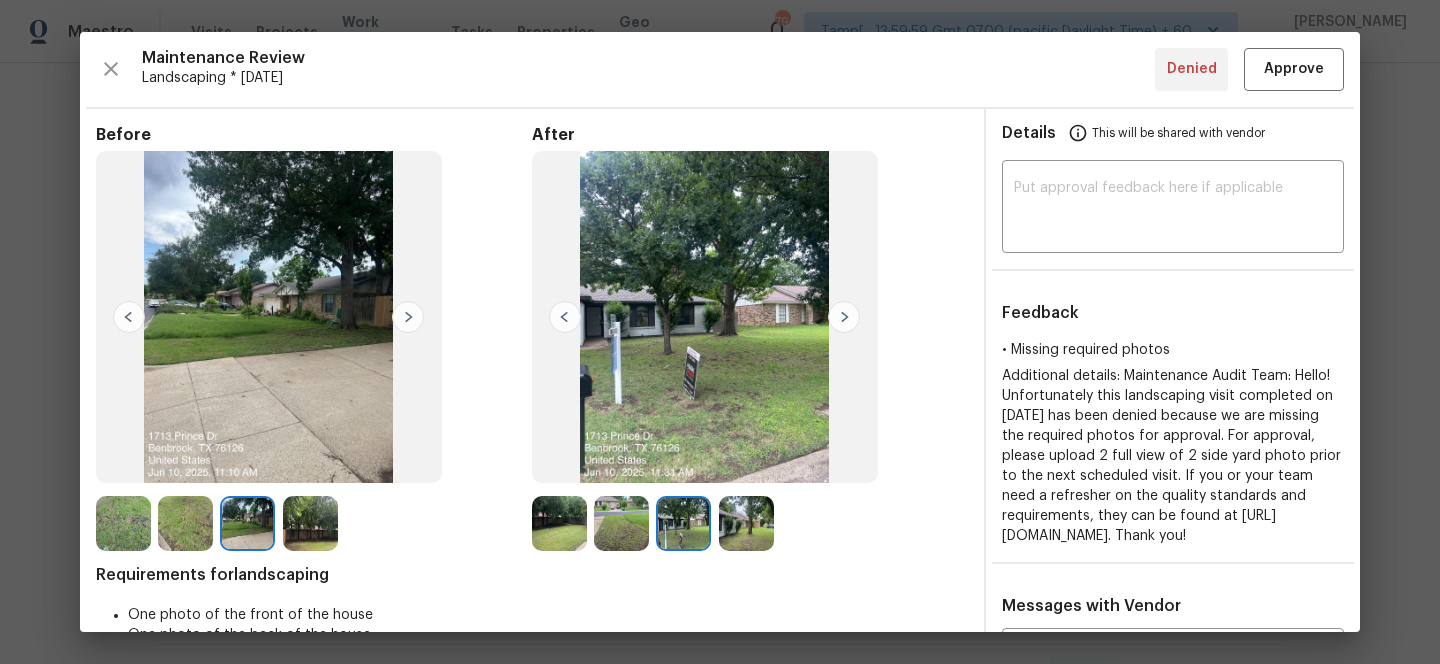 click at bounding box center [746, 523] 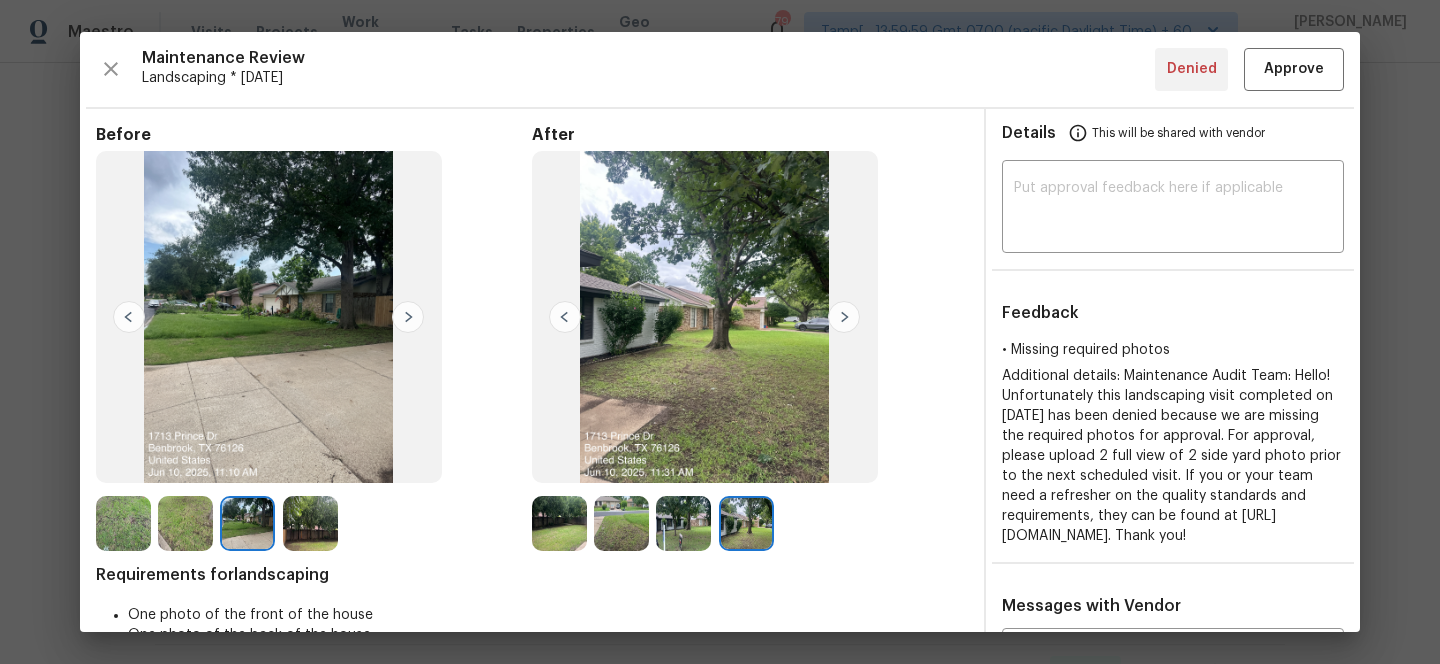 click at bounding box center [683, 523] 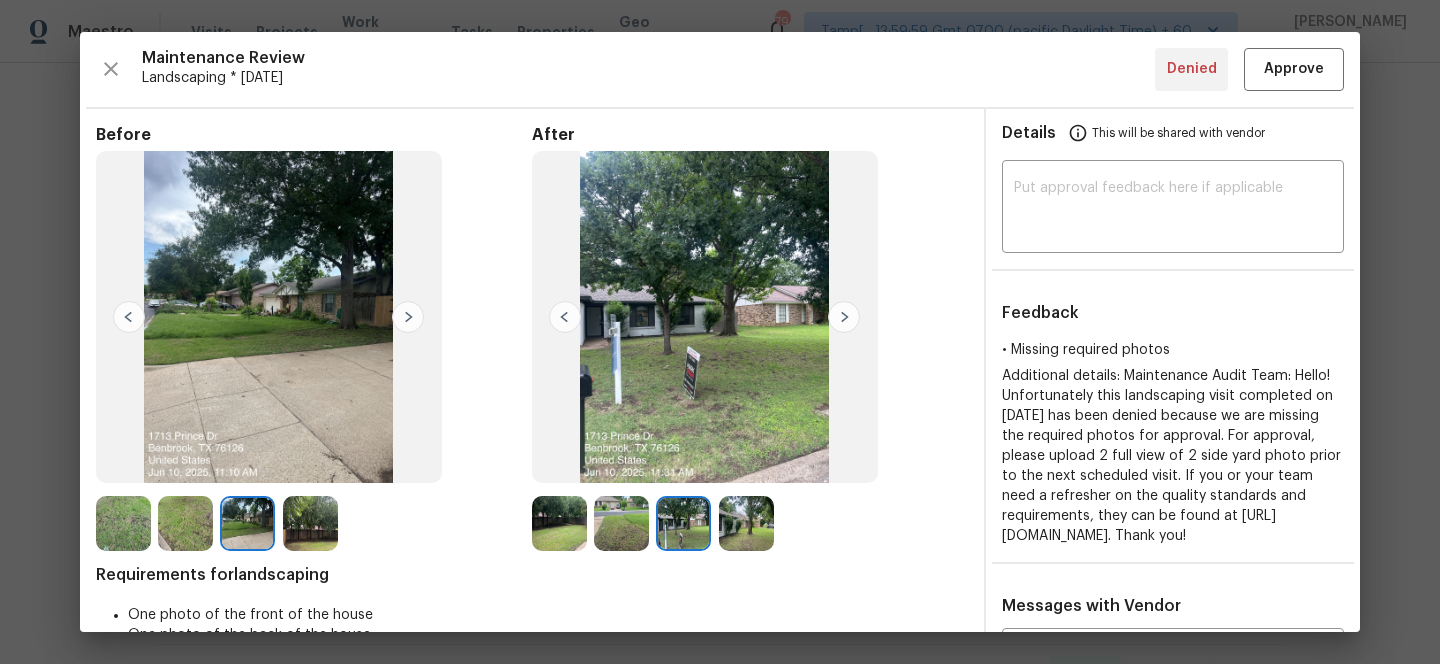 click at bounding box center [746, 523] 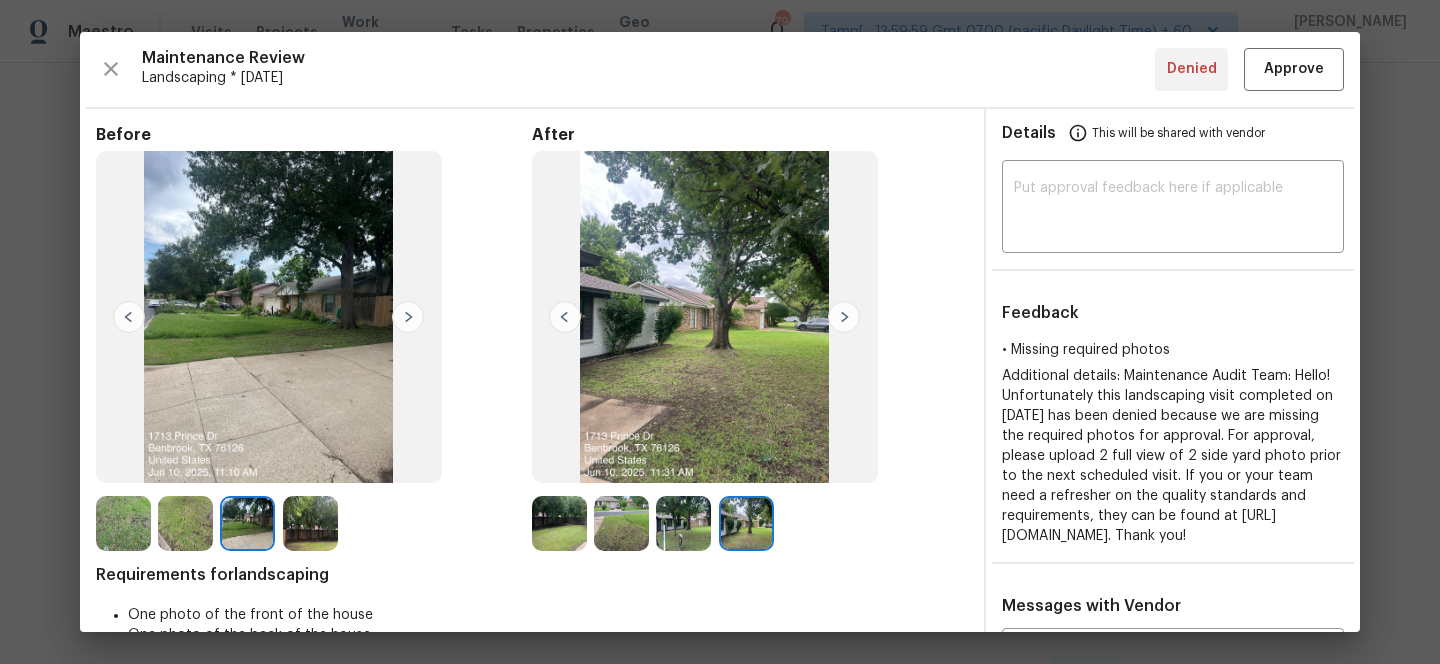 click at bounding box center (683, 523) 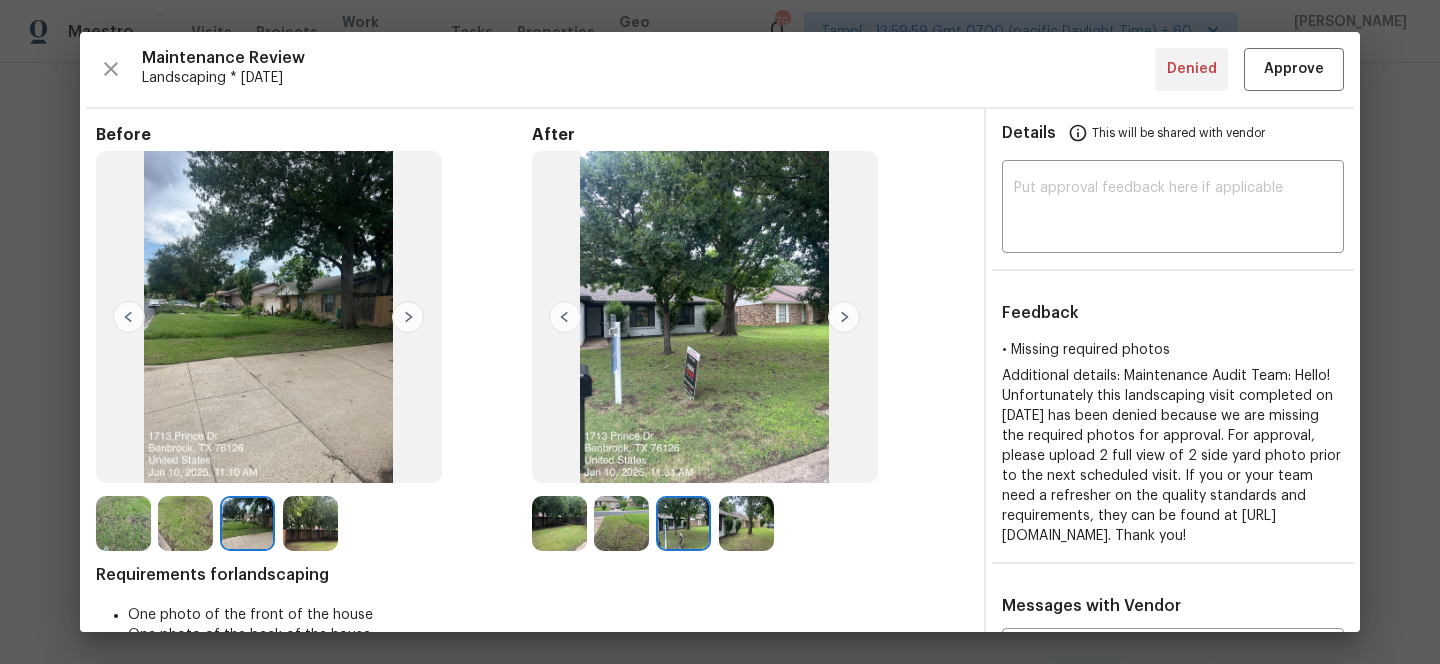 click at bounding box center (621, 523) 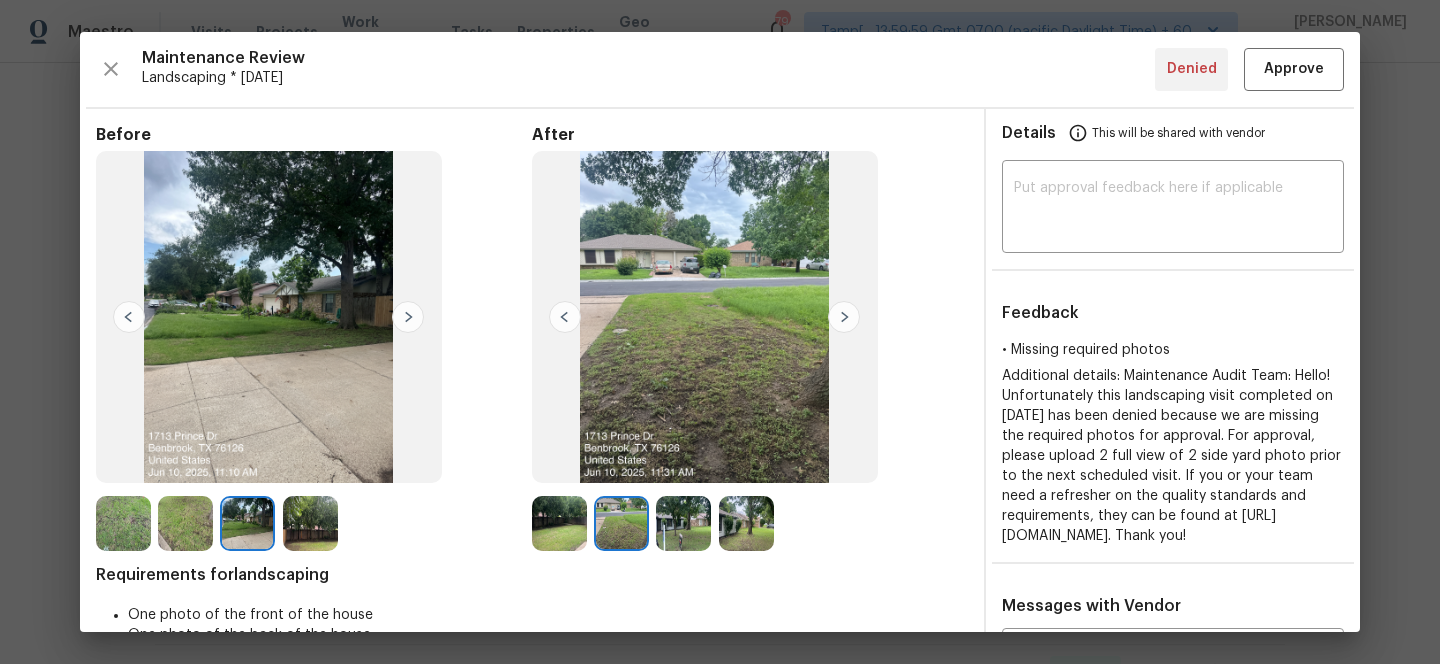 click at bounding box center [559, 523] 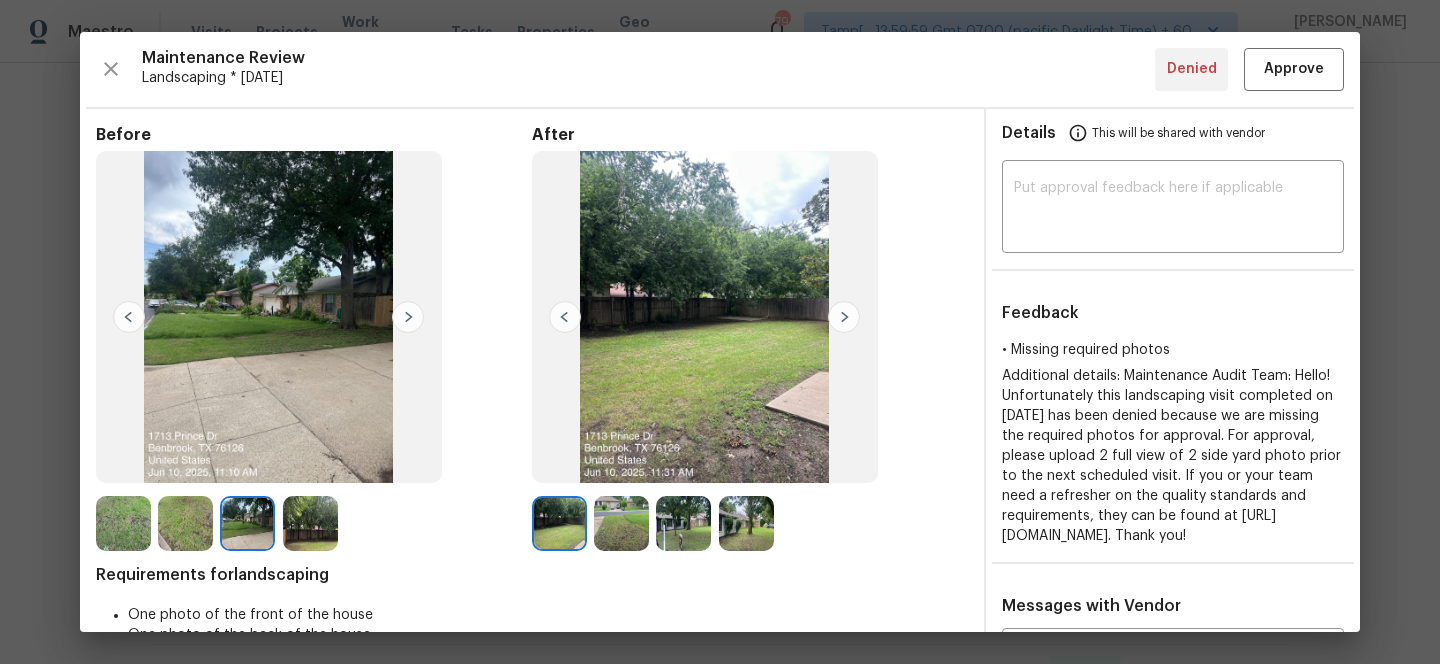 scroll, scrollTop: 10, scrollLeft: 0, axis: vertical 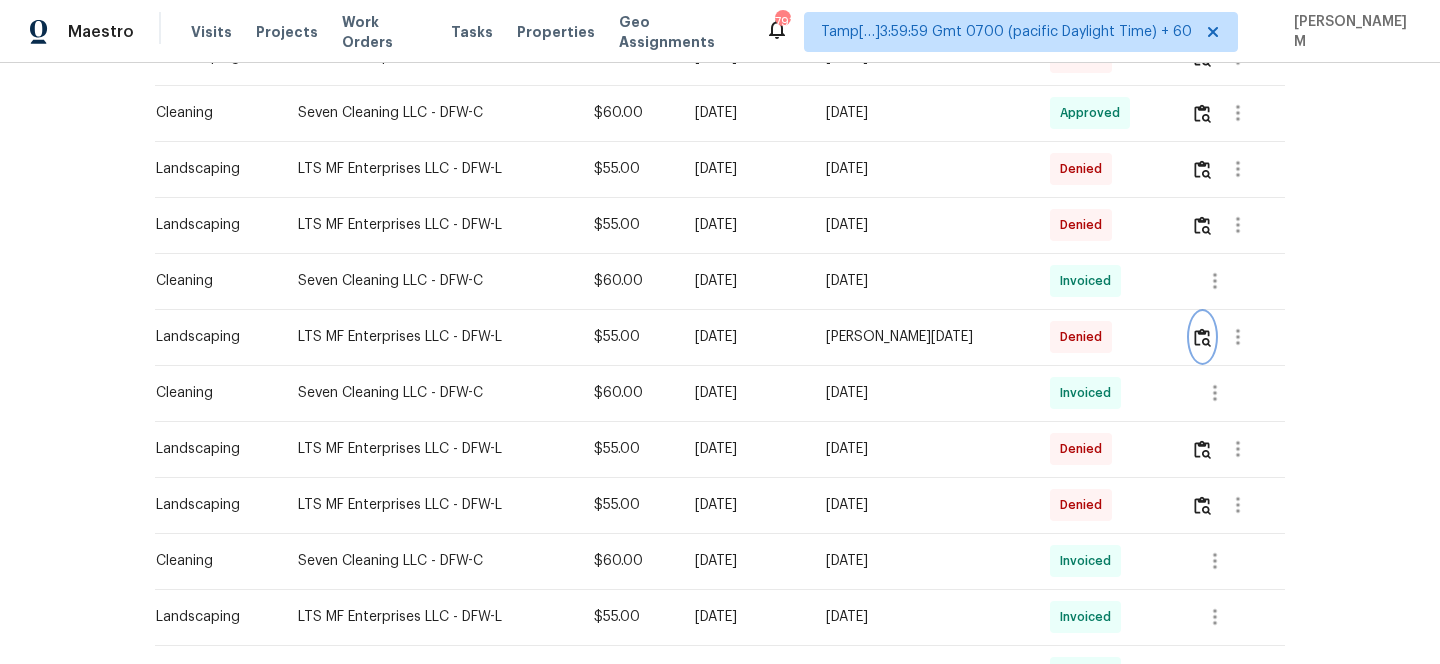 click at bounding box center [1202, 337] 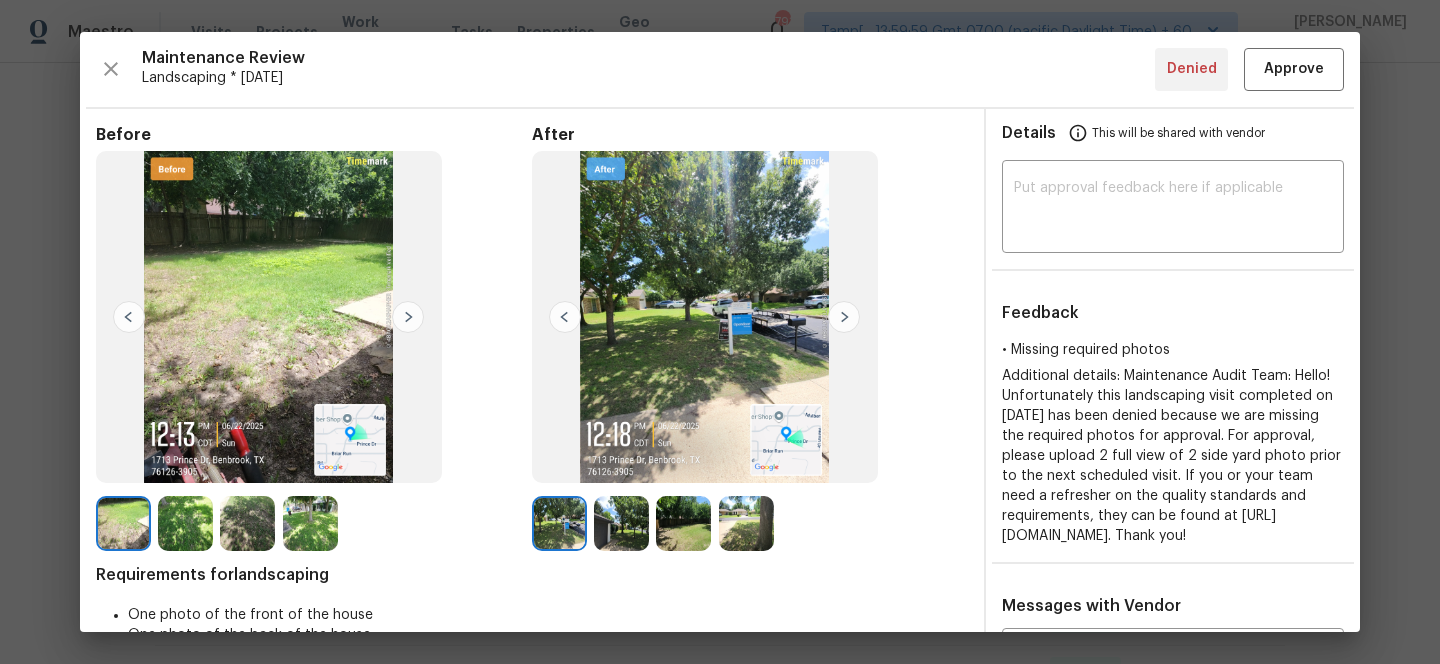click at bounding box center [408, 317] 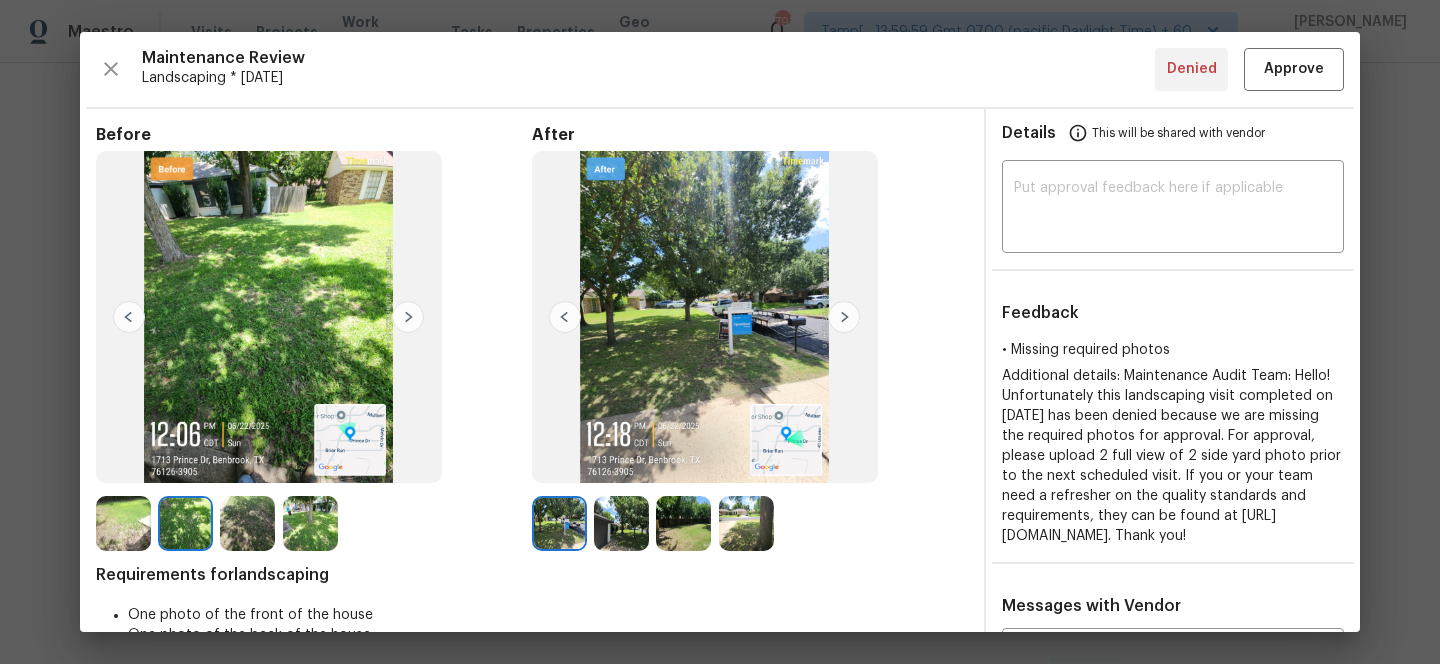 click at bounding box center [247, 523] 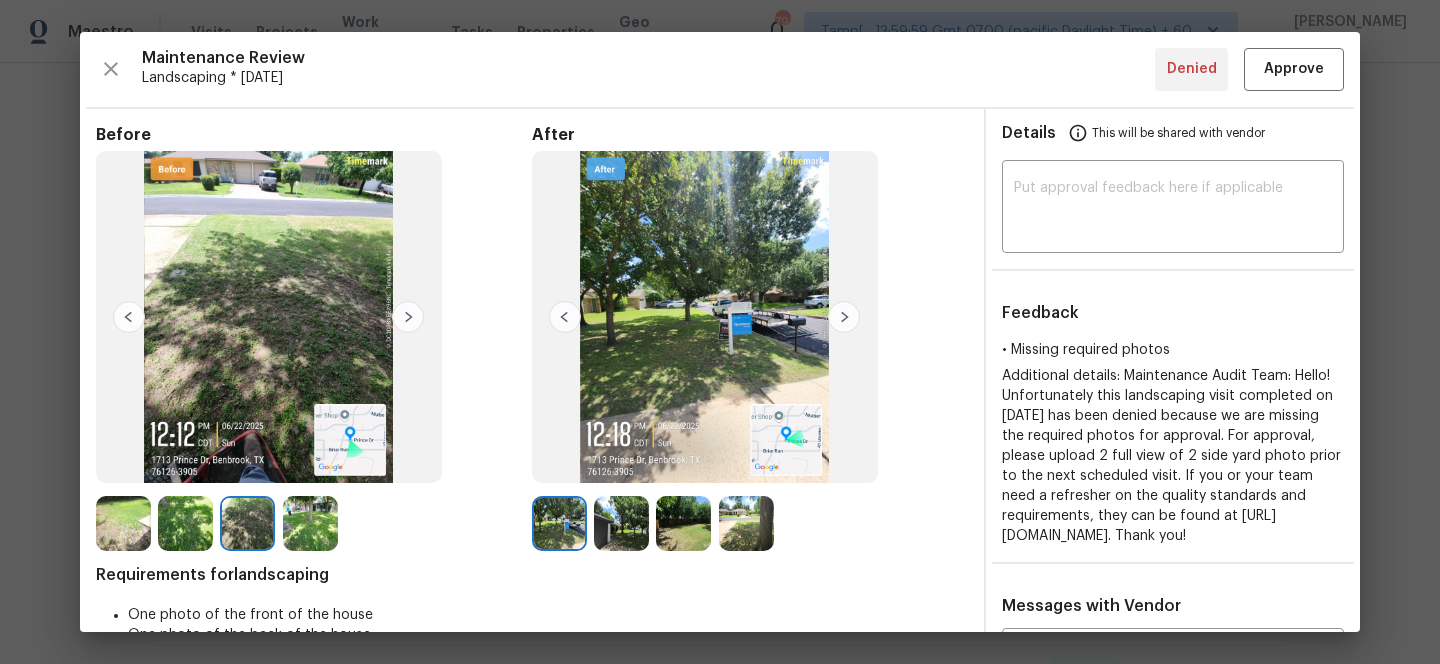 click at bounding box center (185, 523) 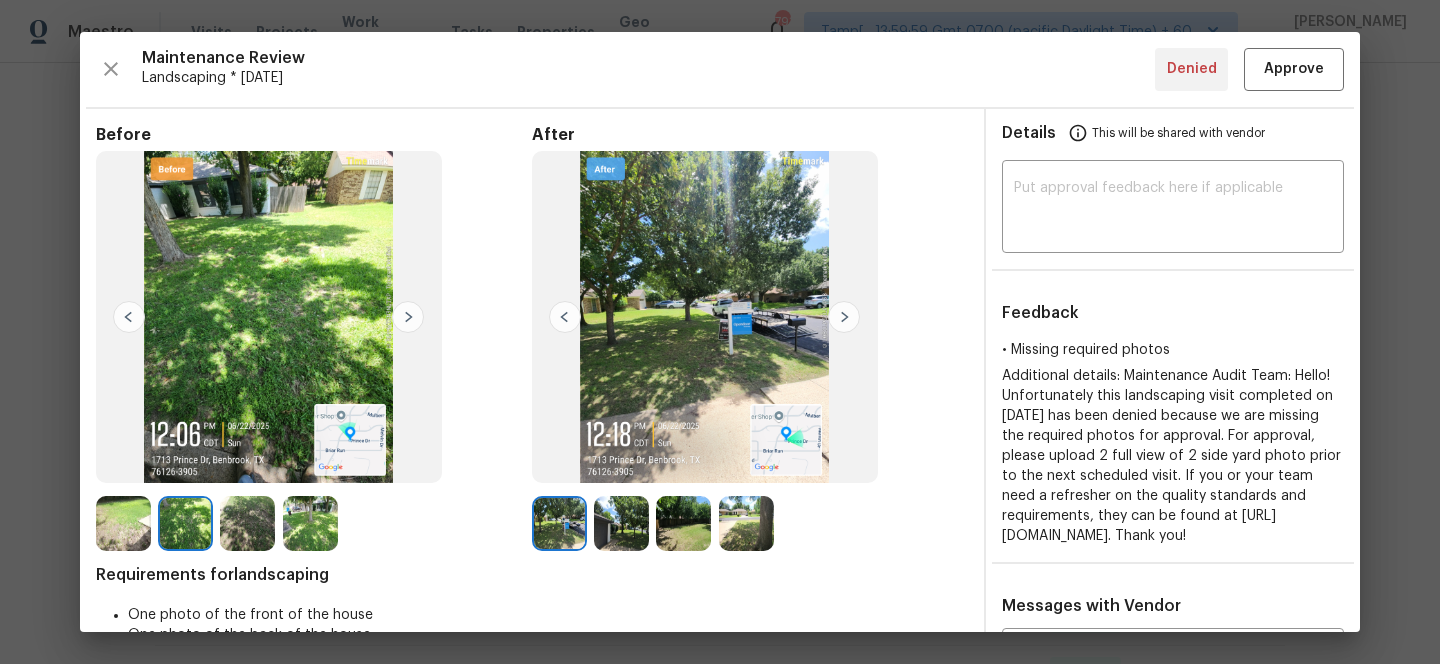 click at bounding box center [408, 317] 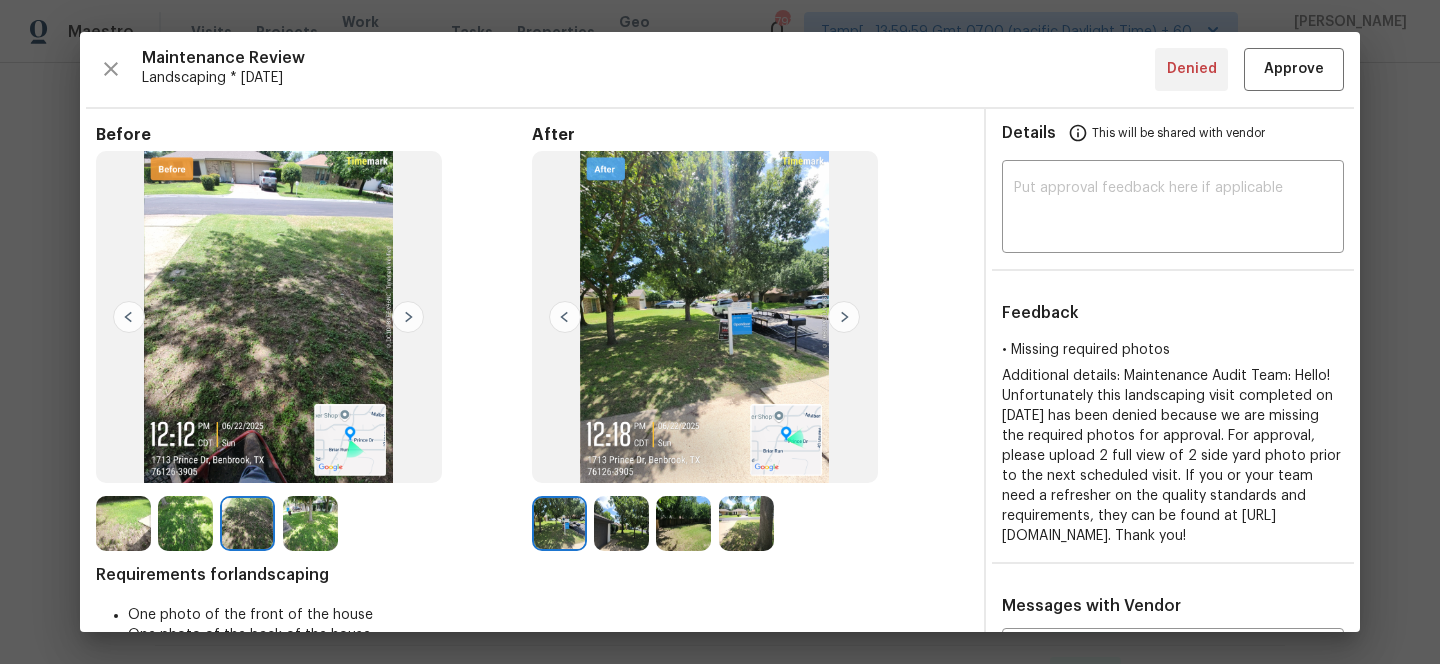 click at bounding box center (408, 317) 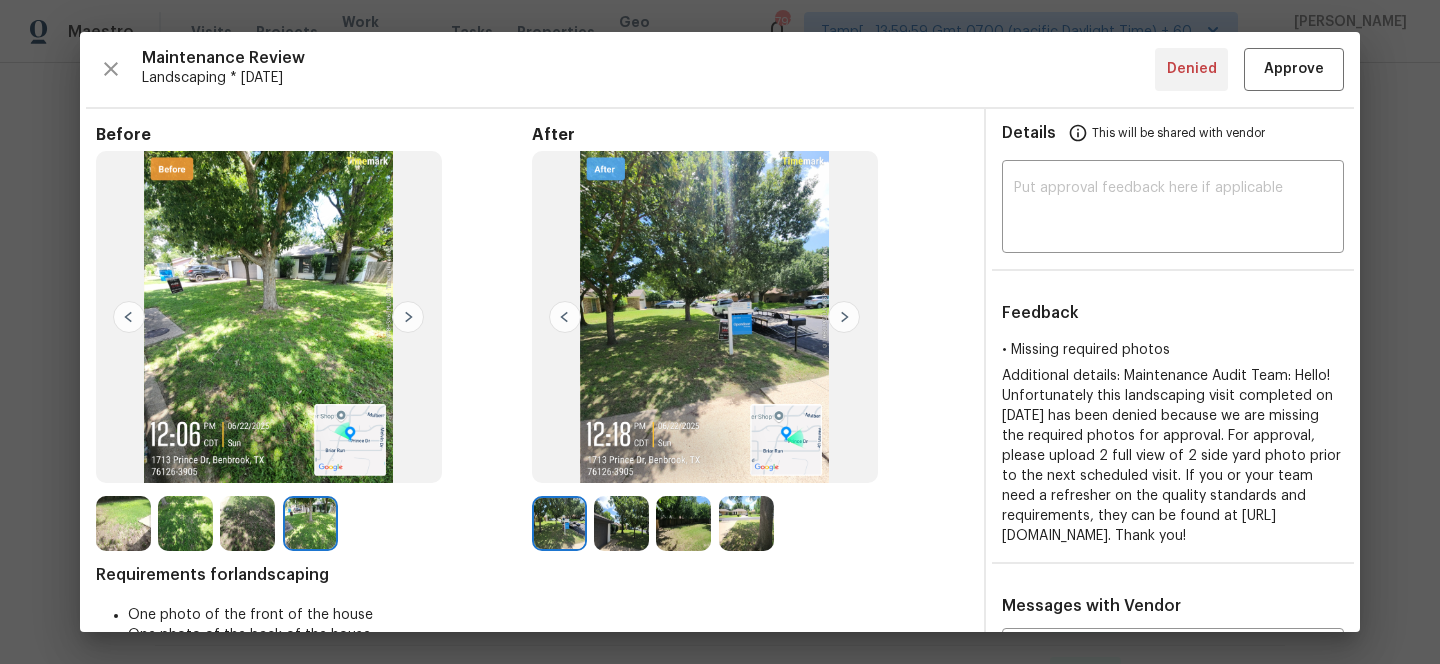click at bounding box center (621, 523) 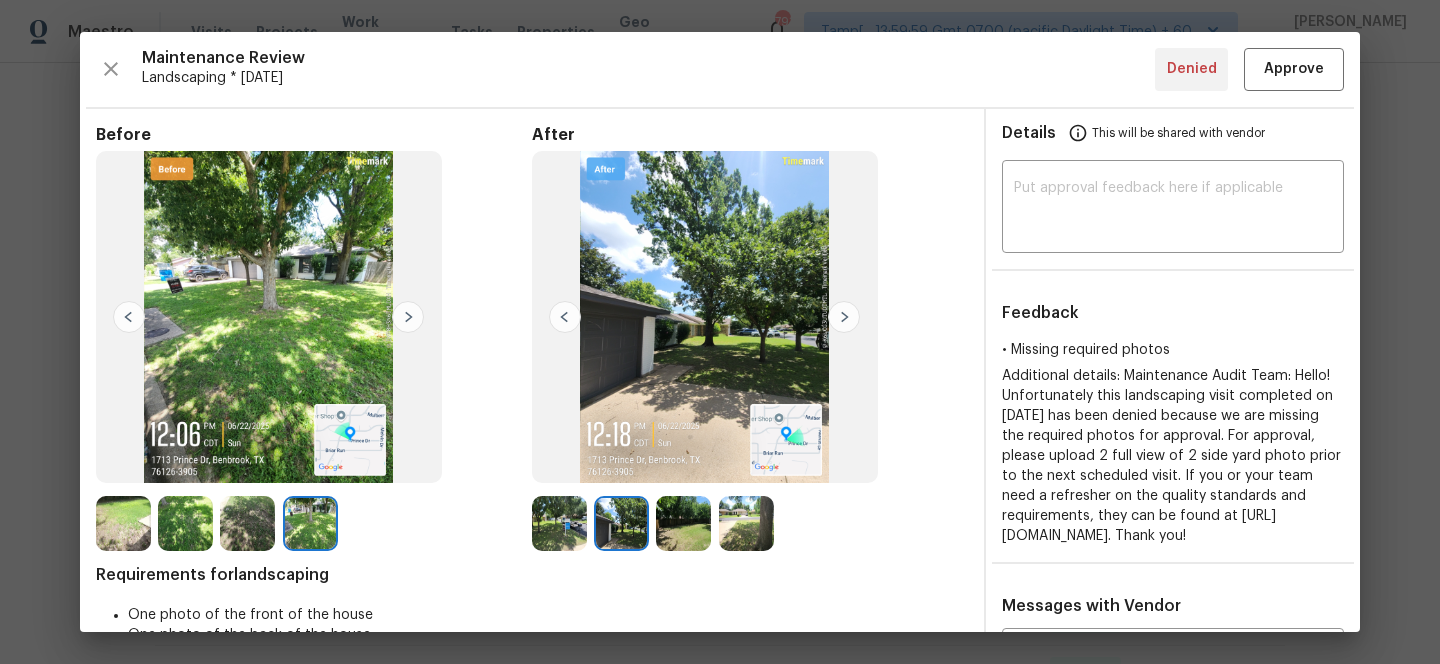 click at bounding box center [683, 523] 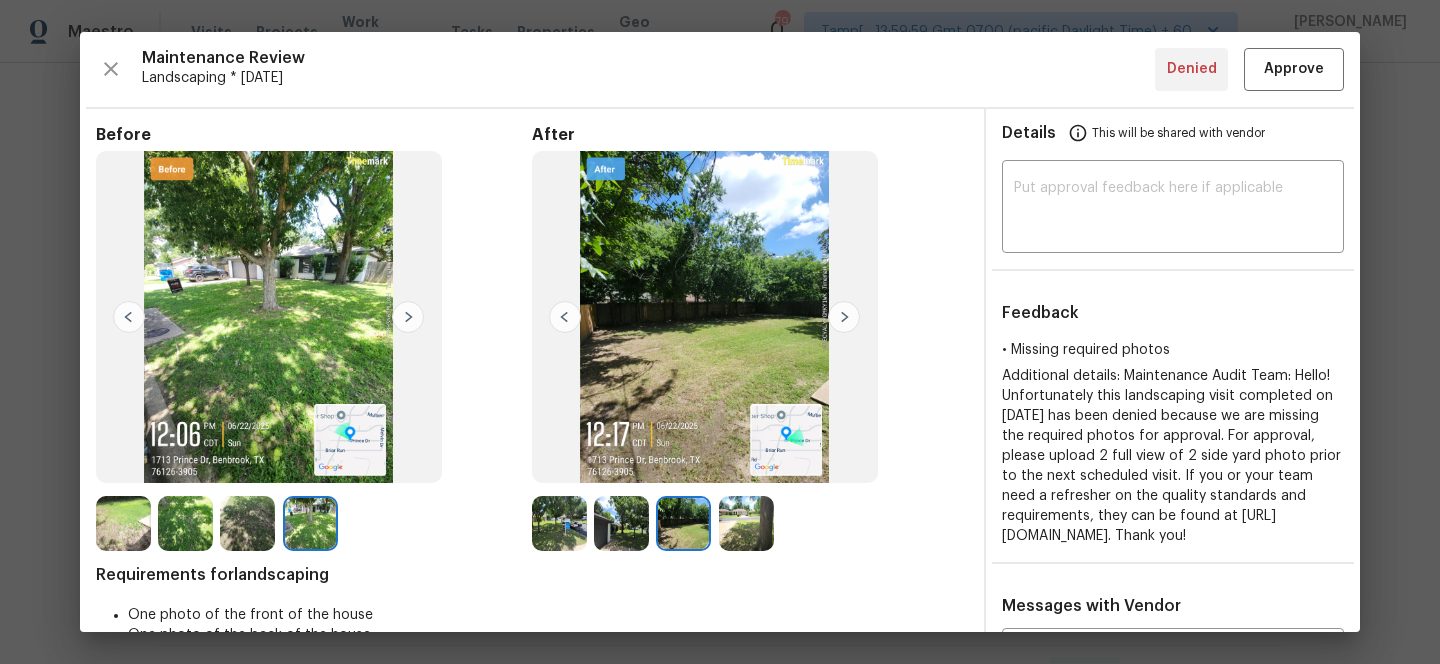 click at bounding box center (746, 523) 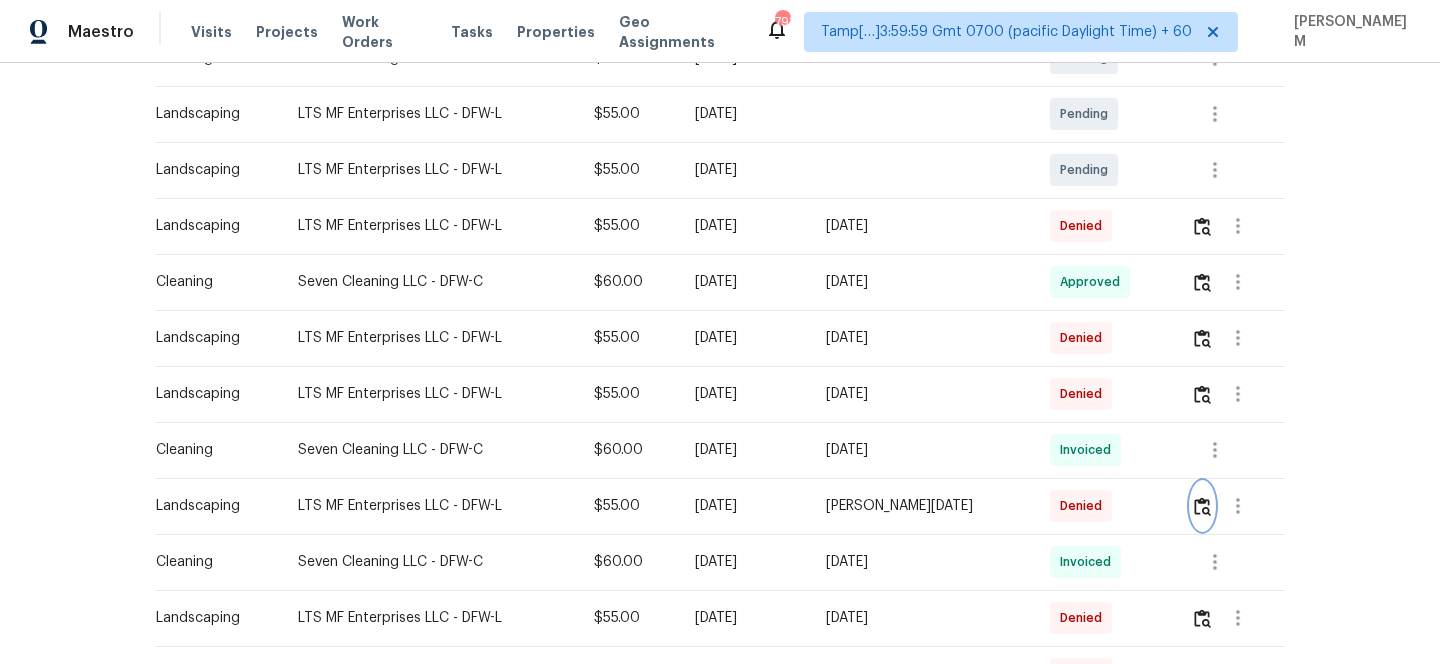scroll, scrollTop: 439, scrollLeft: 0, axis: vertical 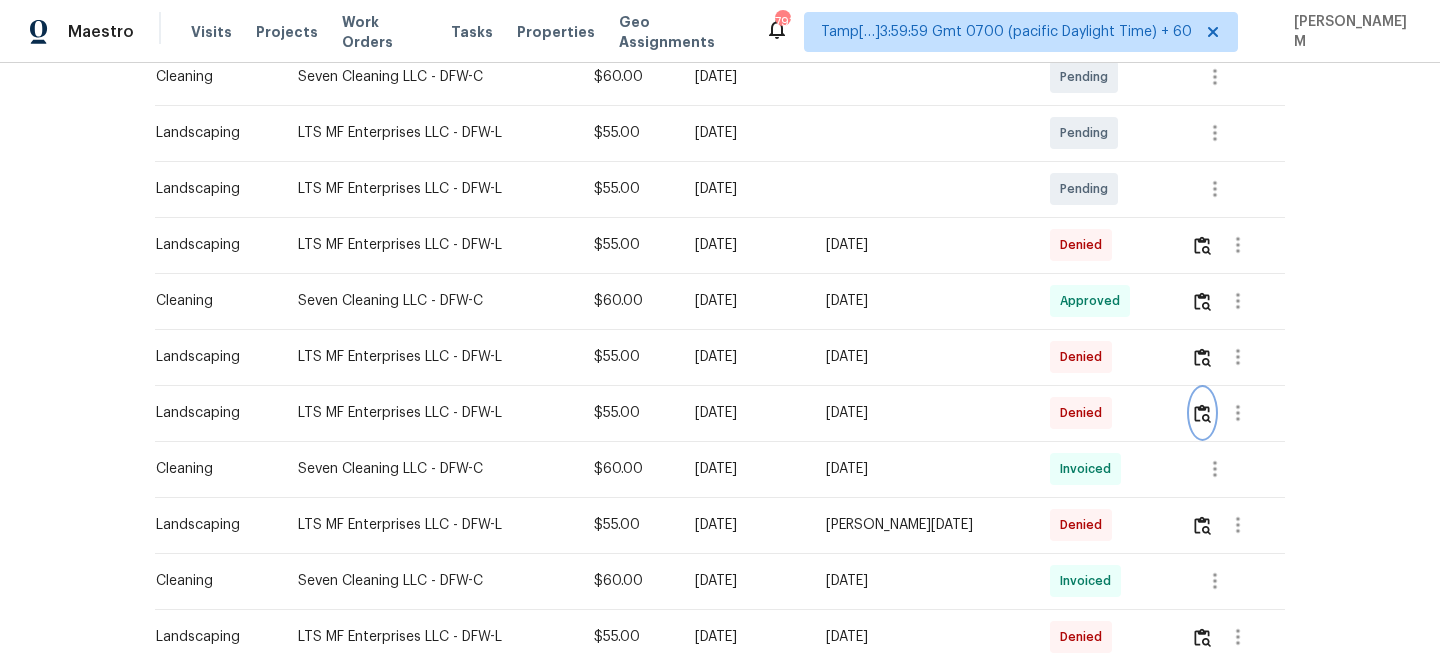 click at bounding box center (1202, 413) 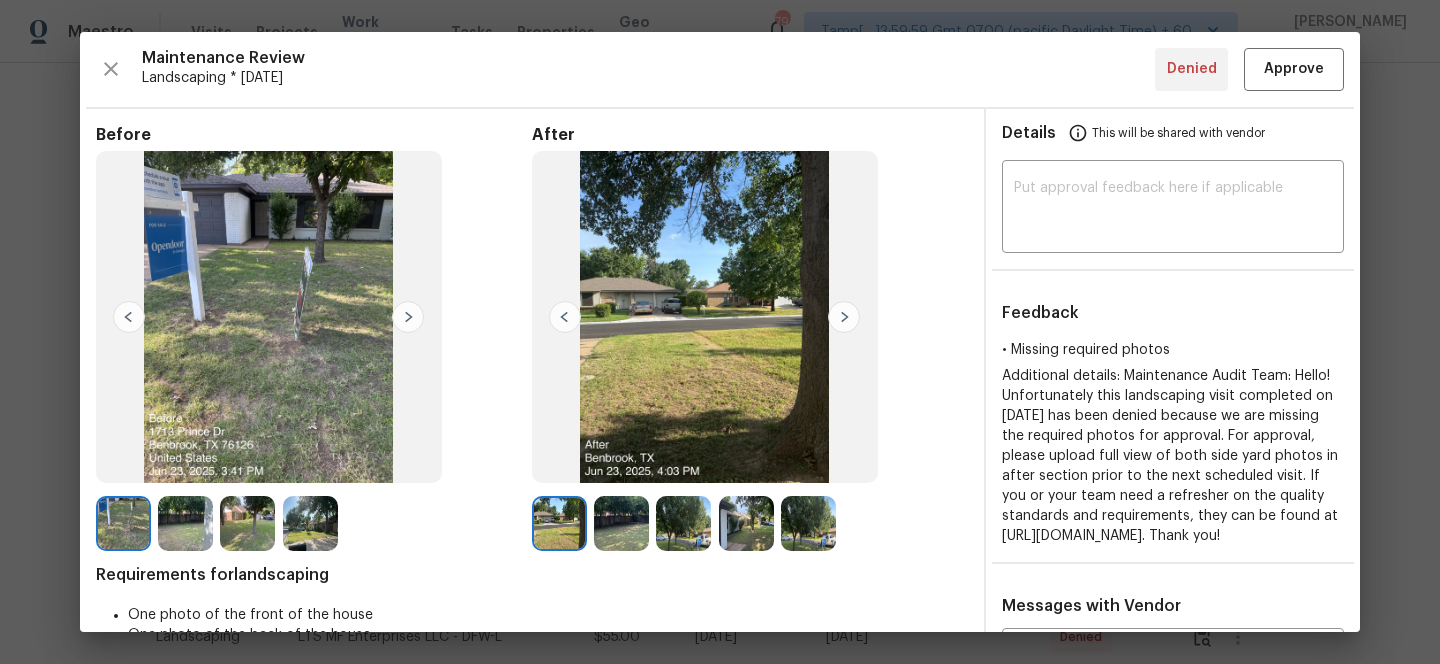 click at bounding box center [408, 317] 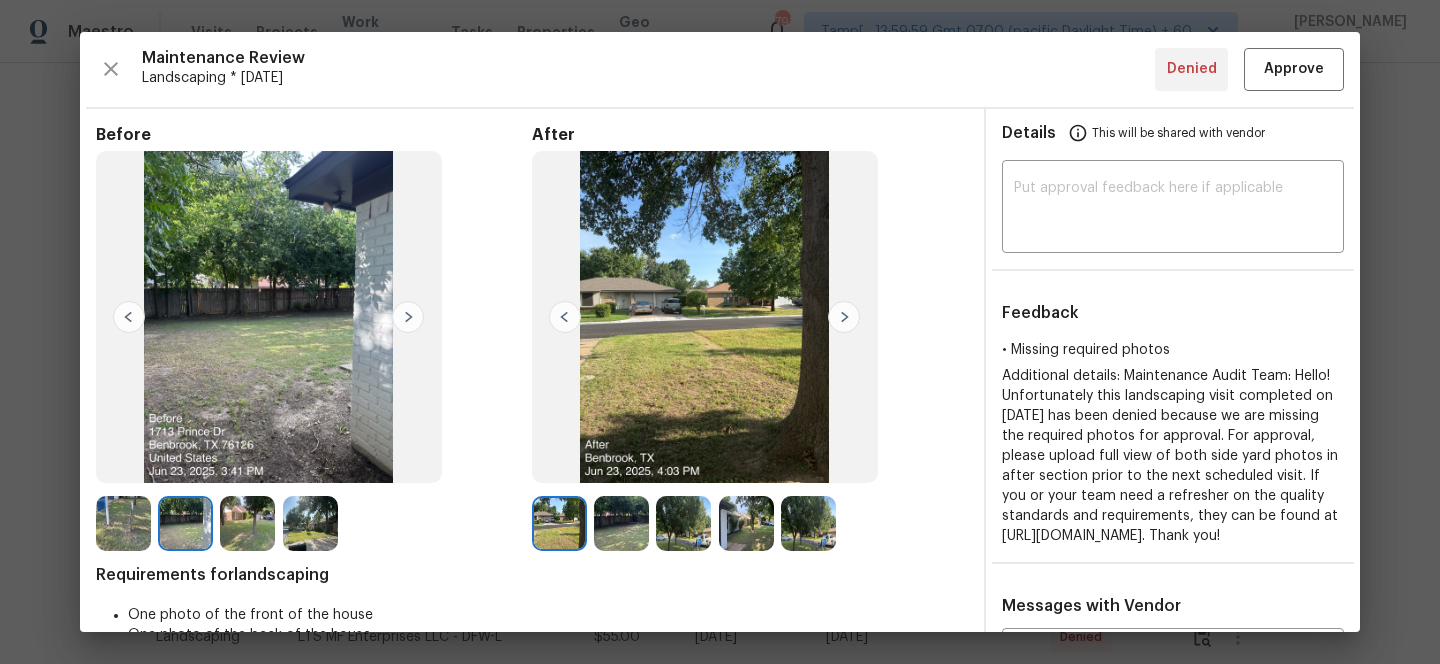 click at bounding box center [408, 317] 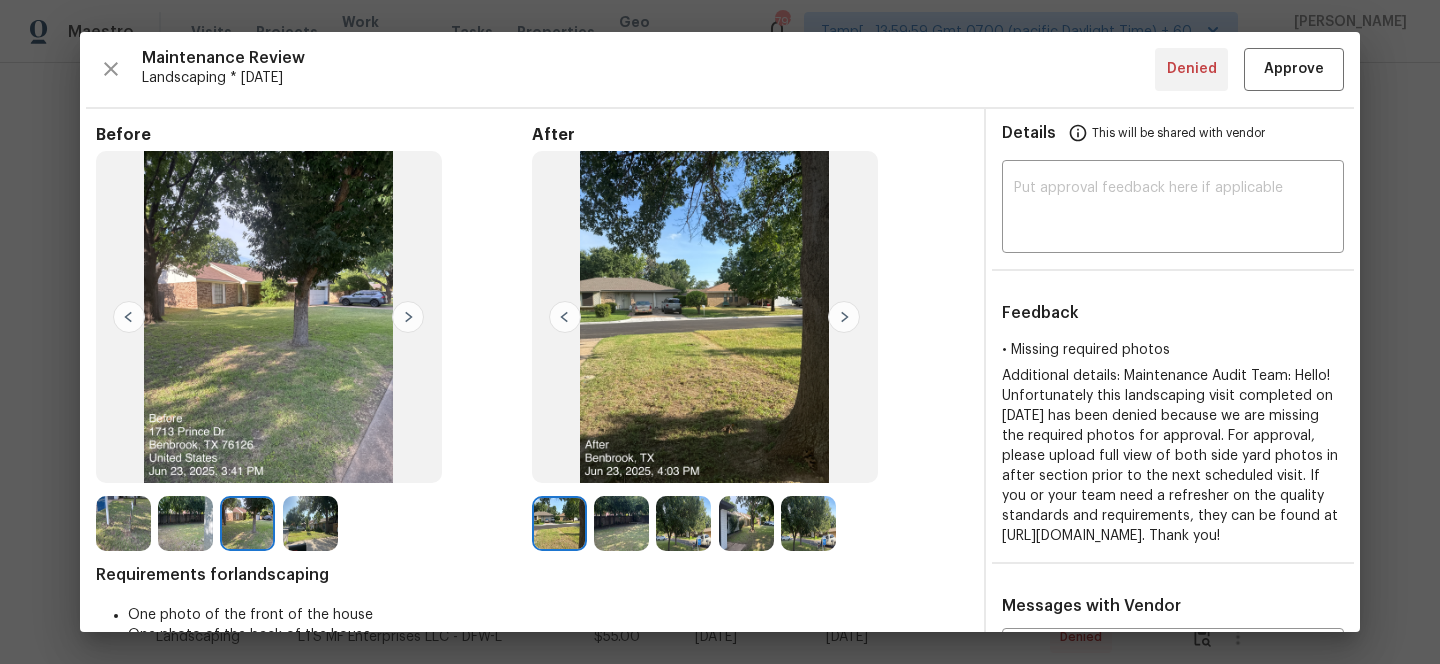 click at bounding box center [408, 317] 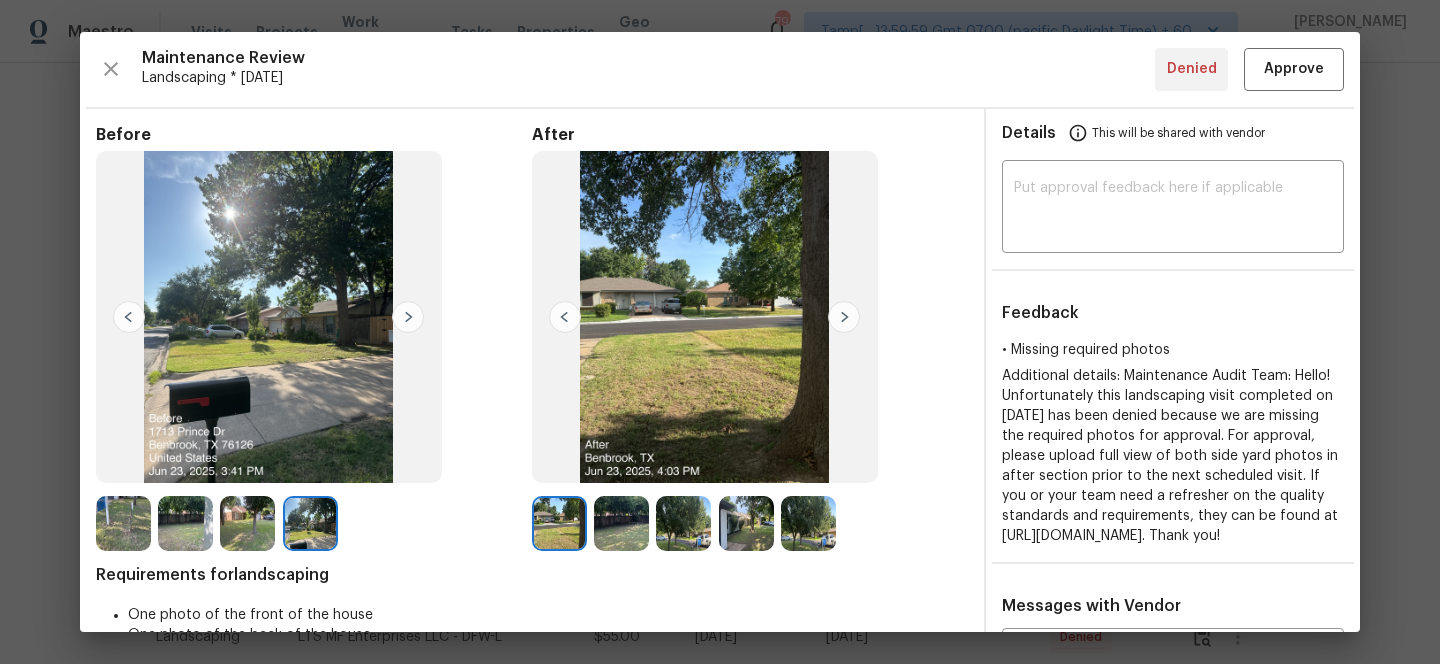 click at bounding box center [310, 523] 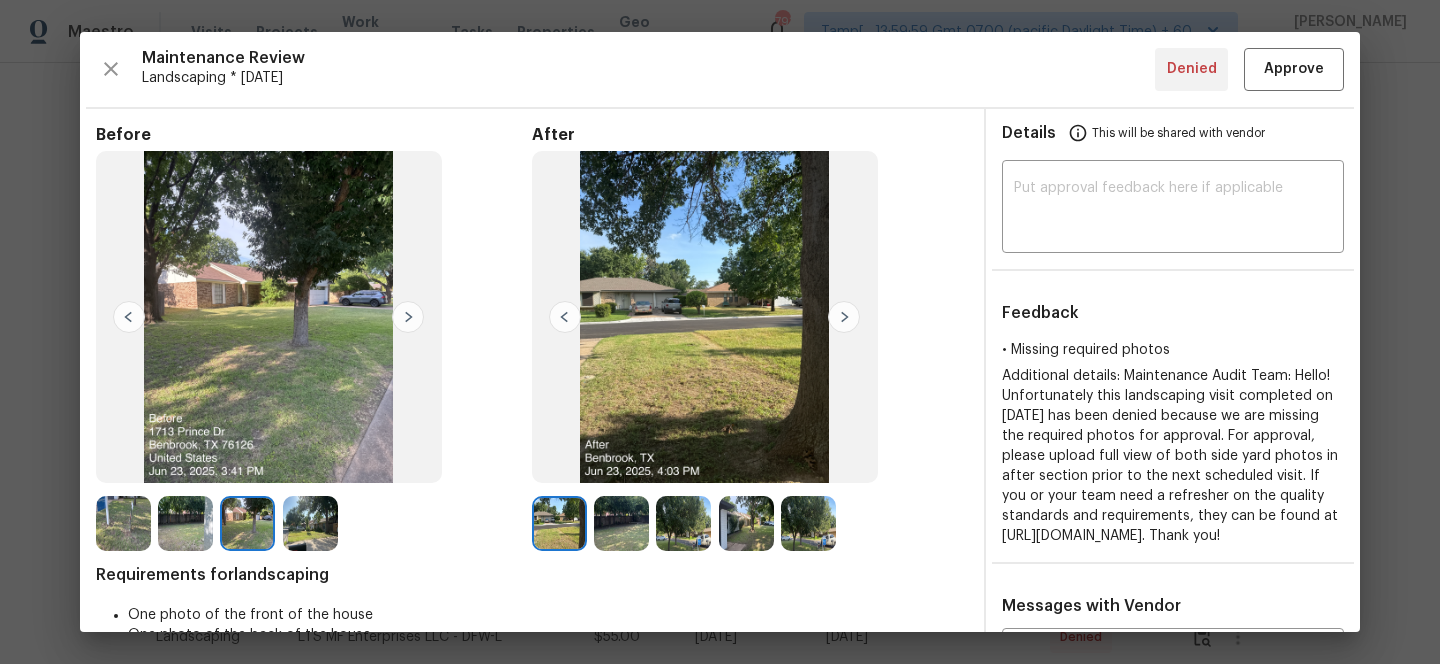 click at bounding box center [844, 317] 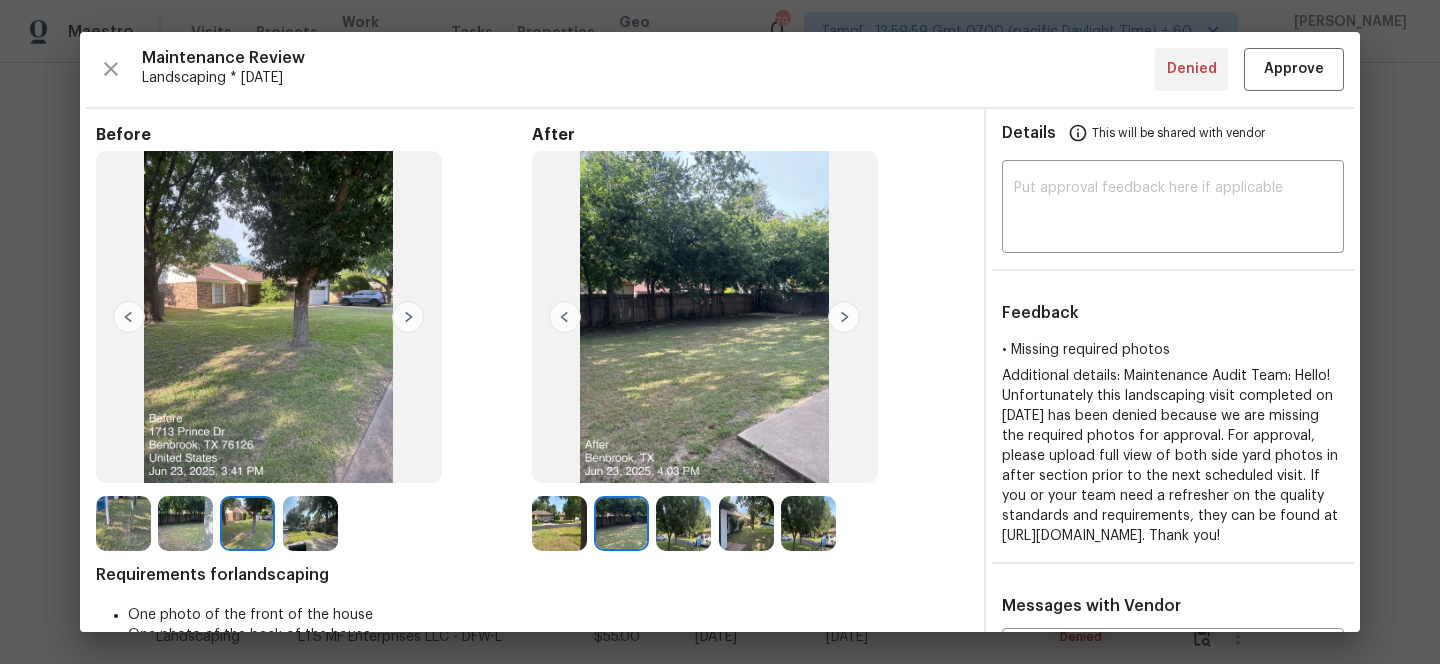 click at bounding box center (683, 523) 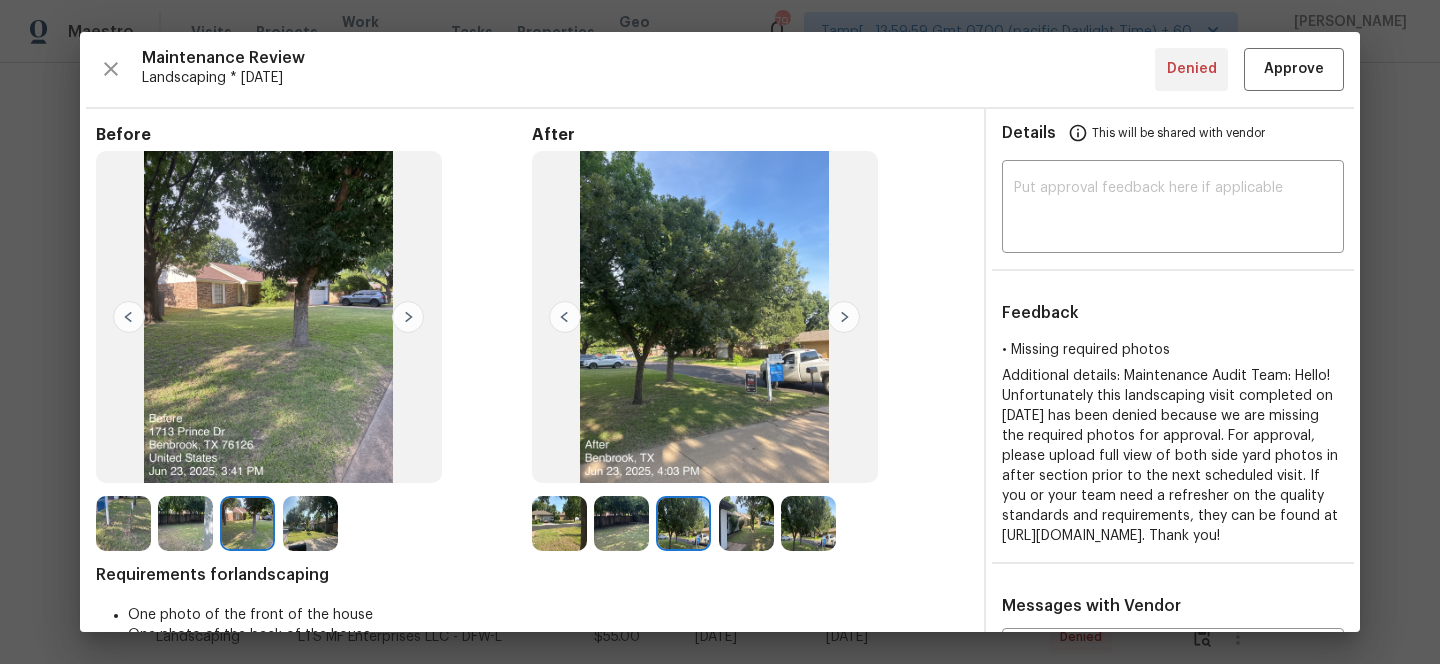 click at bounding box center [746, 523] 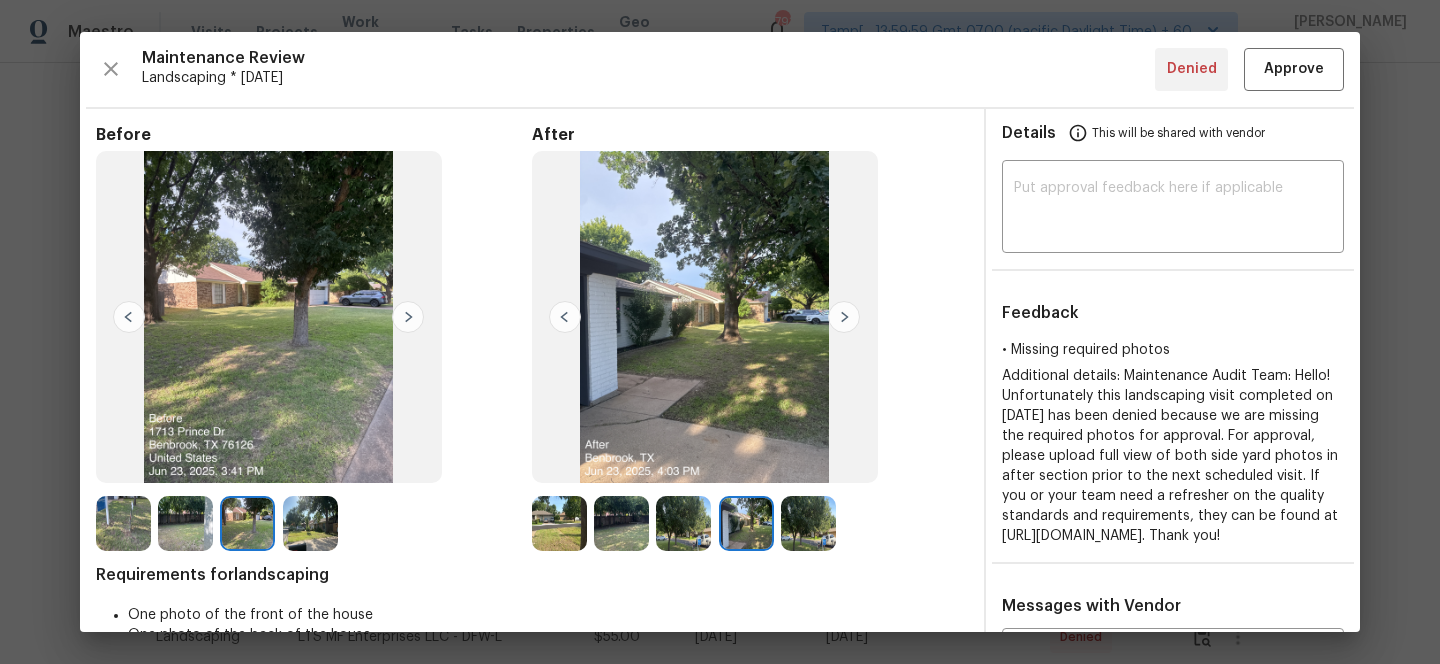 click at bounding box center (808, 523) 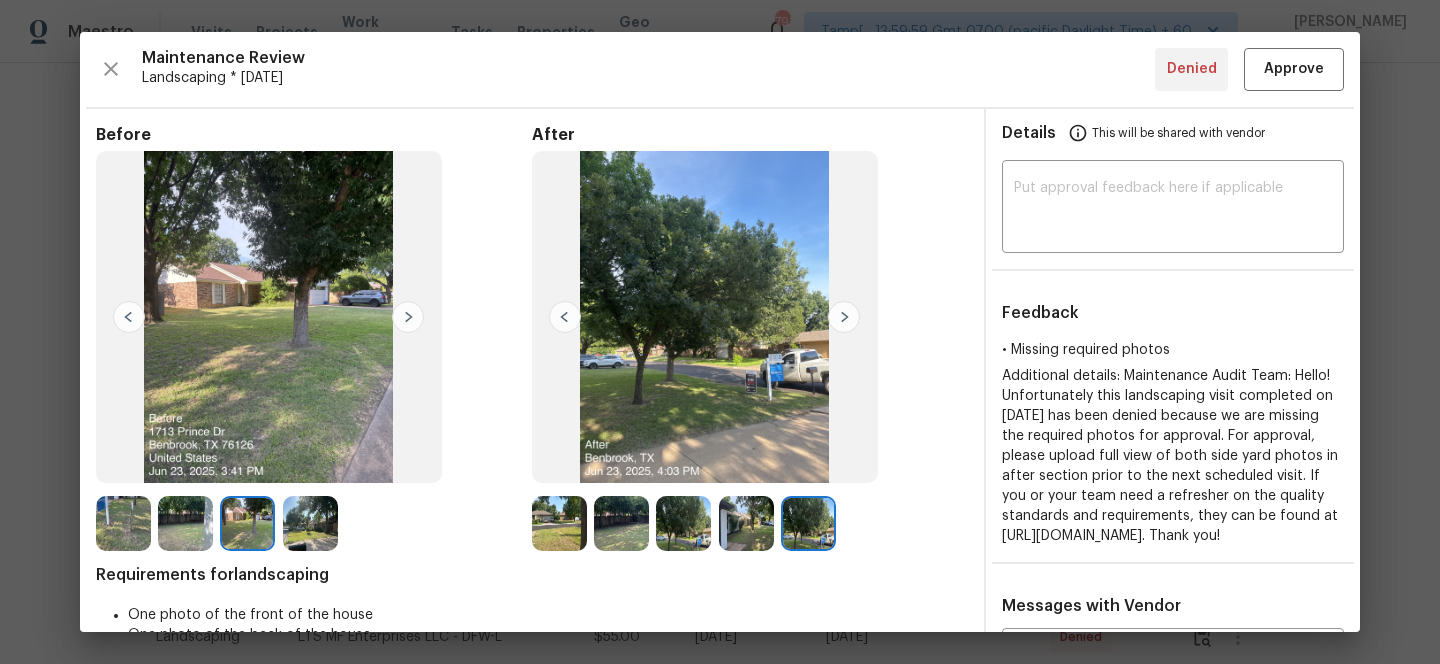 click at bounding box center (408, 317) 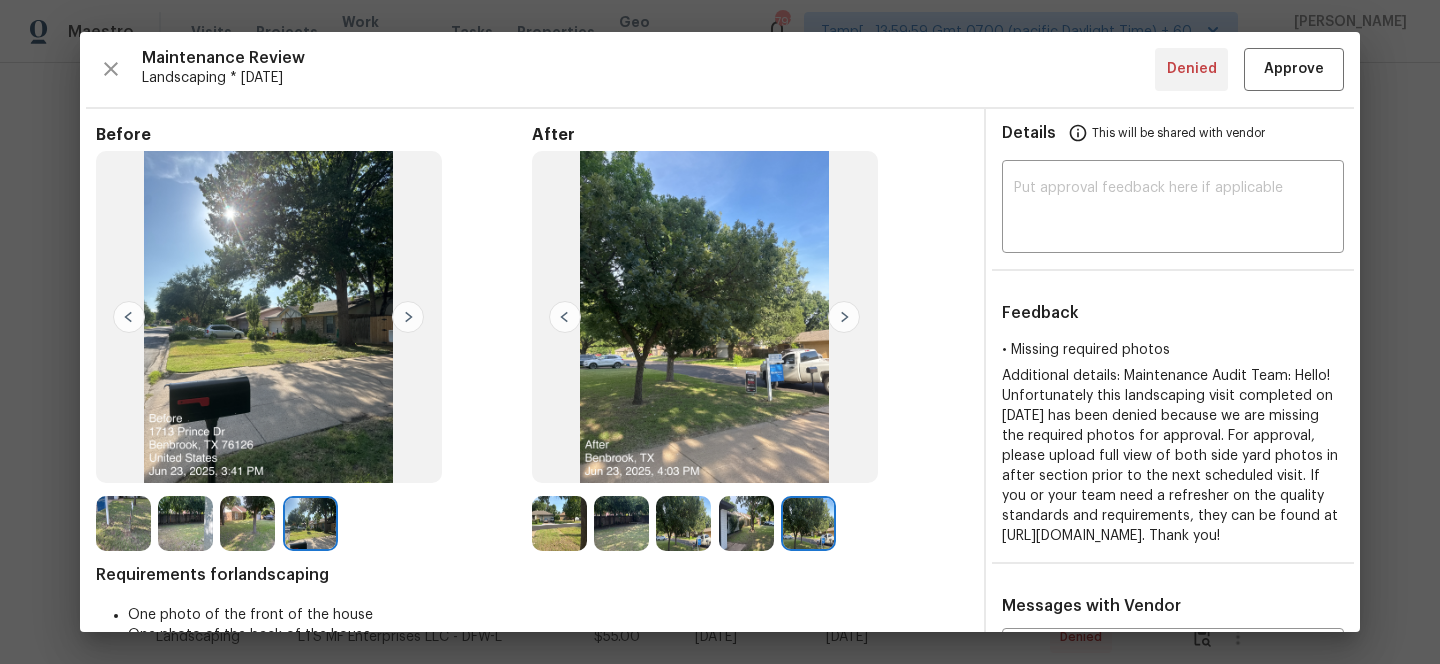 click at bounding box center [247, 523] 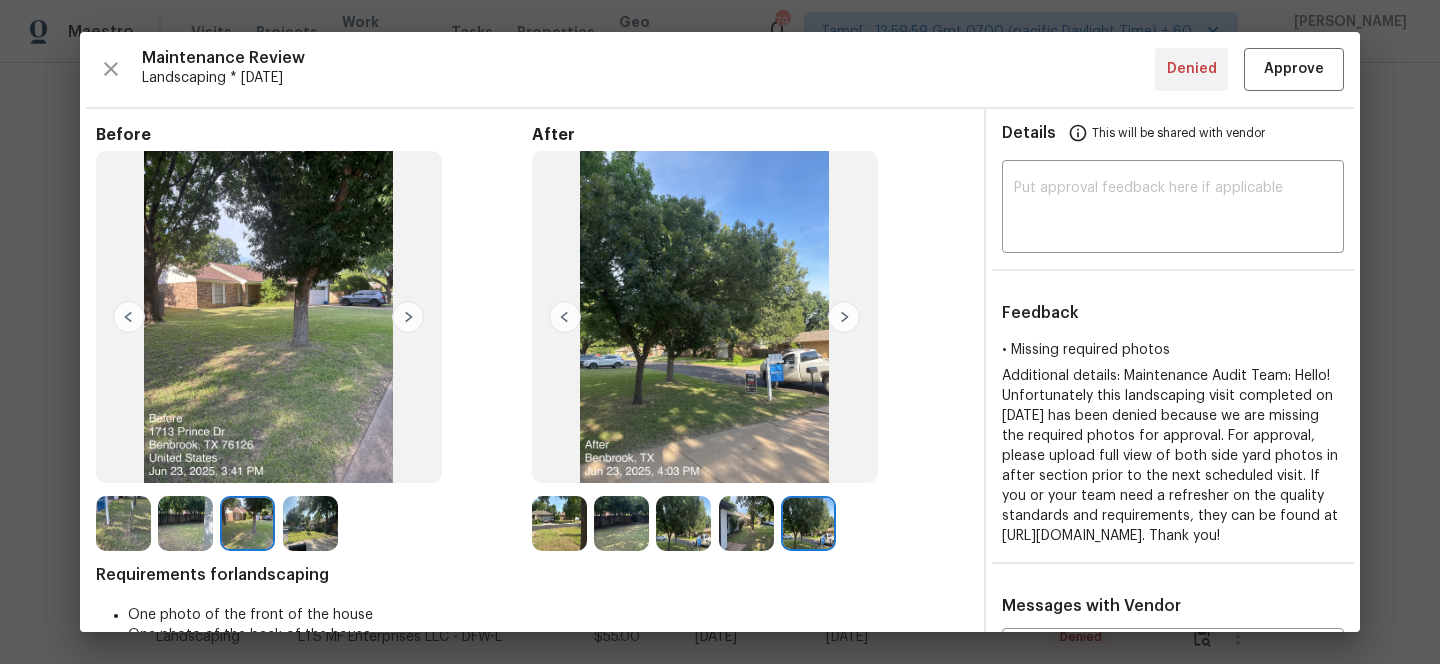 click at bounding box center [185, 523] 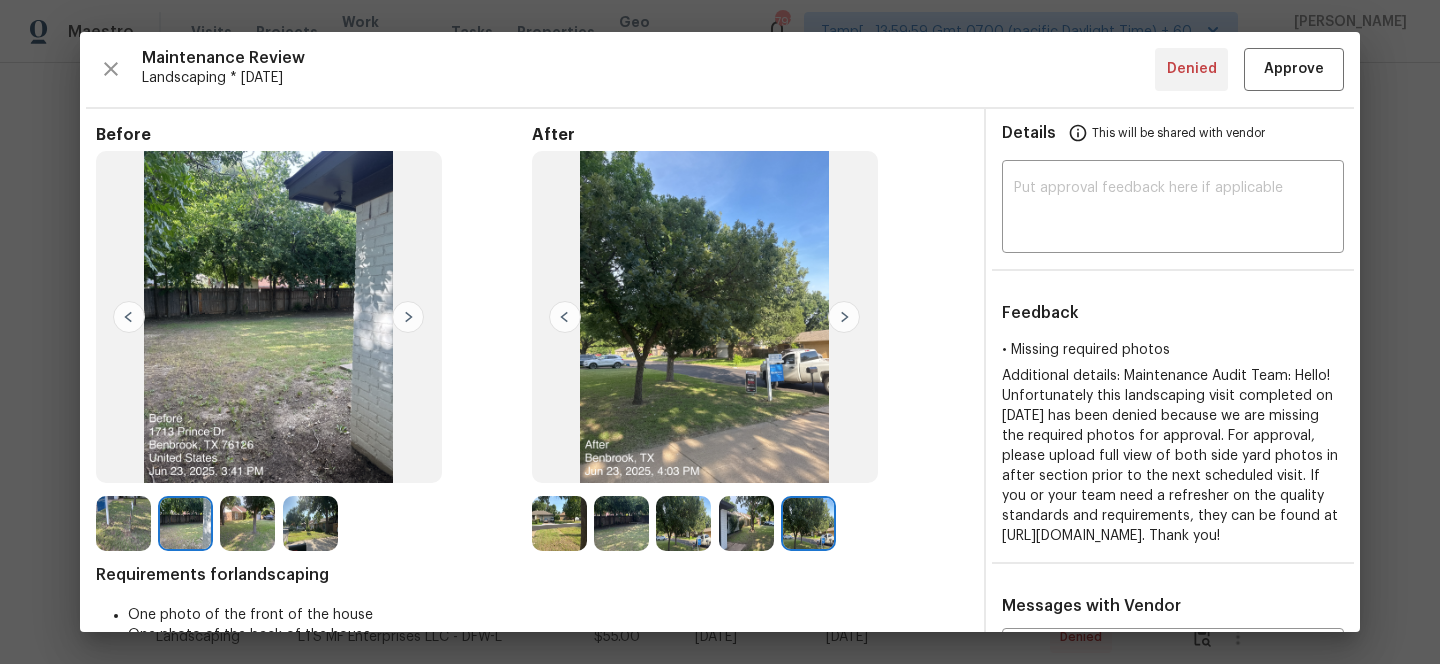 click at bounding box center (123, 523) 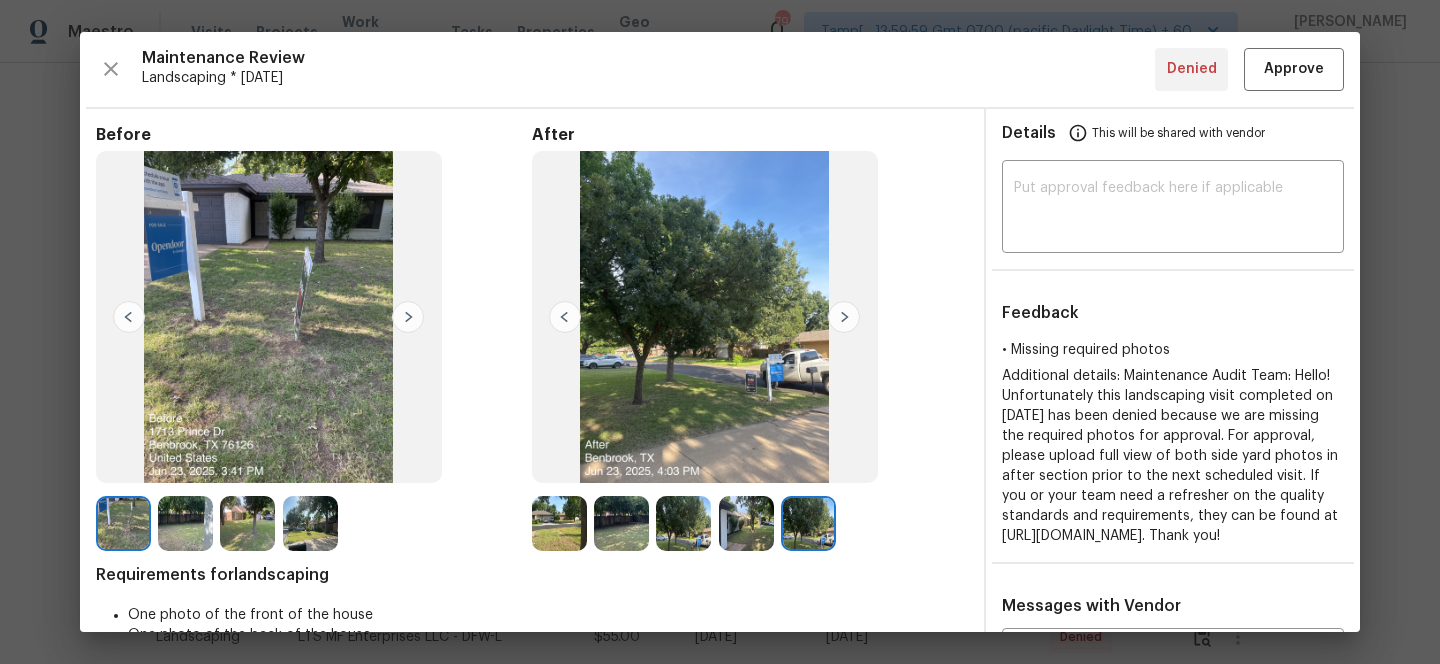 click at bounding box center [185, 523] 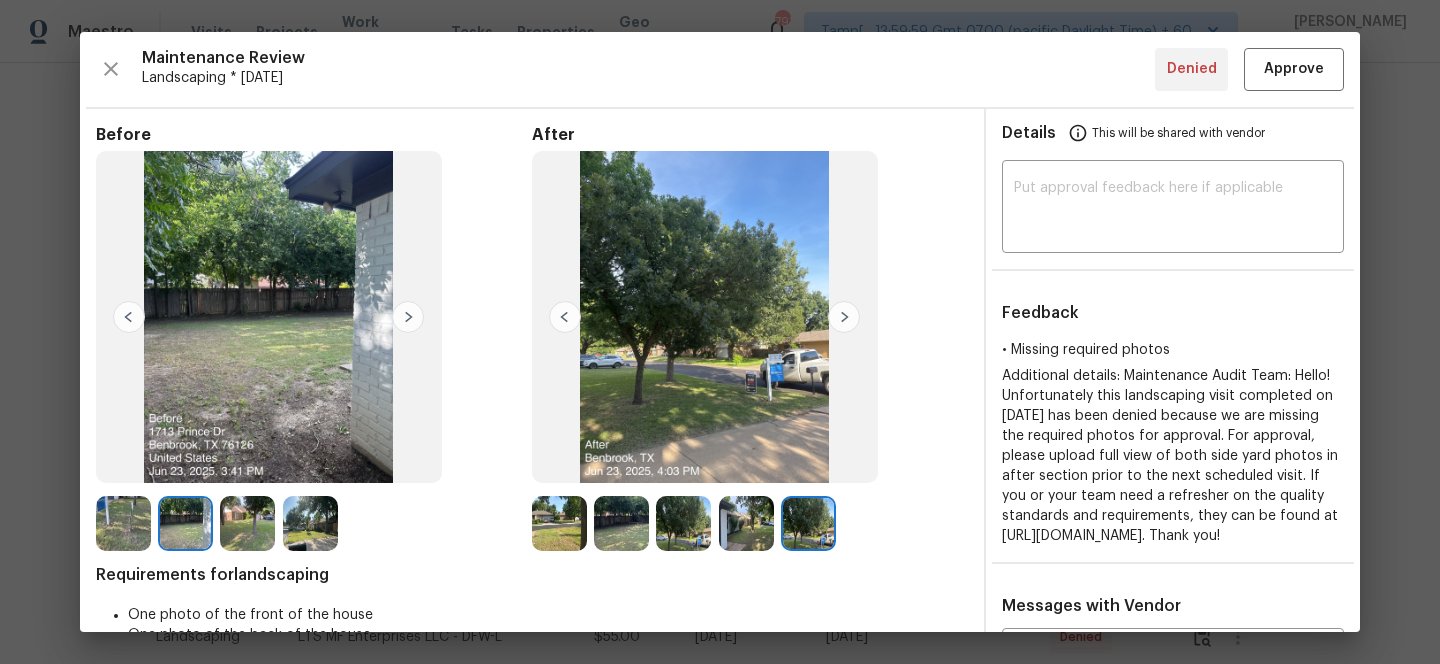 click at bounding box center [185, 523] 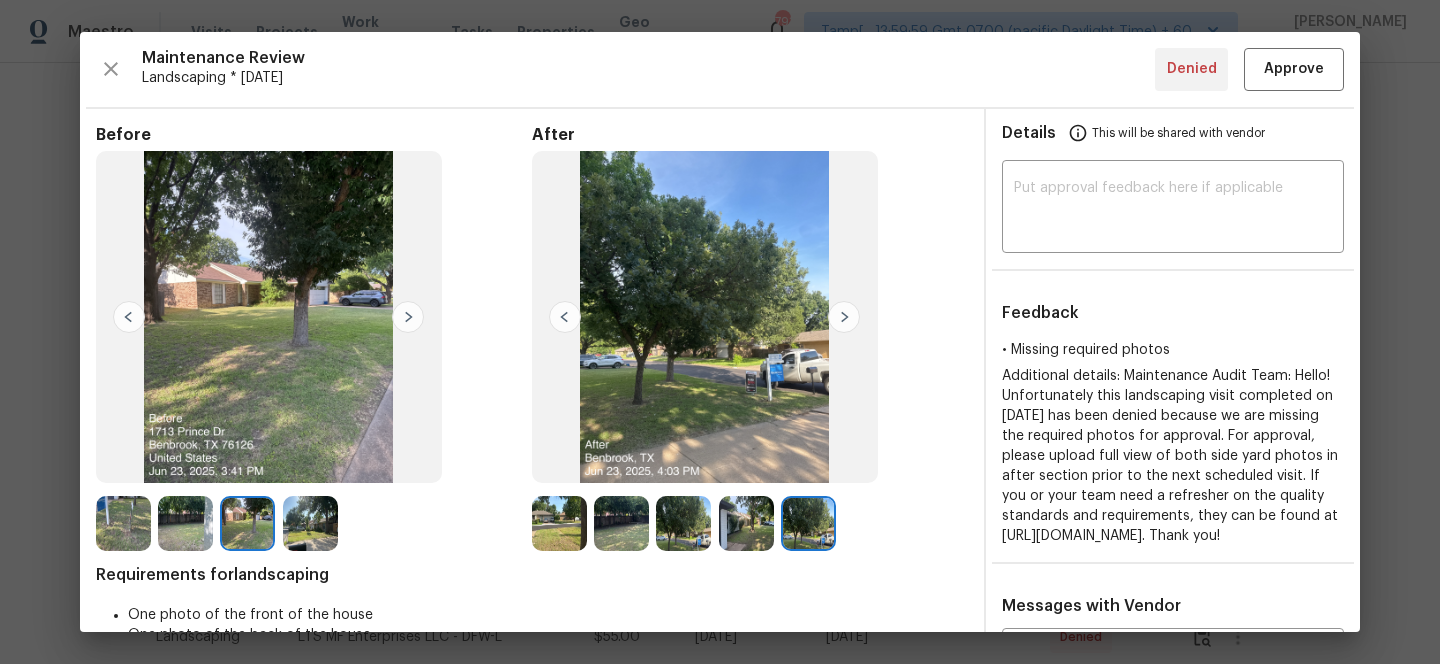 click at bounding box center (185, 523) 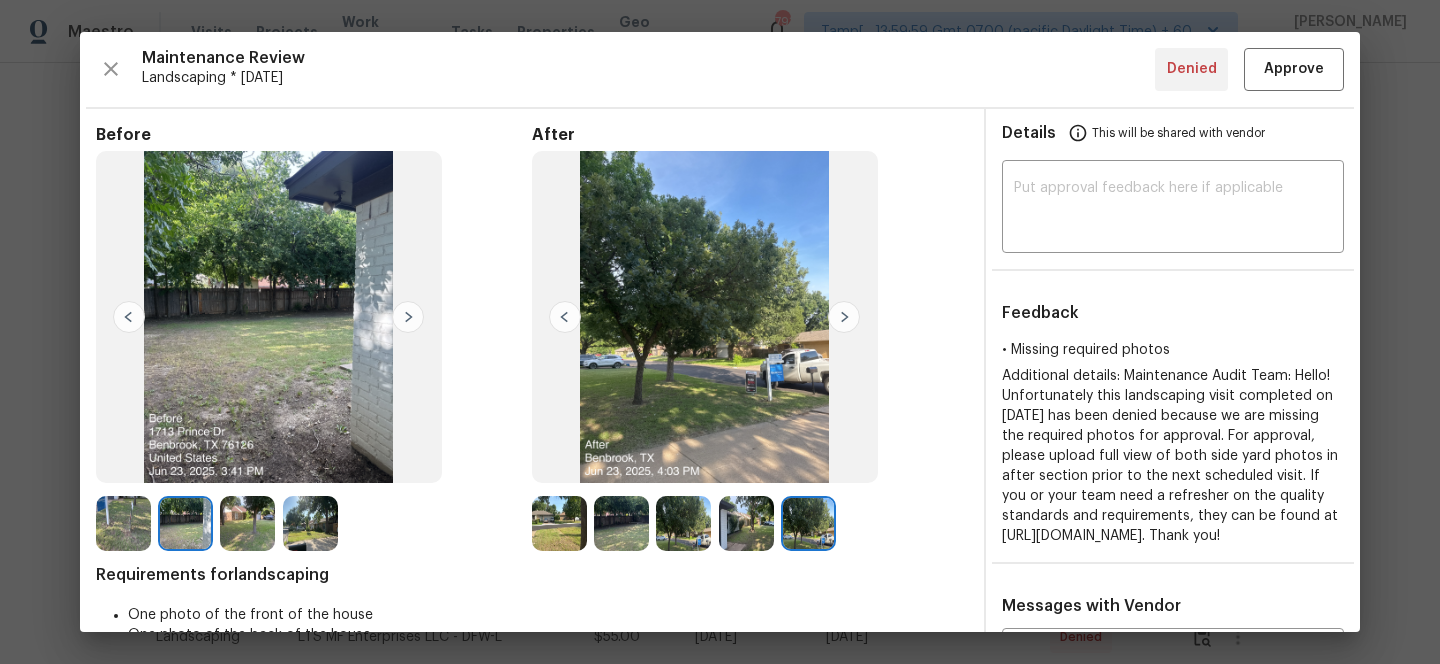 click at bounding box center [247, 523] 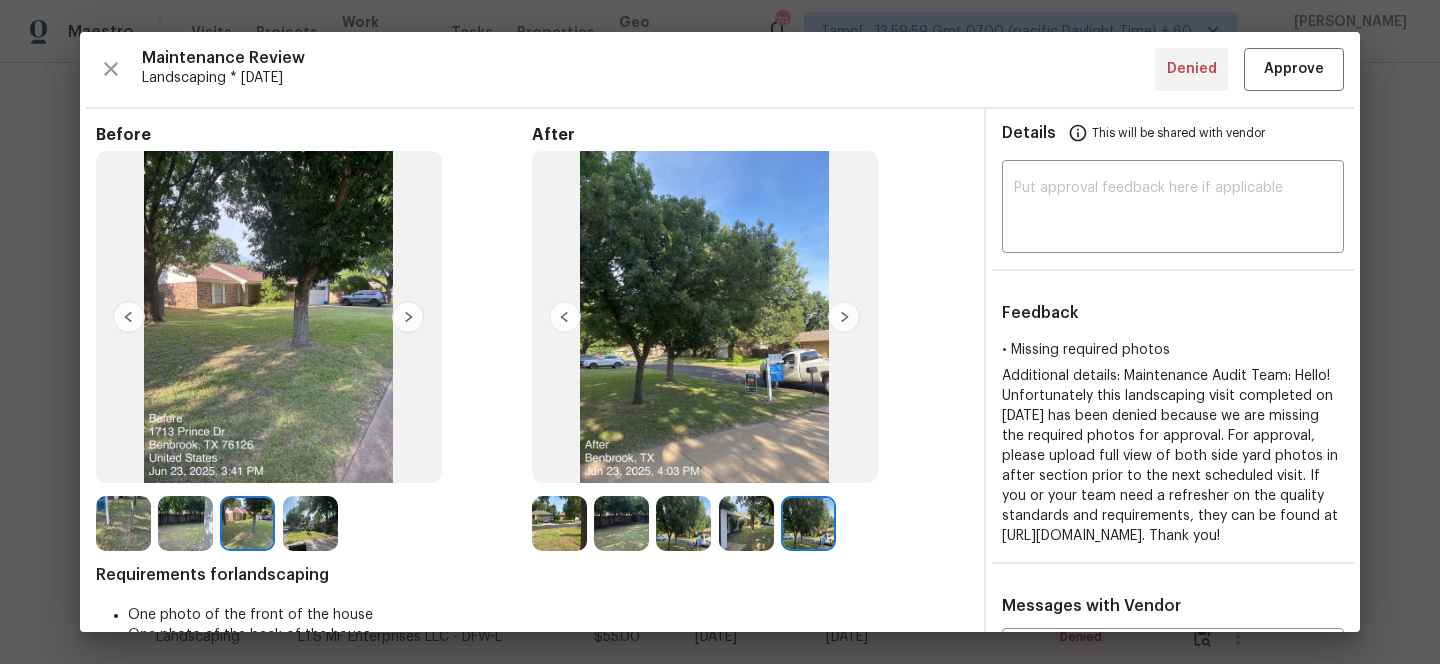 click at bounding box center (310, 523) 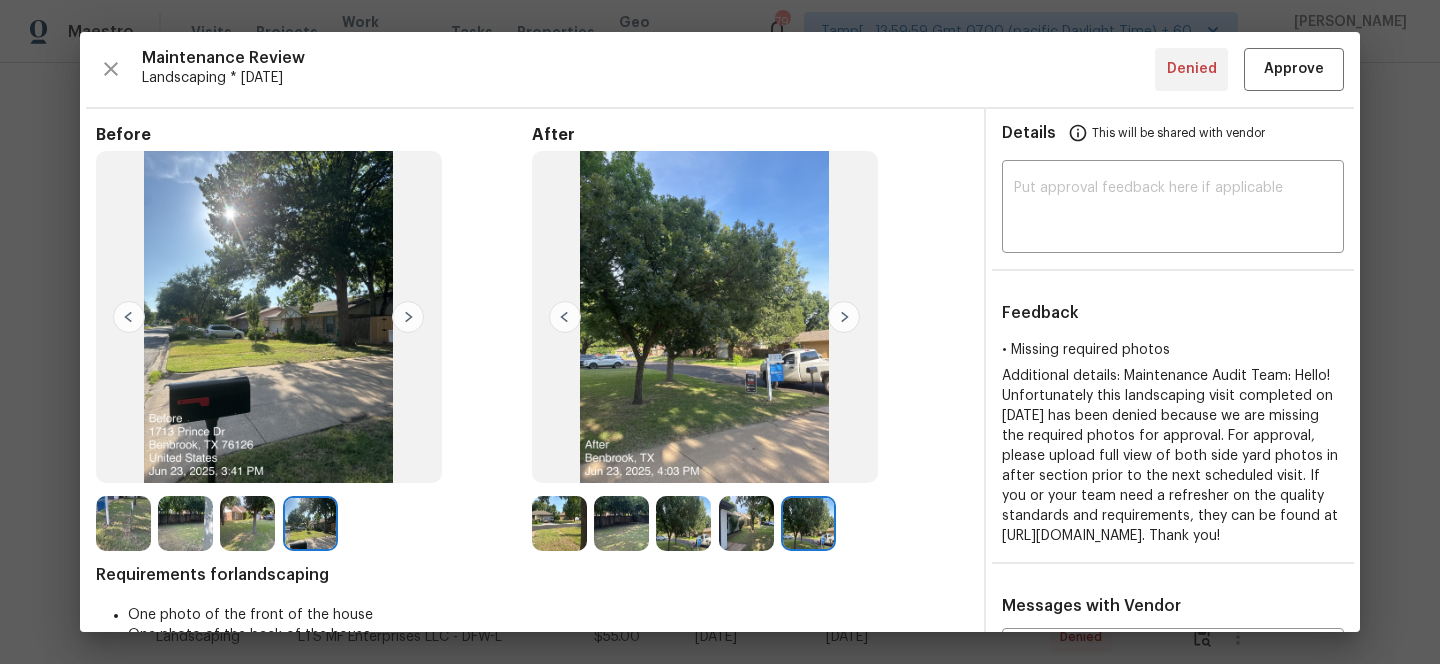 click at bounding box center [621, 523] 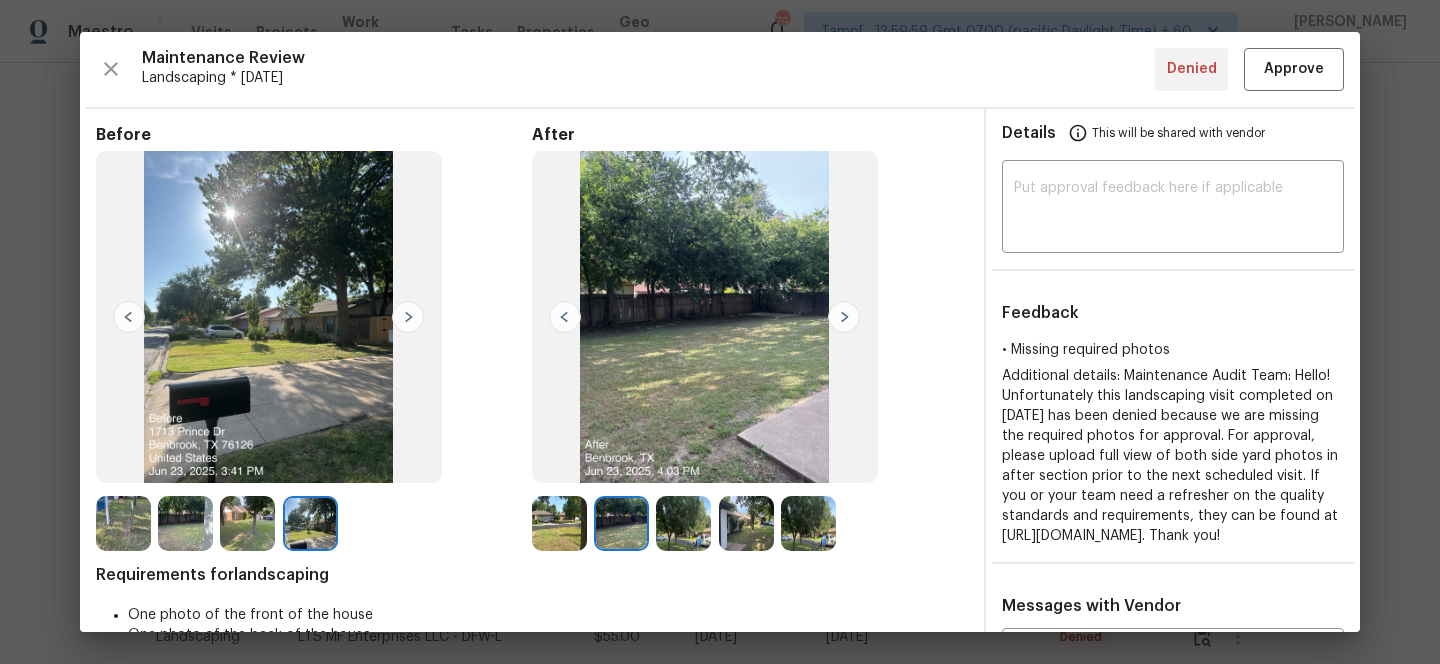 click at bounding box center [683, 523] 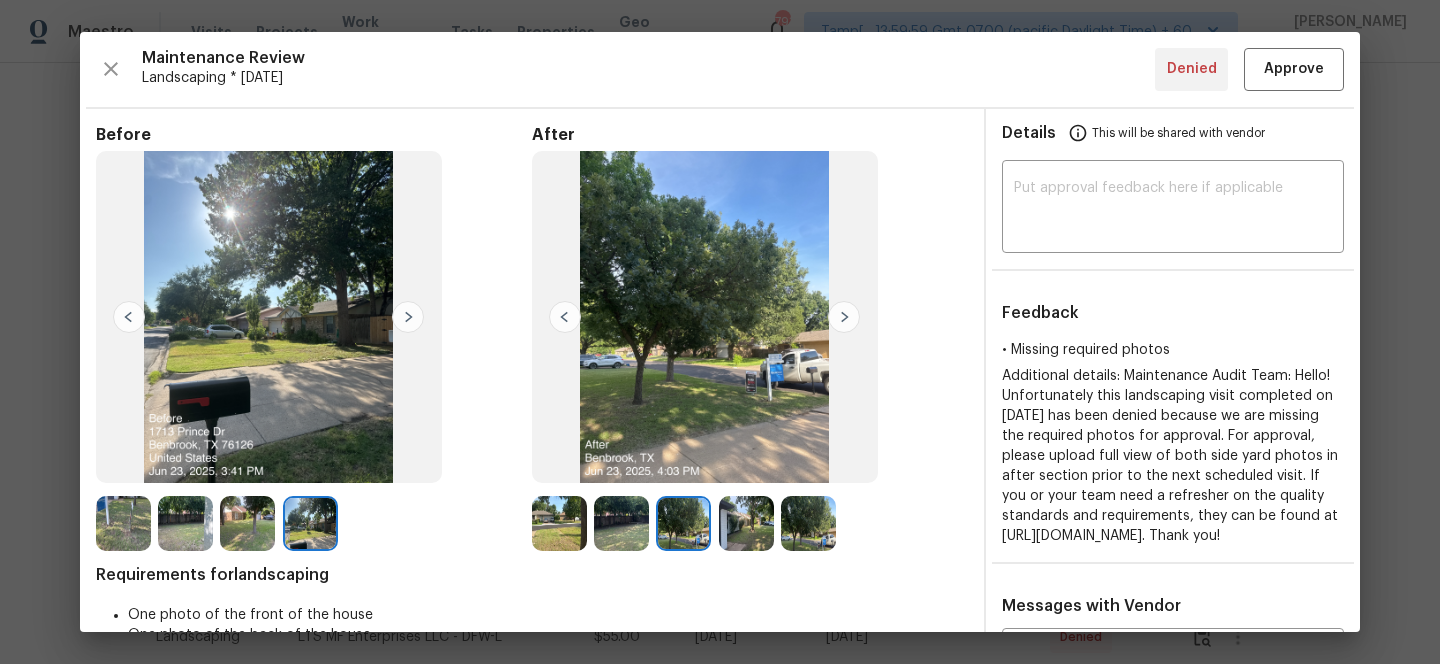 click at bounding box center [746, 523] 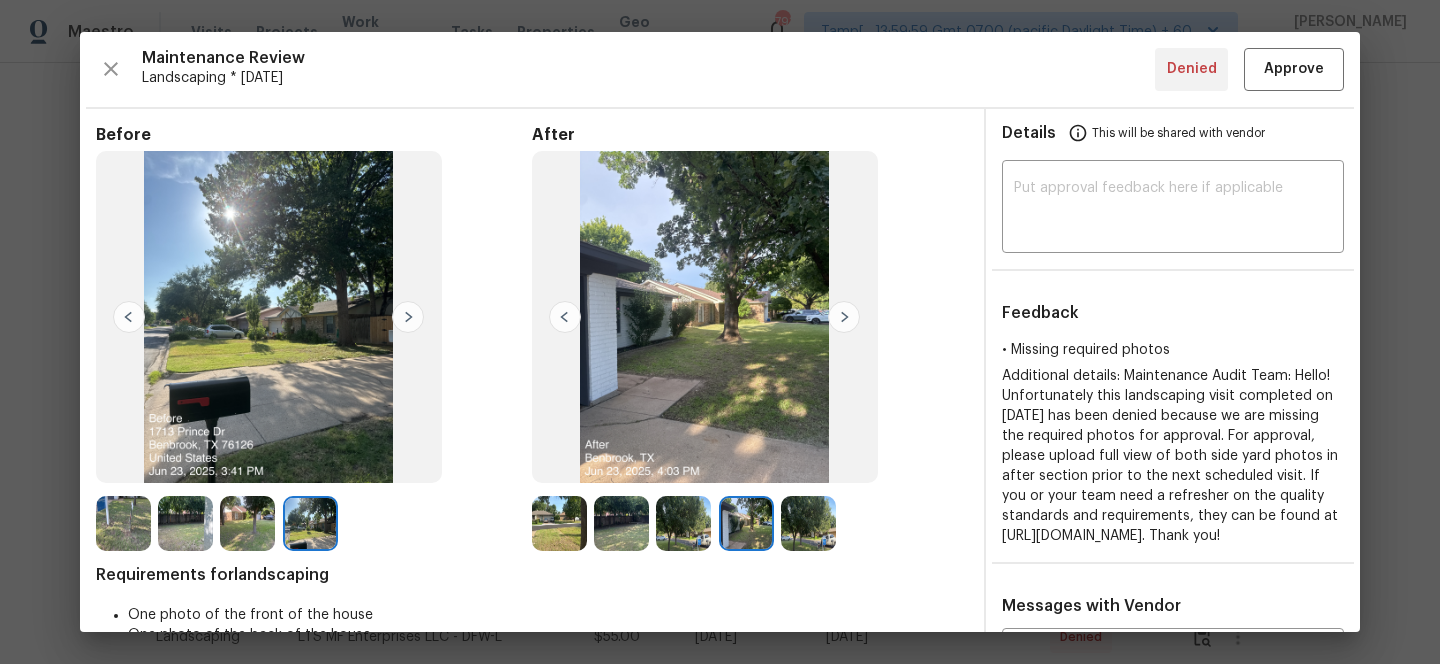 click at bounding box center (808, 523) 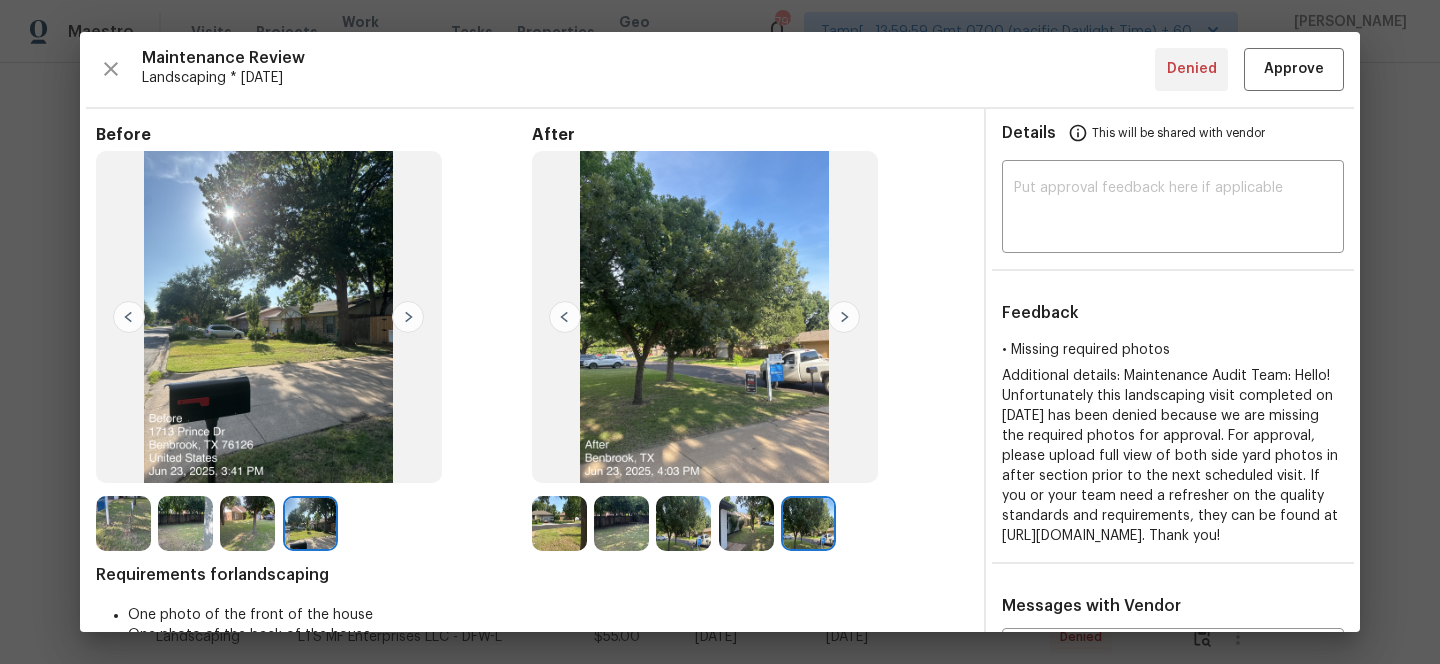 click at bounding box center [746, 523] 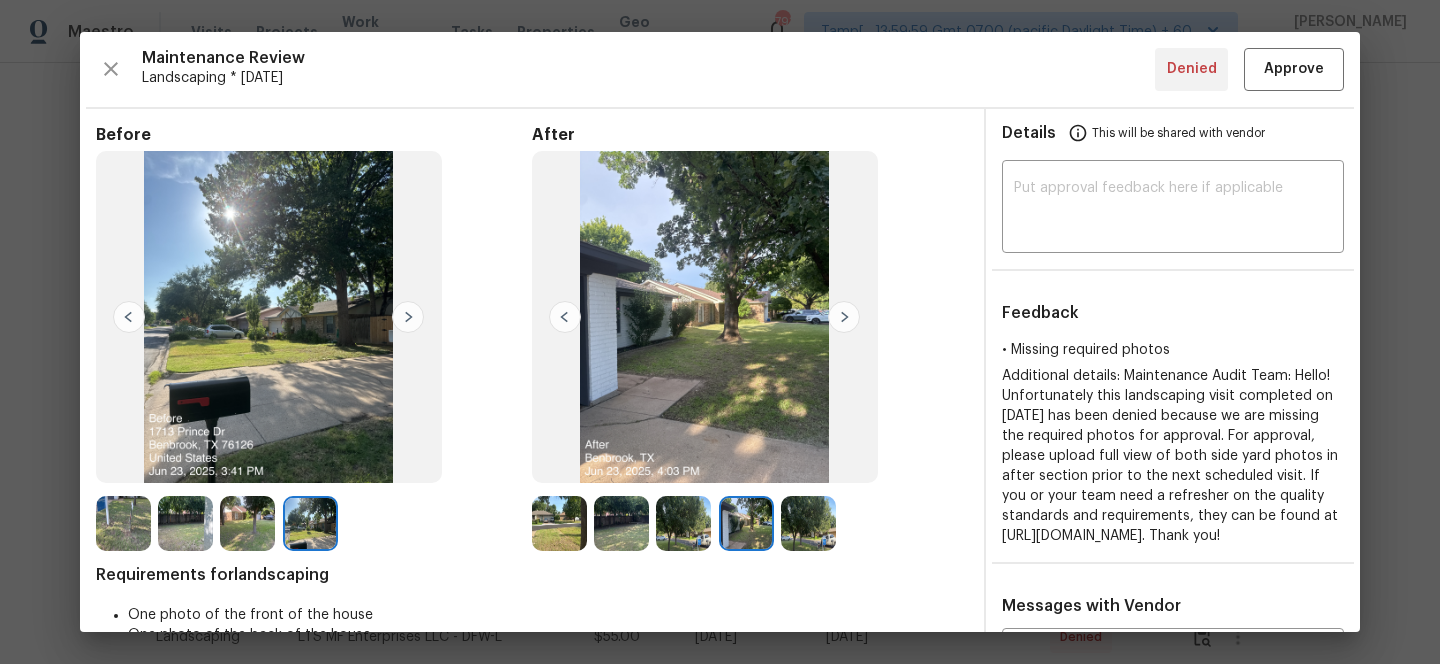 click at bounding box center [683, 523] 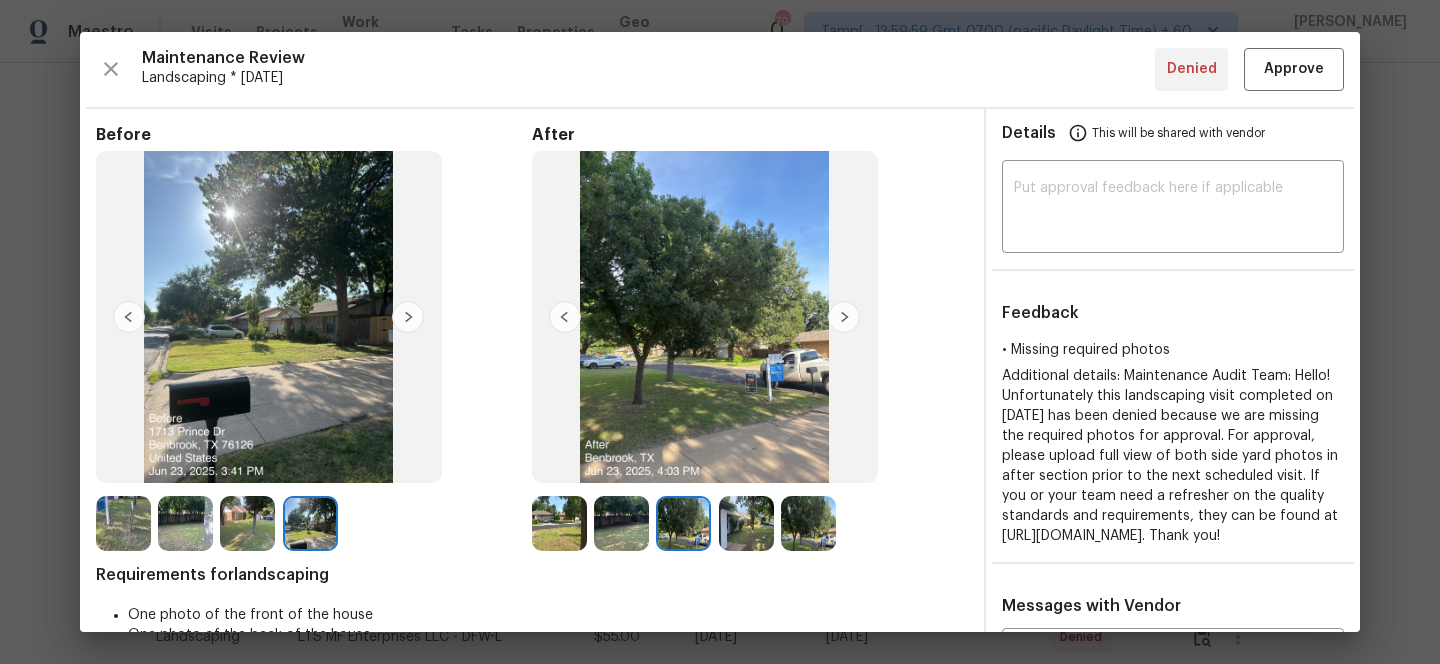 click at bounding box center (844, 317) 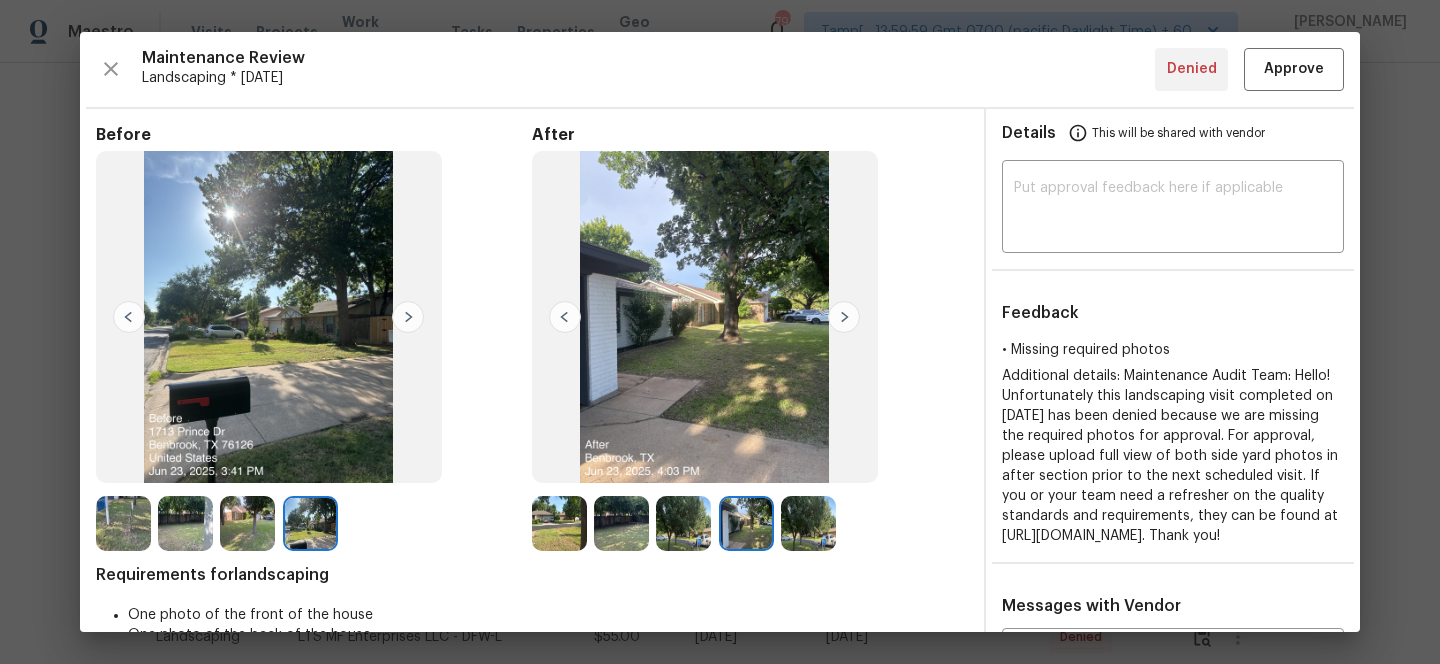 click at bounding box center [844, 317] 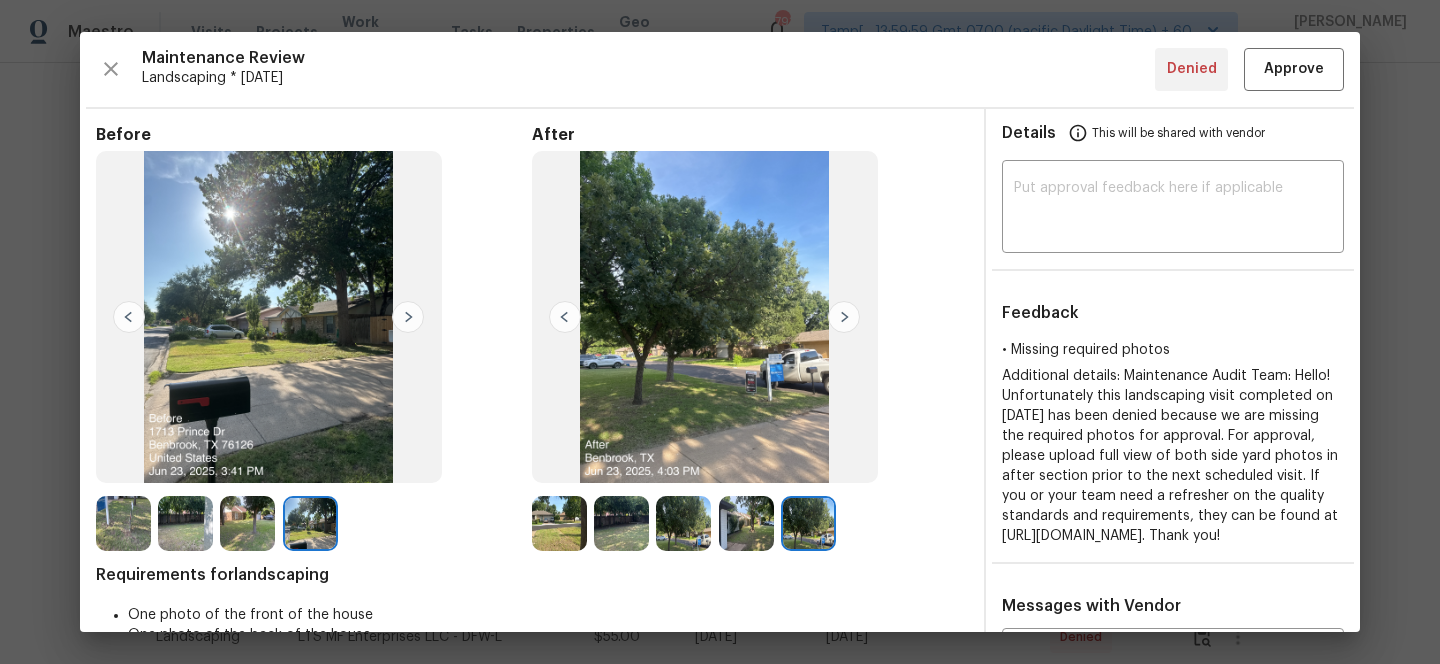 click at bounding box center (844, 317) 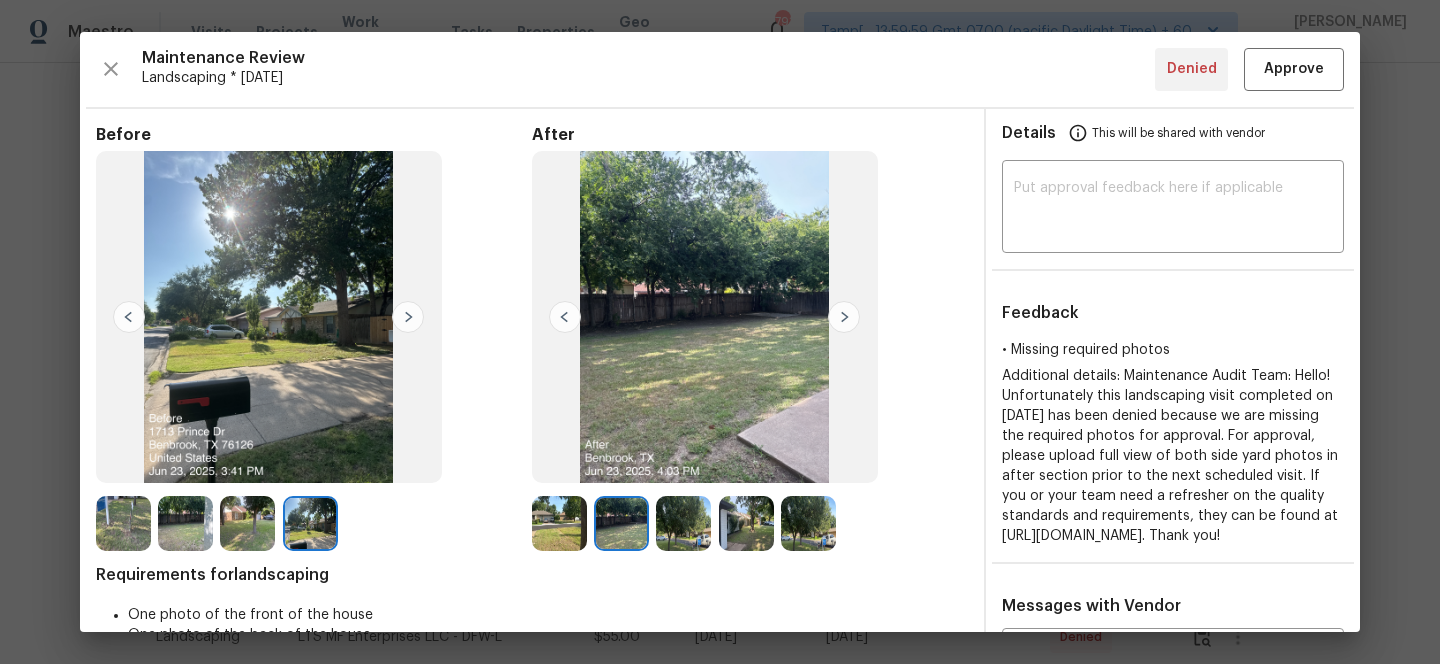 click at bounding box center [621, 523] 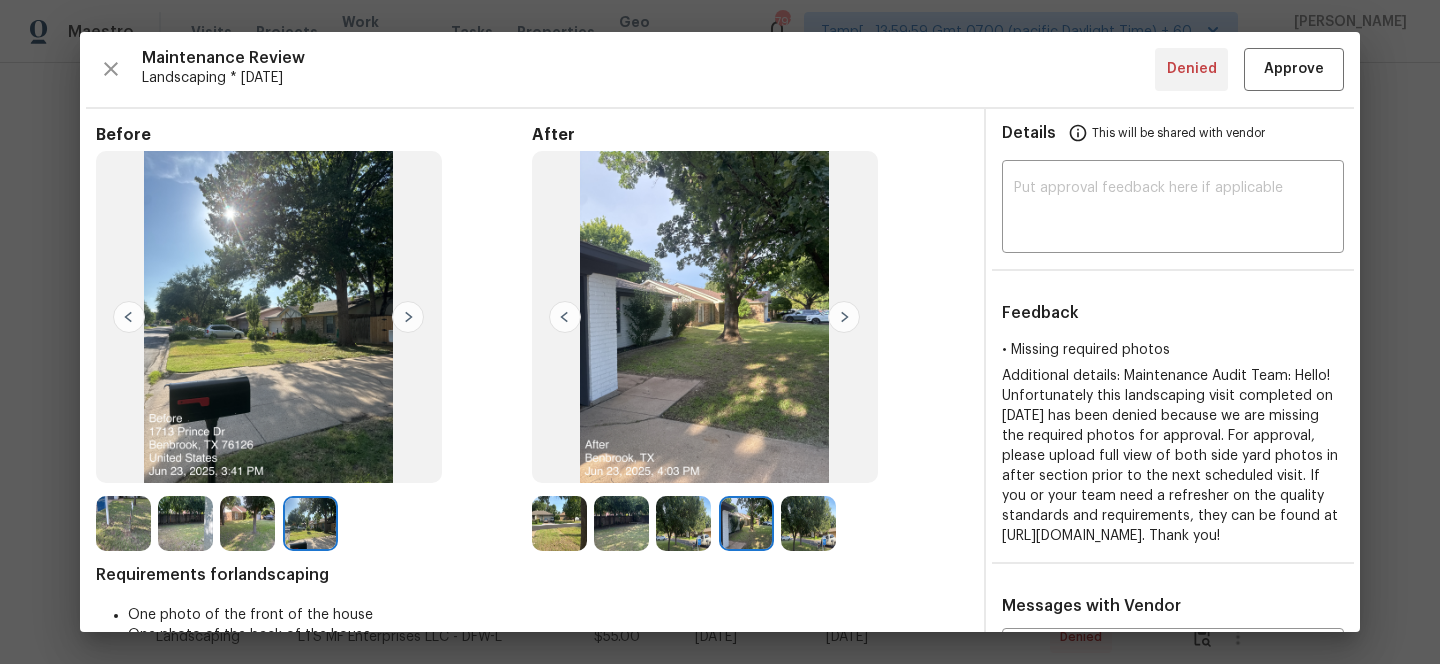 click at bounding box center (683, 523) 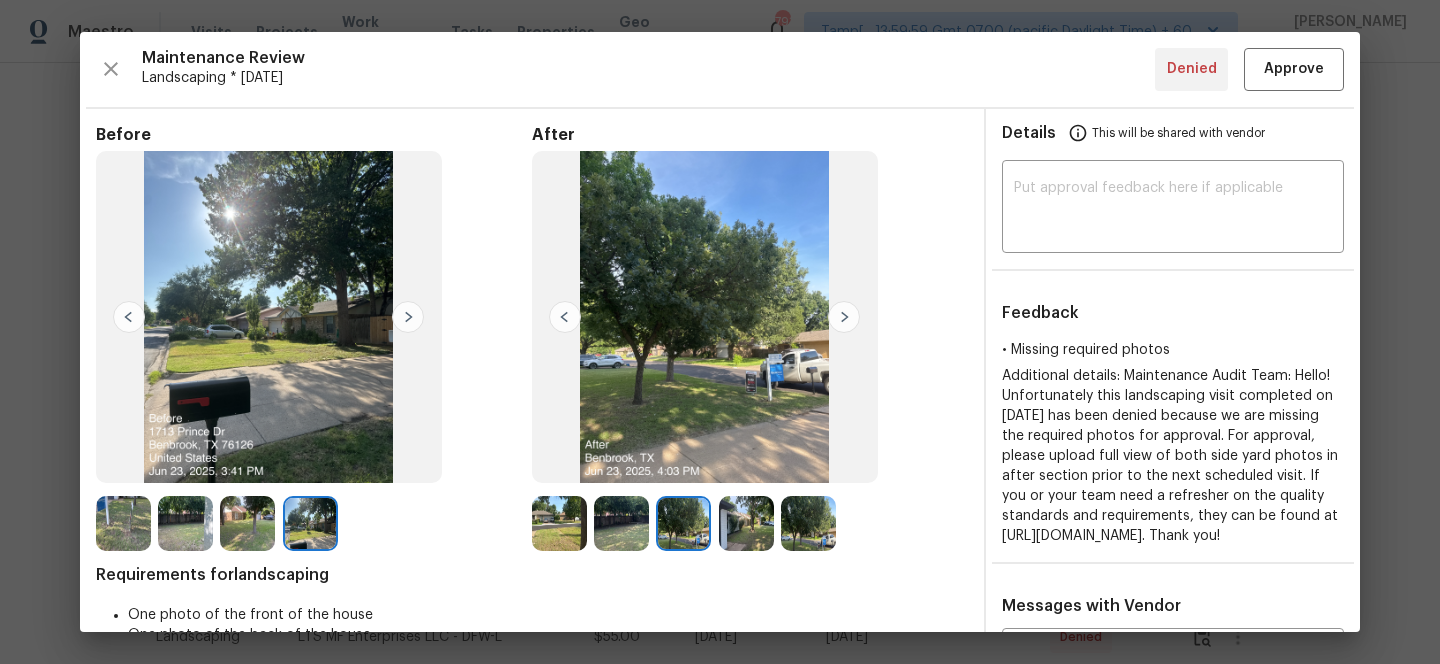 click at bounding box center [844, 317] 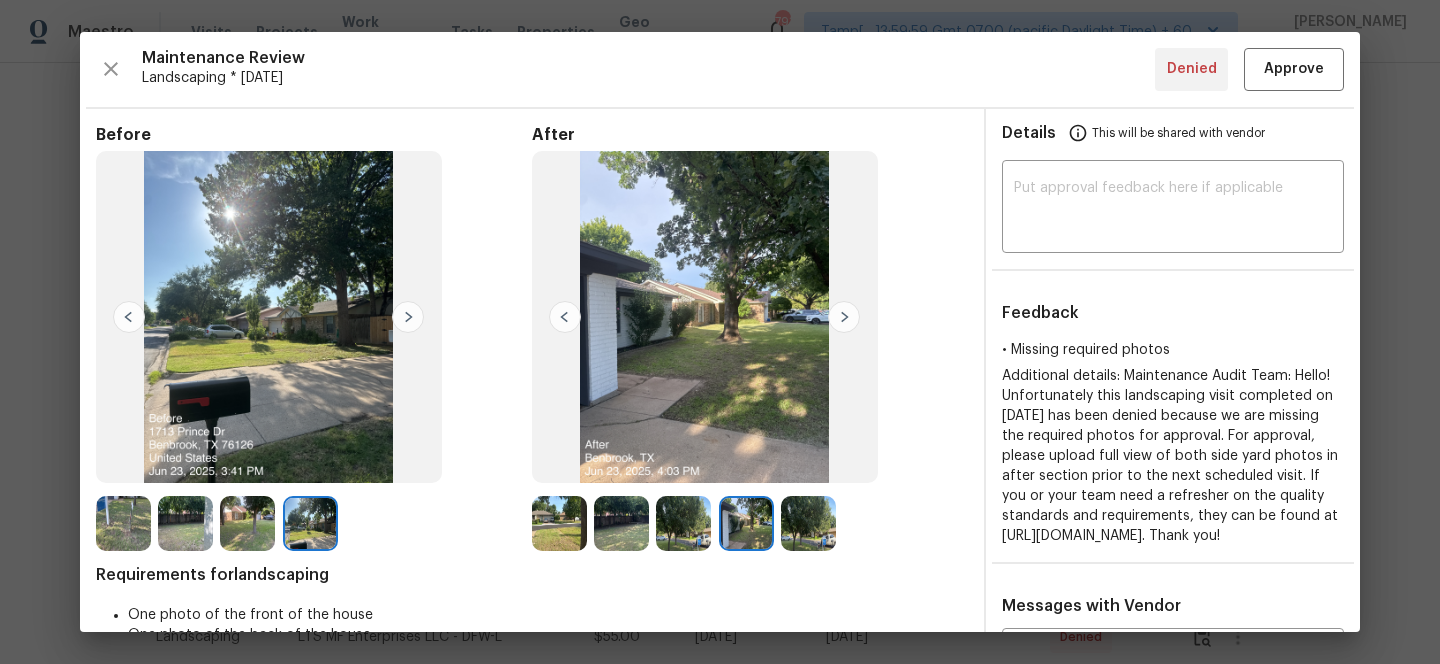 click at bounding box center [844, 317] 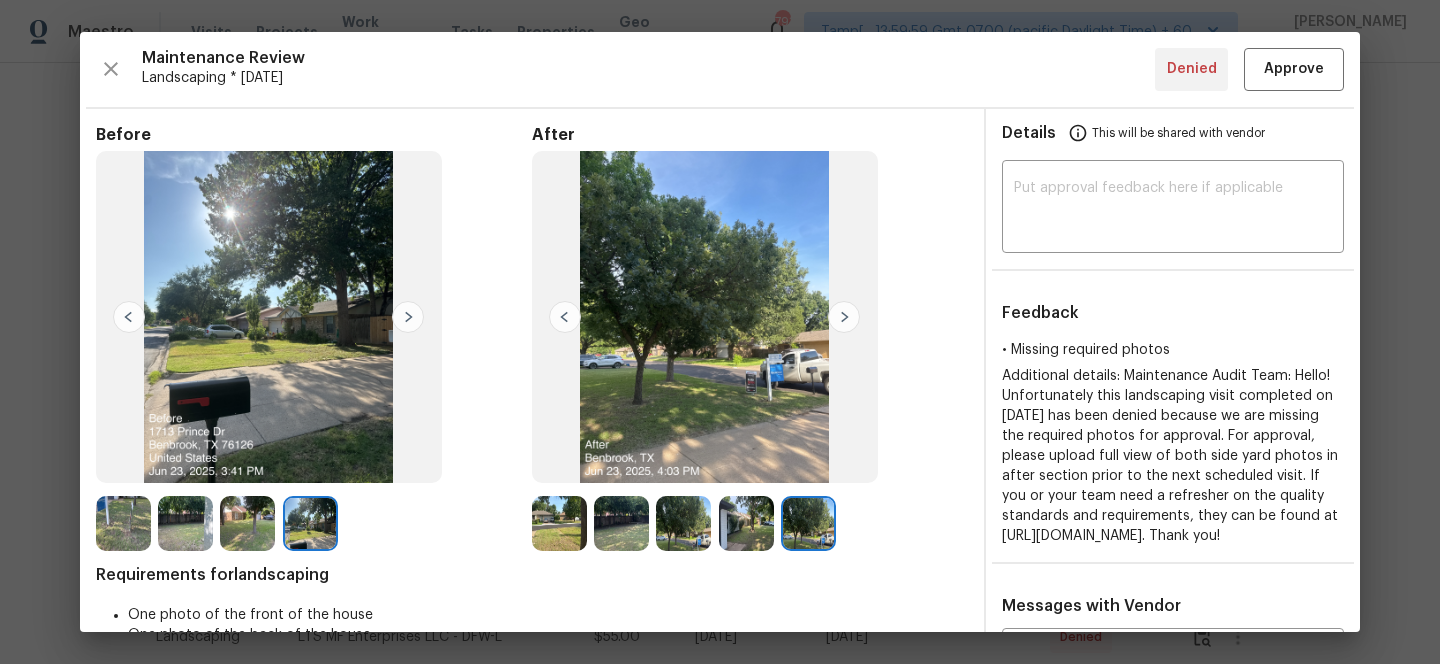 click at bounding box center (844, 317) 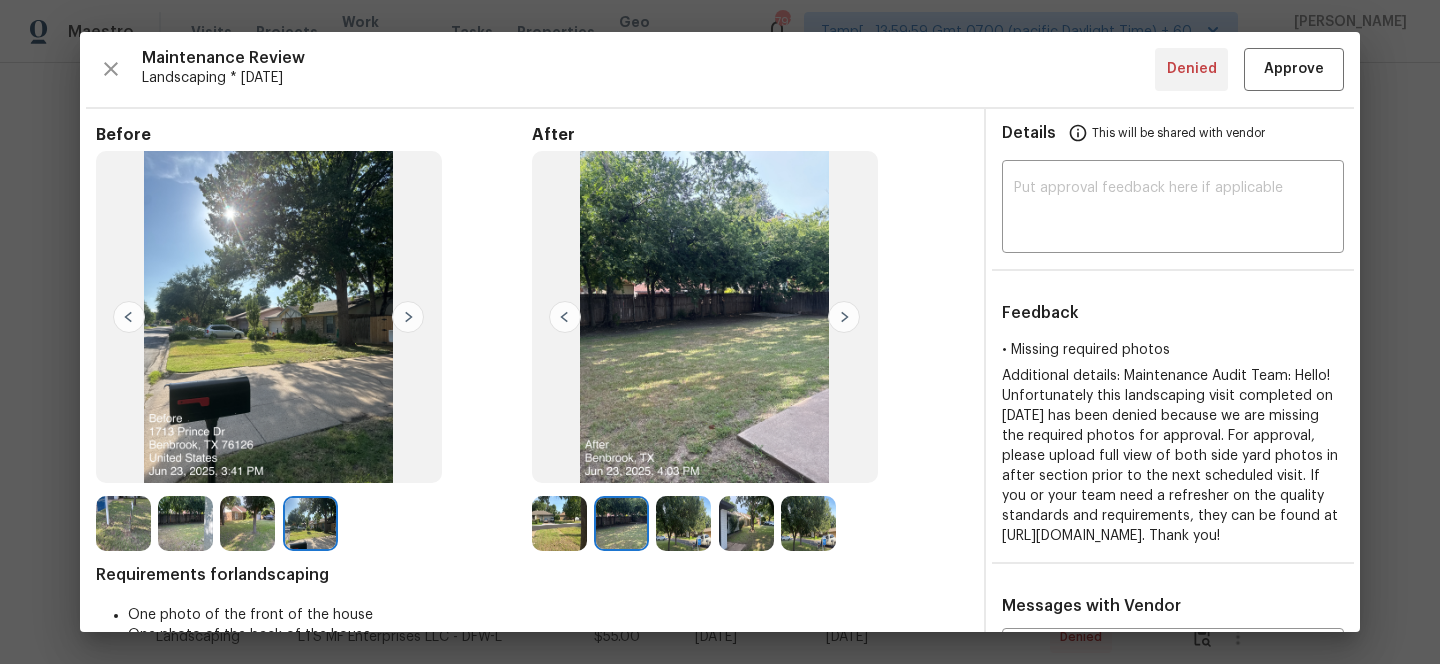 click at bounding box center [621, 523] 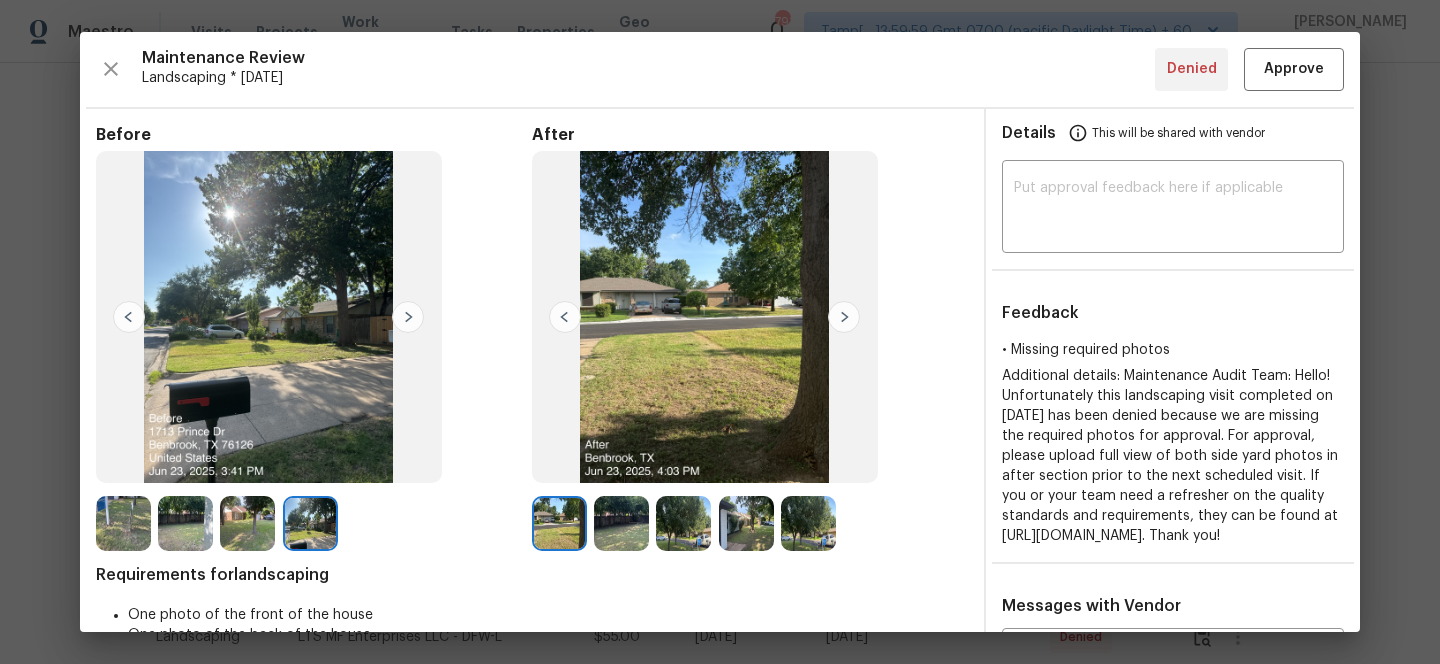 click at bounding box center (621, 523) 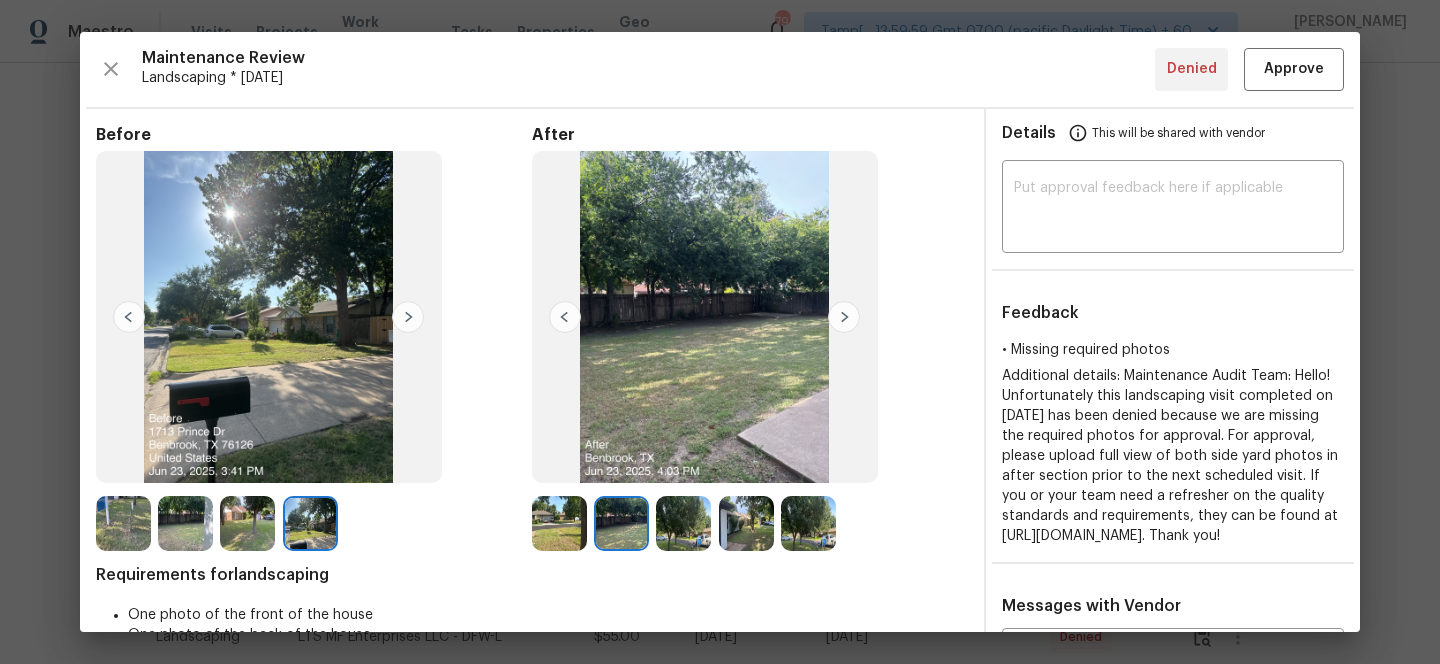 click at bounding box center (683, 523) 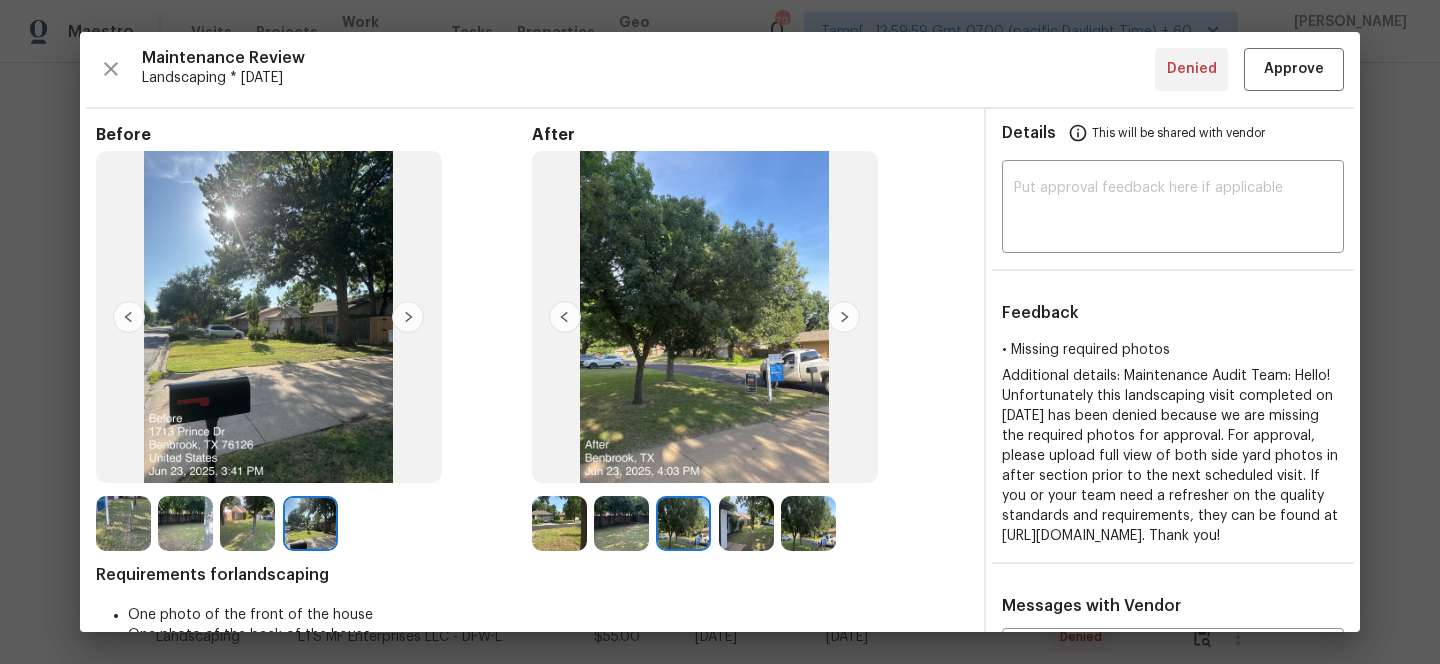 click at bounding box center [746, 523] 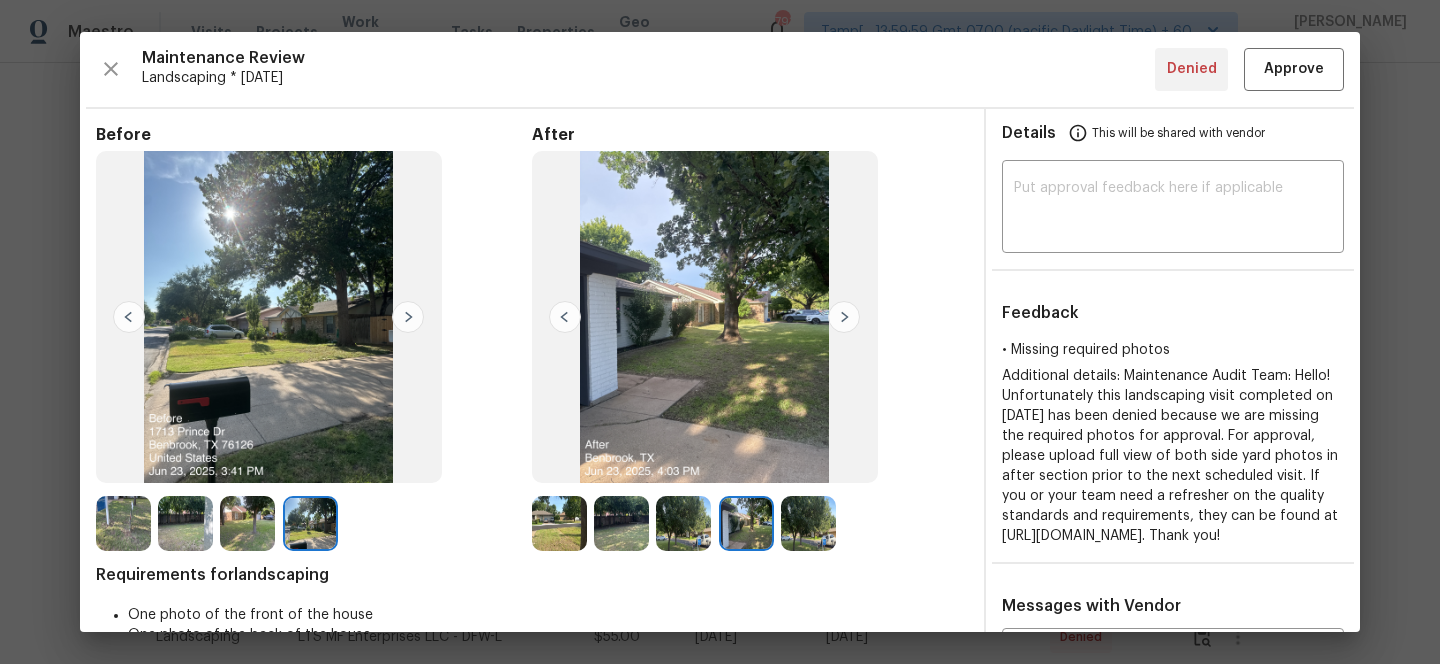 click at bounding box center (808, 523) 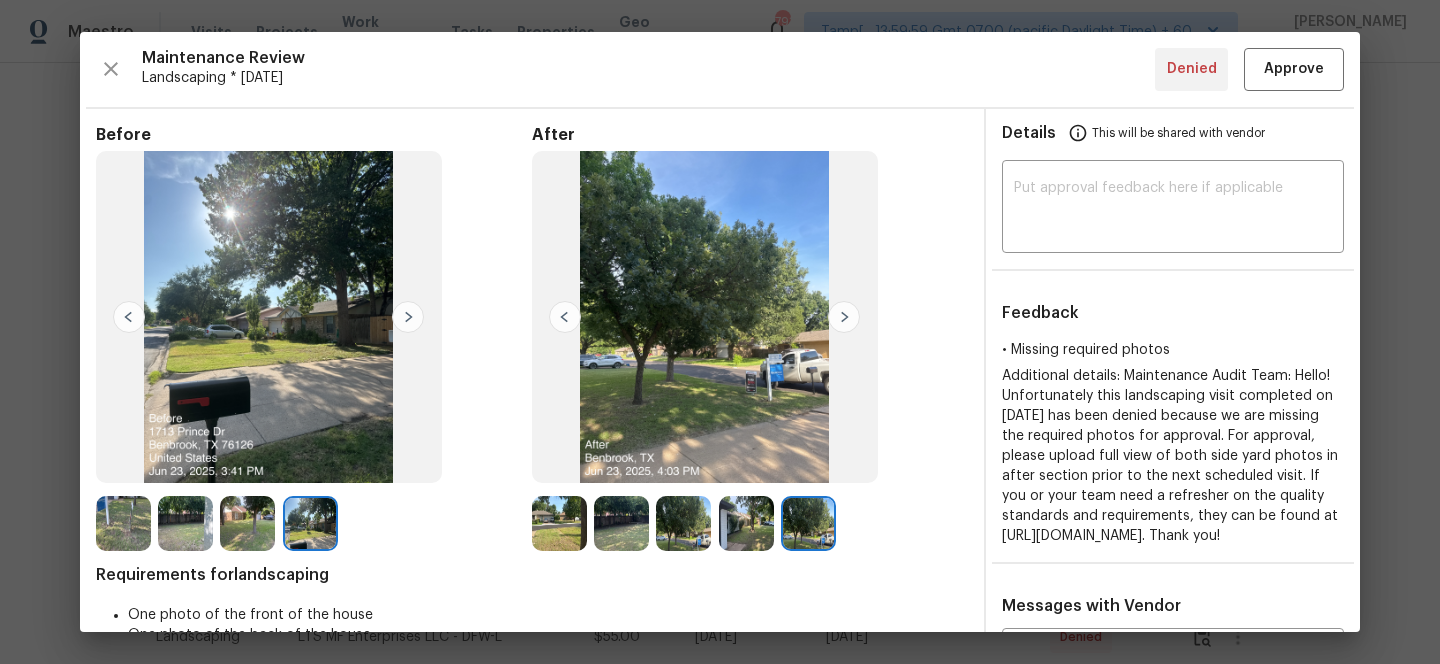click at bounding box center (746, 523) 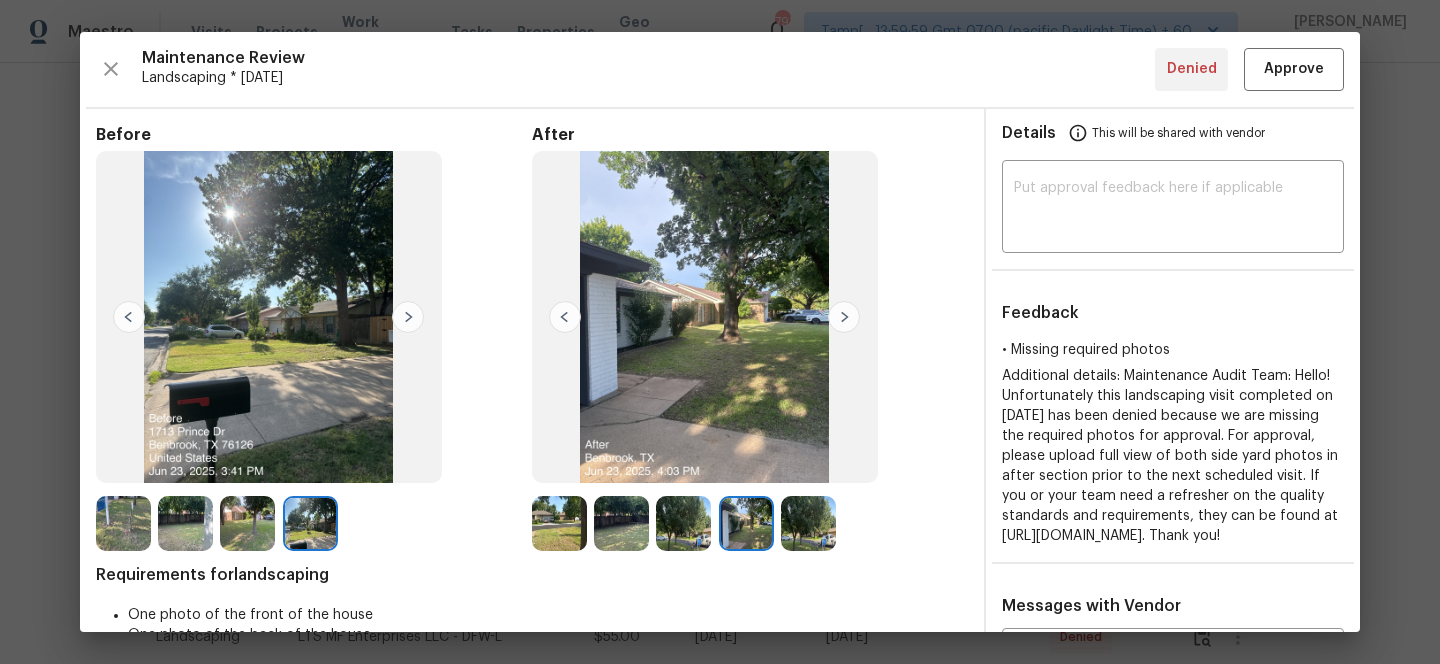 click at bounding box center [687, 523] 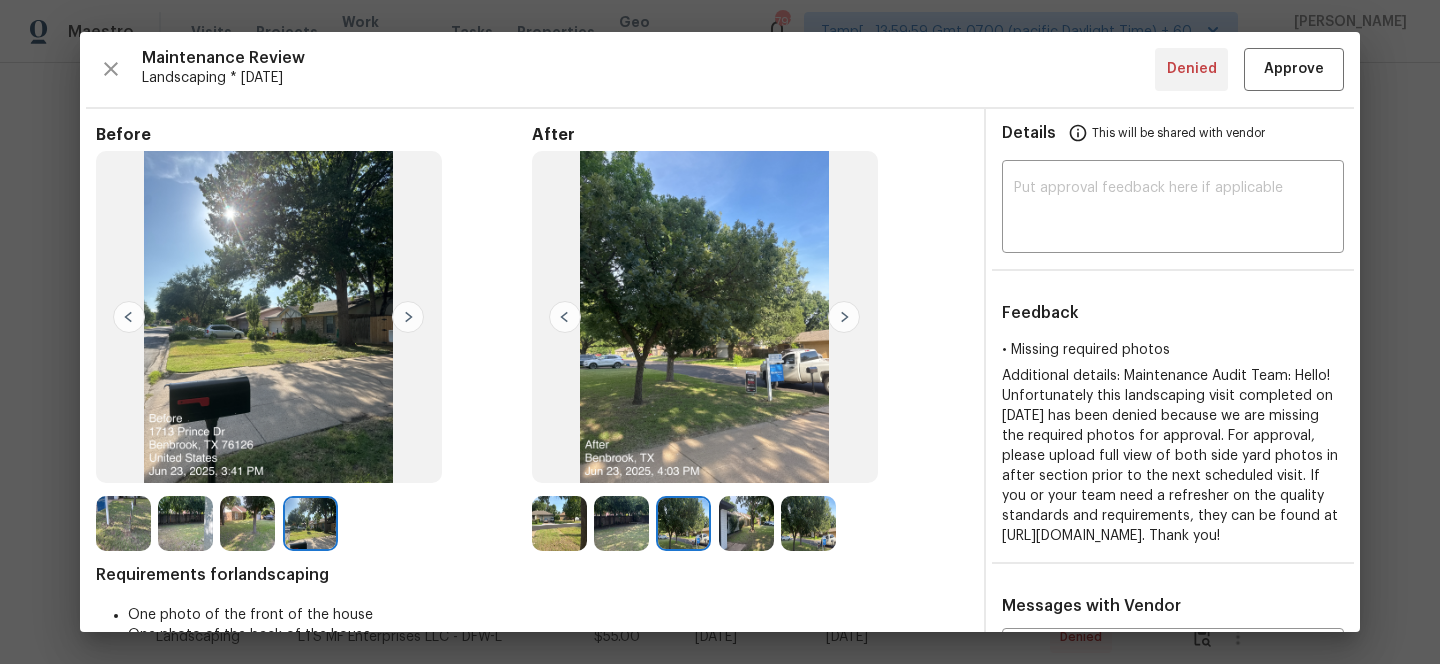 click at bounding box center [621, 523] 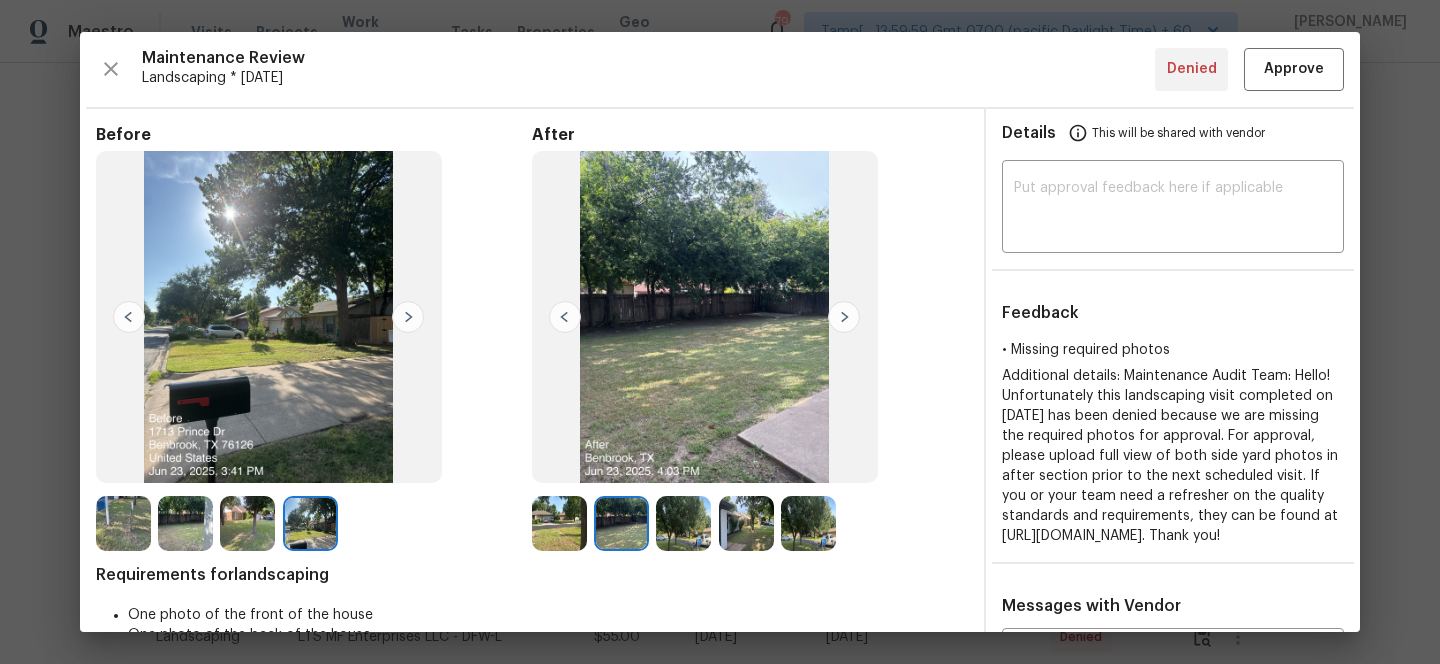 click at bounding box center [559, 523] 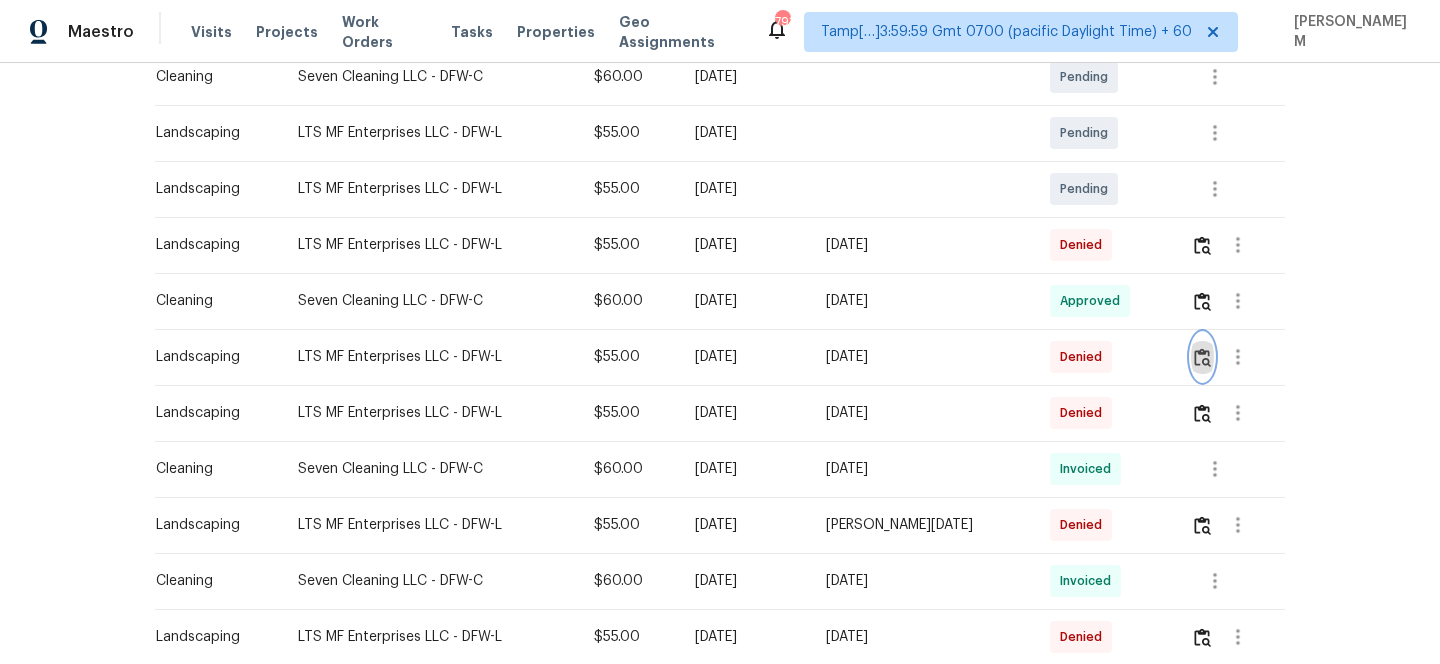 click at bounding box center (1202, 357) 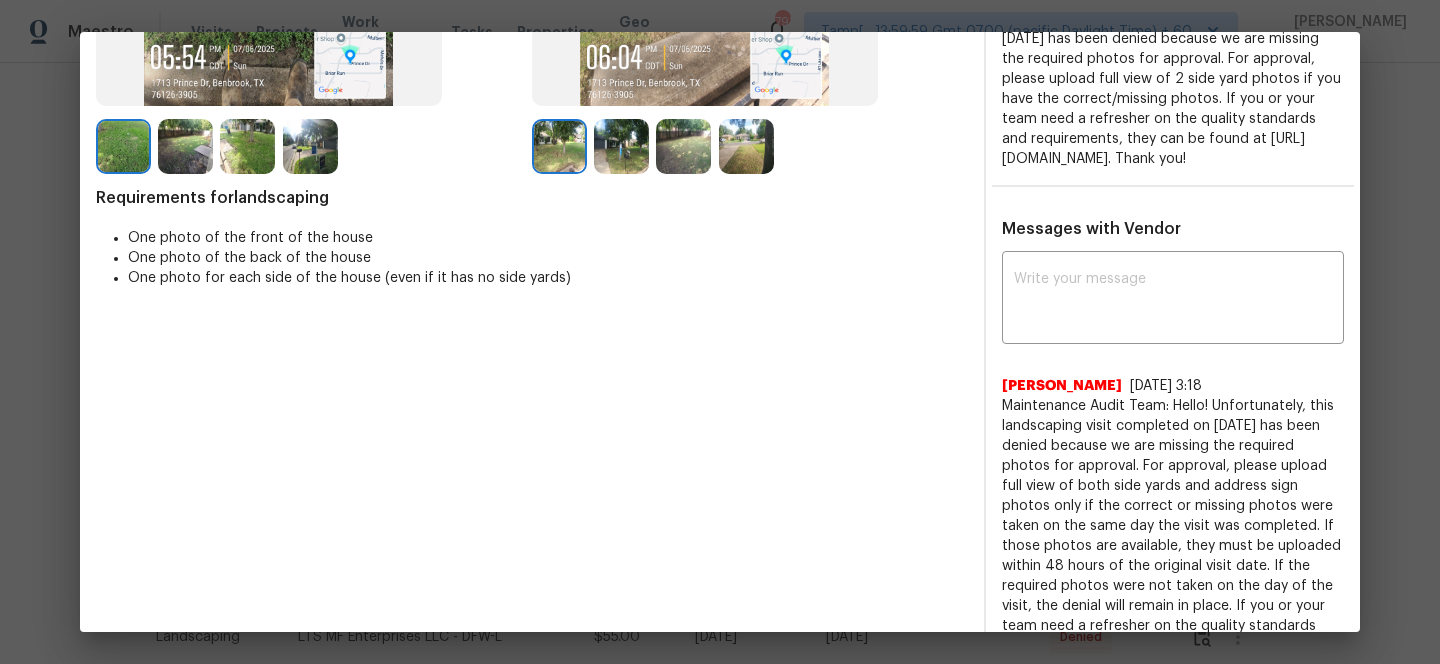 scroll, scrollTop: 0, scrollLeft: 0, axis: both 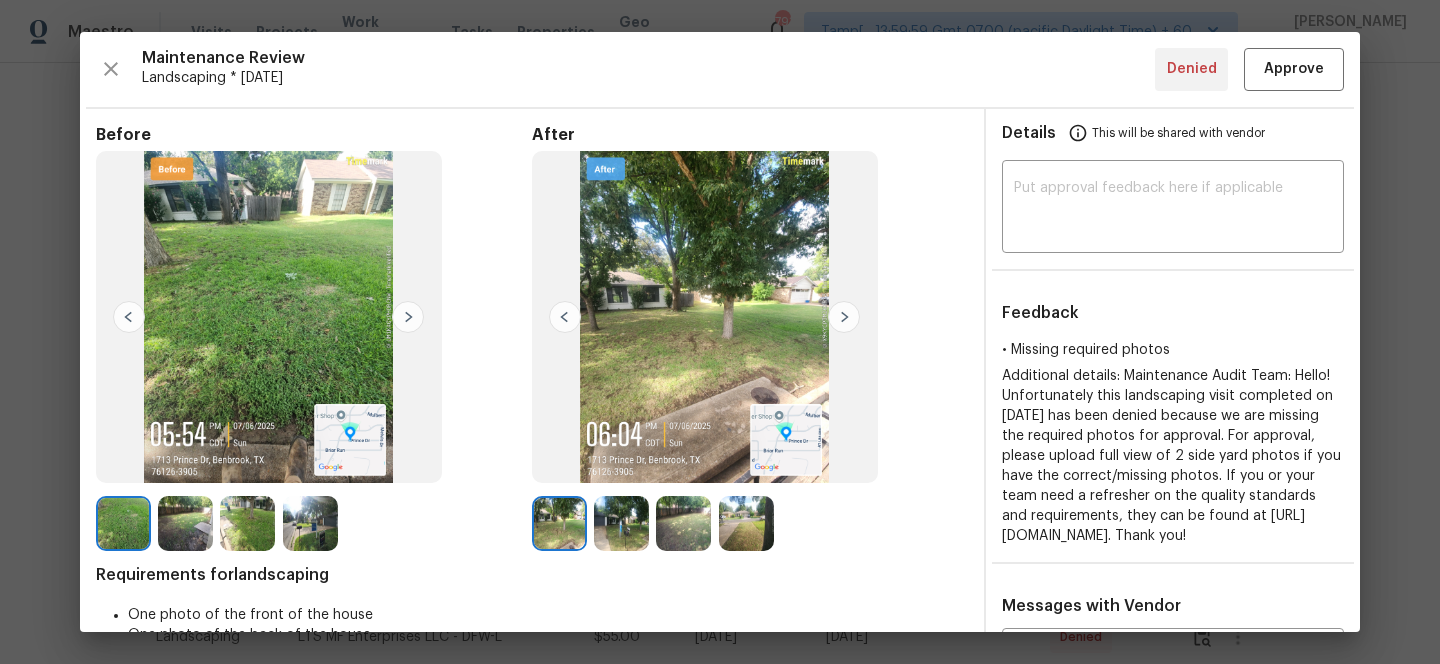 click at bounding box center (408, 317) 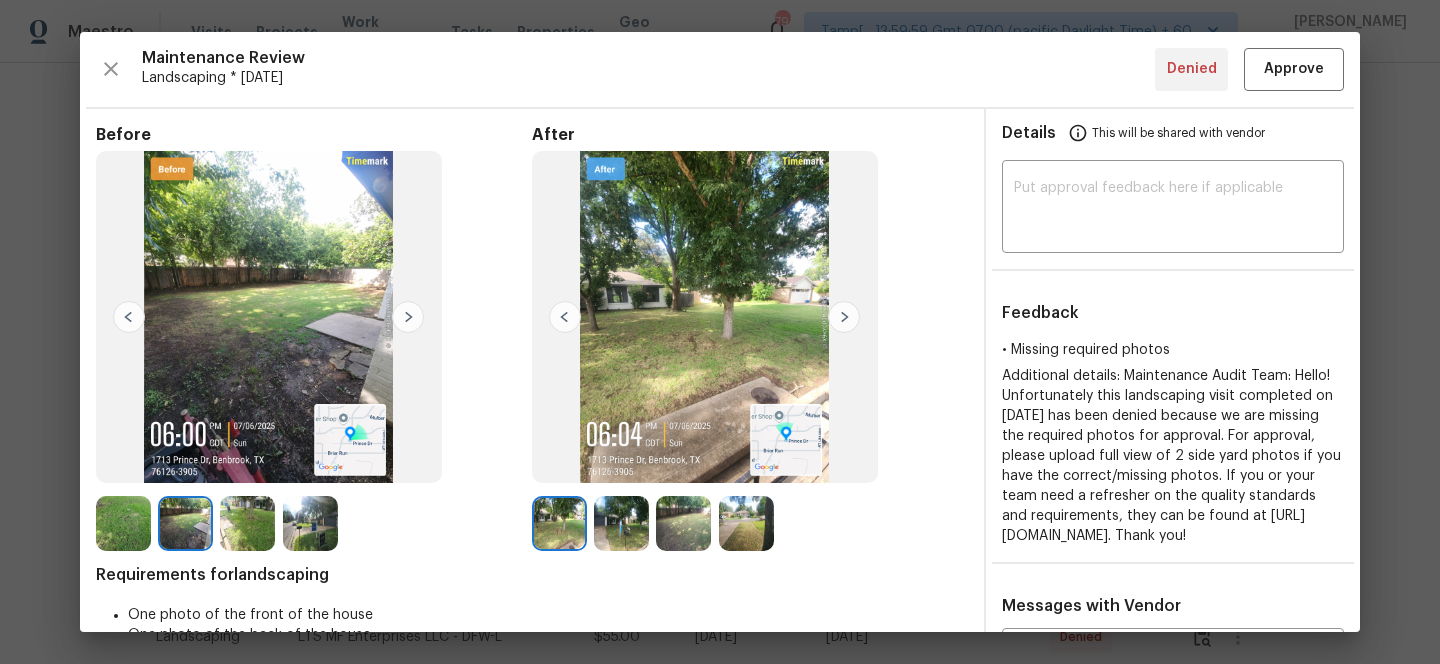 click at bounding box center [408, 317] 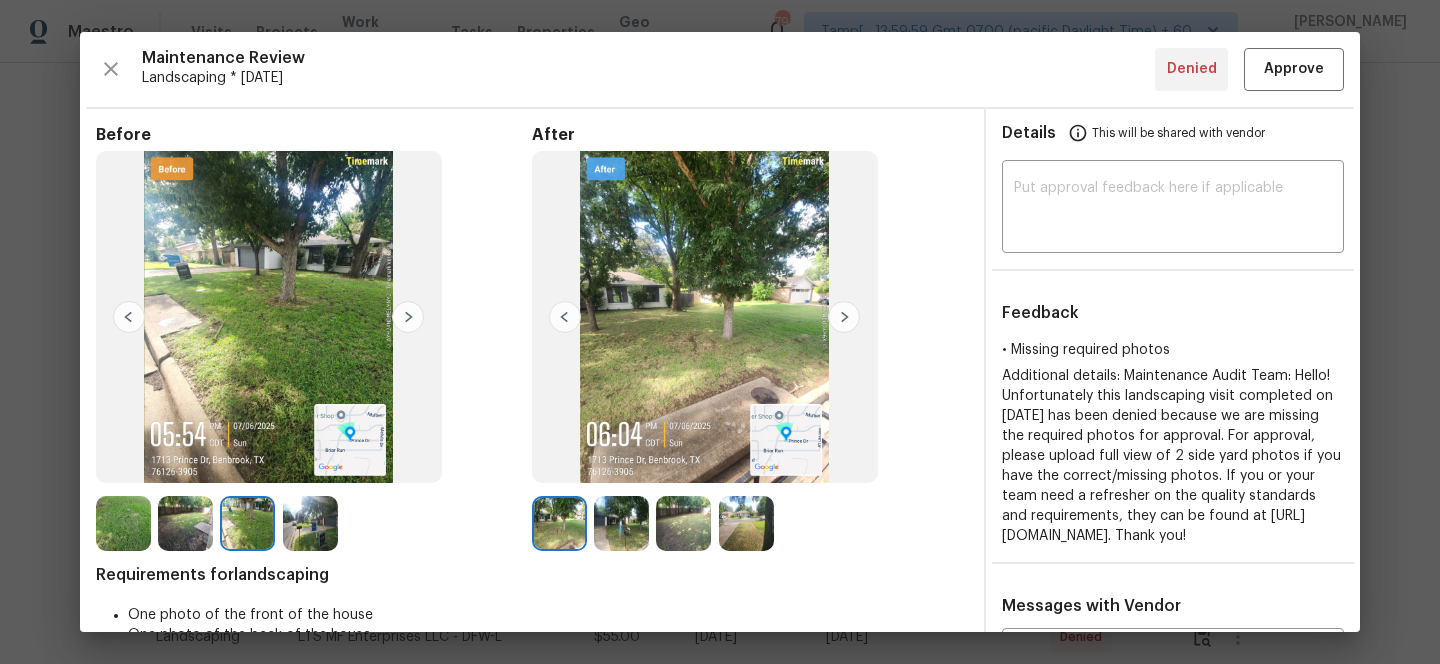 click at bounding box center (621, 523) 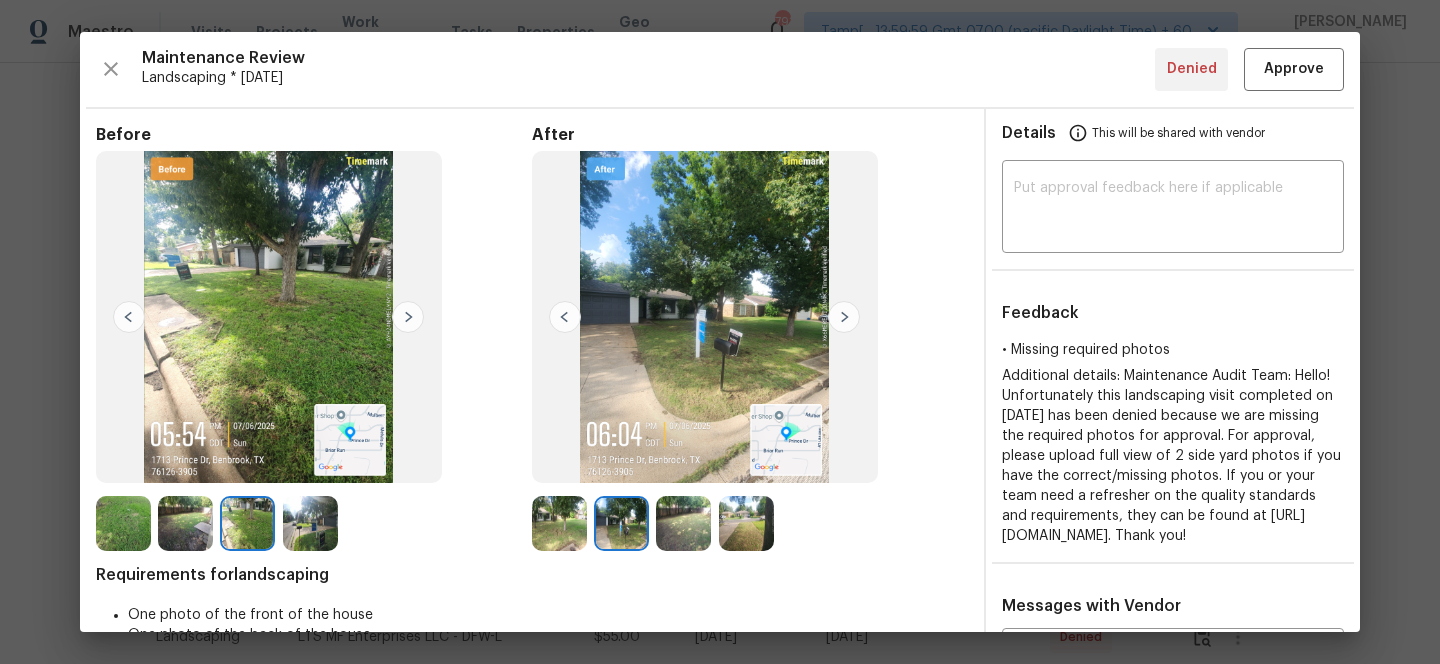 click at bounding box center [683, 523] 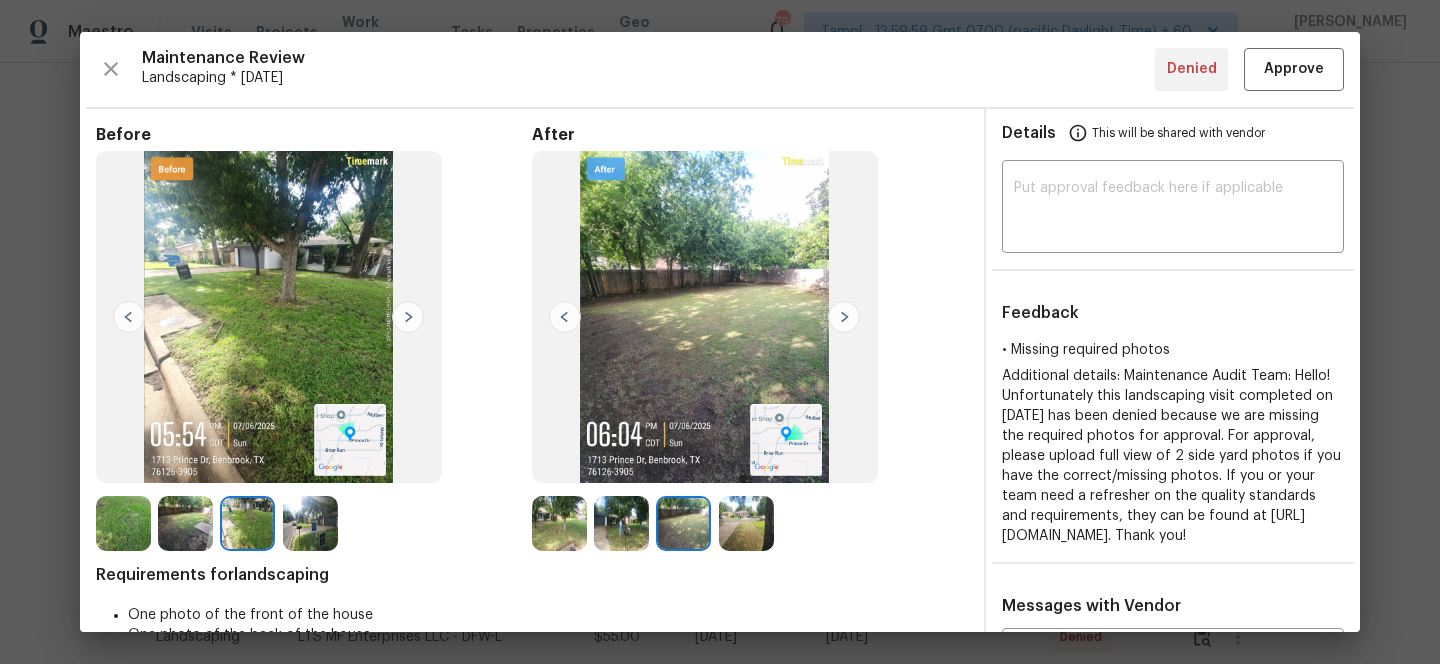 click at bounding box center [746, 523] 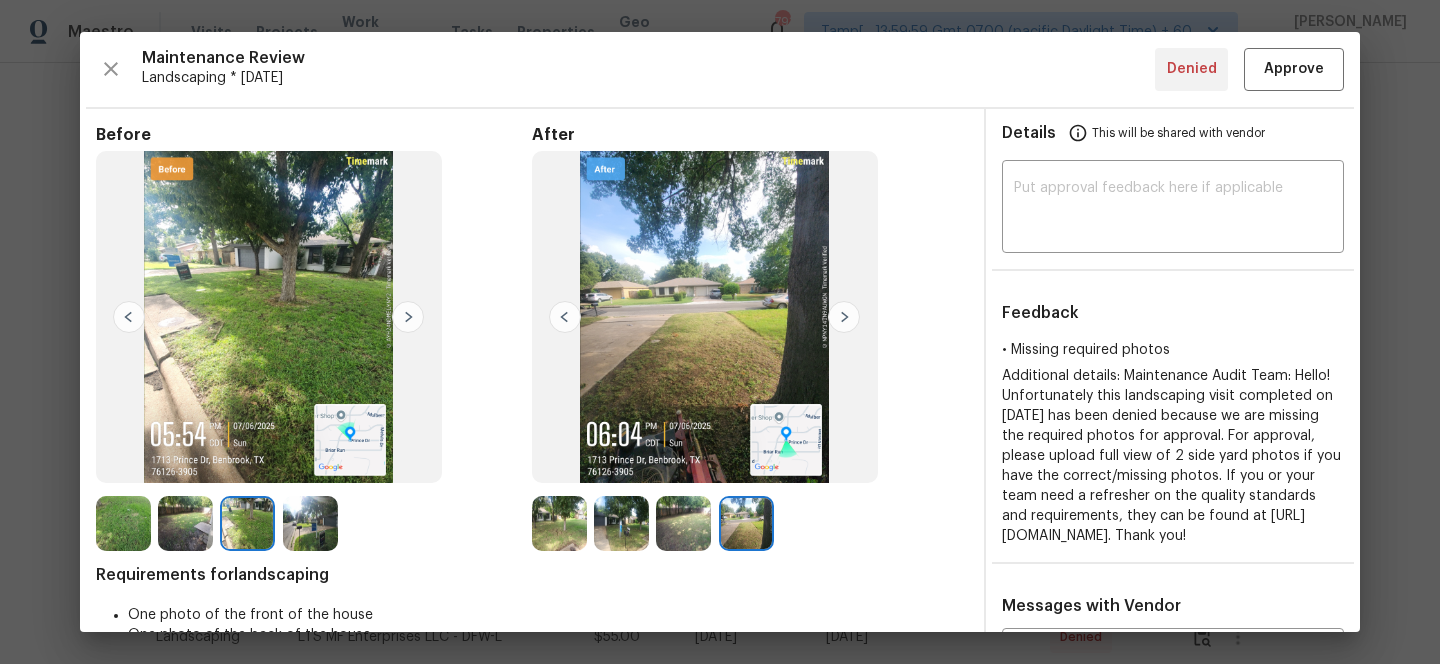 click at bounding box center (683, 523) 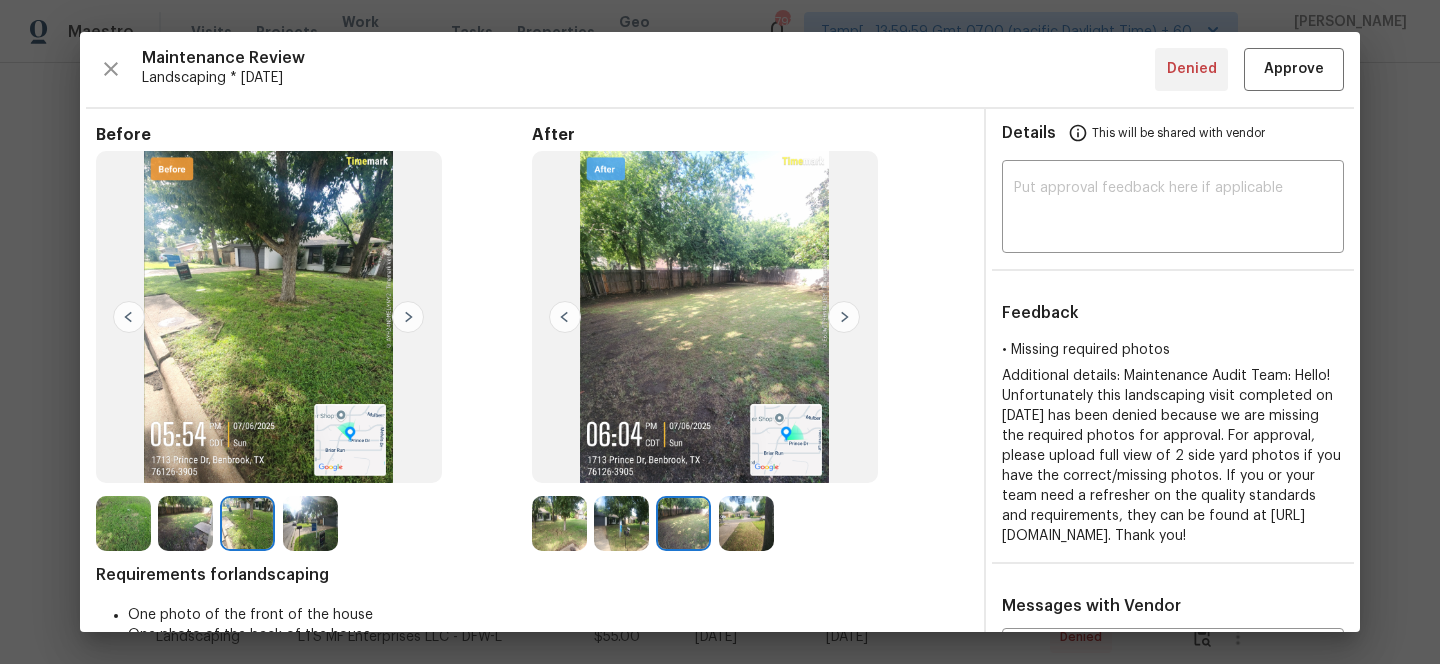 click at bounding box center [621, 523] 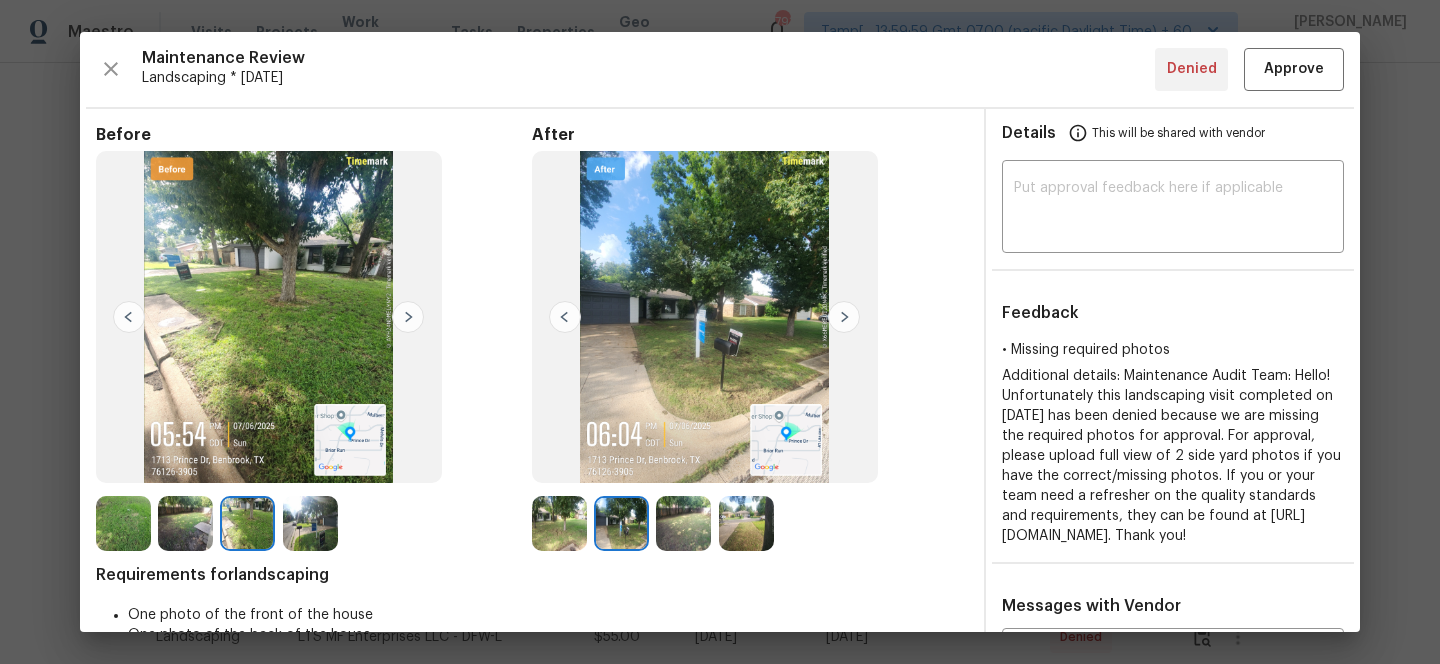 click at bounding box center [563, 523] 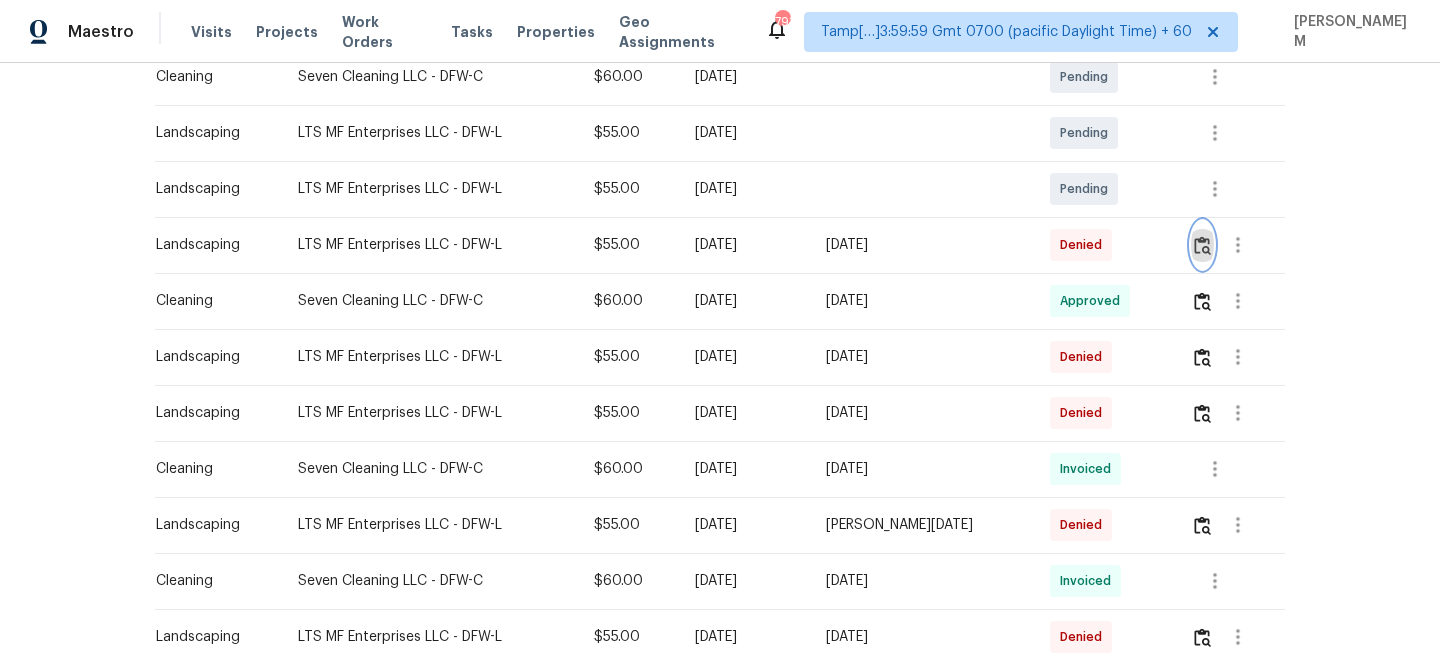 click at bounding box center (1202, 245) 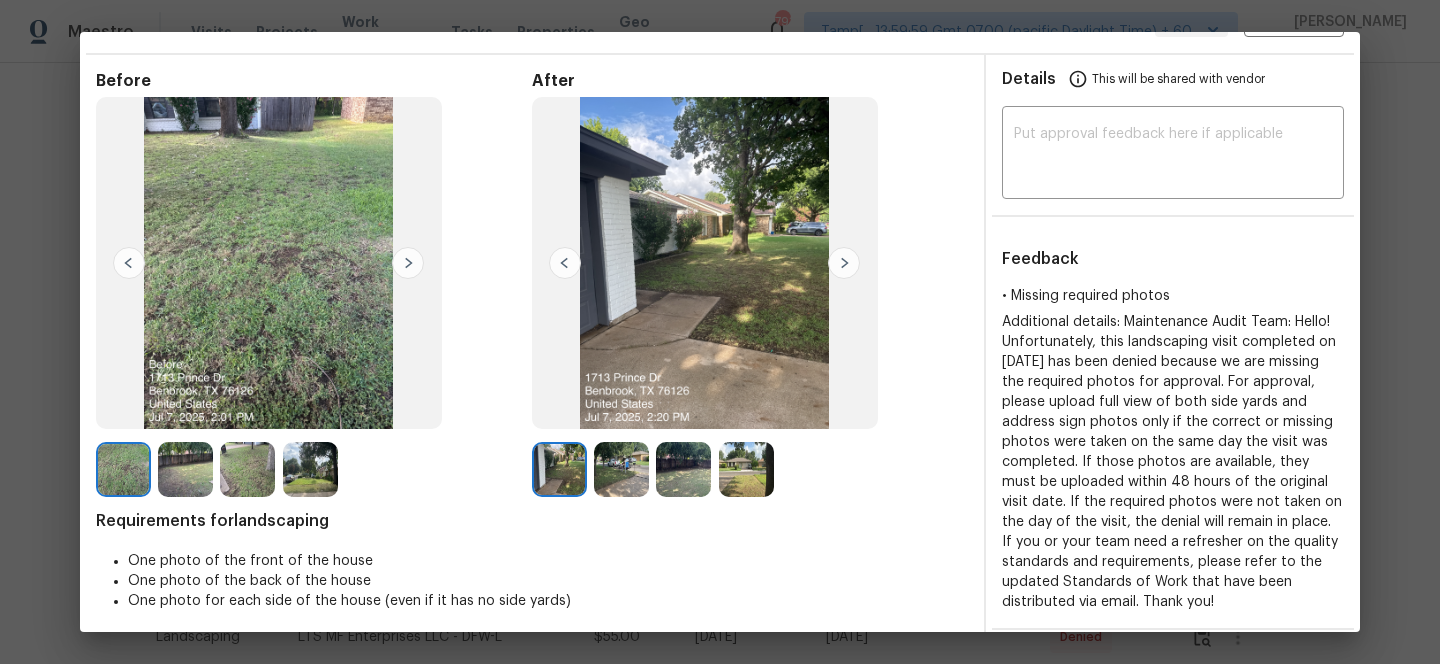 scroll, scrollTop: 61, scrollLeft: 0, axis: vertical 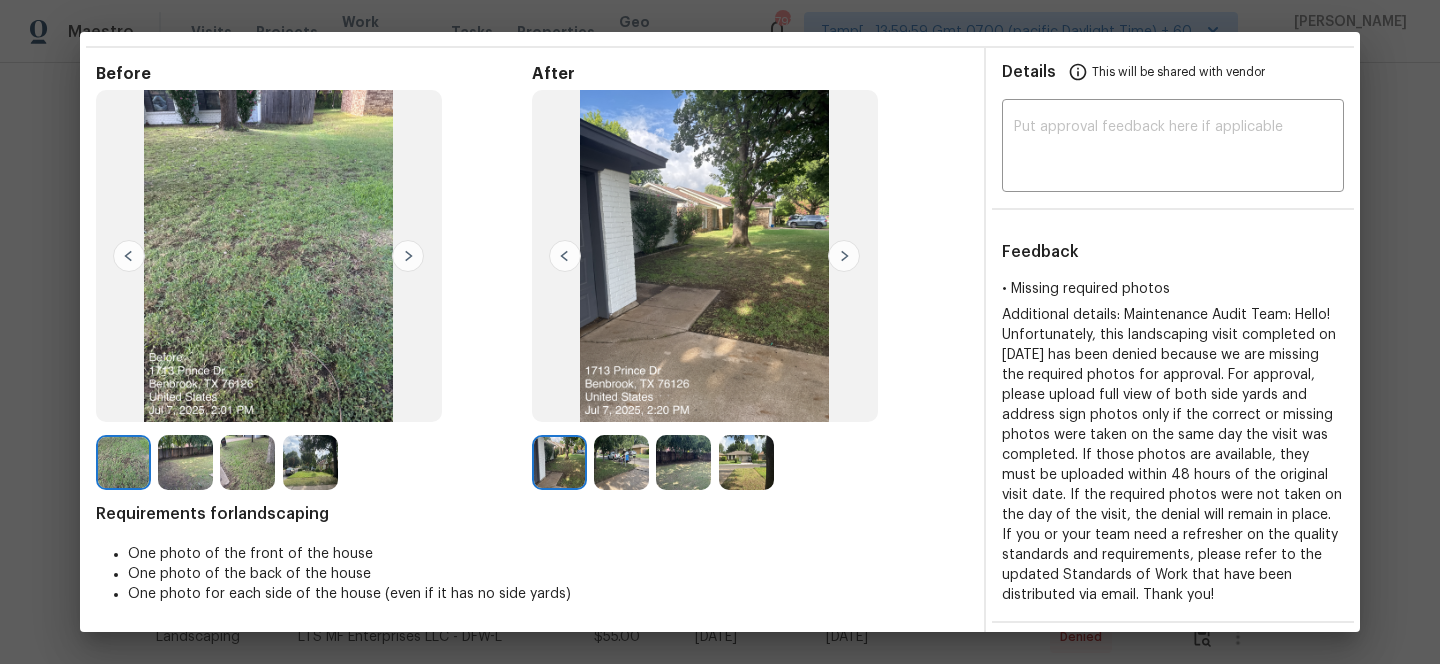 click at bounding box center (185, 462) 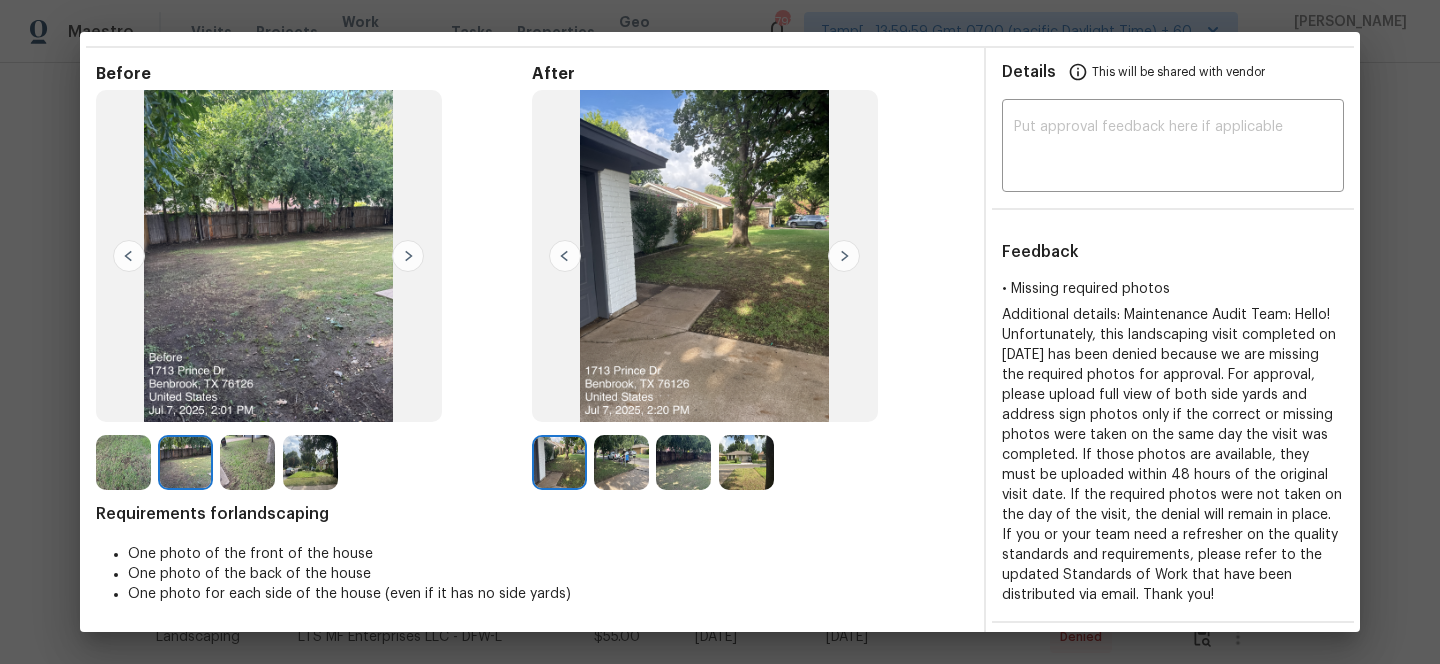 click at bounding box center (247, 462) 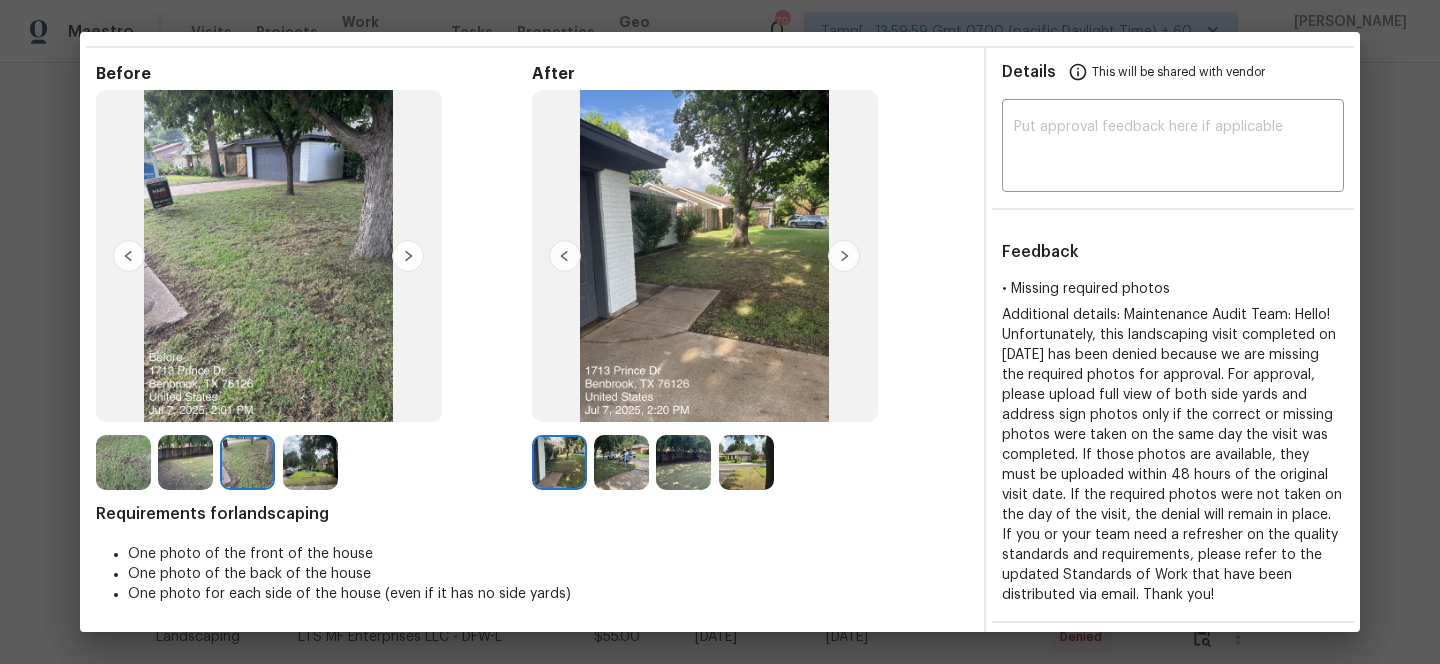click at bounding box center [247, 462] 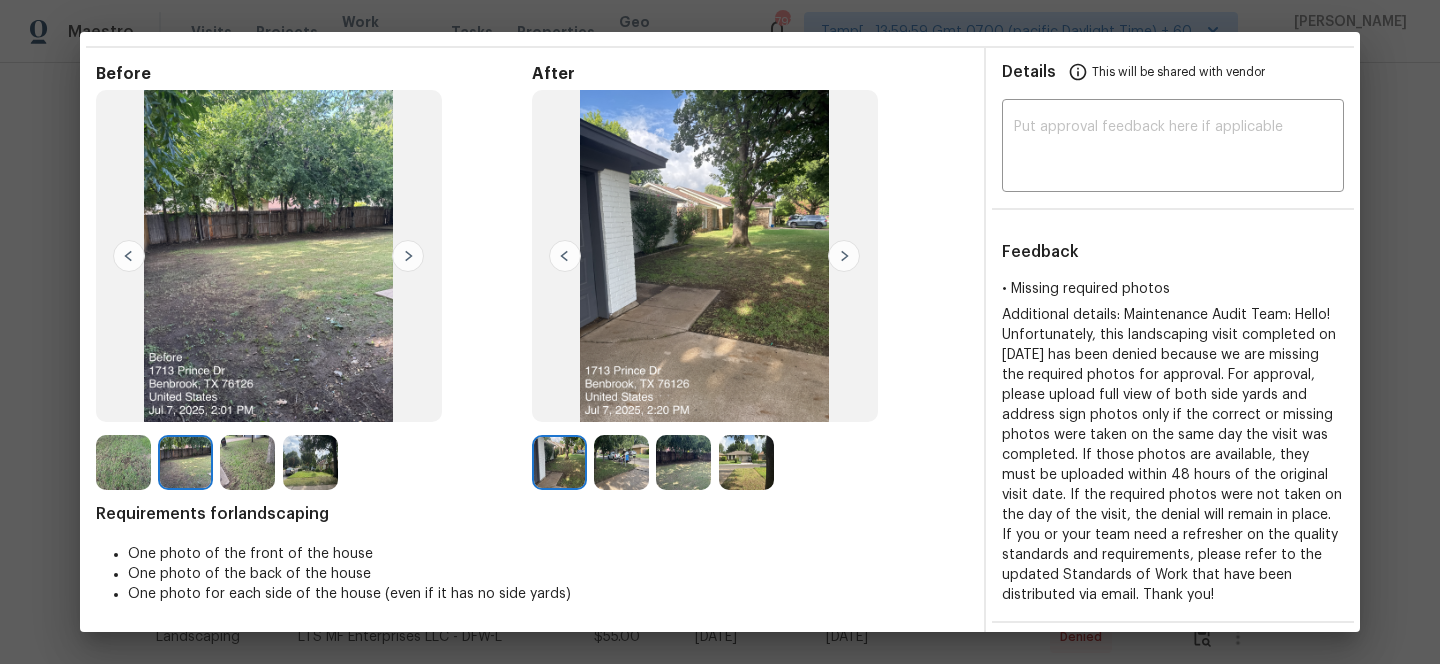 click at bounding box center (123, 462) 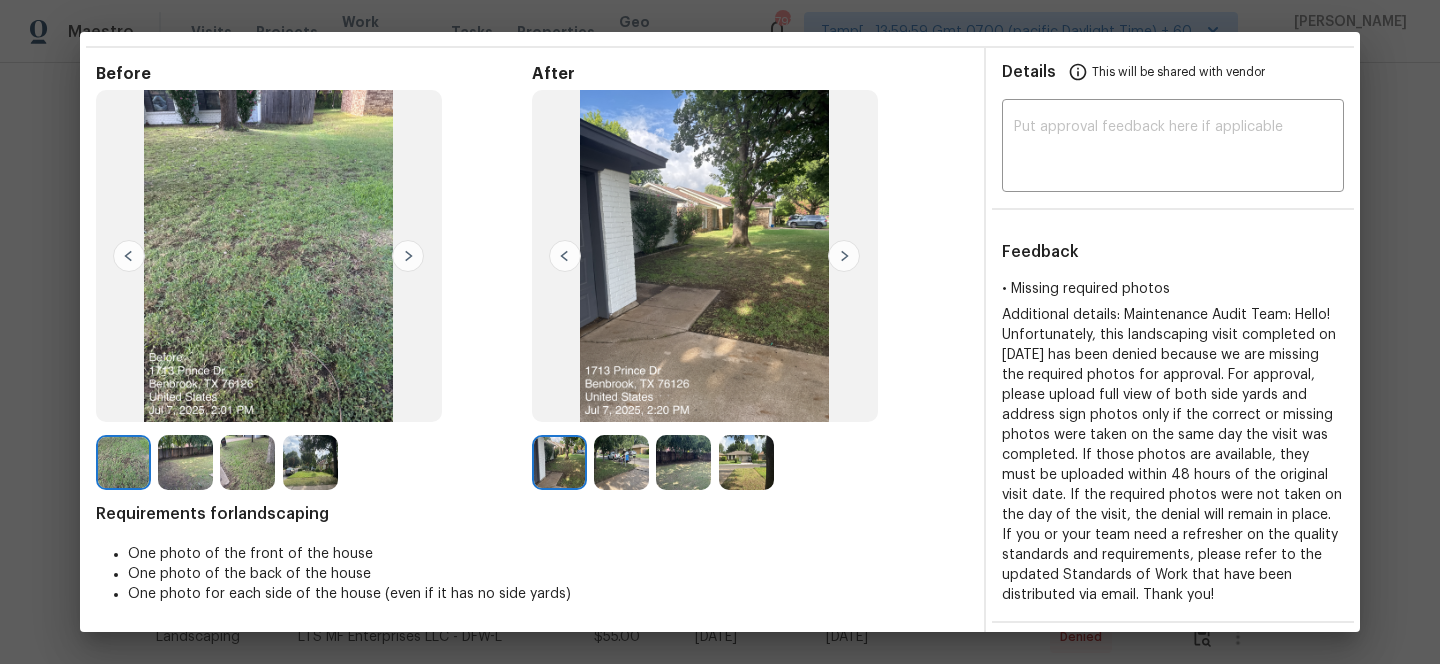 click at bounding box center [310, 462] 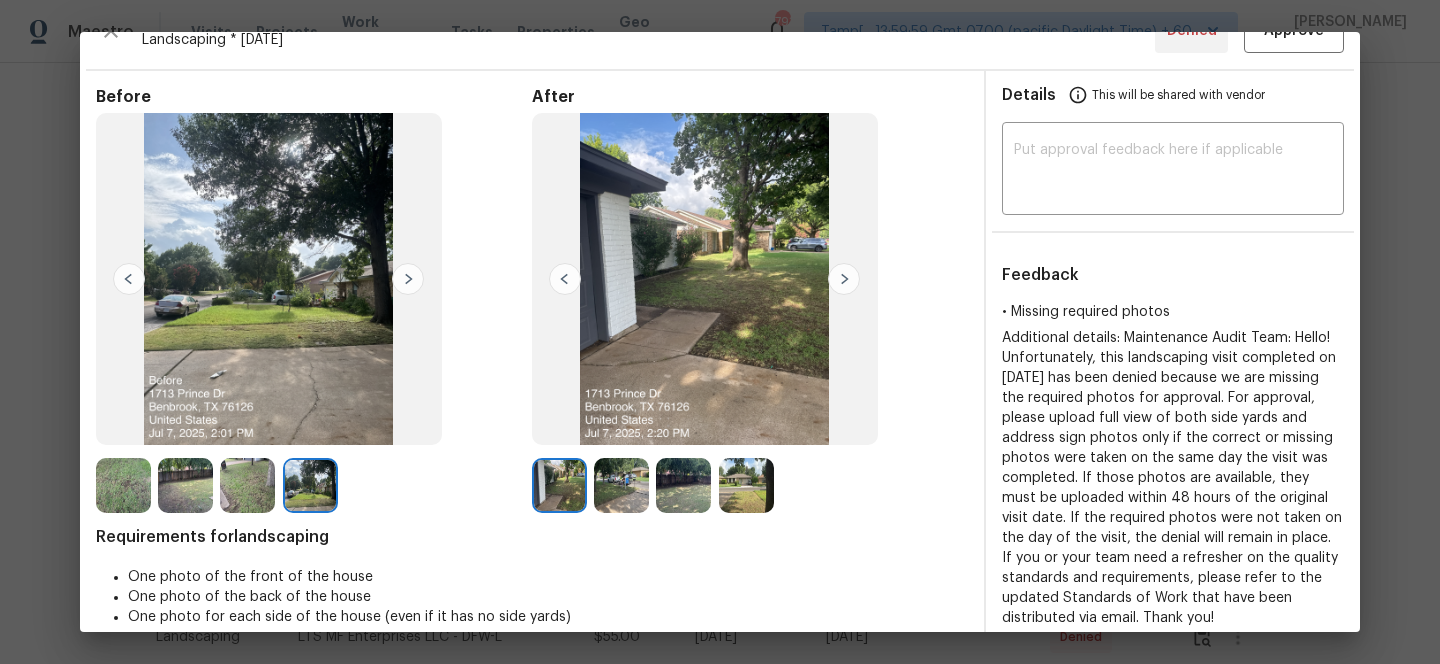scroll, scrollTop: 31, scrollLeft: 0, axis: vertical 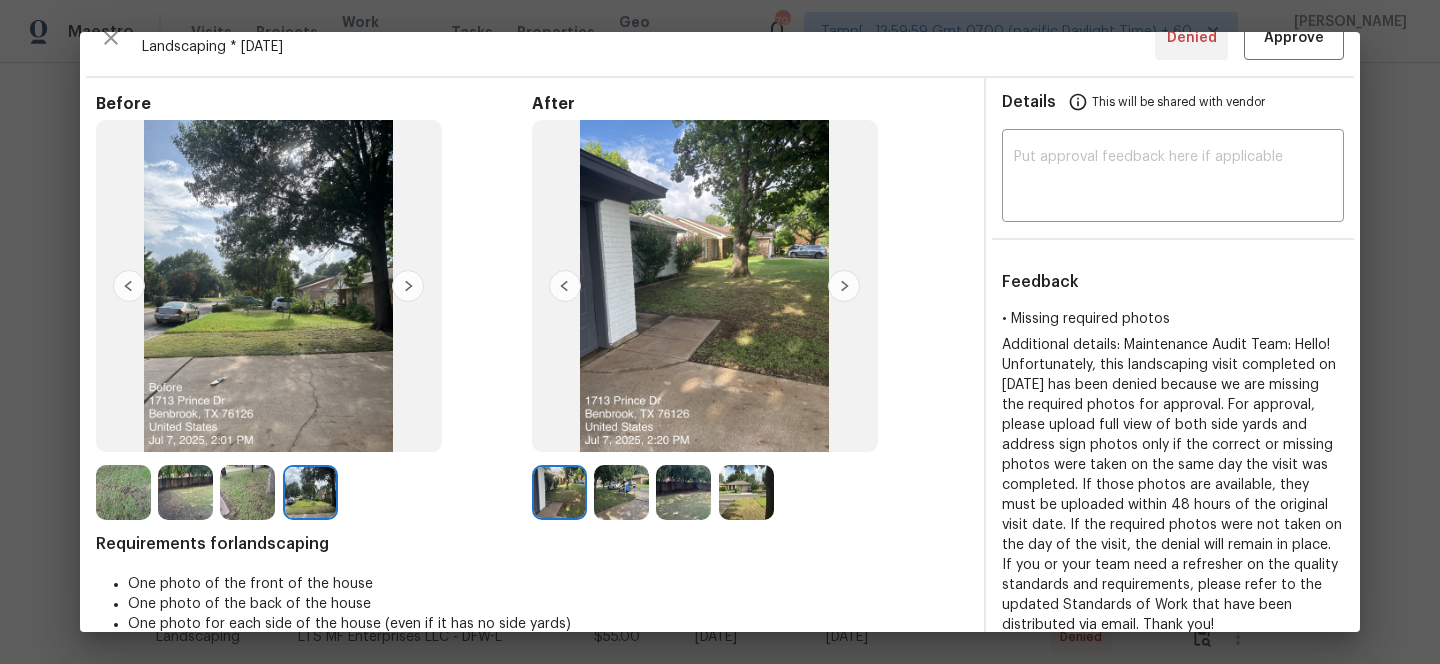 click at bounding box center [844, 286] 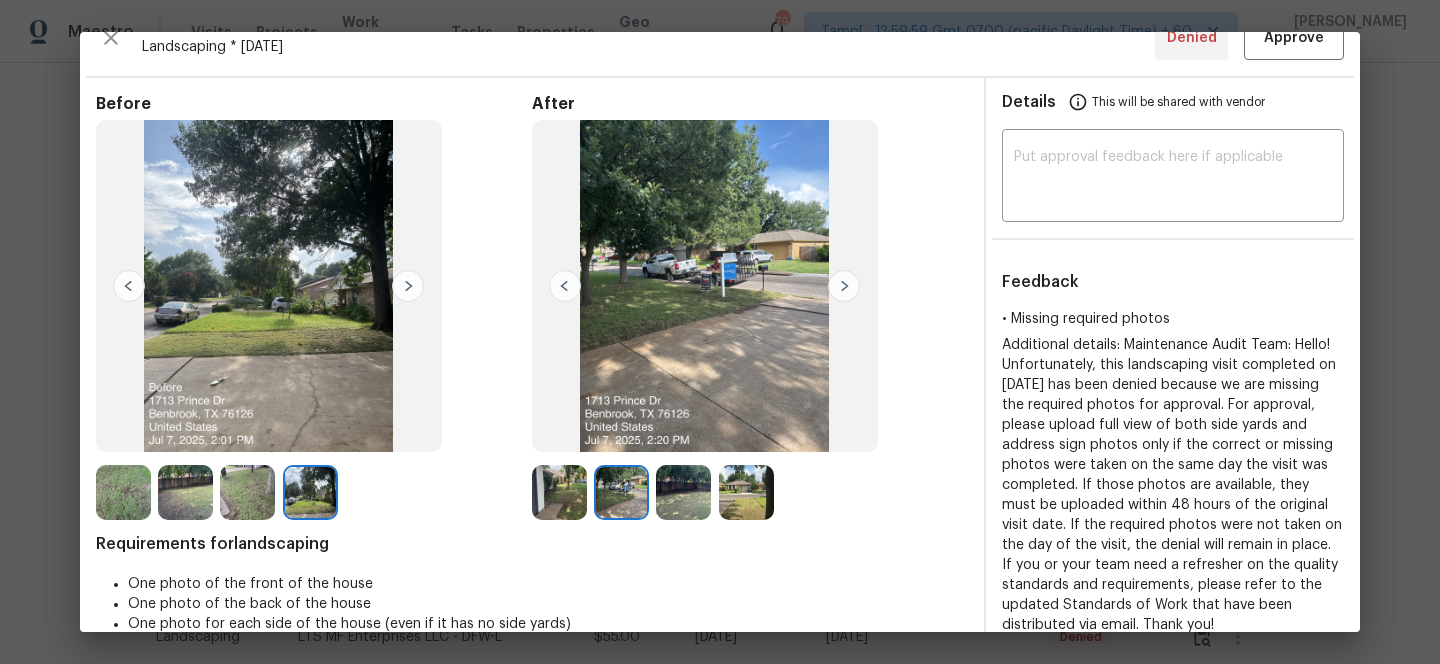 click at bounding box center [844, 286] 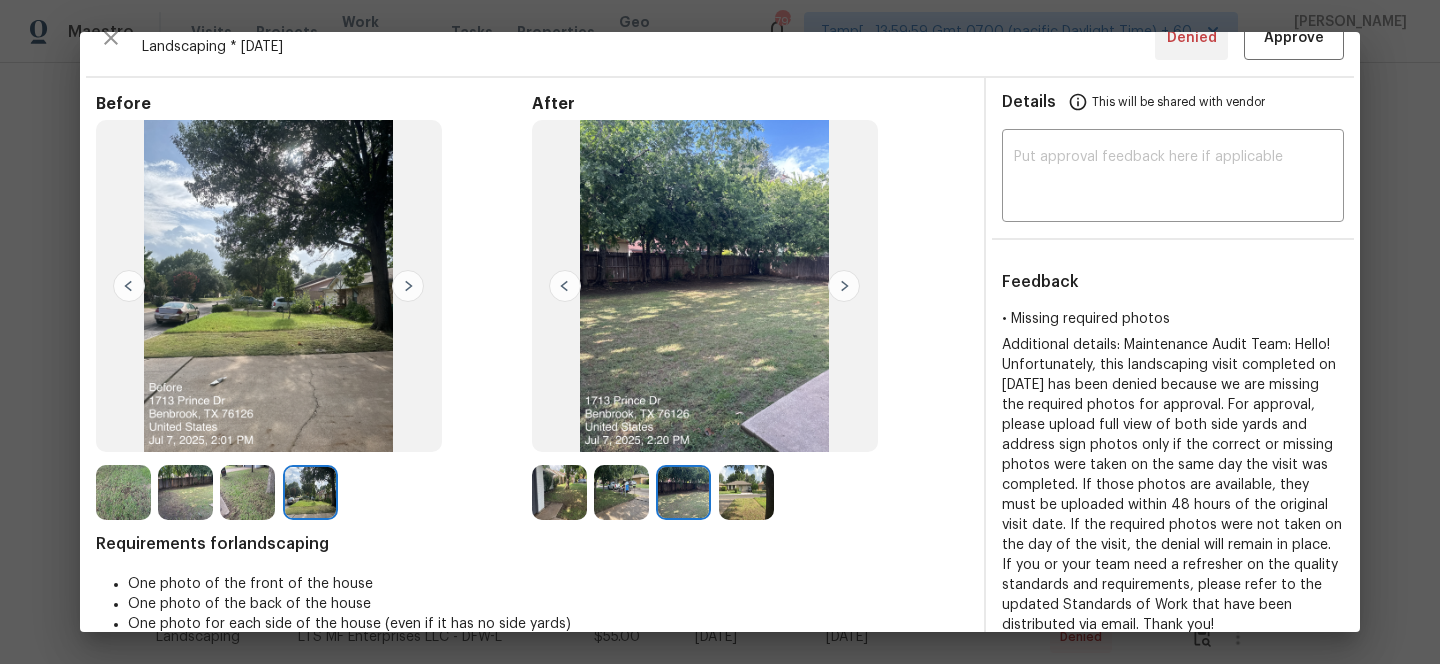 click at bounding box center (844, 286) 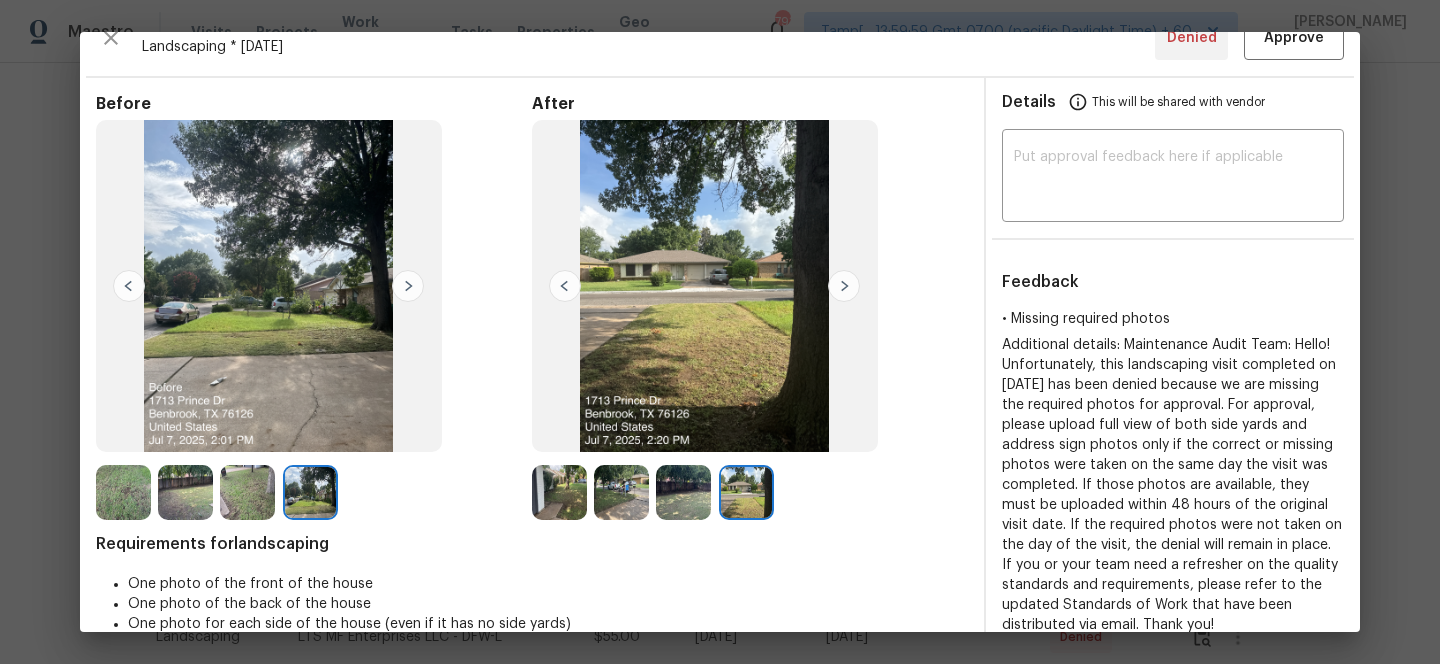 click at bounding box center [683, 492] 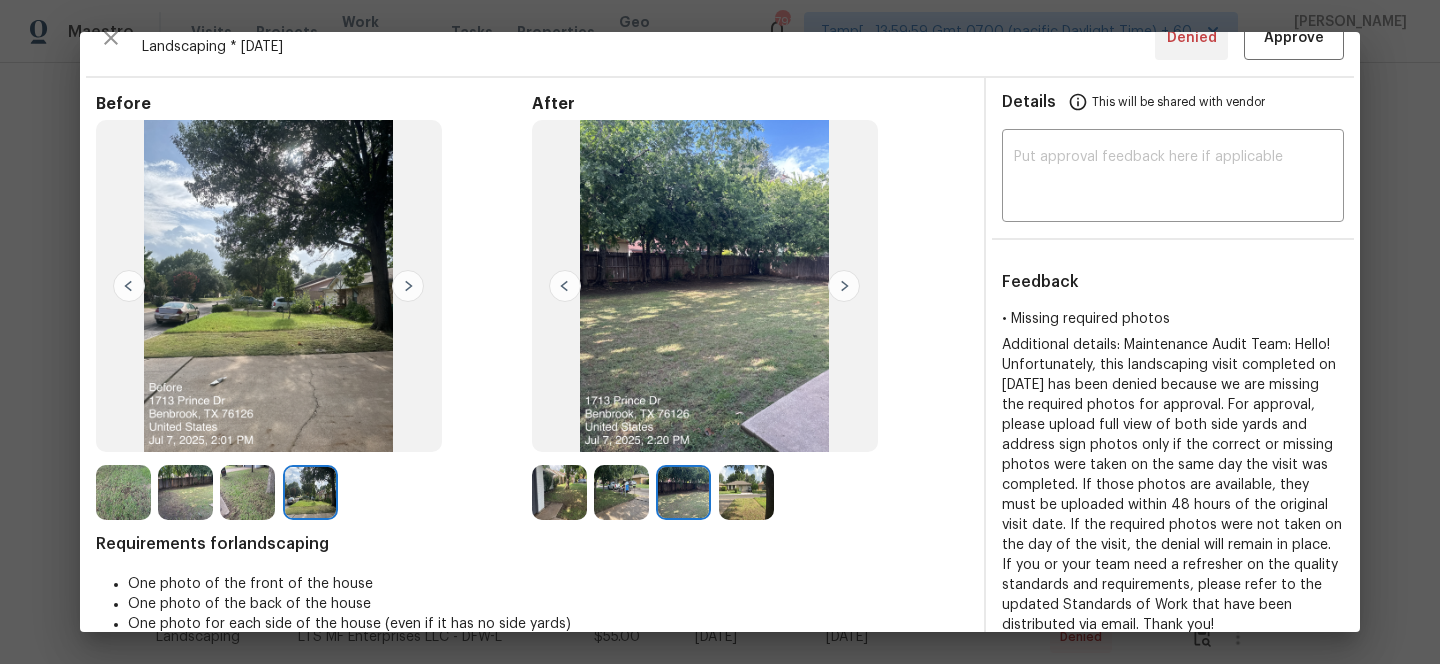 click at bounding box center (621, 492) 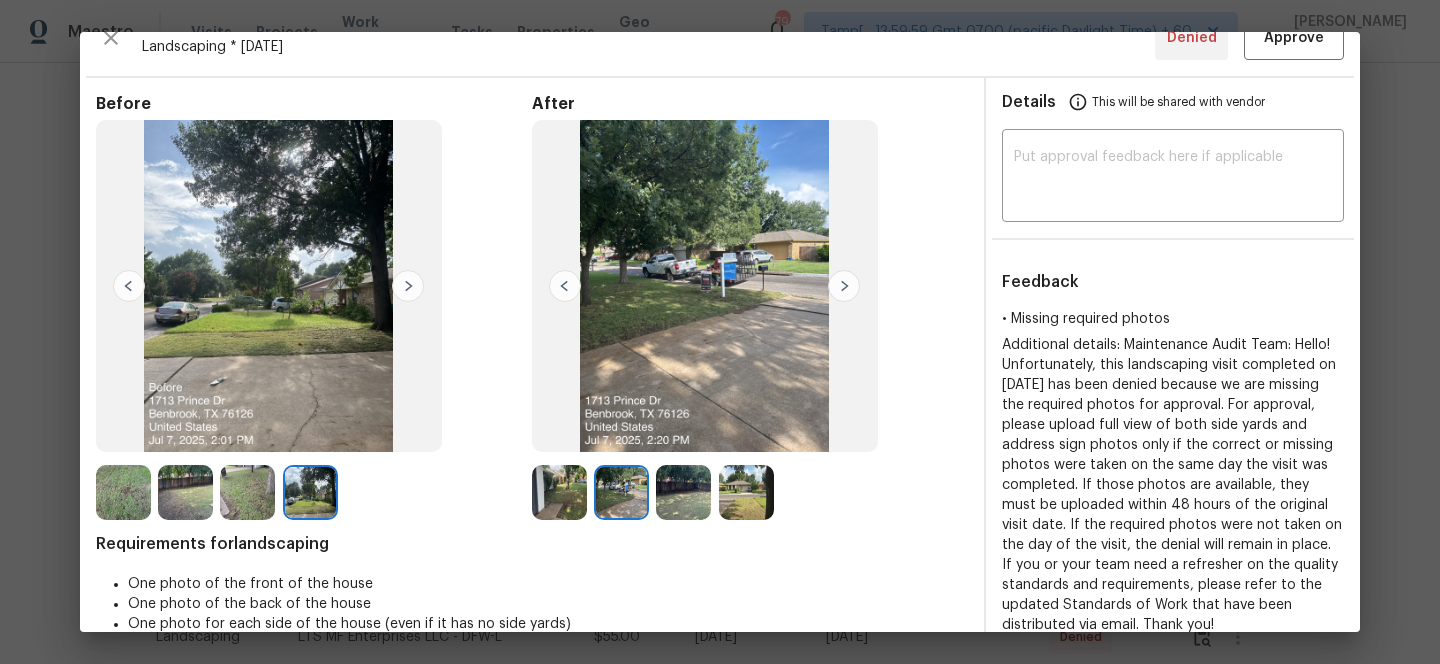 click at bounding box center (559, 492) 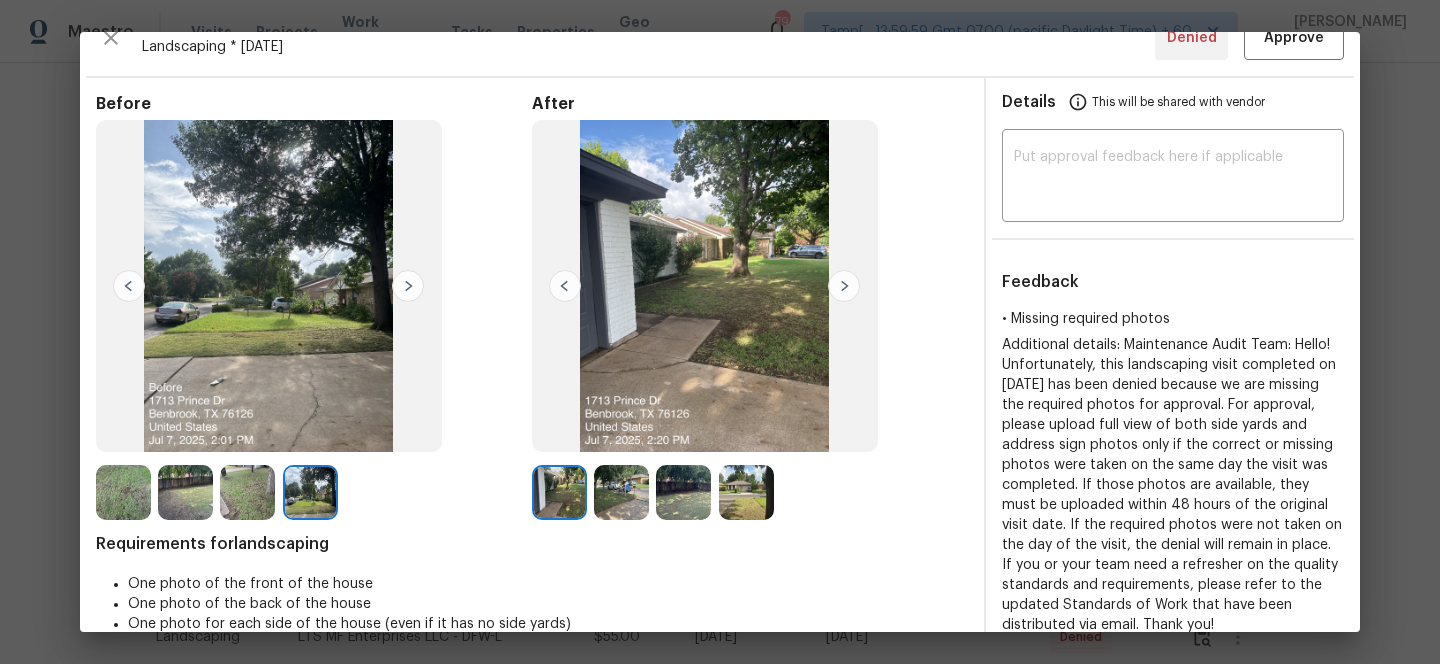 click at bounding box center [844, 286] 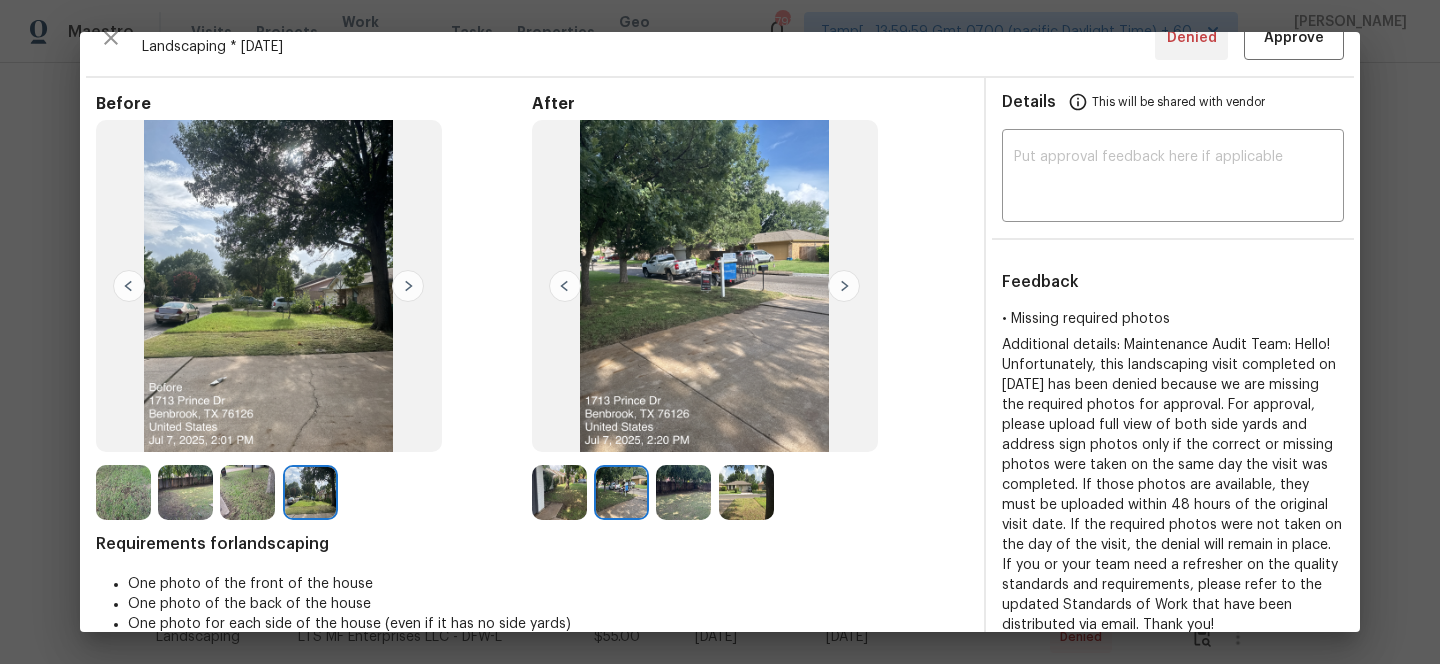 click at bounding box center (844, 286) 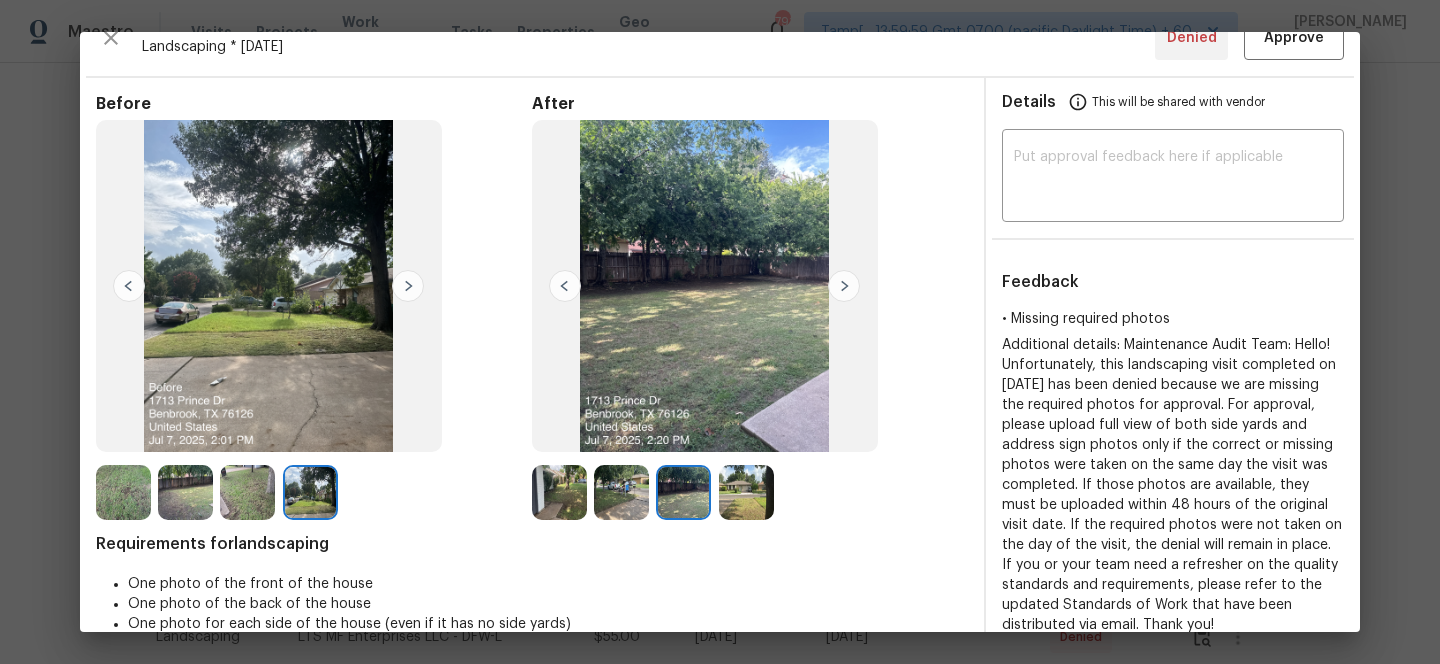 click at bounding box center [844, 286] 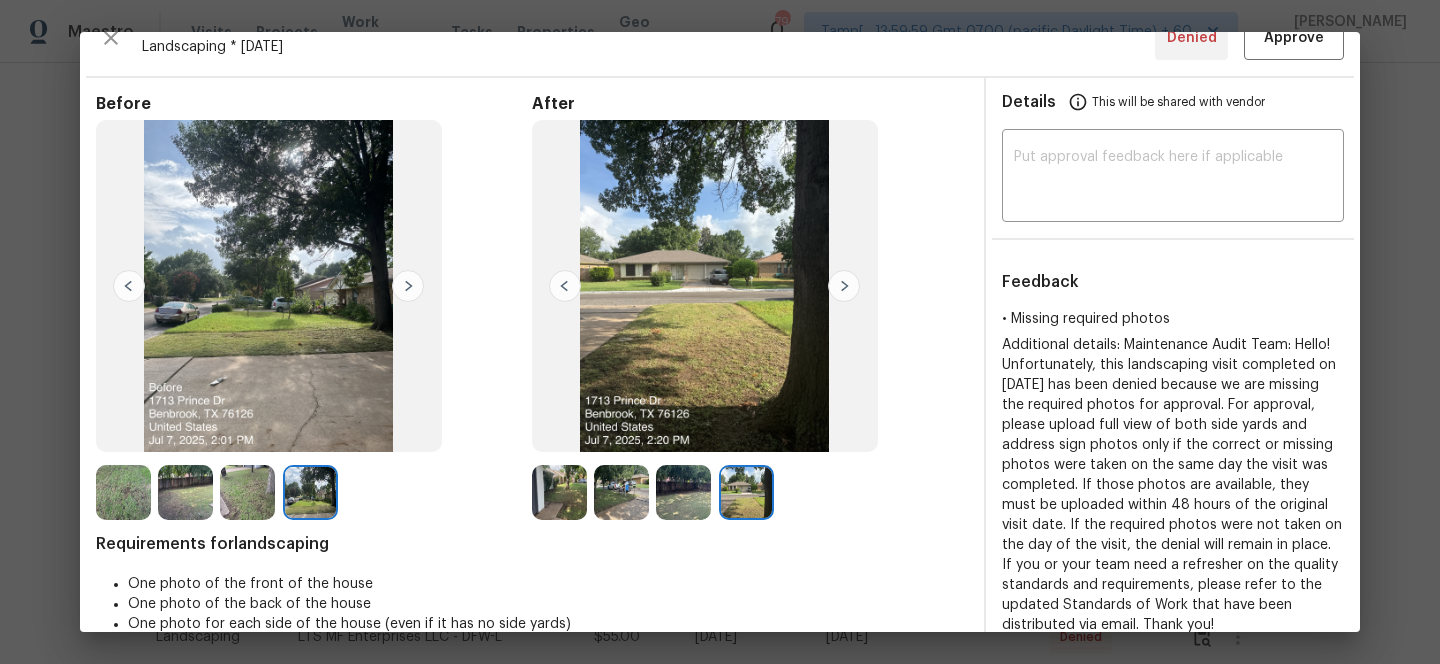 click at bounding box center (844, 286) 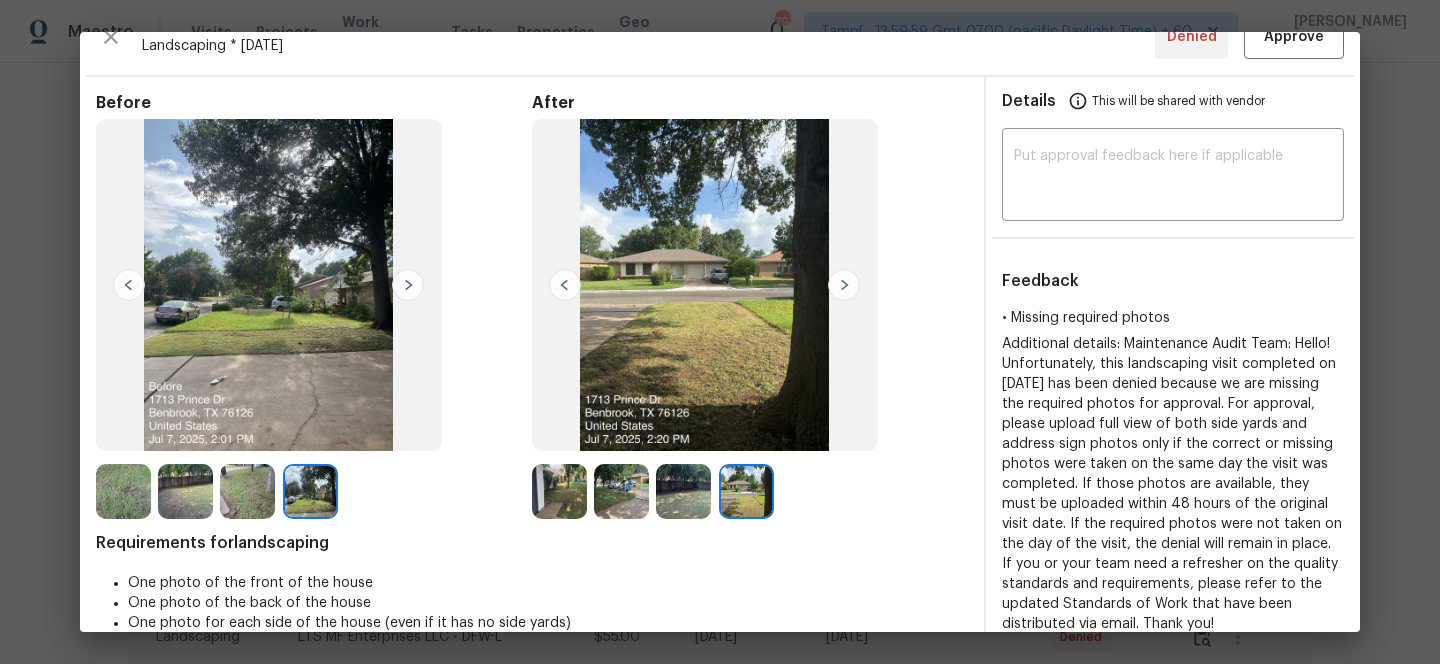 scroll, scrollTop: 0, scrollLeft: 0, axis: both 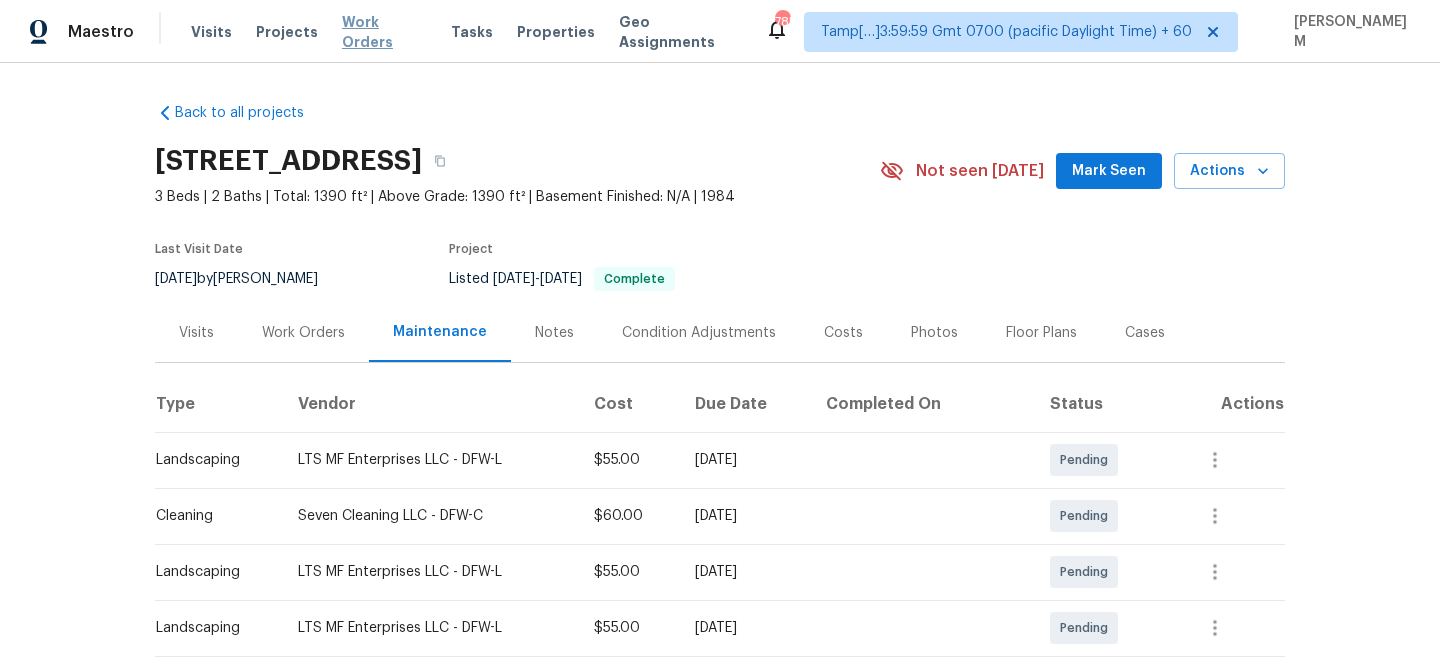 click on "Work Orders" at bounding box center [384, 32] 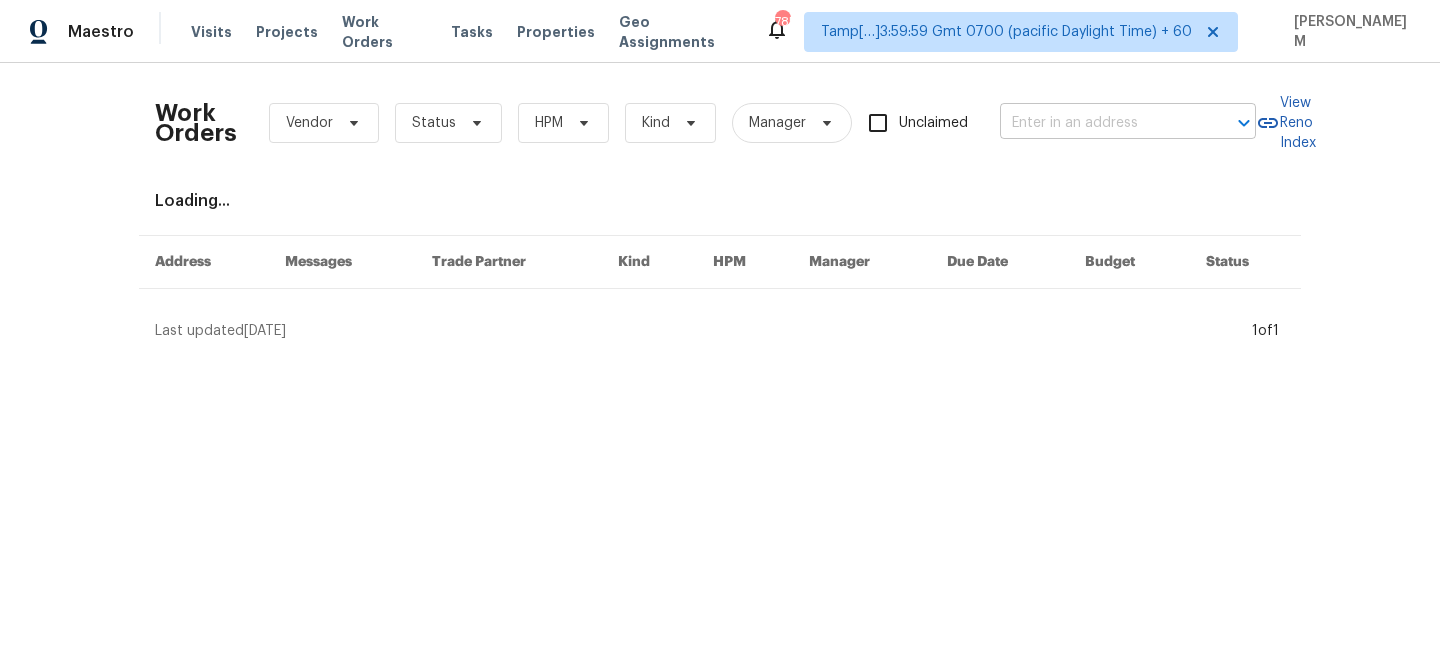 click at bounding box center (1100, 123) 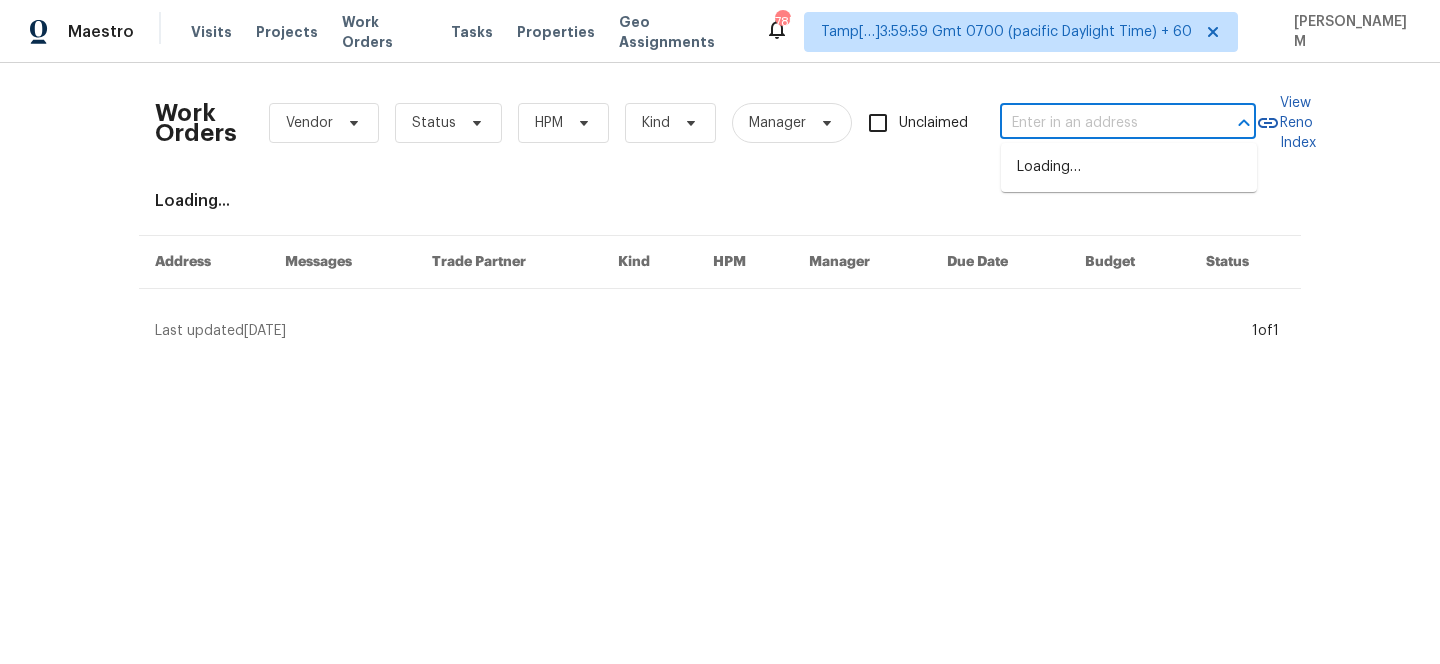 paste on "1718 Duck Cove Dr Aubrey, TX 76227" 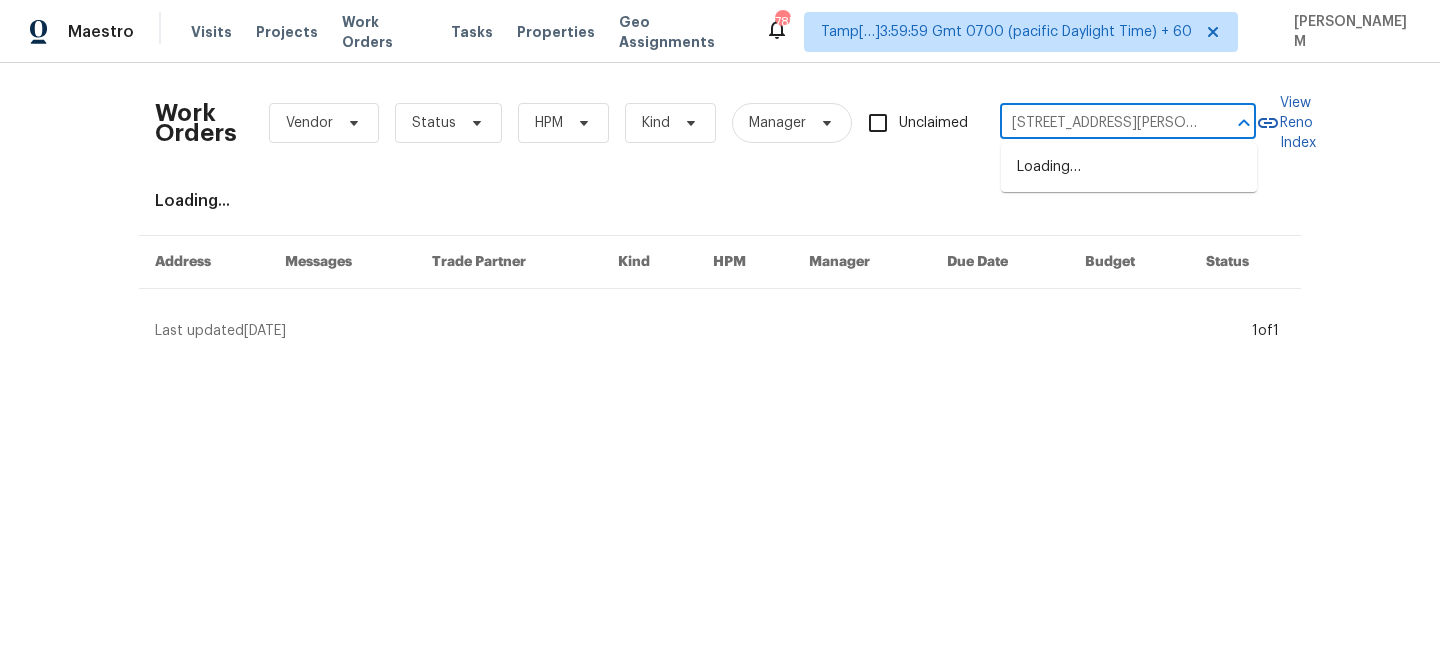scroll, scrollTop: 0, scrollLeft: 48, axis: horizontal 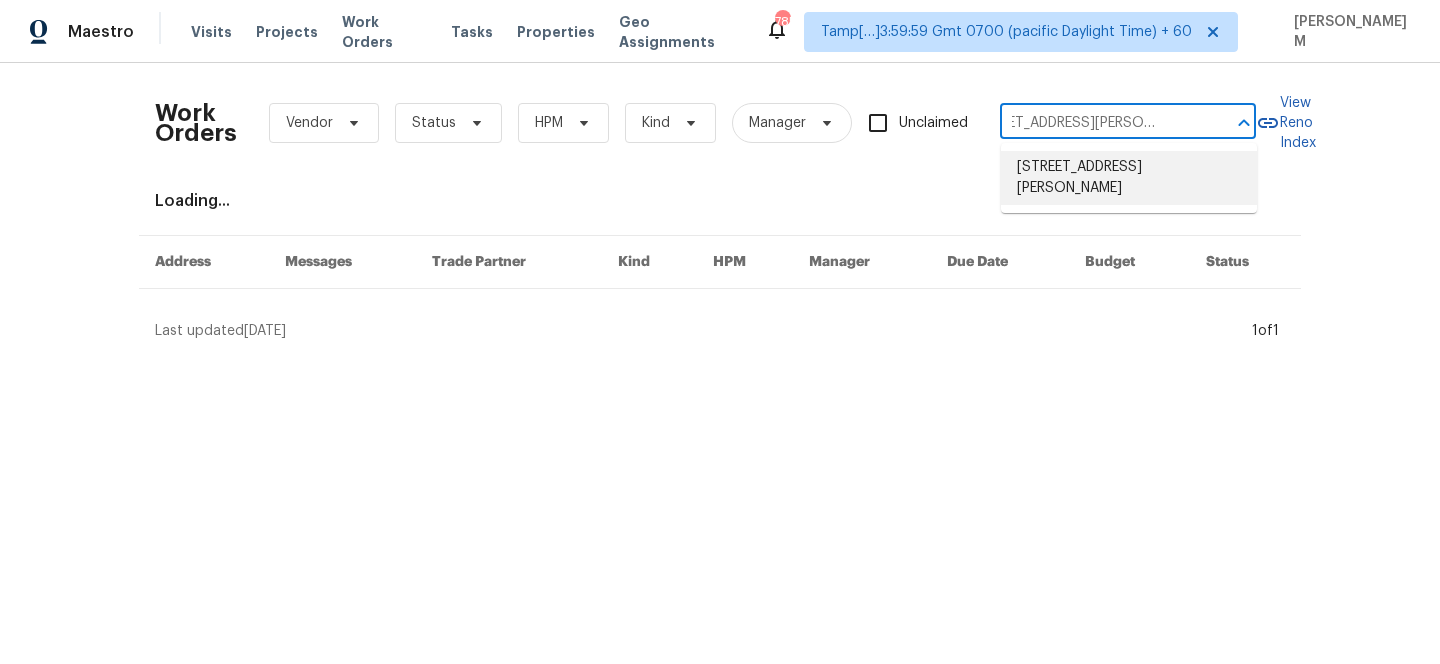 click on "1718 Duck Cove Dr, Aubrey, TX 76227" at bounding box center [1129, 178] 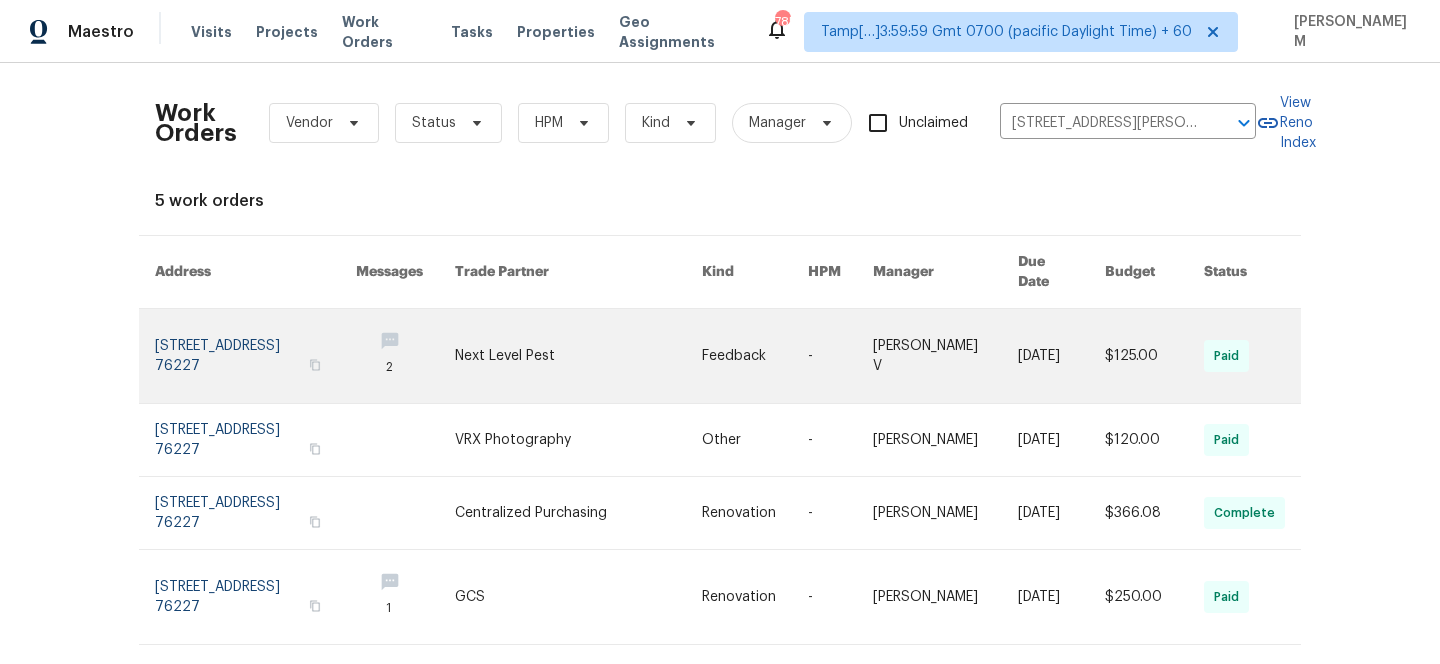 click at bounding box center [578, 356] 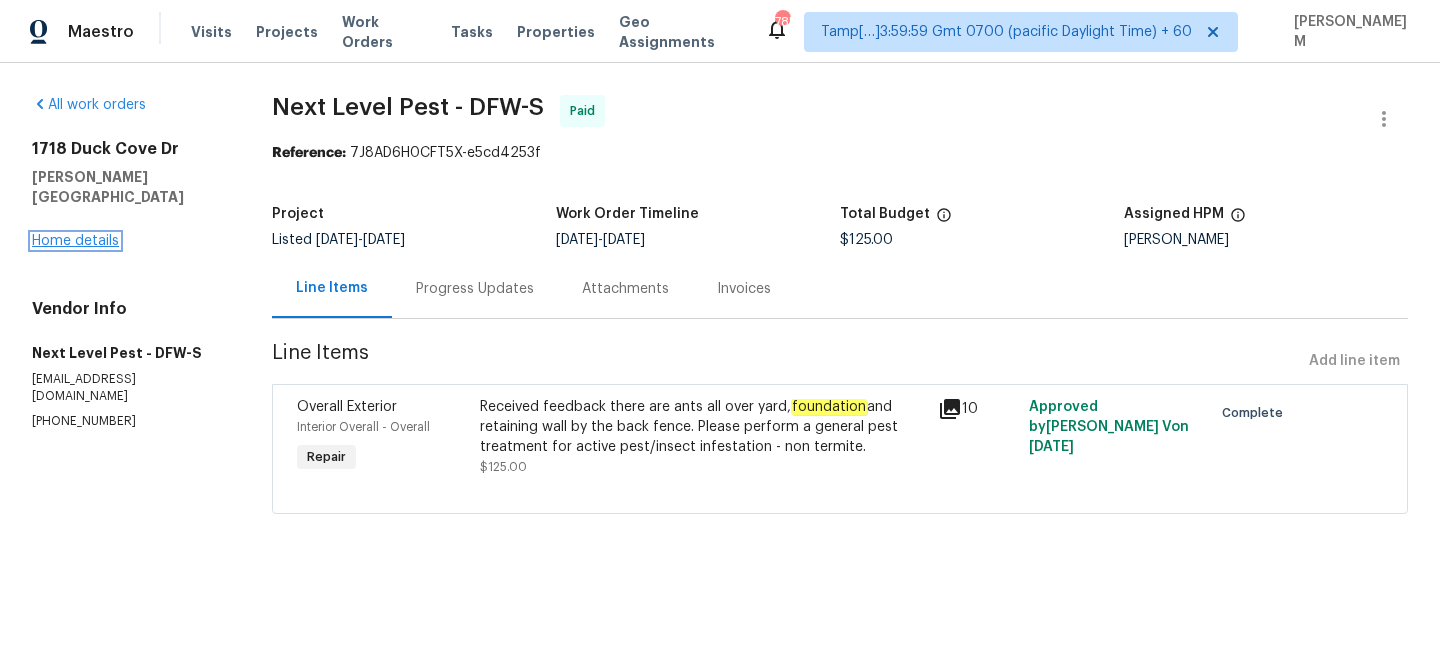 click on "Home details" at bounding box center (75, 241) 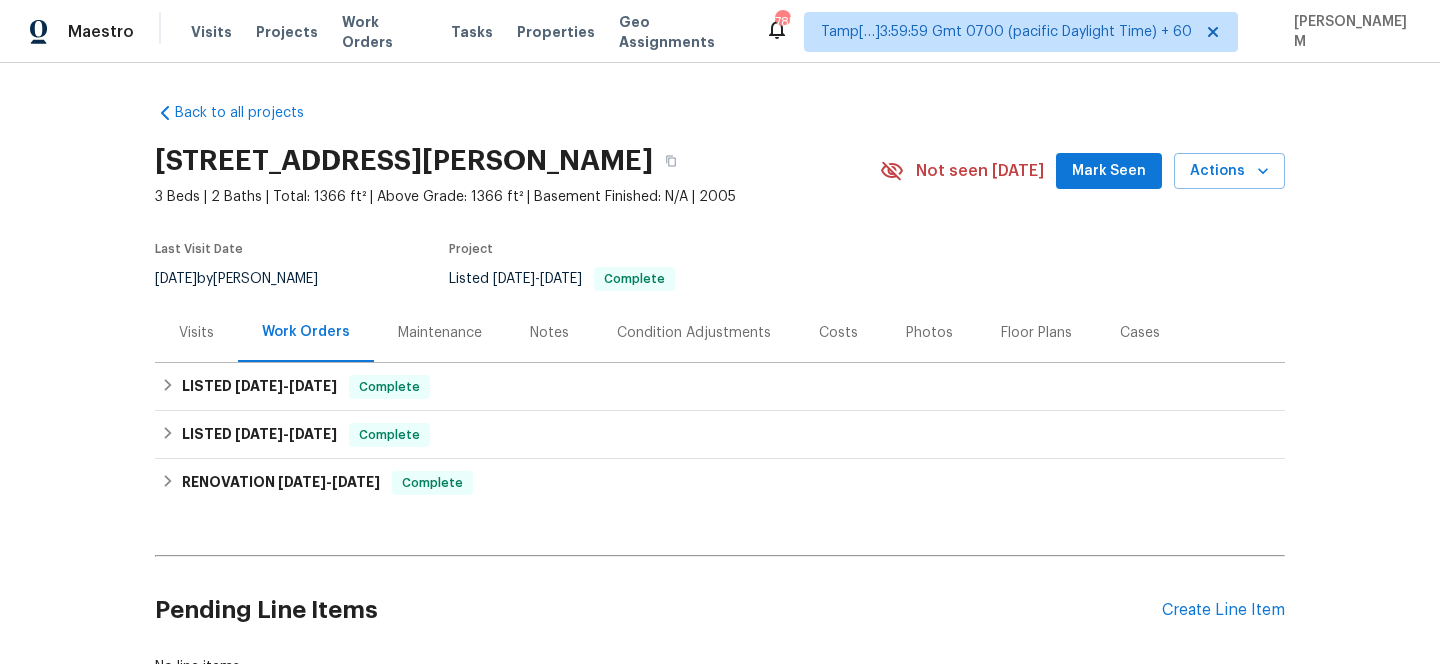 click on "Maintenance" at bounding box center [440, 333] 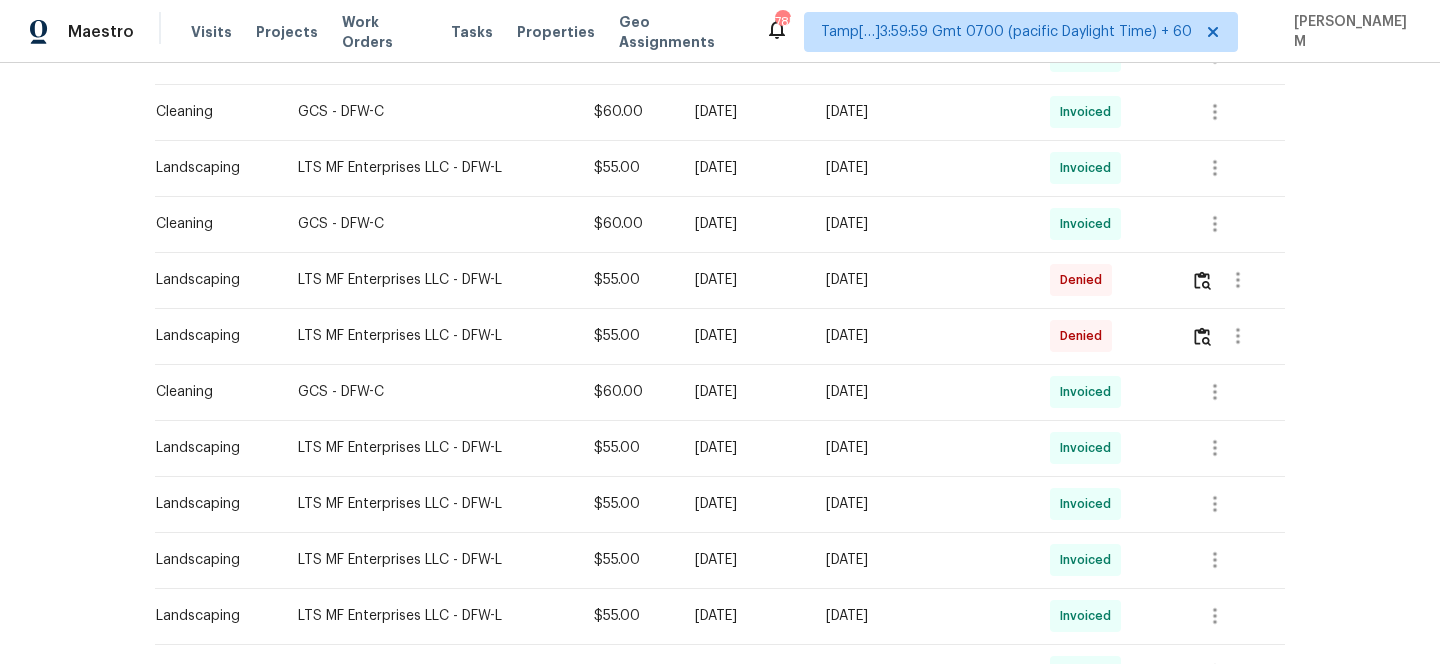 scroll, scrollTop: 1162, scrollLeft: 0, axis: vertical 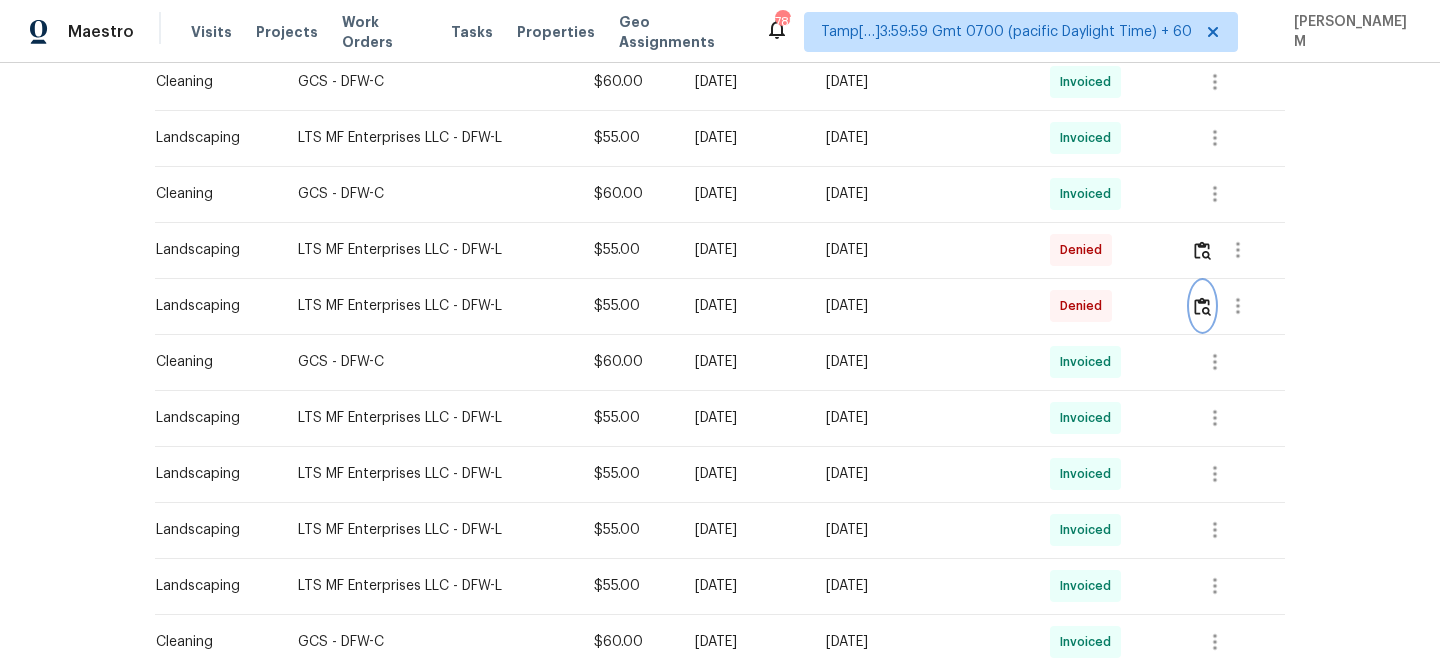 click at bounding box center (1202, 306) 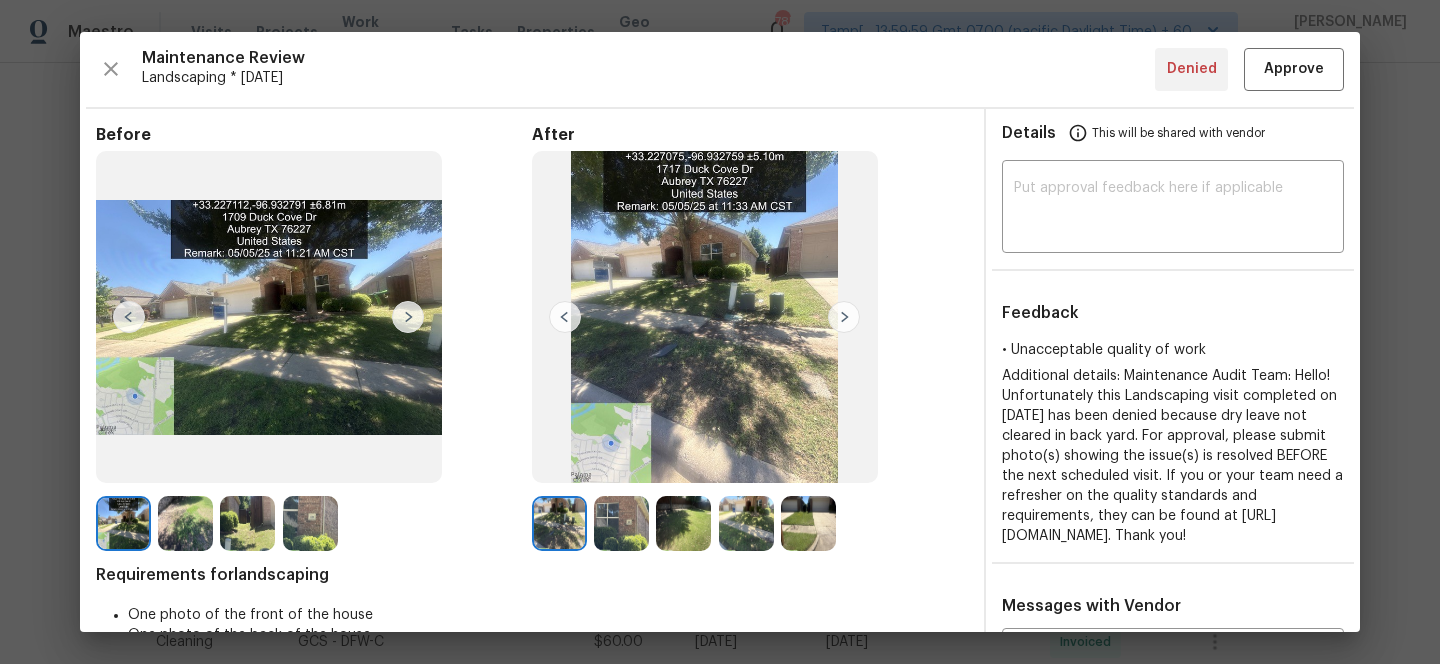 click at bounding box center (408, 317) 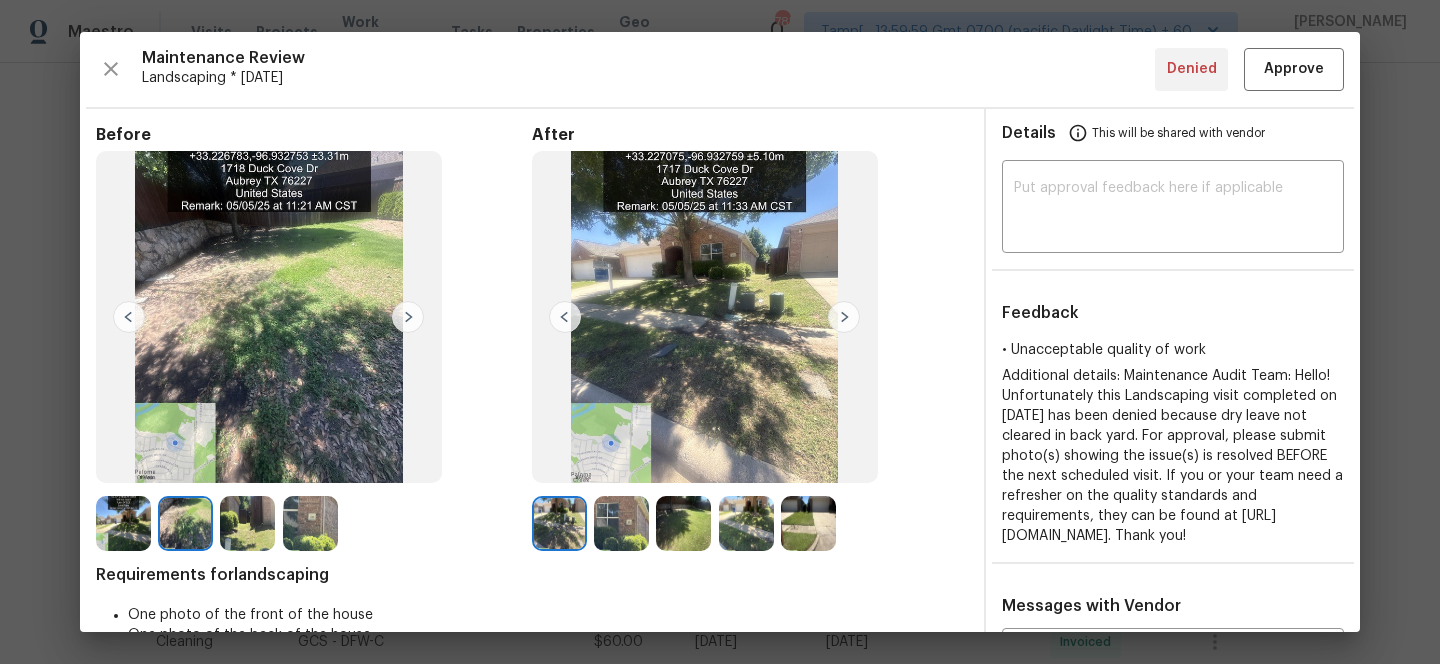 click at bounding box center (408, 317) 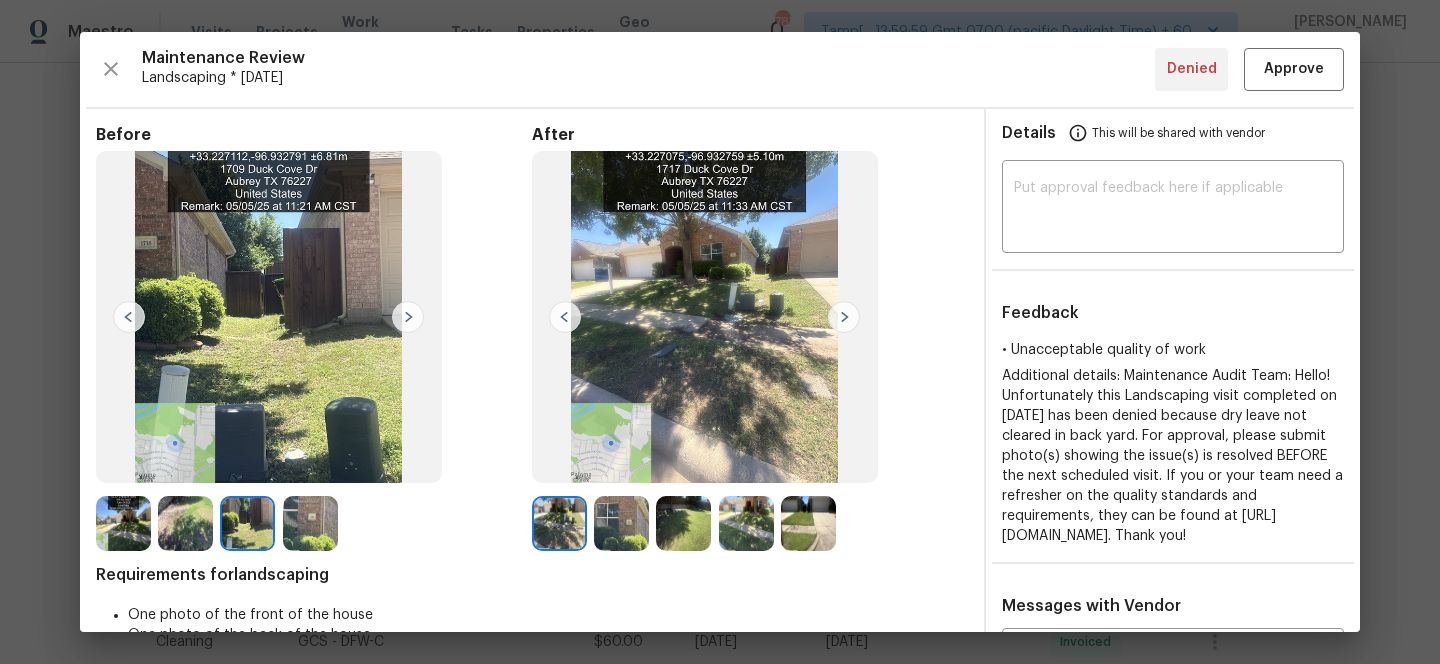 click at bounding box center [310, 523] 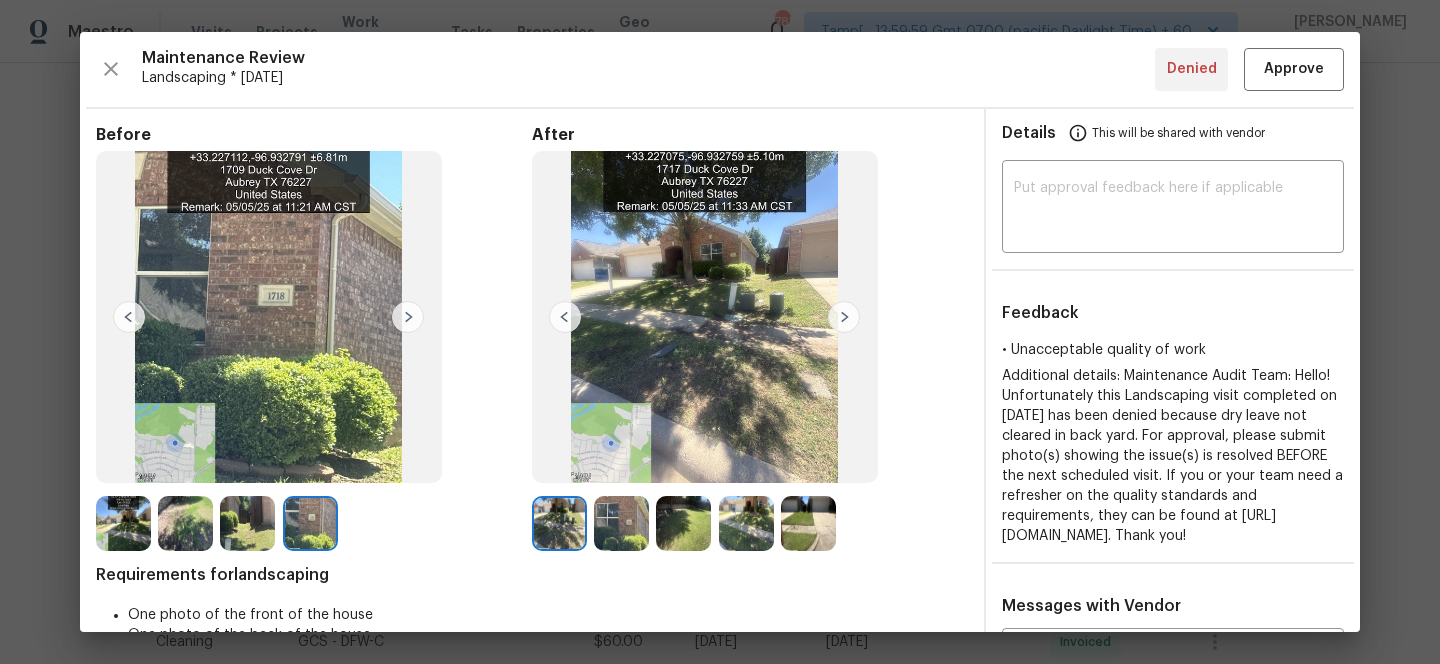 click at bounding box center [310, 523] 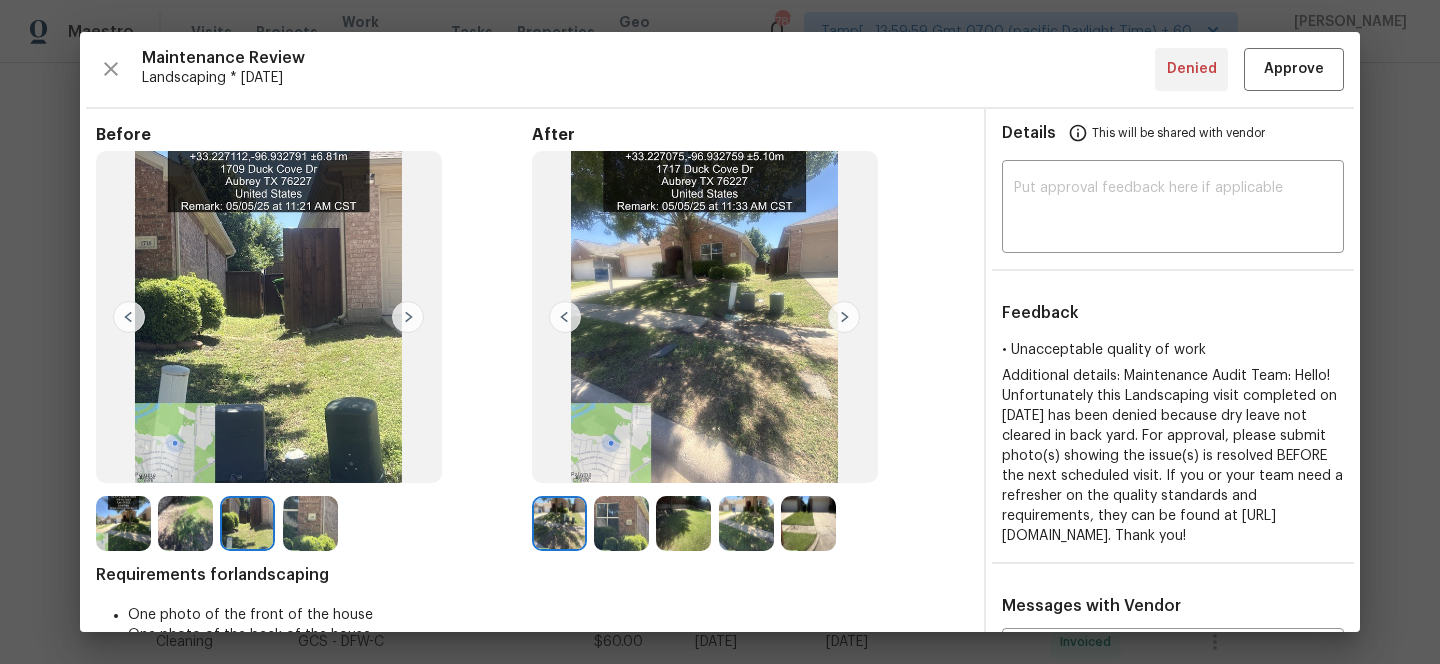 click at bounding box center (844, 317) 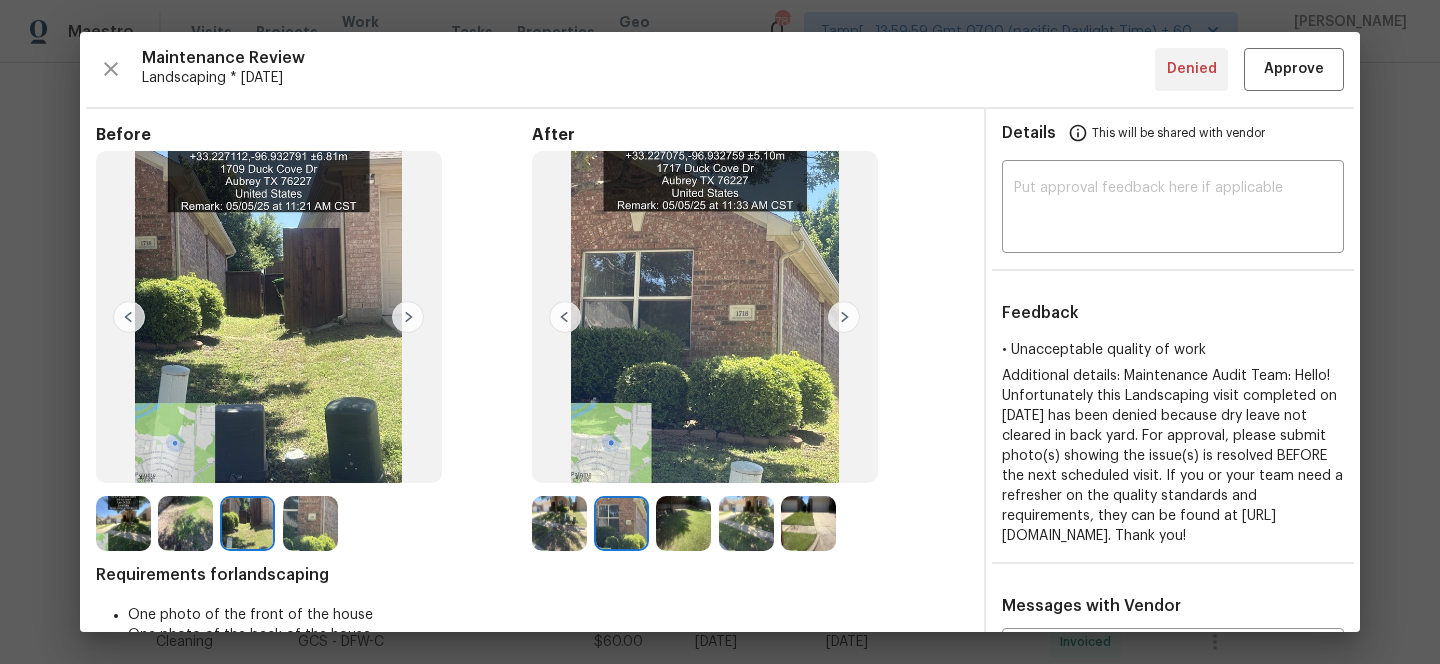 click at bounding box center [844, 317] 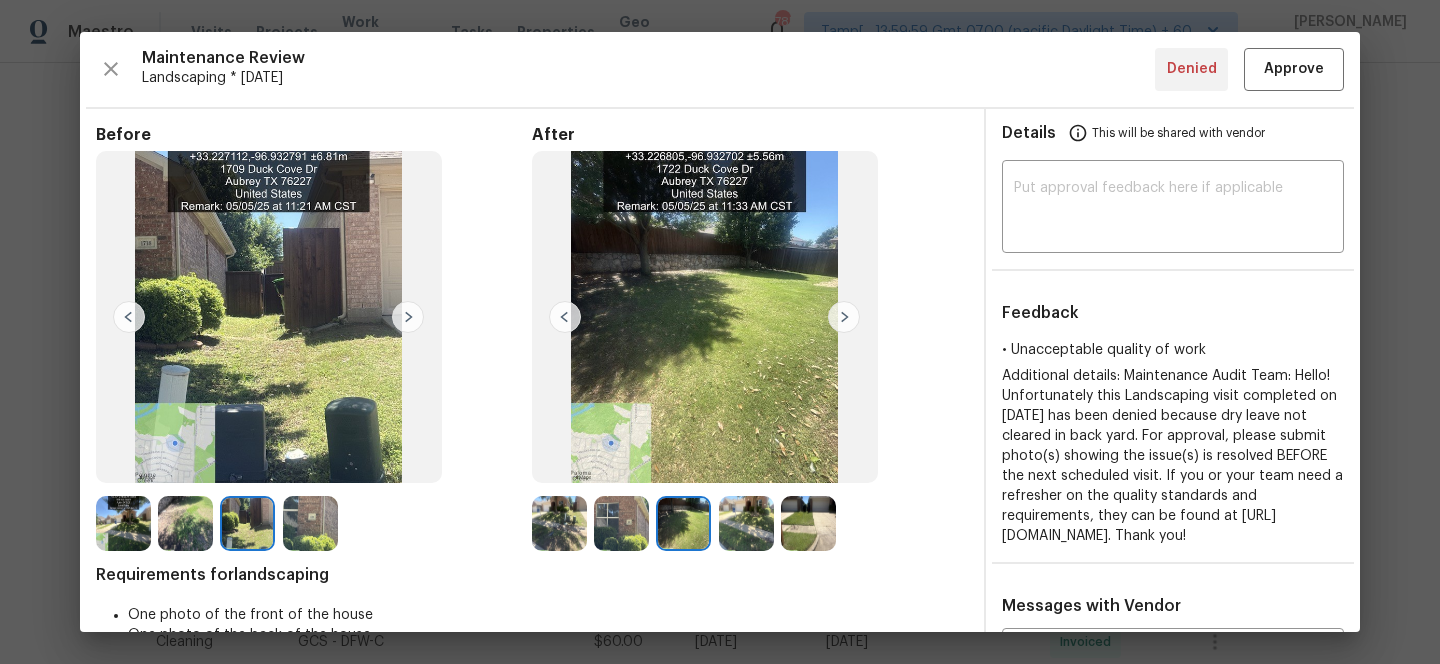 click at bounding box center [844, 317] 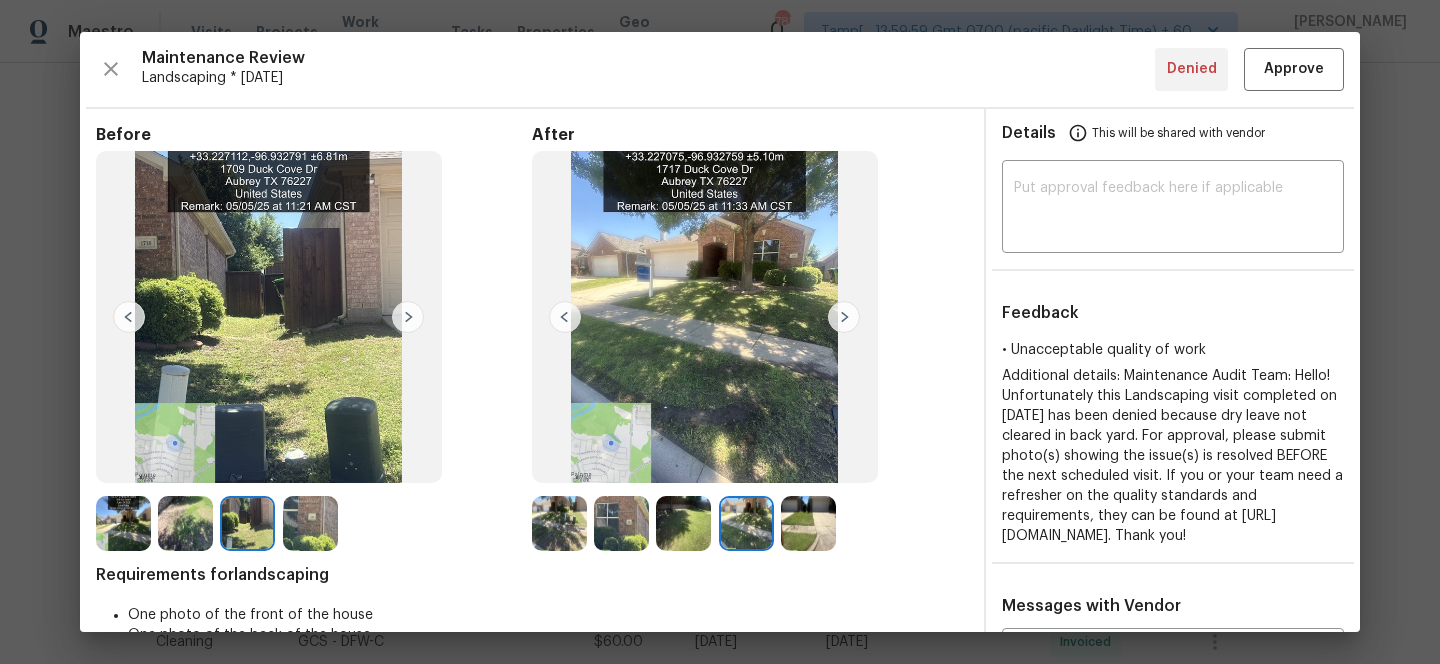 click at bounding box center (844, 317) 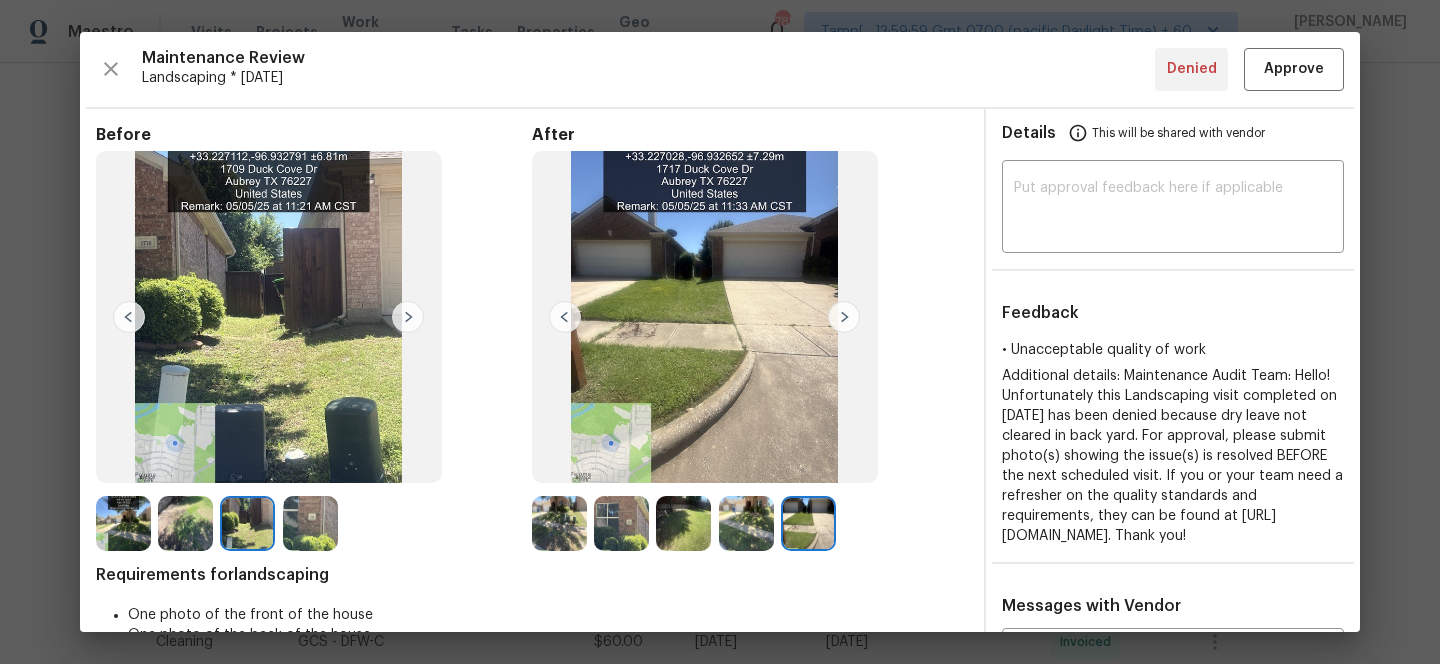 click at bounding box center (844, 317) 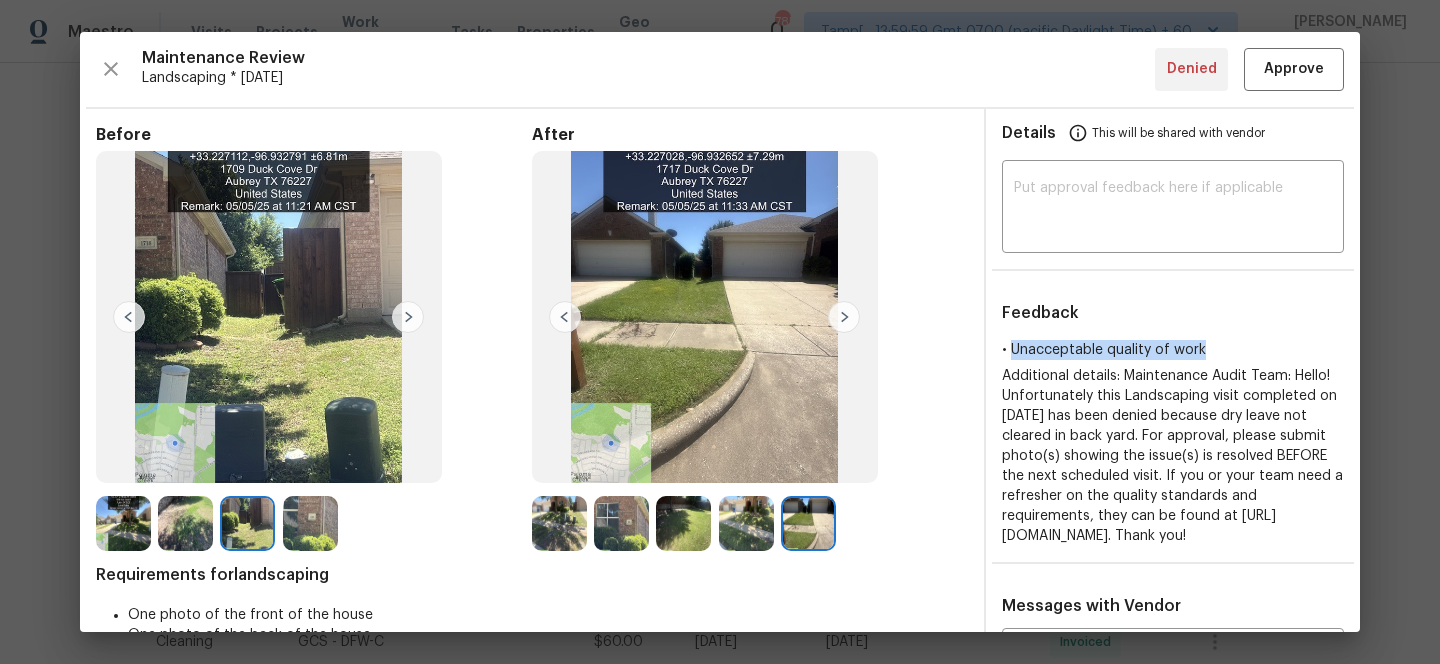 drag, startPoint x: 1012, startPoint y: 343, endPoint x: 1206, endPoint y: 342, distance: 194.00258 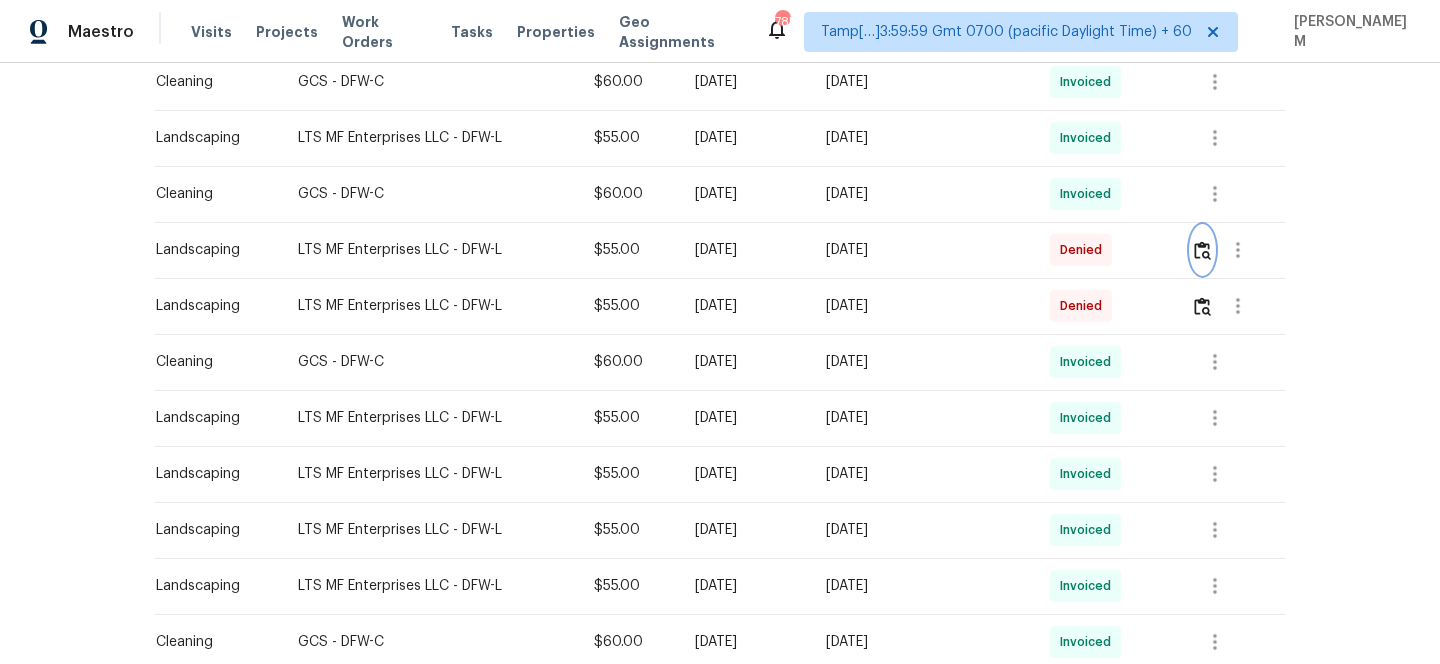 click at bounding box center [1202, 250] 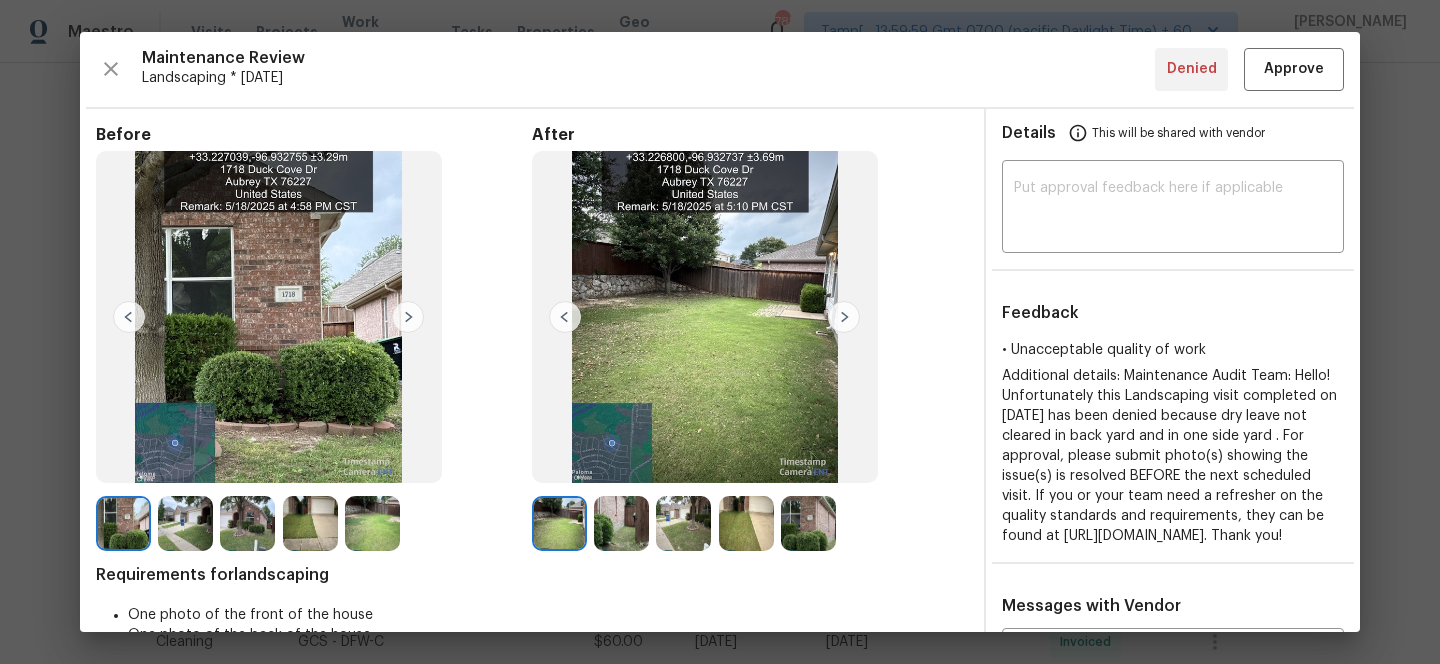 click at bounding box center (185, 523) 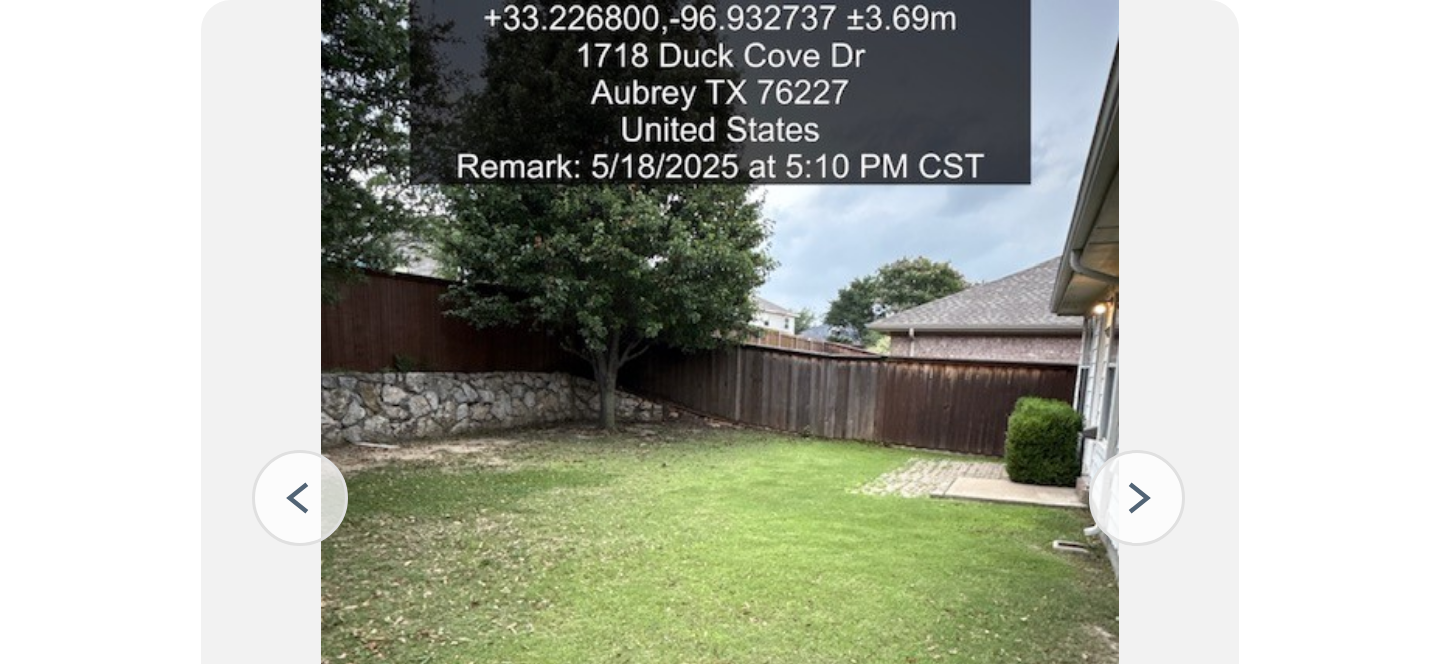 scroll, scrollTop: 30, scrollLeft: 0, axis: vertical 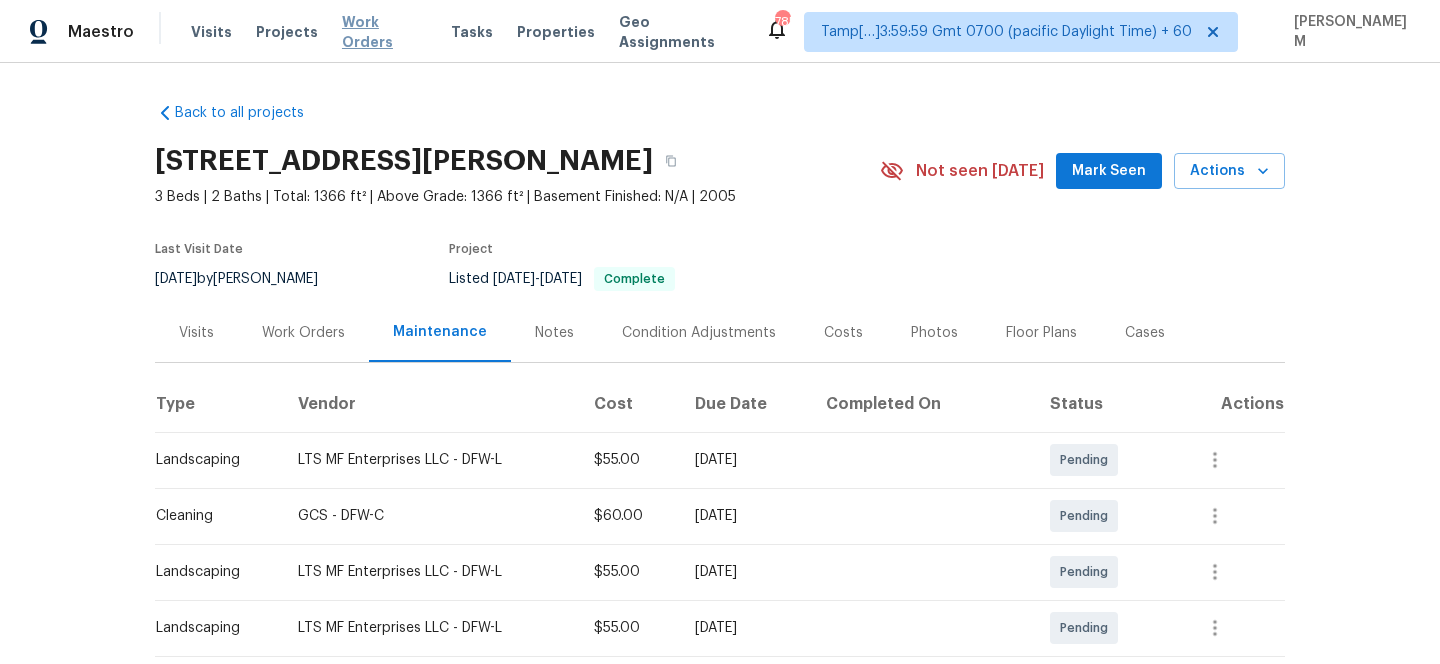 click on "Work Orders" at bounding box center [384, 32] 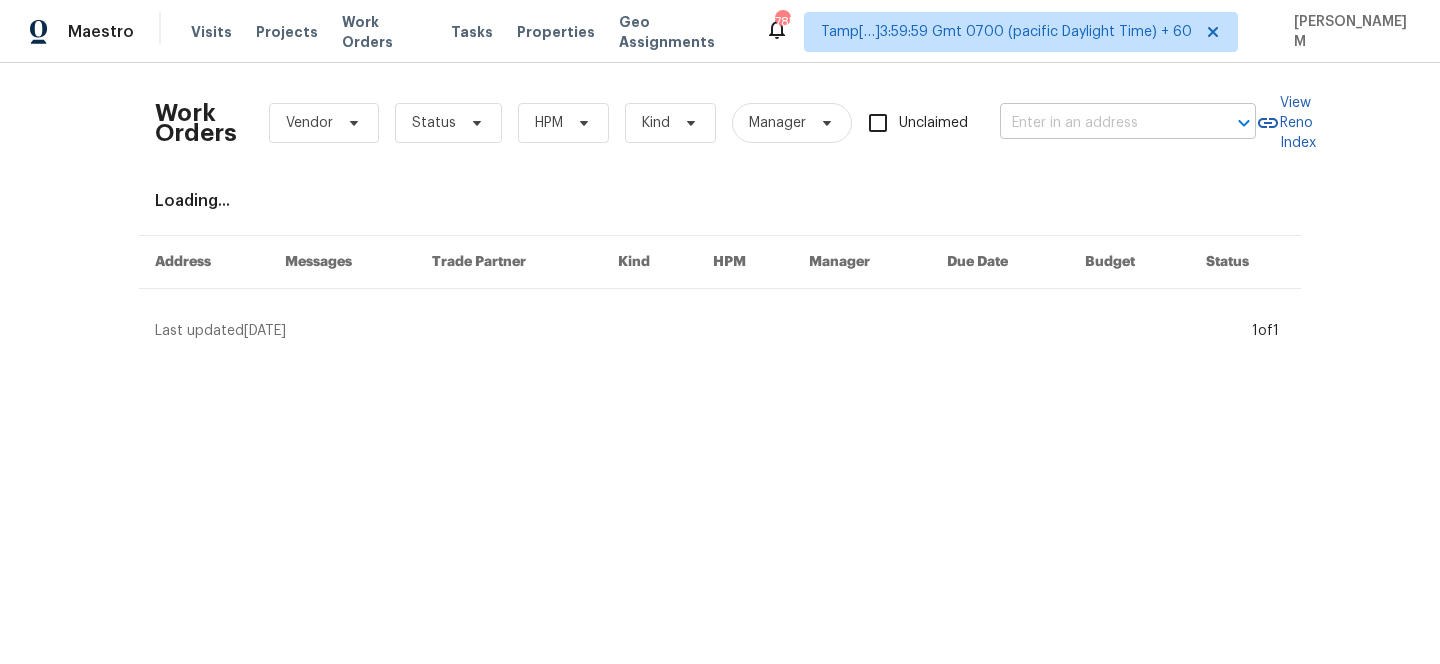 click at bounding box center [1100, 123] 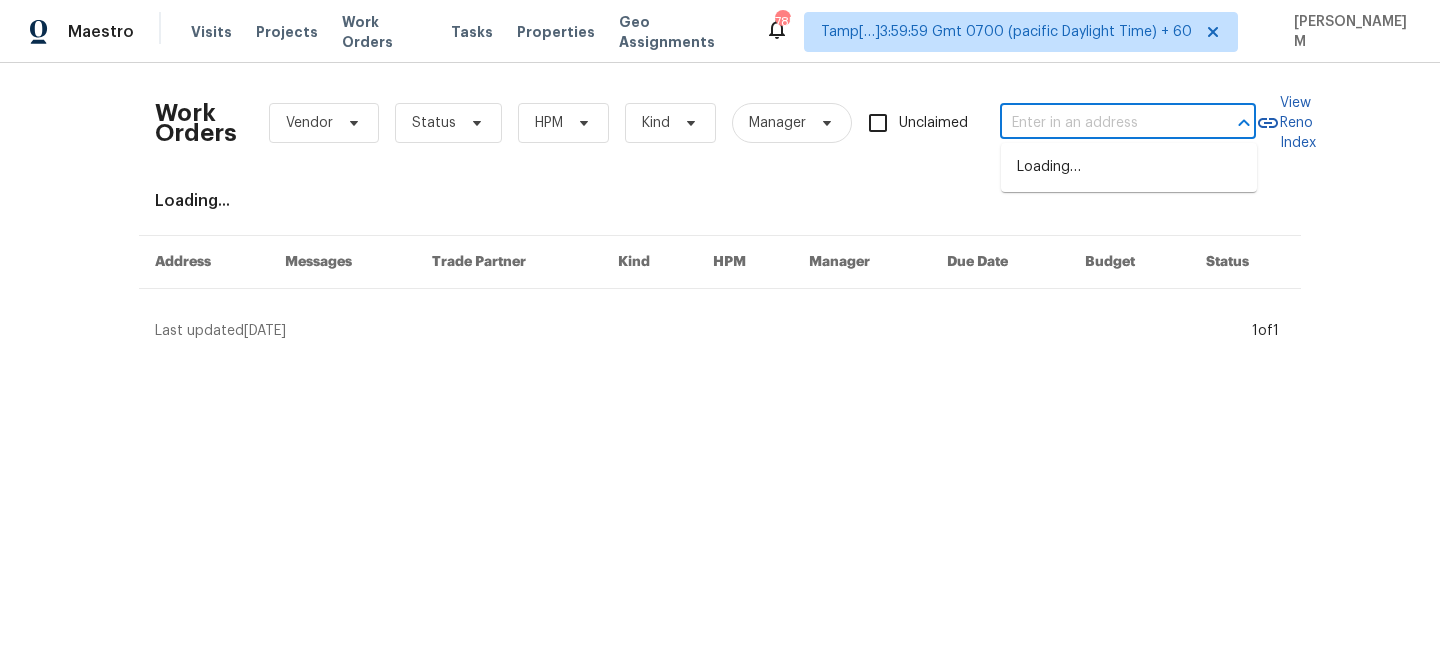 paste on "1730 Madison Dr Cedar Hill, TX 75104" 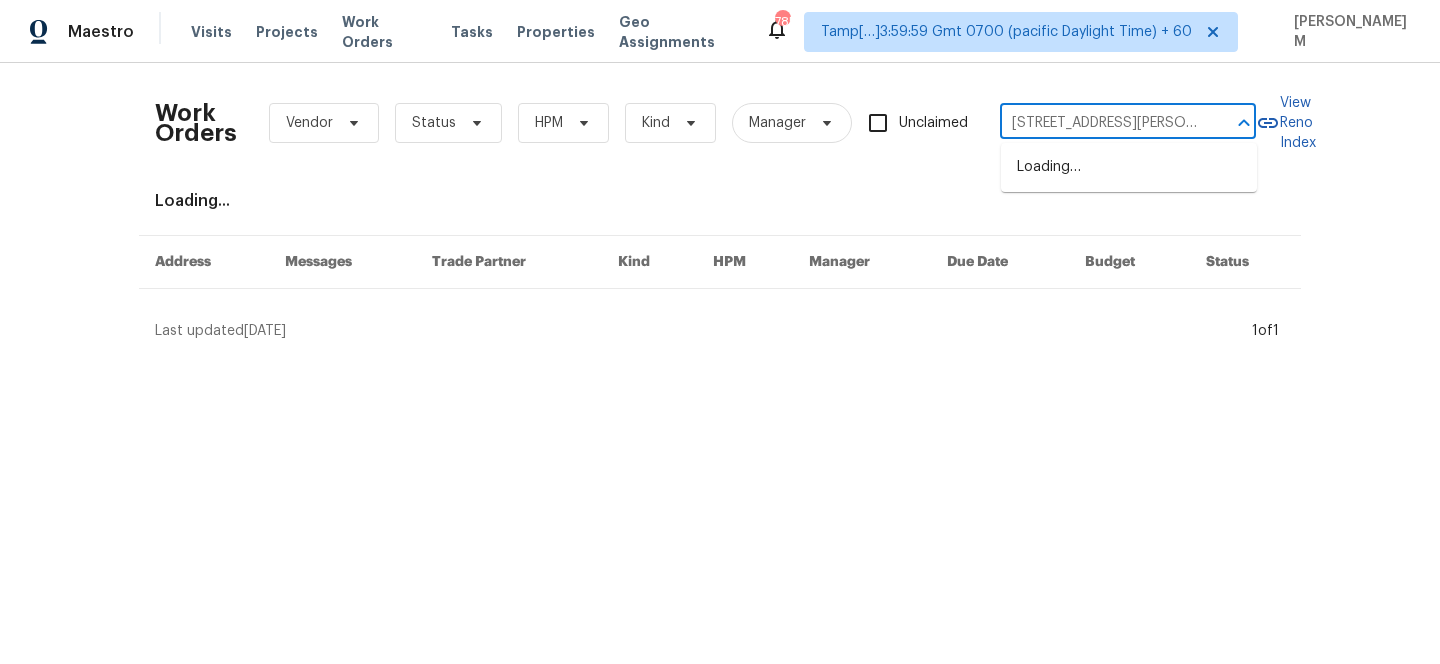 scroll, scrollTop: 0, scrollLeft: 56, axis: horizontal 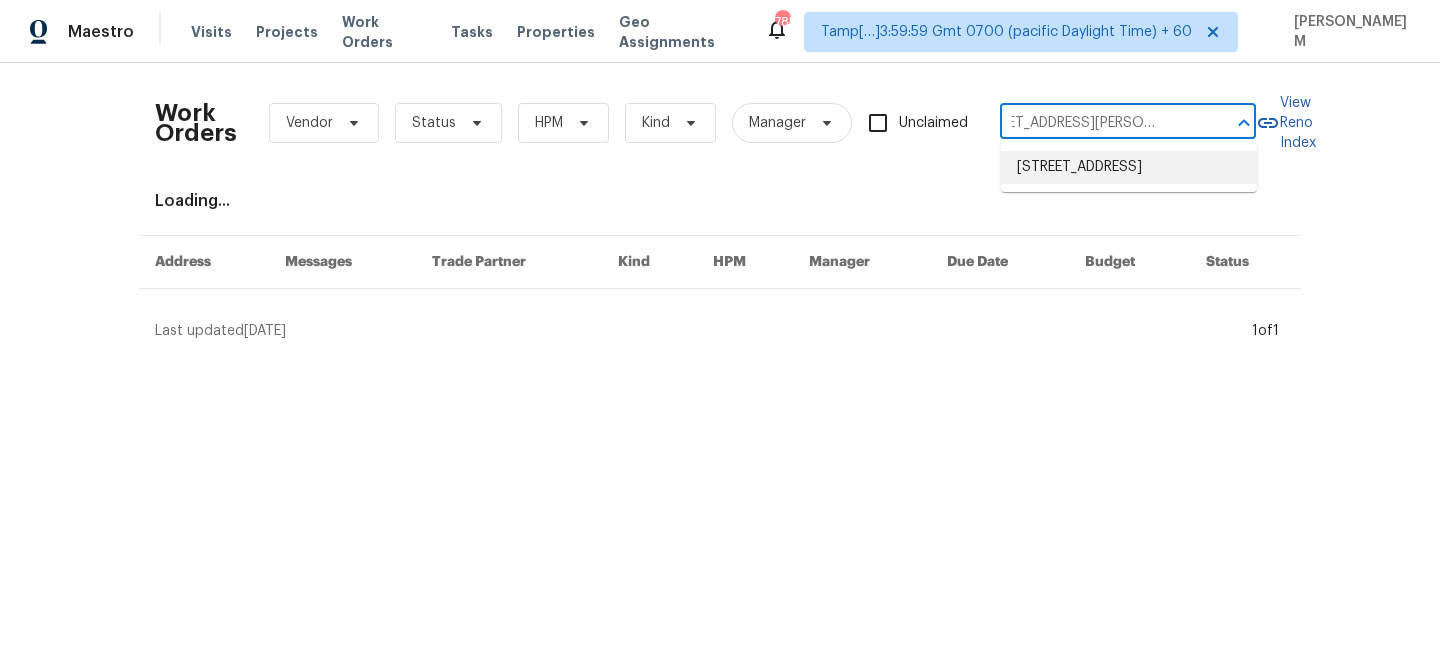 click on "1730 Madison Dr, Cedar Hill, TX 75104" at bounding box center [1129, 167] 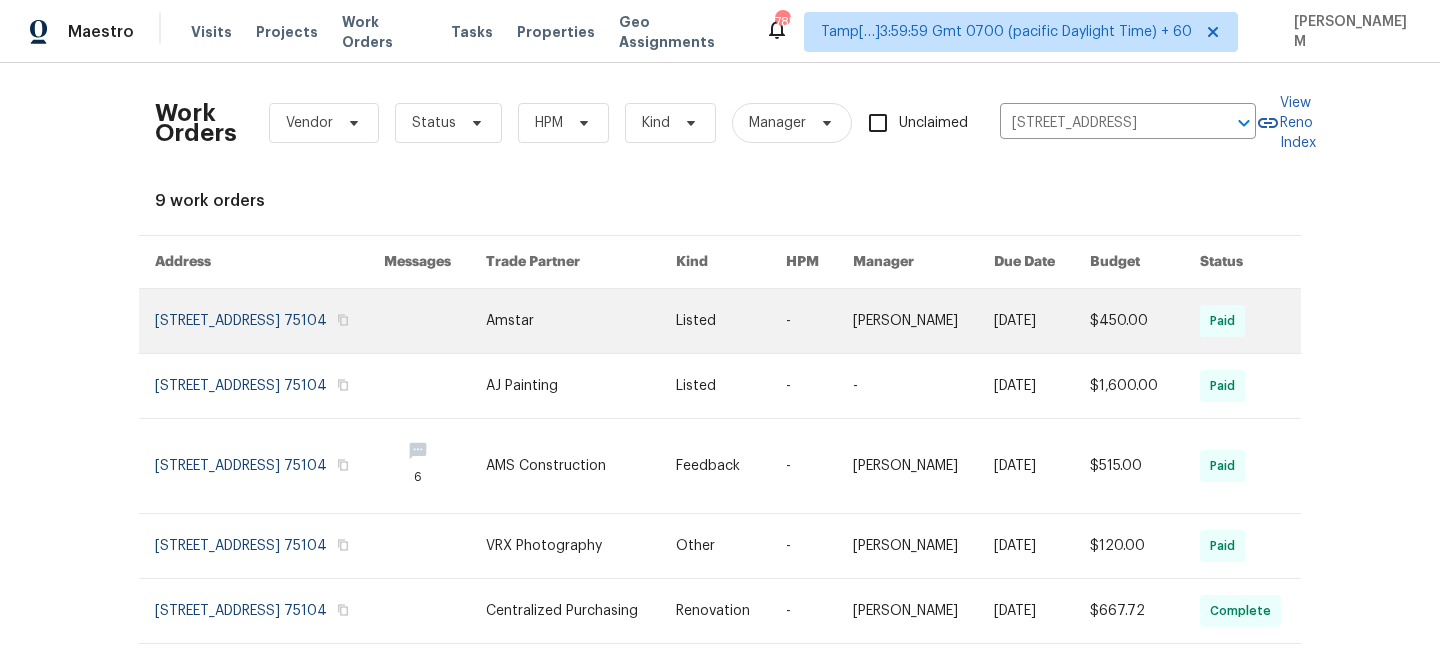 click at bounding box center [819, 321] 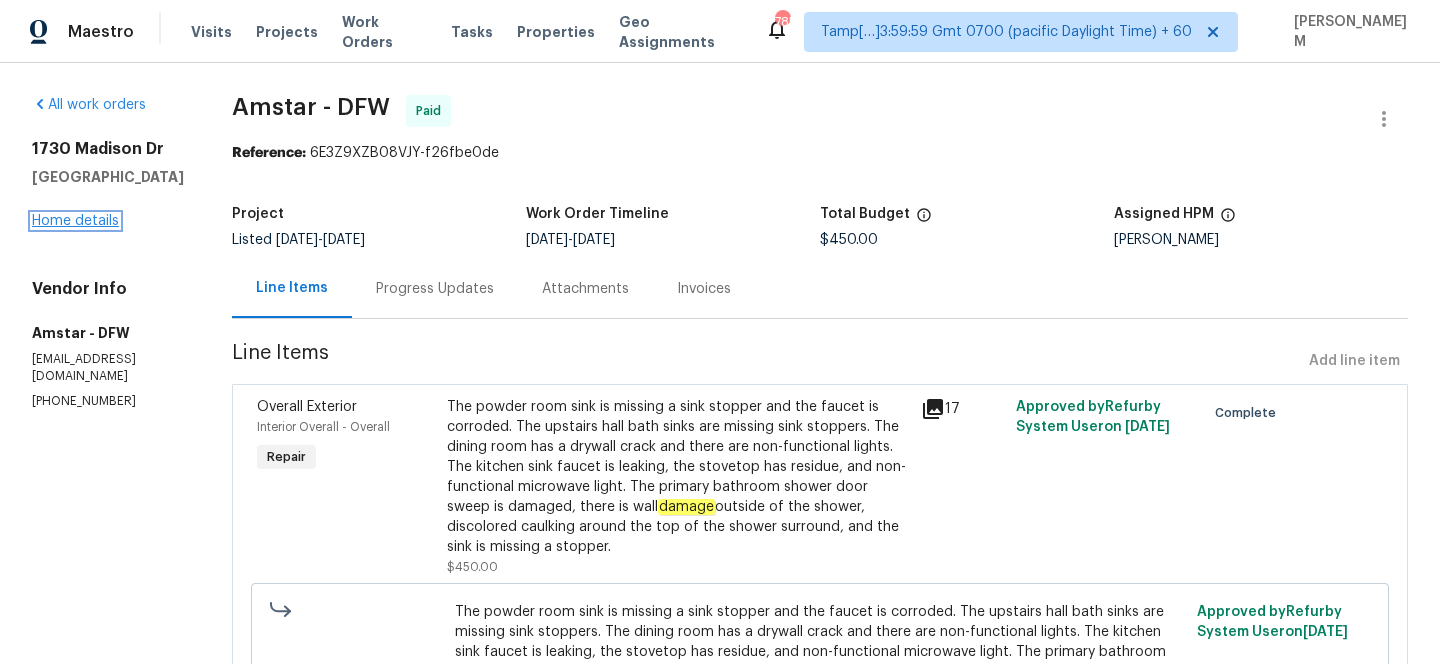 click on "Home details" at bounding box center [75, 221] 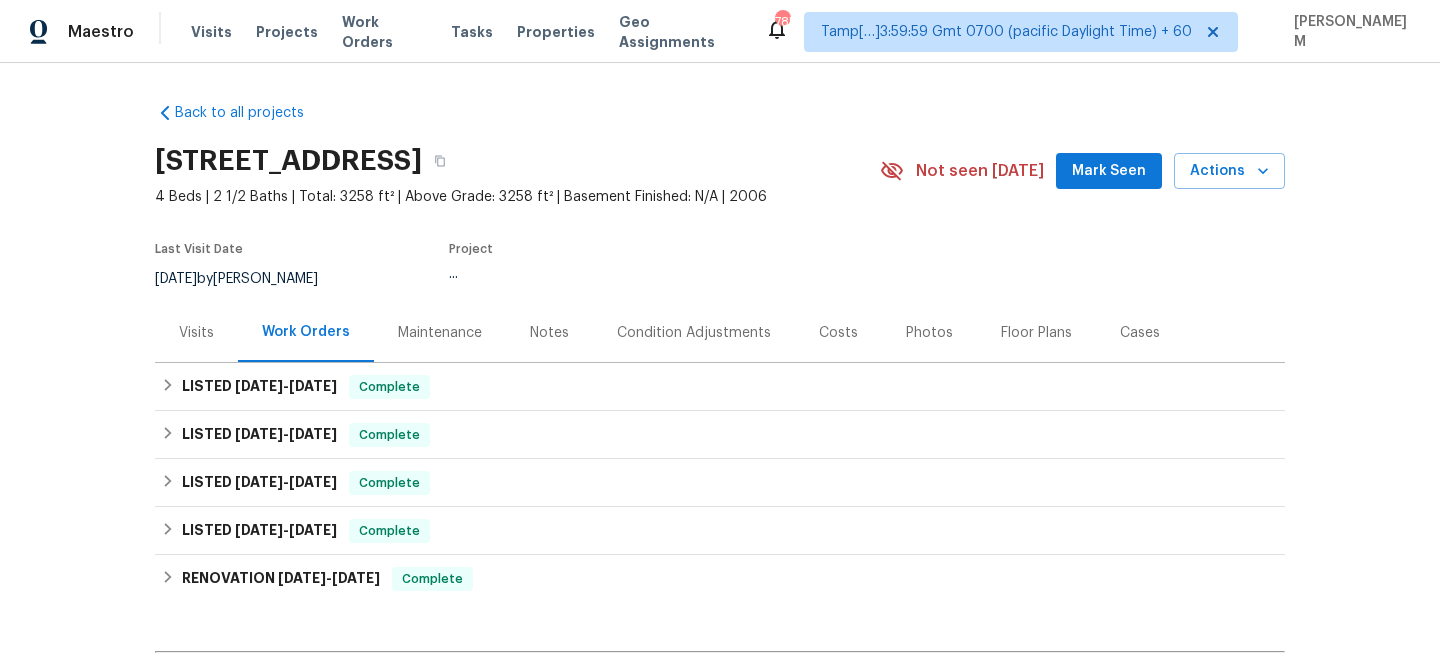 click on "Maintenance" at bounding box center (440, 333) 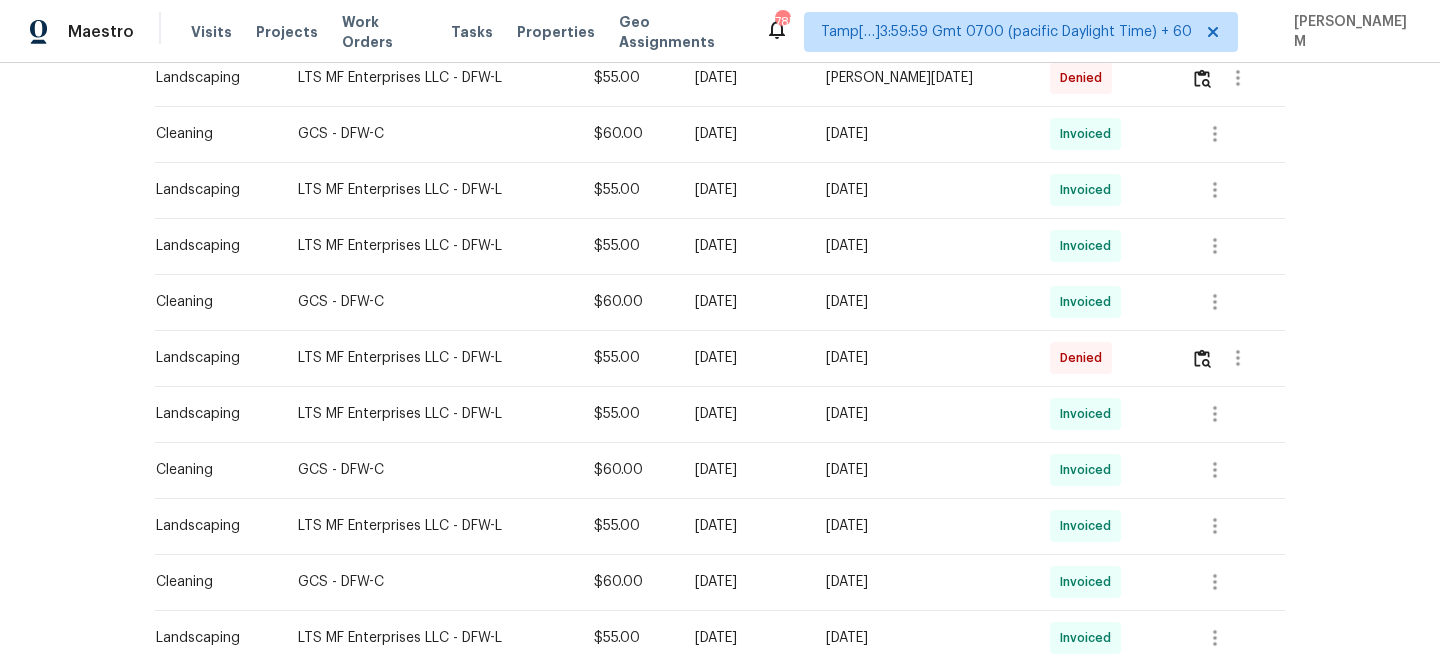 scroll, scrollTop: 773, scrollLeft: 0, axis: vertical 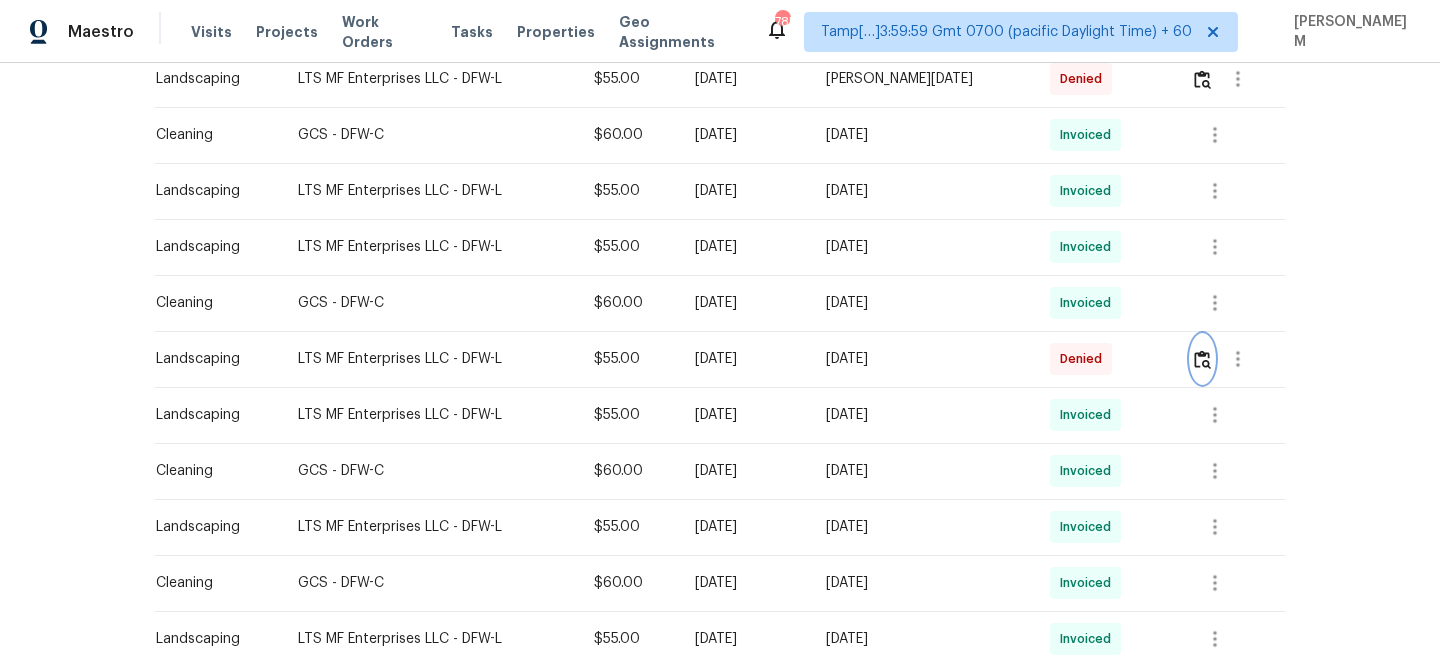 click at bounding box center [1202, 359] 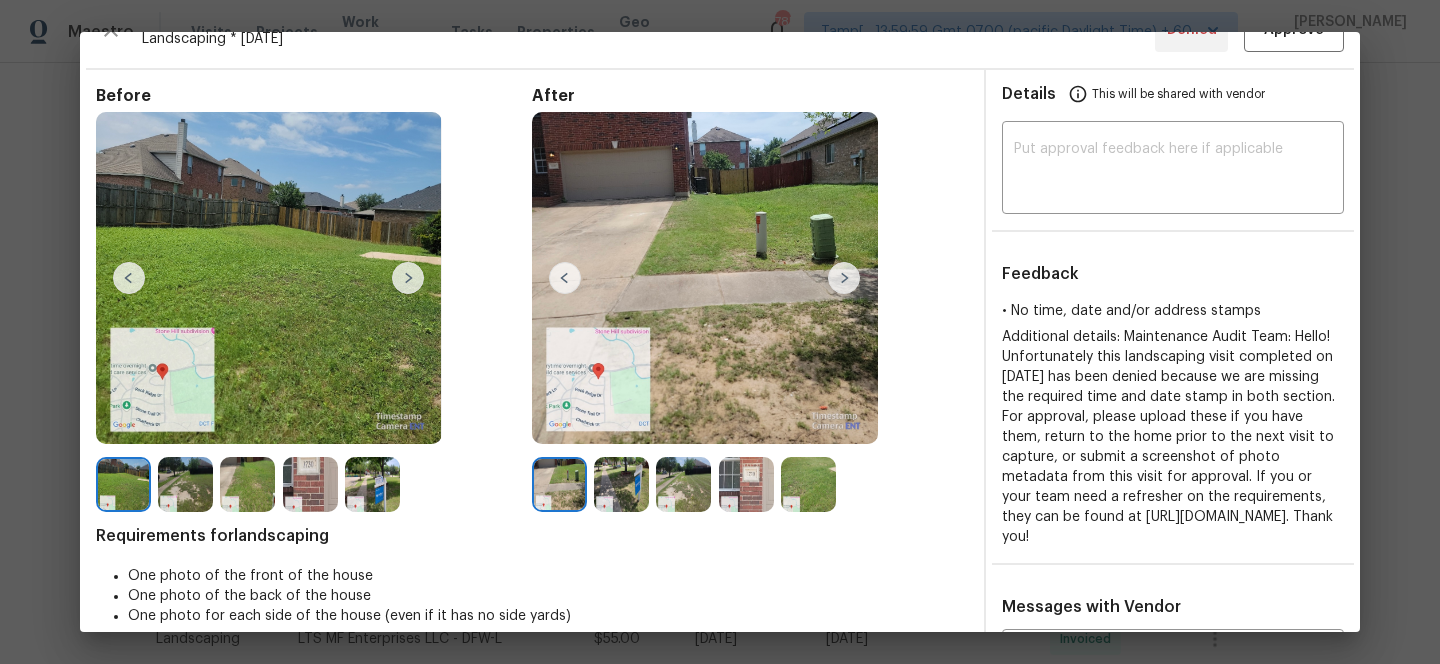 scroll, scrollTop: 40, scrollLeft: 0, axis: vertical 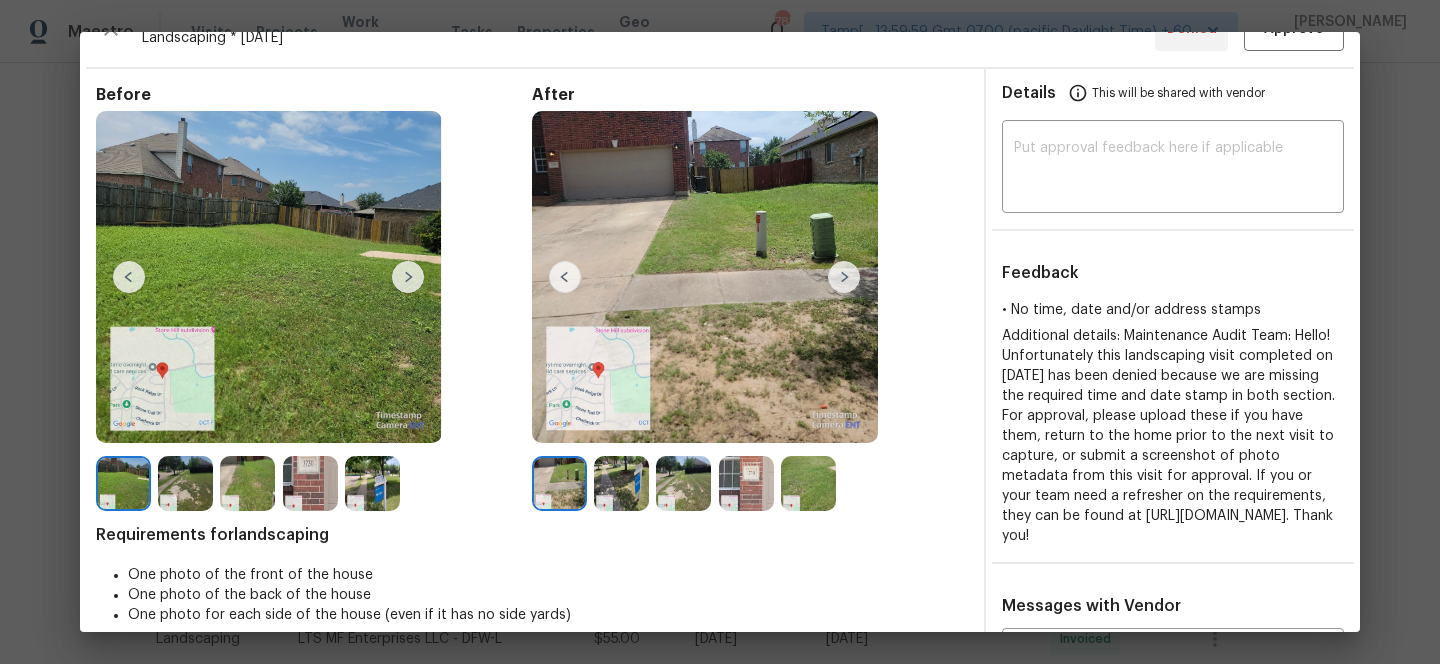 click at bounding box center (844, 277) 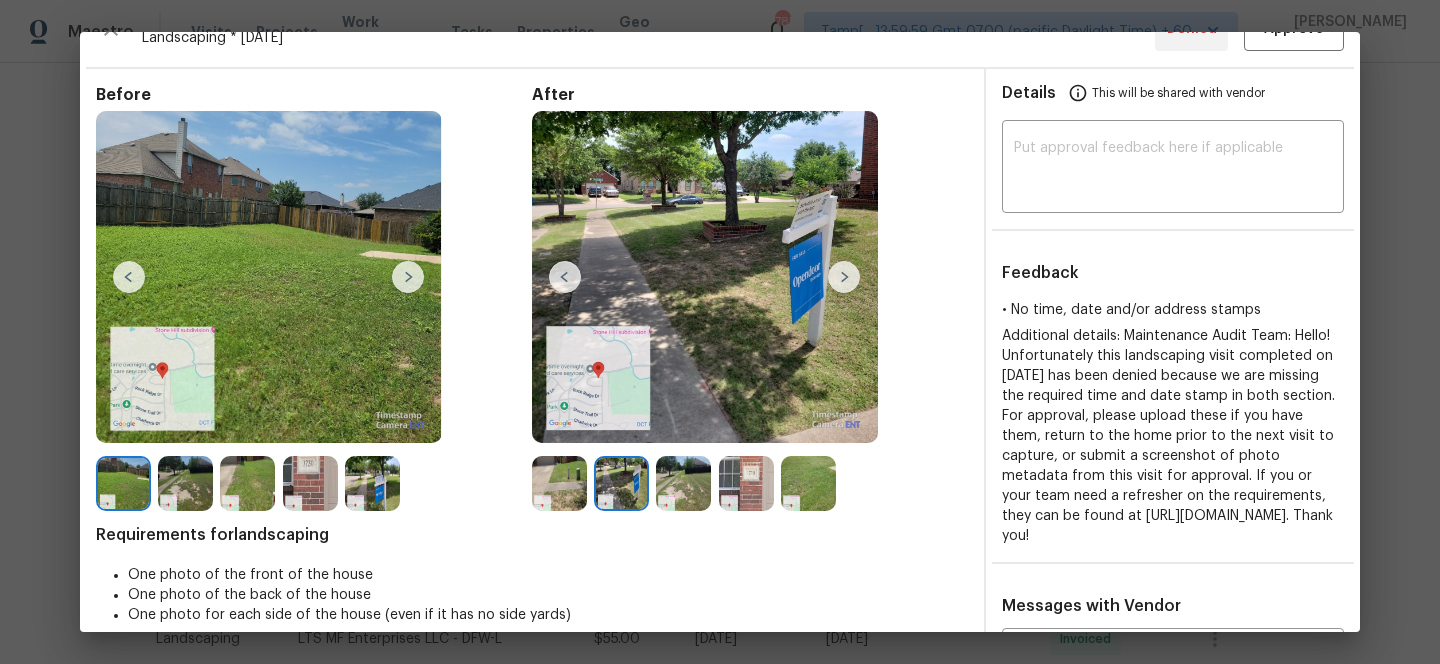 click at bounding box center [844, 277] 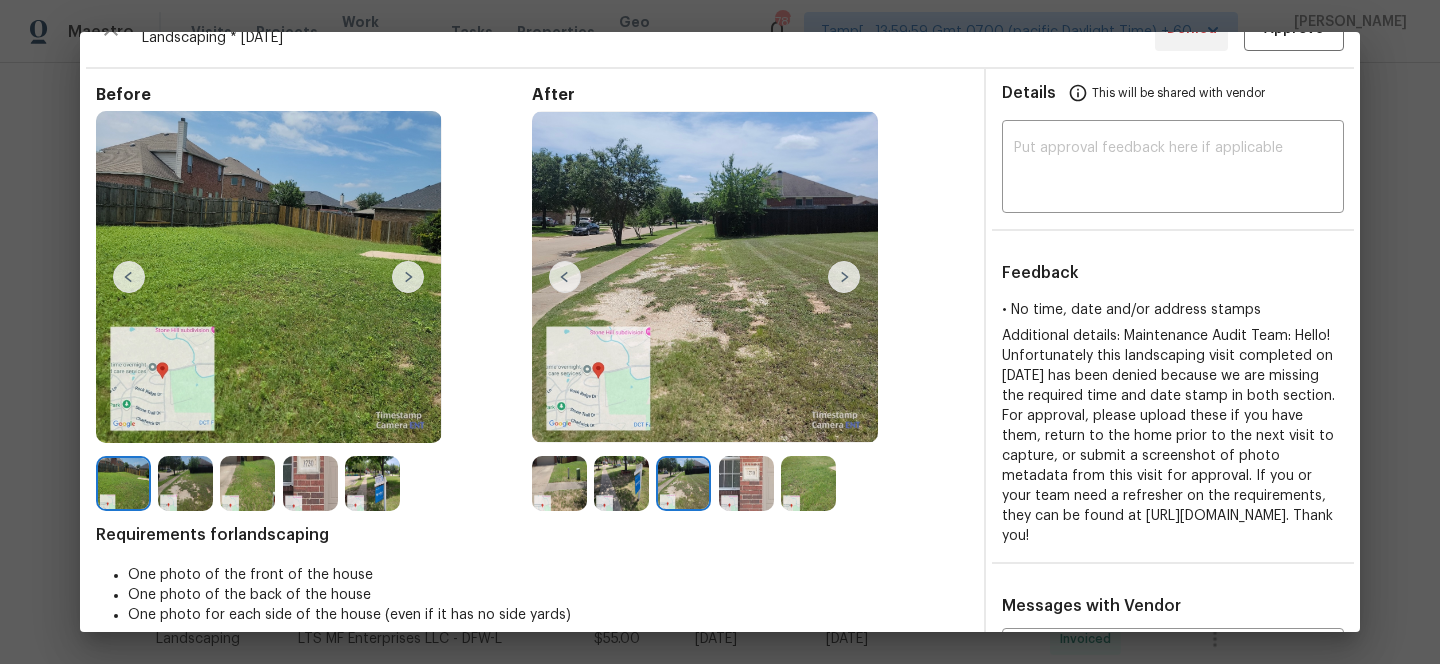 click at bounding box center (844, 277) 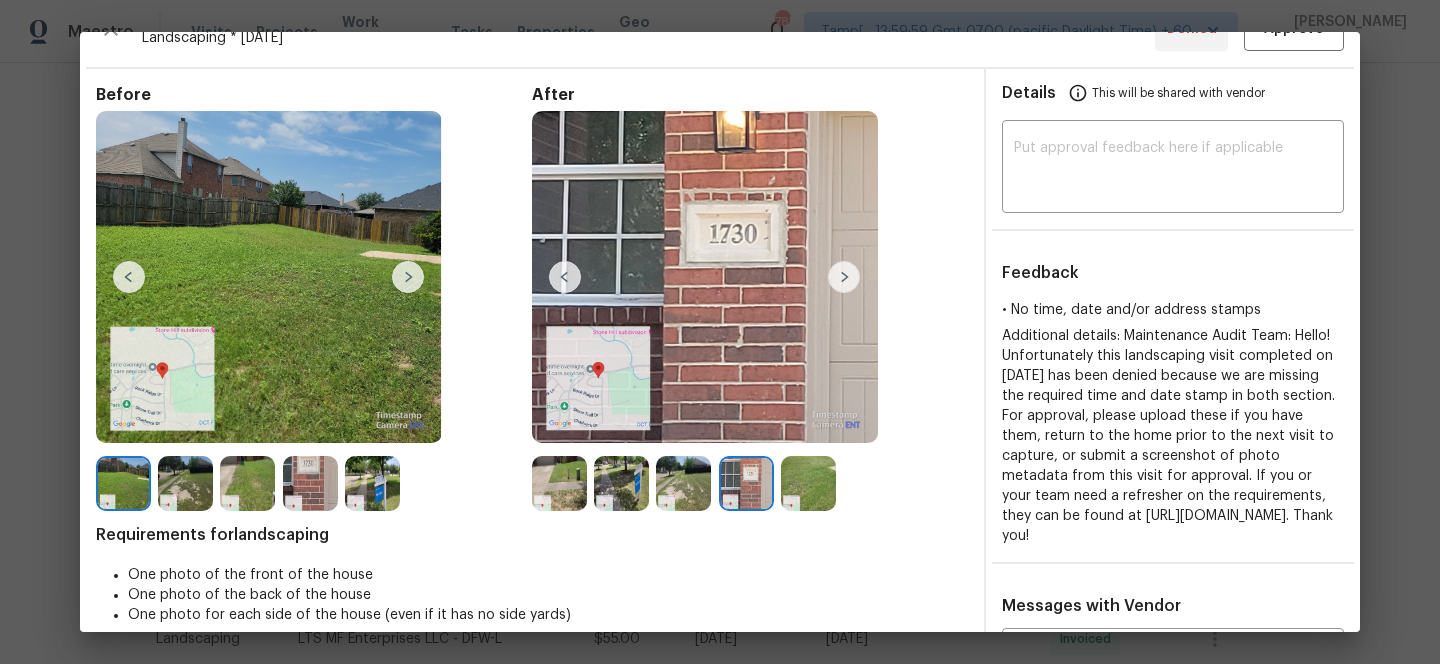 click at bounding box center (372, 483) 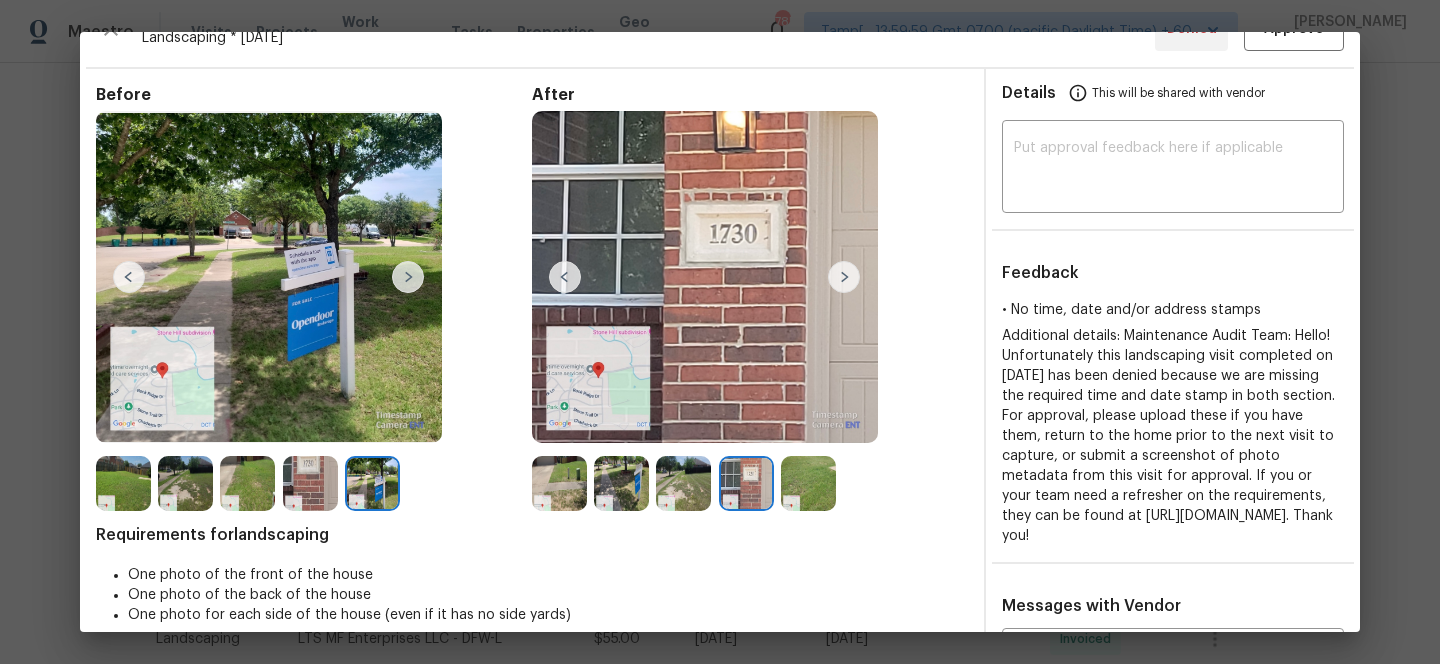 click at bounding box center [310, 483] 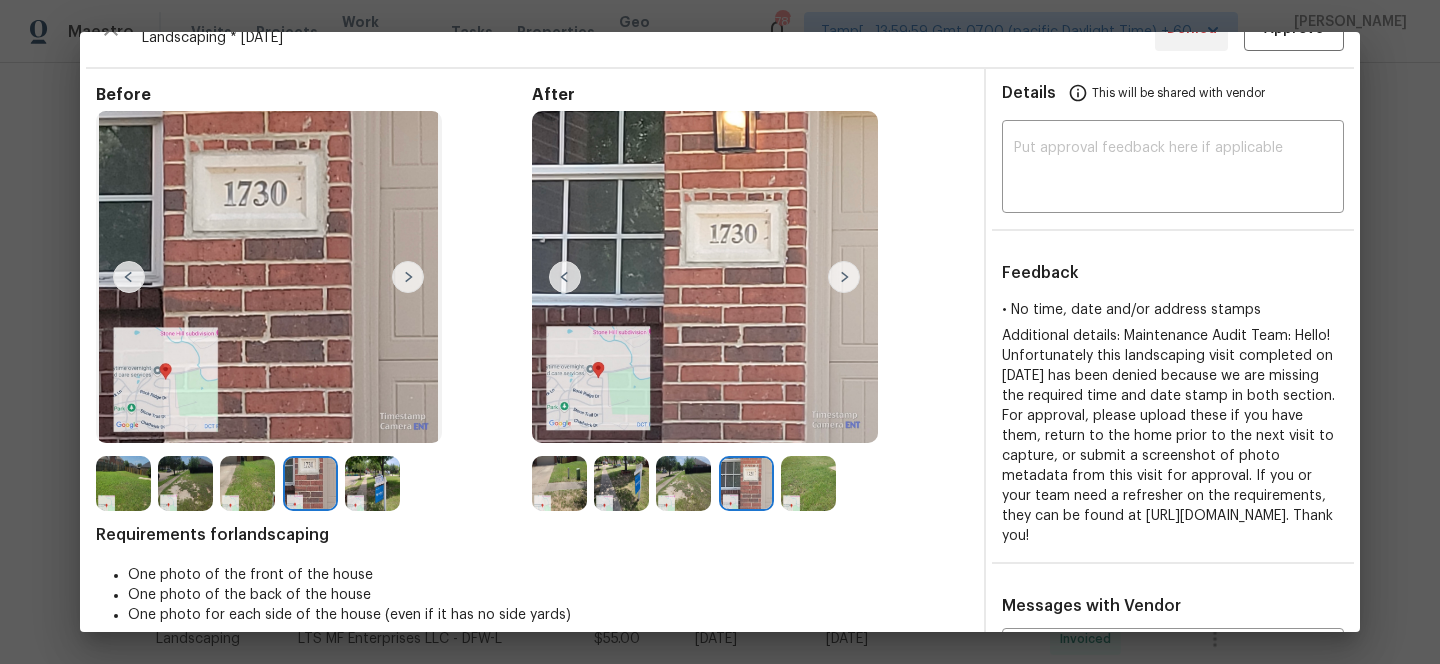 click at bounding box center [372, 483] 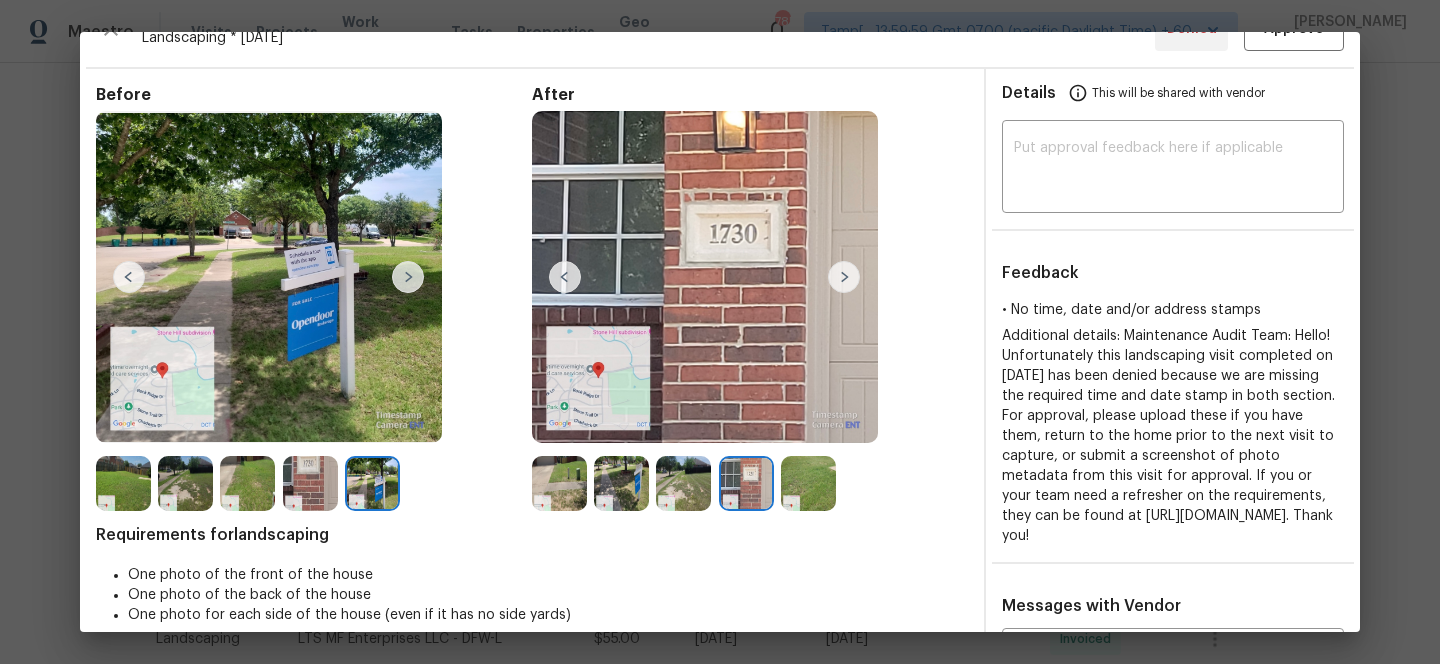 click at bounding box center [310, 483] 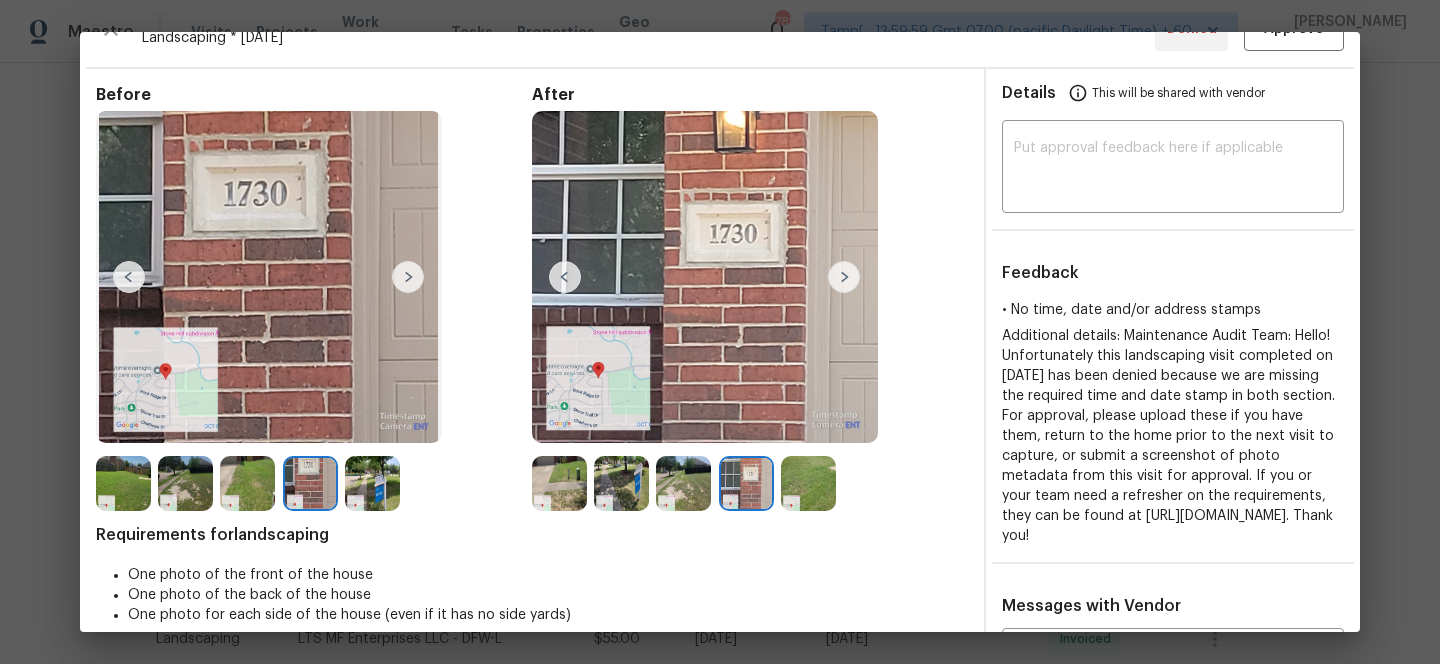 click at bounding box center [247, 483] 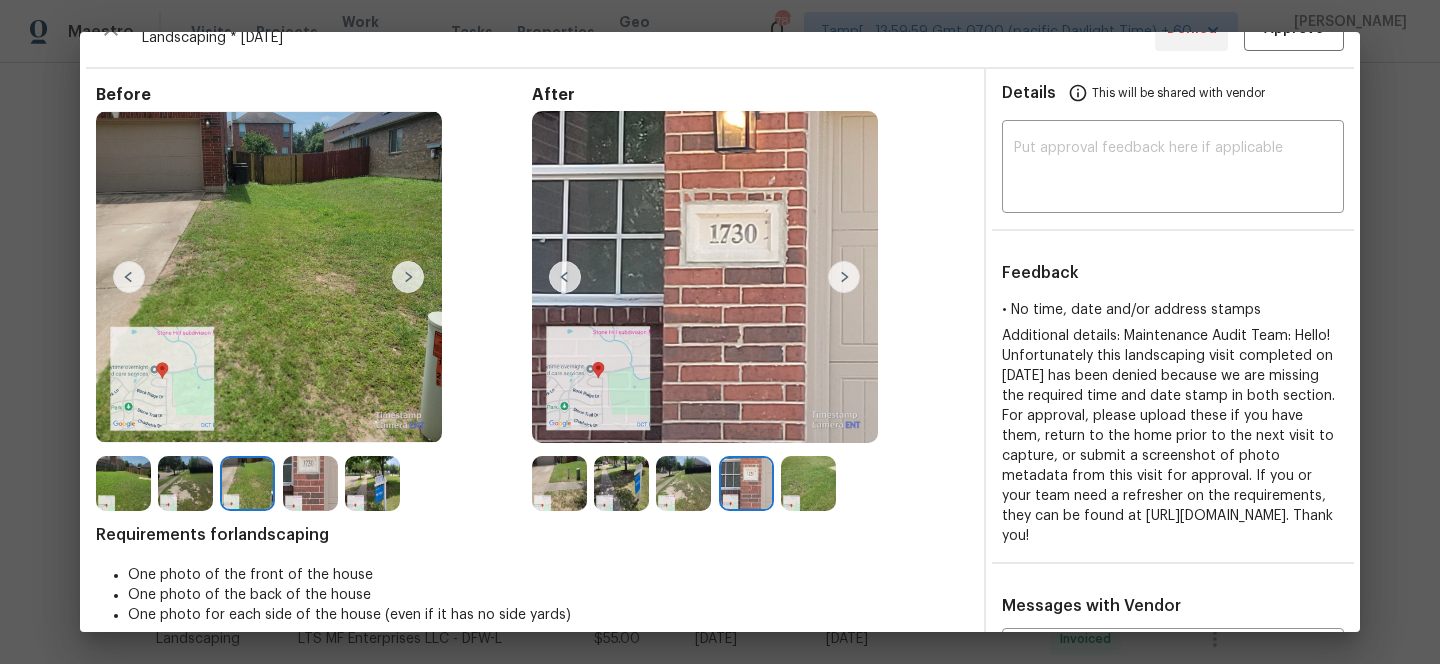 click at bounding box center (185, 483) 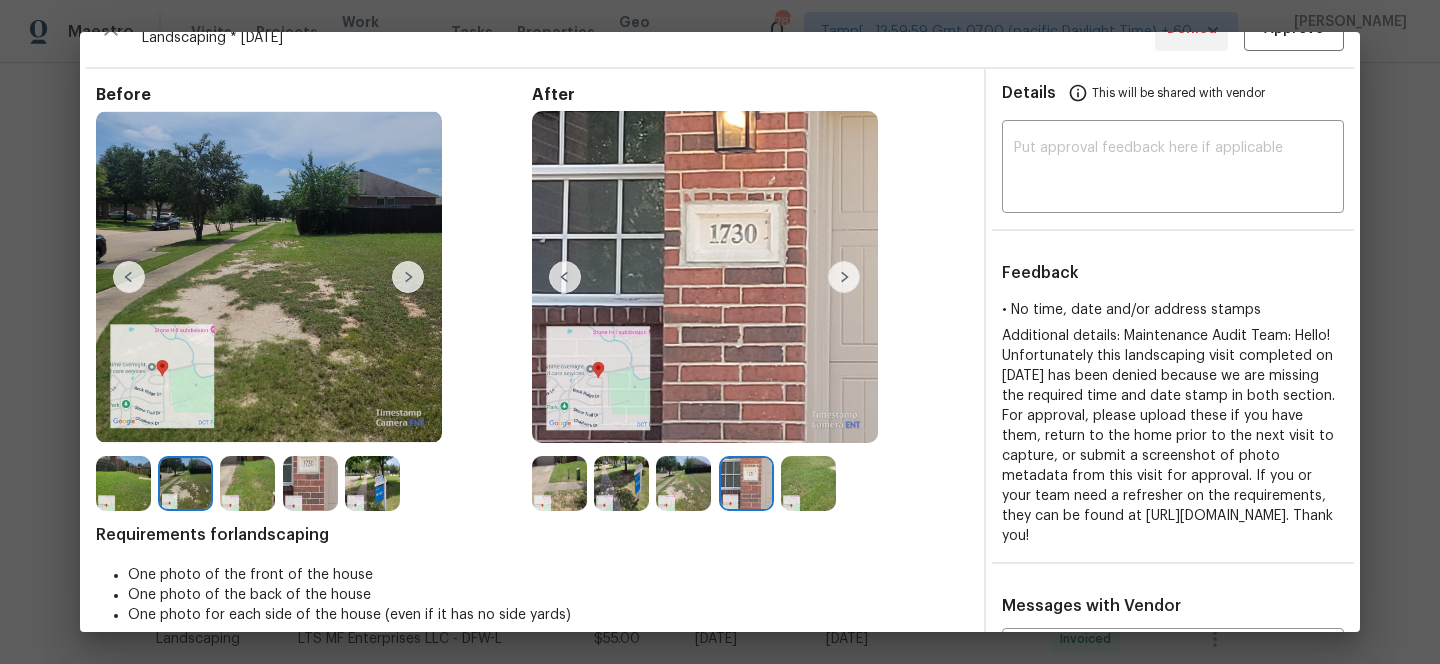 click at bounding box center [123, 483] 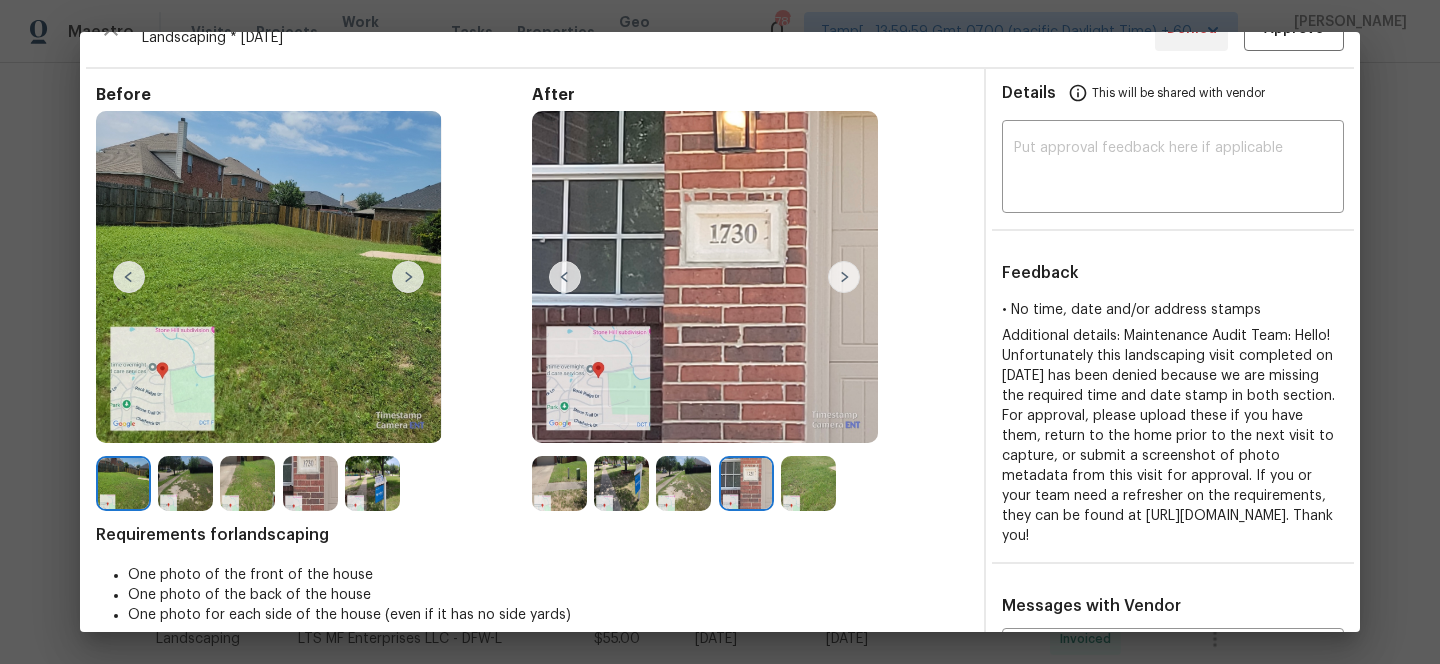 click at bounding box center [372, 483] 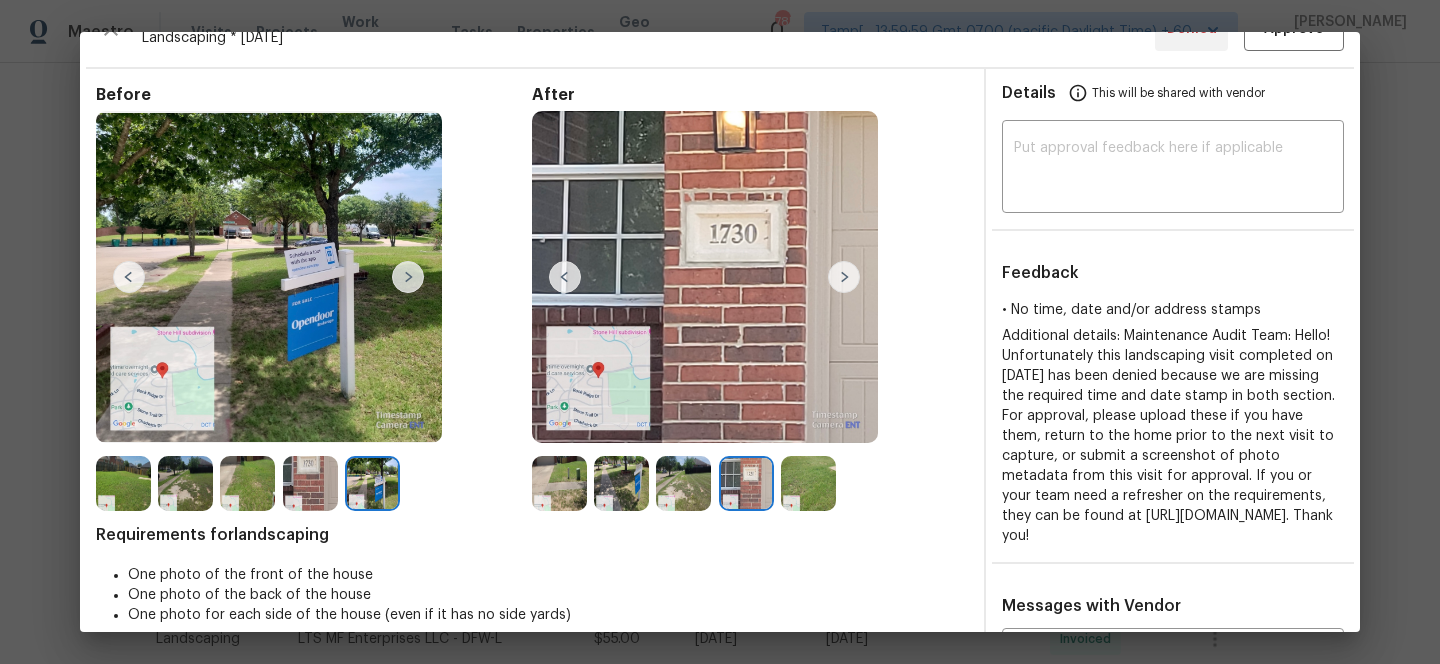 click at bounding box center (559, 483) 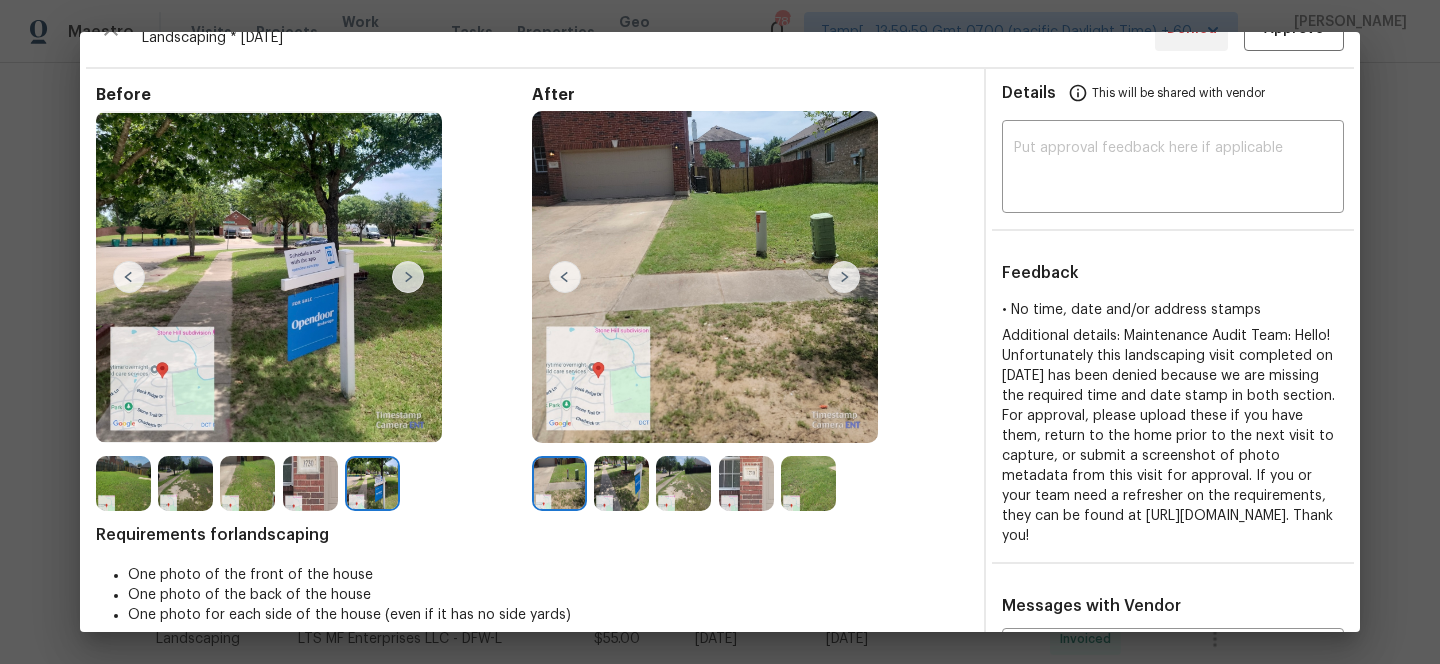 click at bounding box center [621, 483] 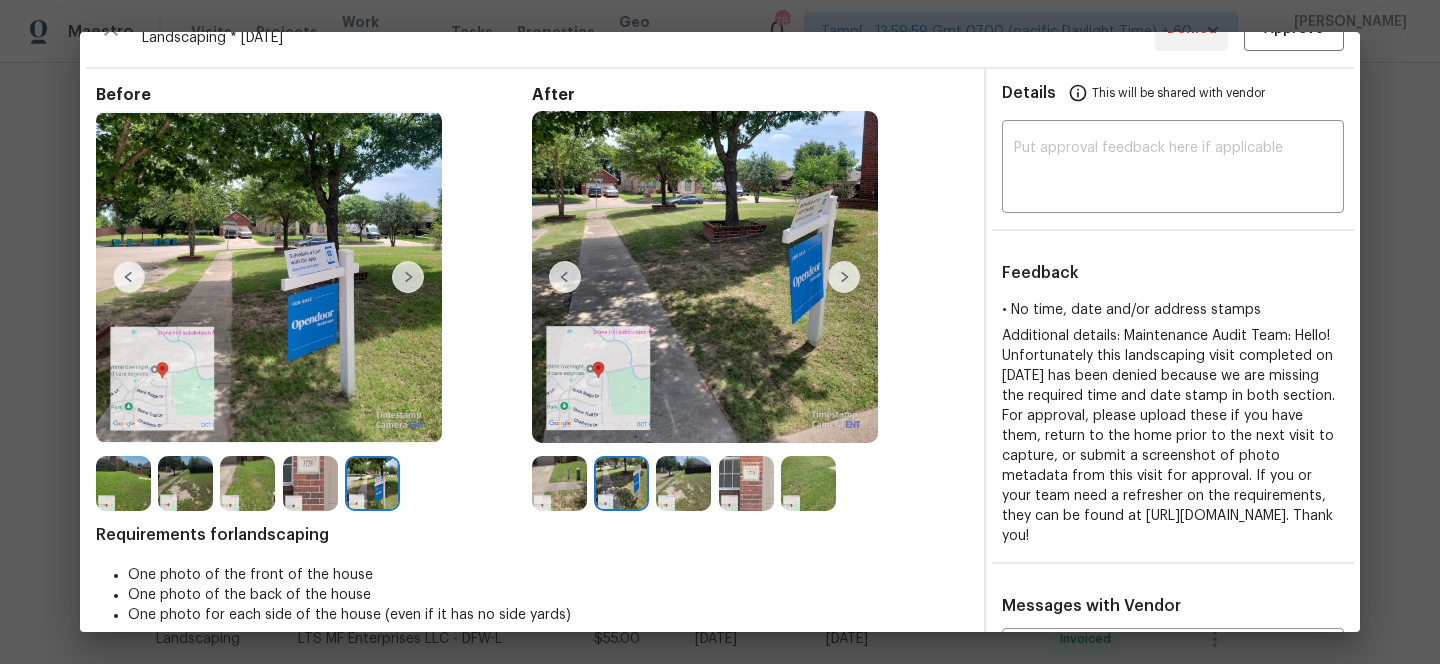 click at bounding box center (621, 483) 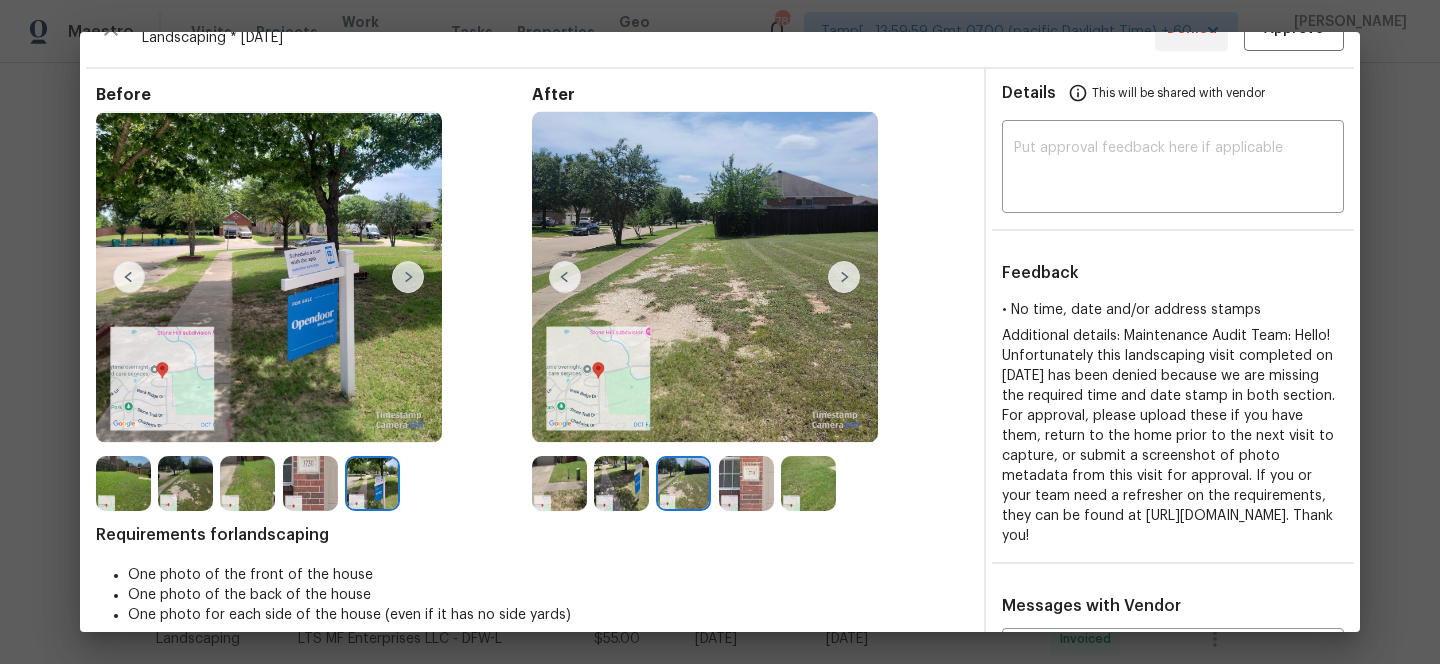 click at bounding box center [746, 483] 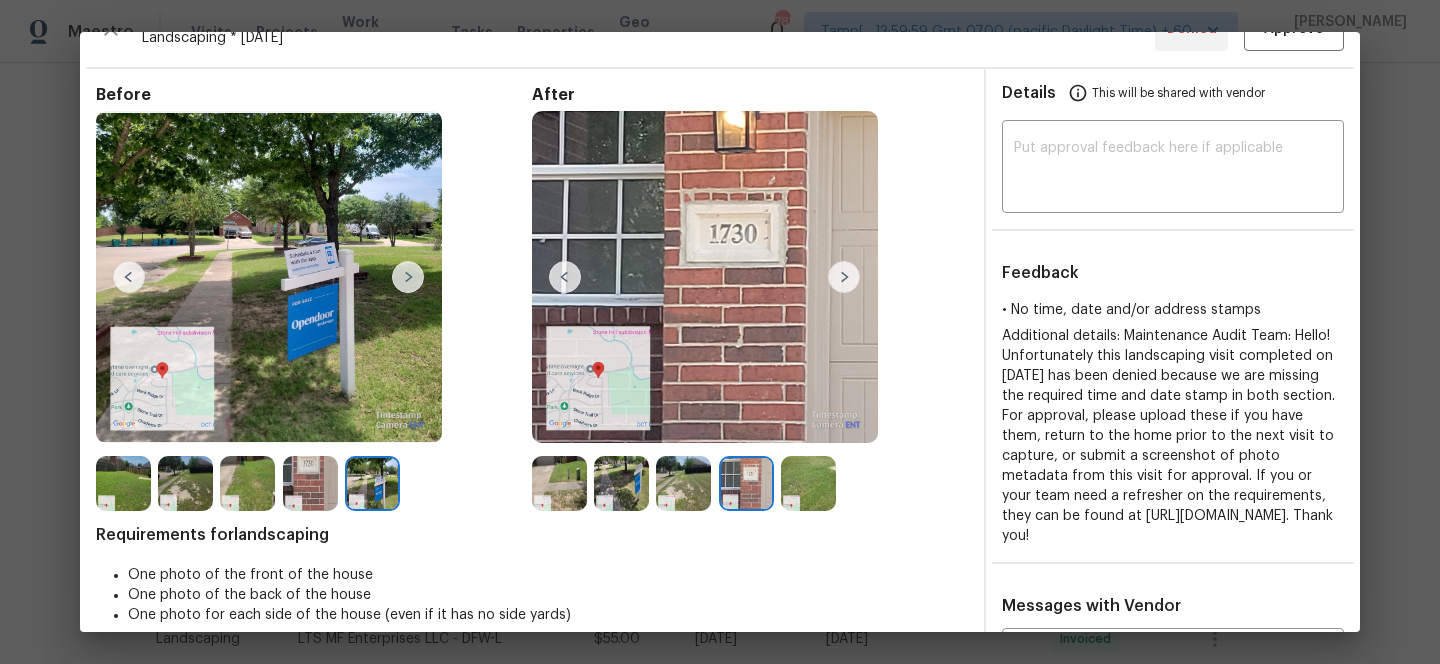 click at bounding box center [808, 483] 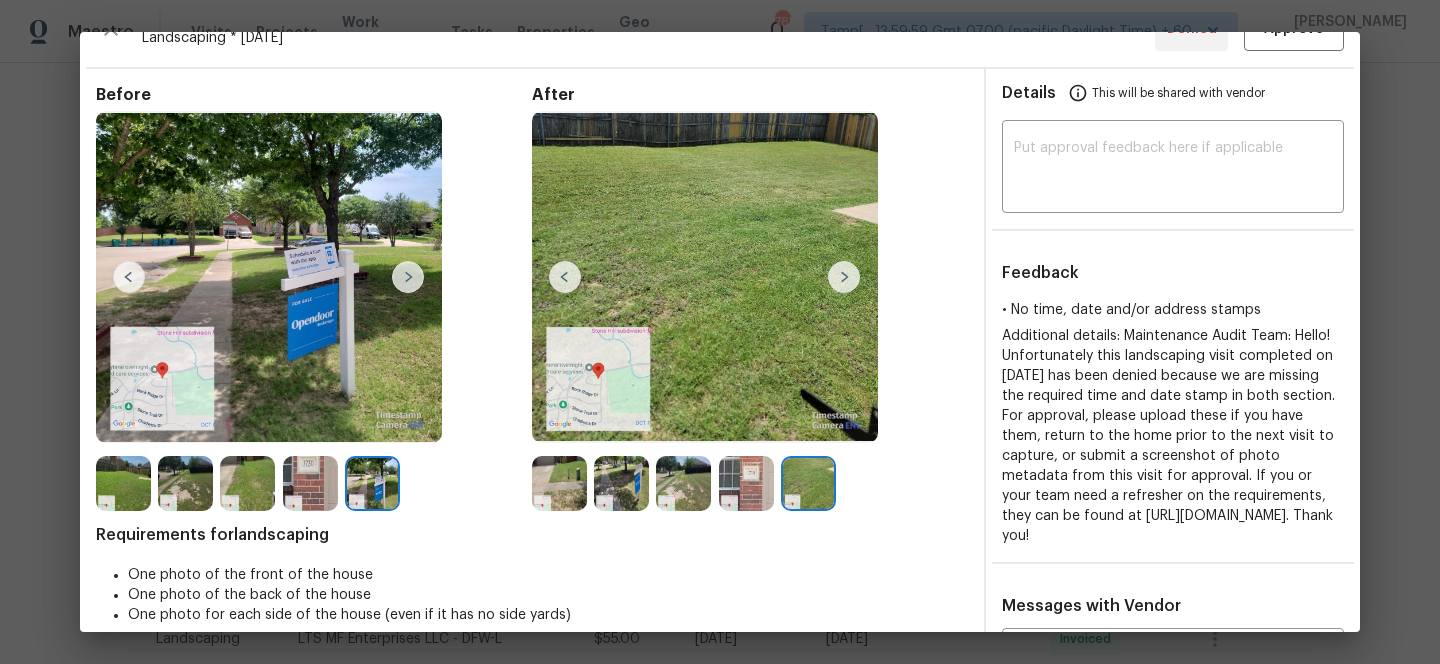 click at bounding box center [746, 483] 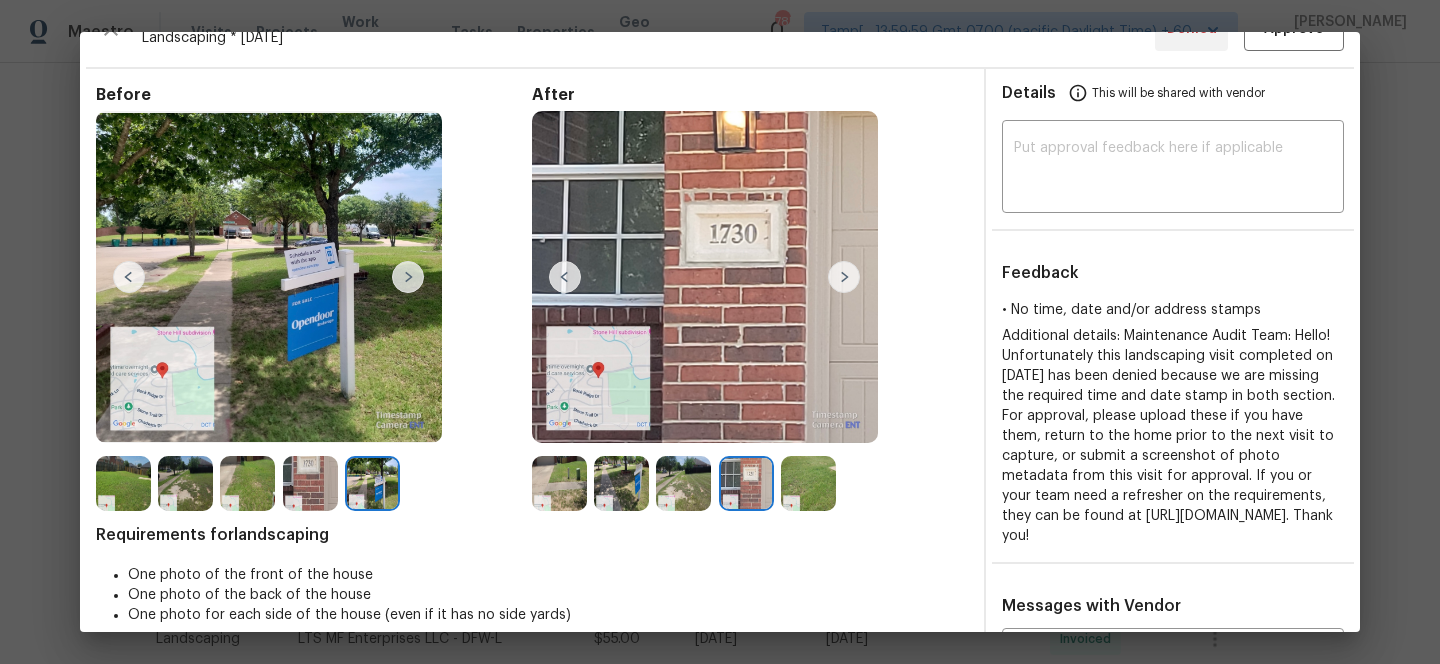 click at bounding box center [683, 483] 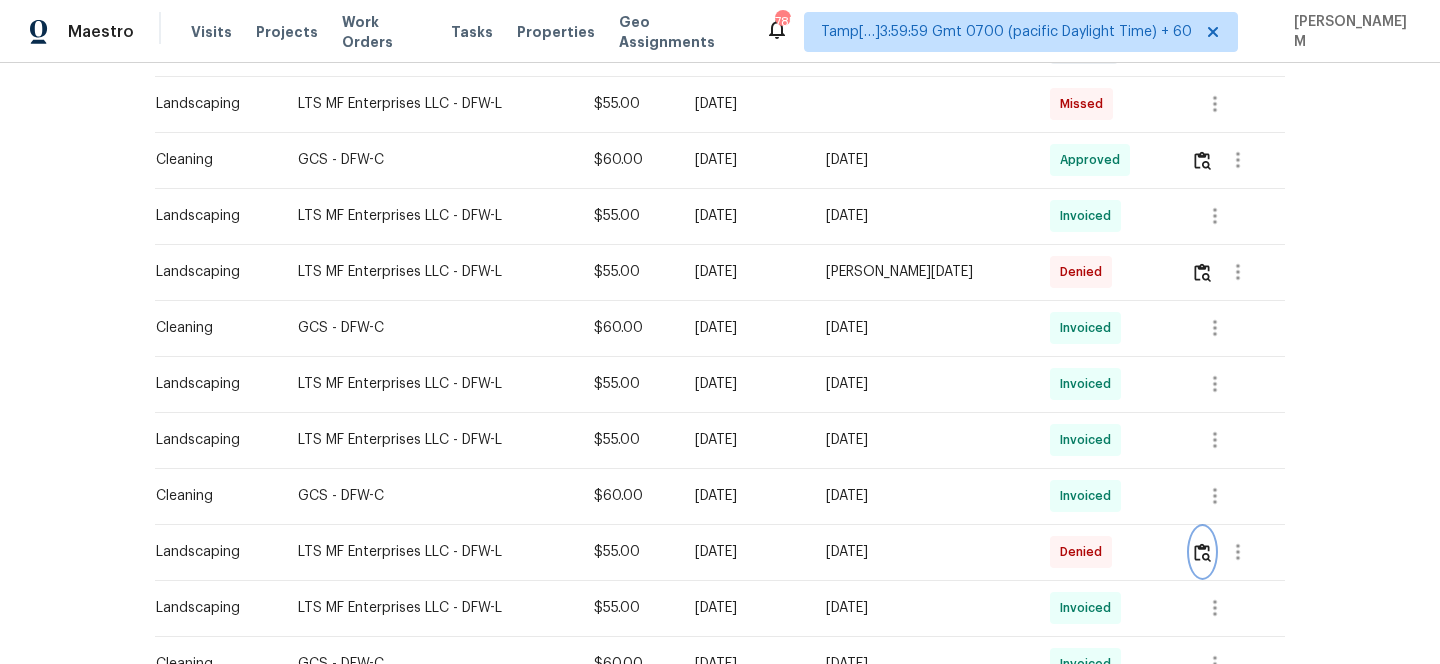 scroll, scrollTop: 570, scrollLeft: 0, axis: vertical 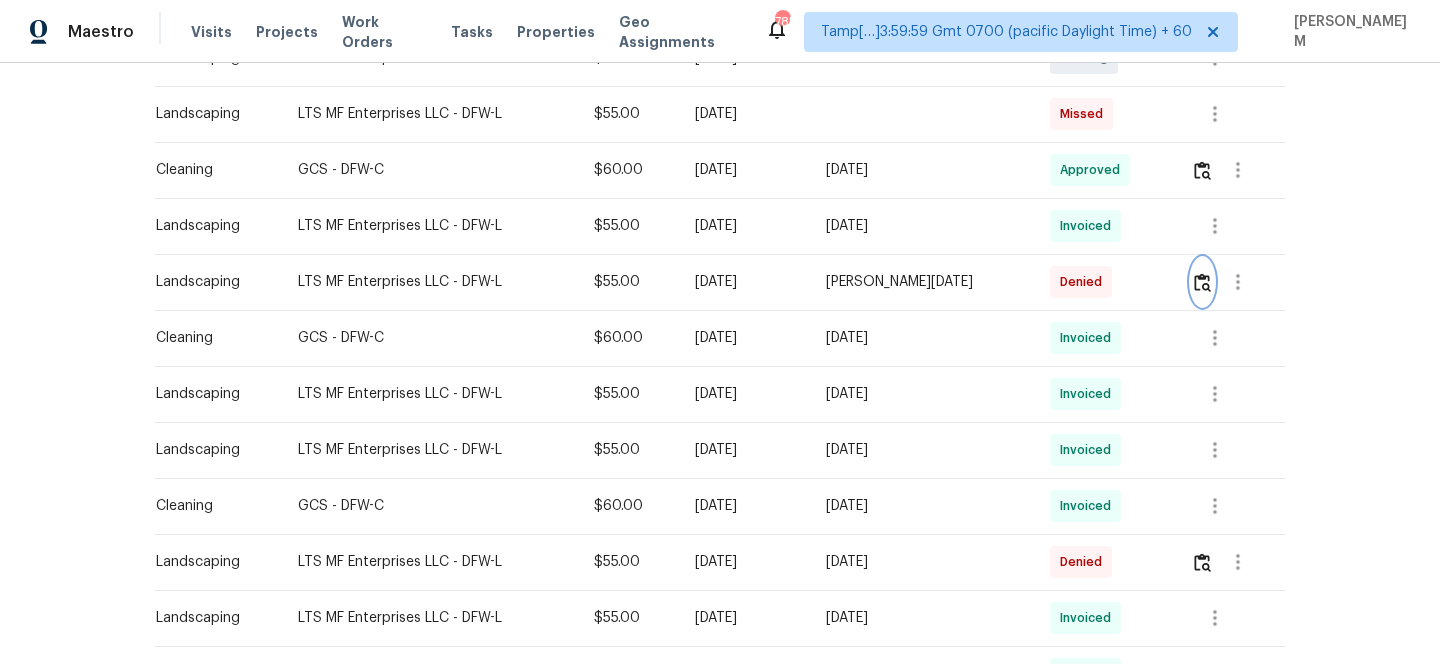 click at bounding box center (1202, 282) 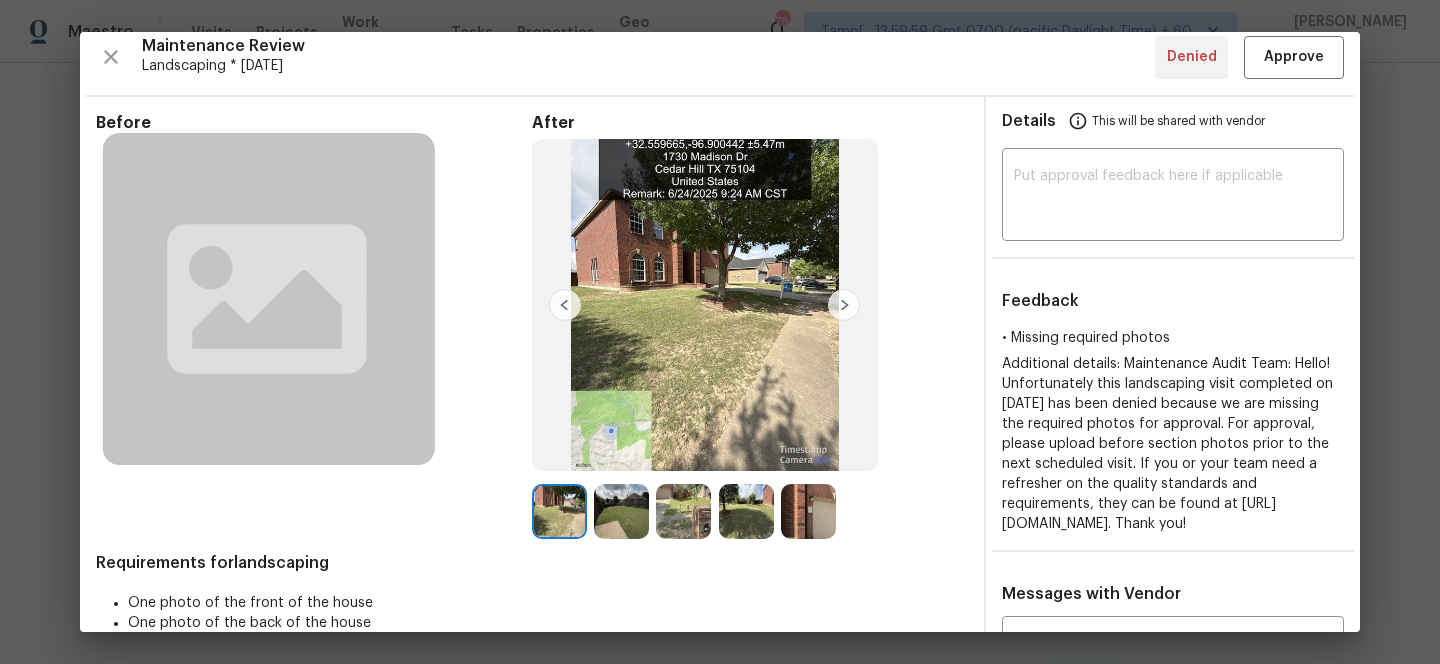 scroll, scrollTop: 0, scrollLeft: 0, axis: both 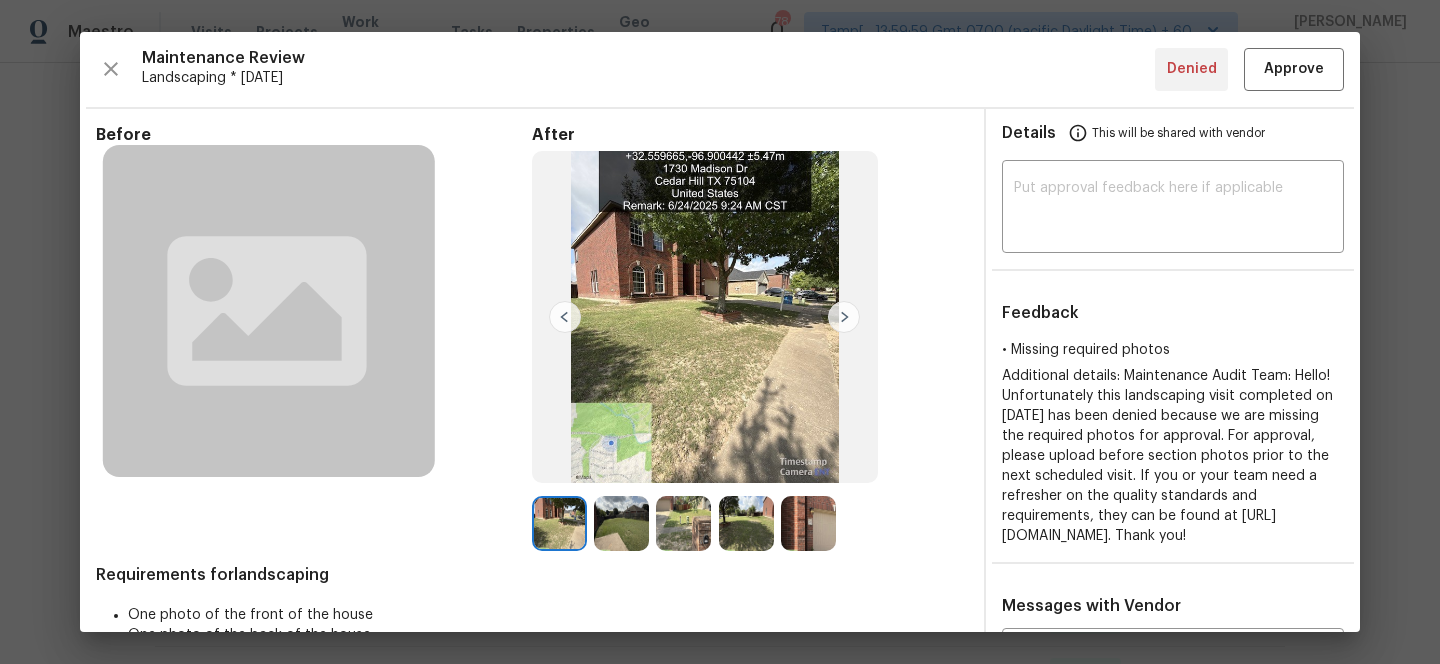 click 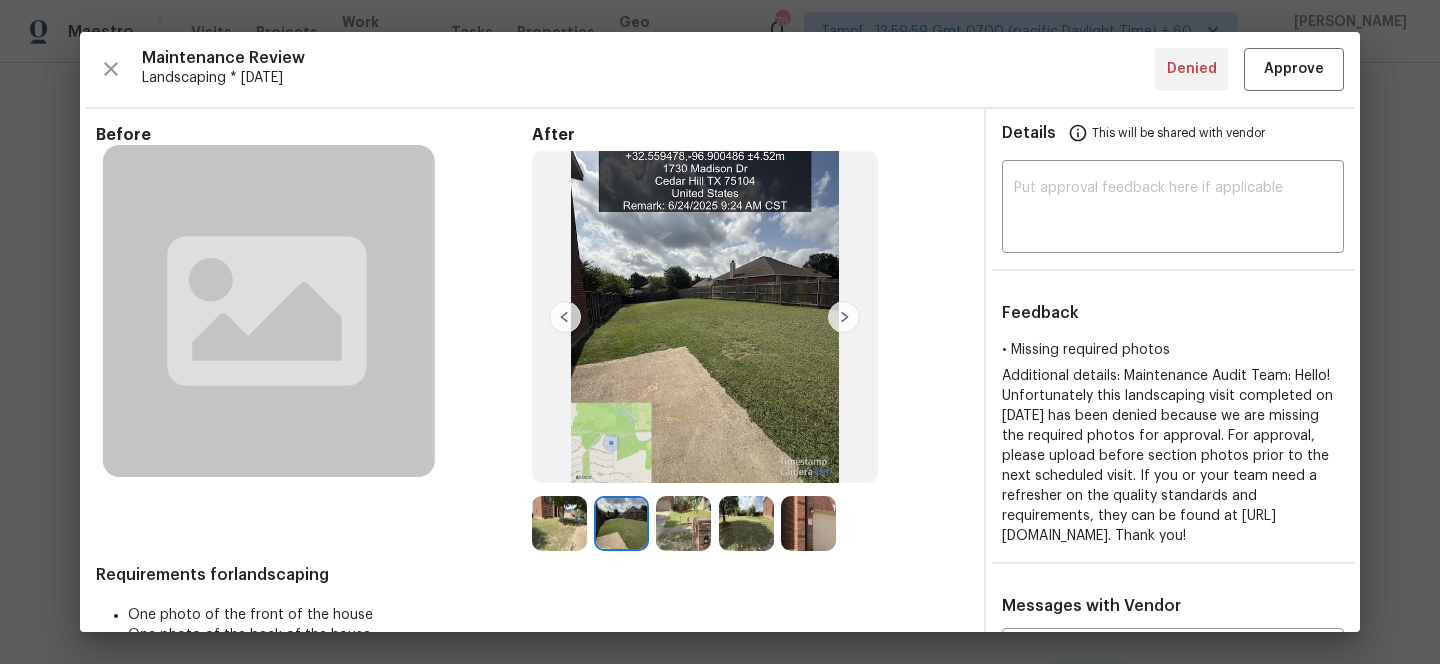 click at bounding box center [683, 523] 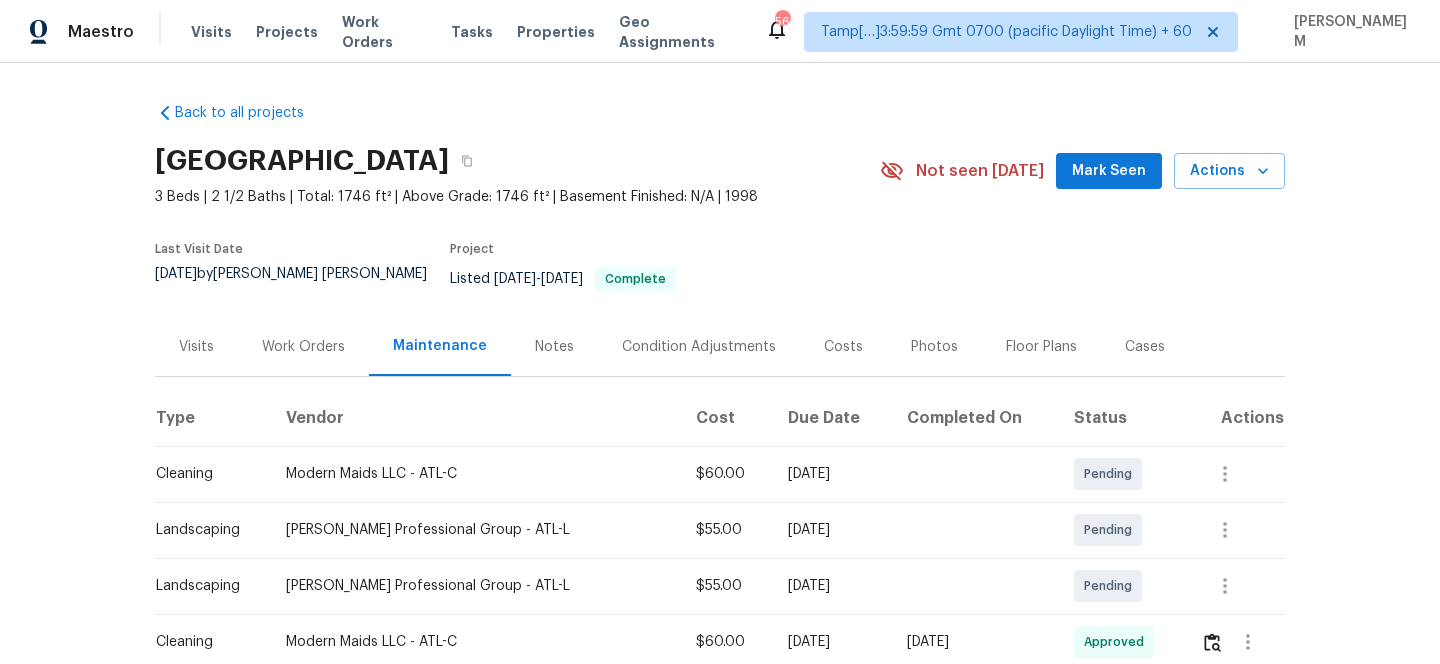 scroll, scrollTop: 0, scrollLeft: 0, axis: both 